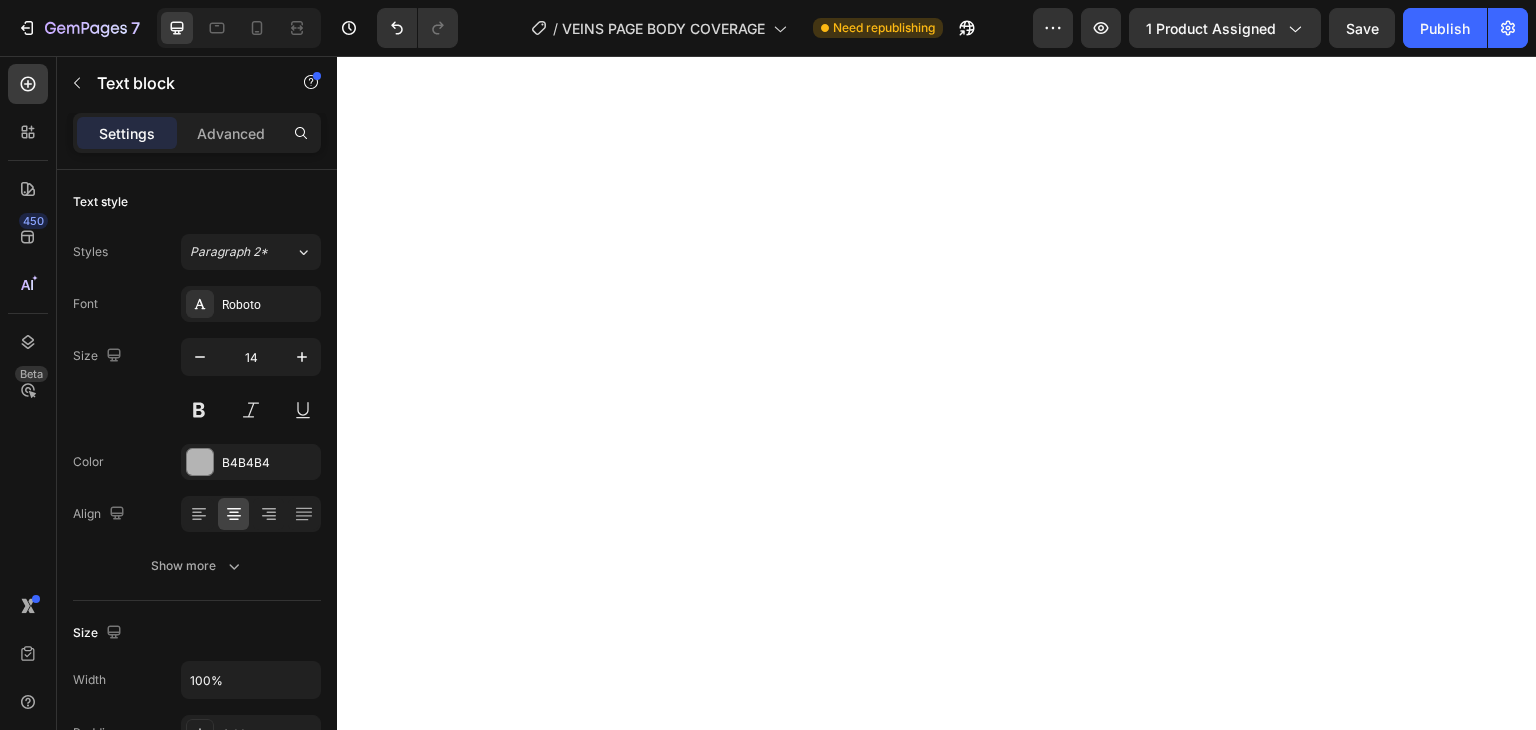 scroll, scrollTop: 0, scrollLeft: 0, axis: both 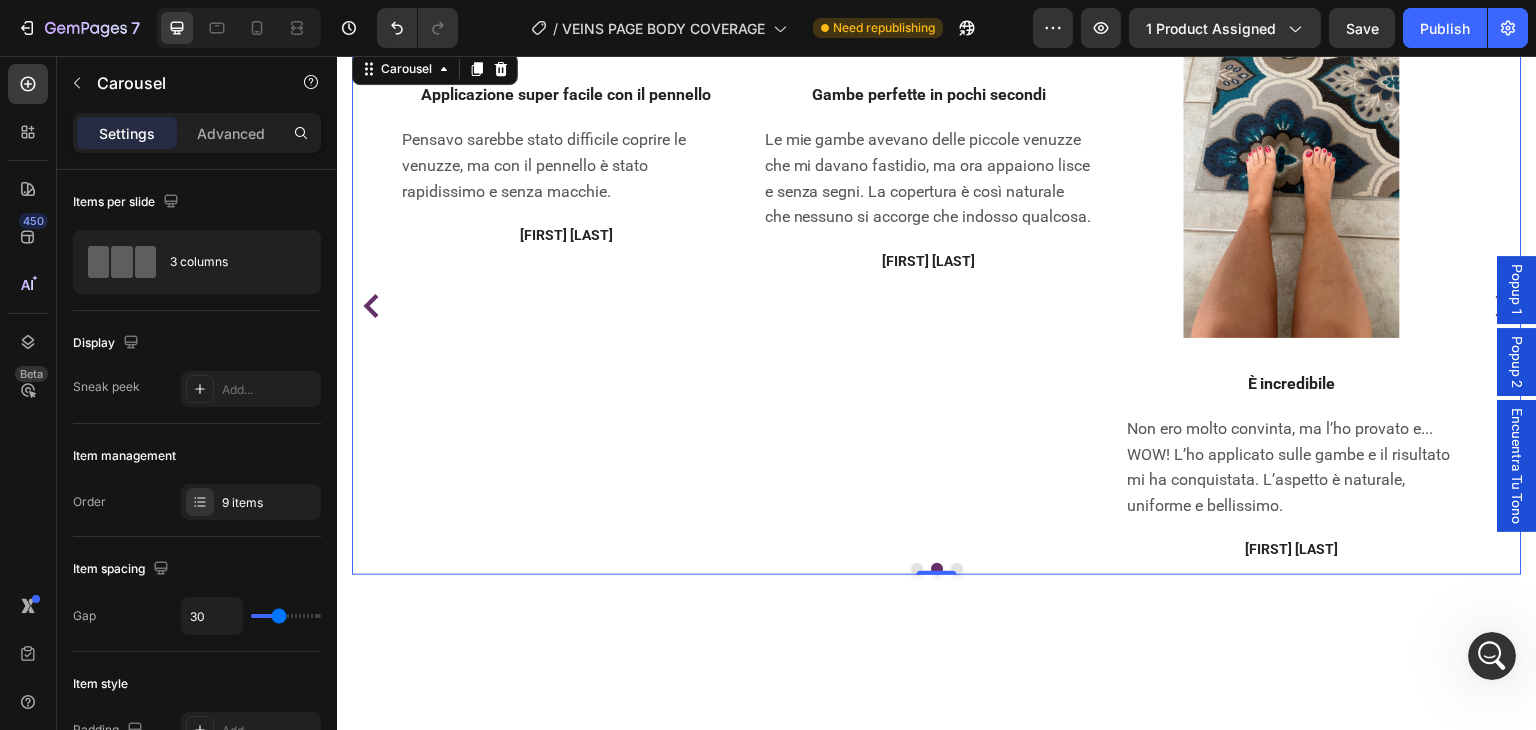 click at bounding box center (957, 569) 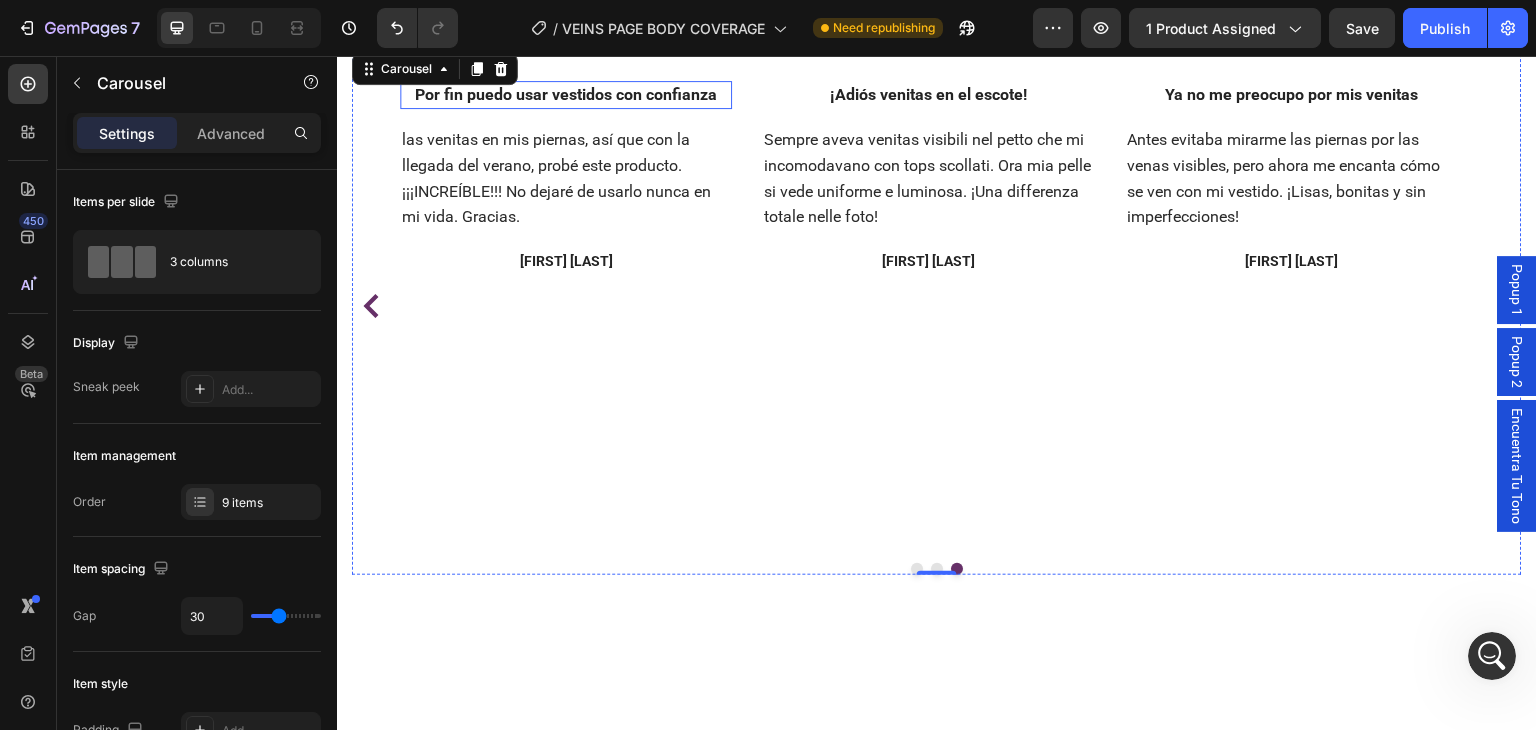 click on "Por fin puedo usar vestidos con confianza" at bounding box center [566, 95] 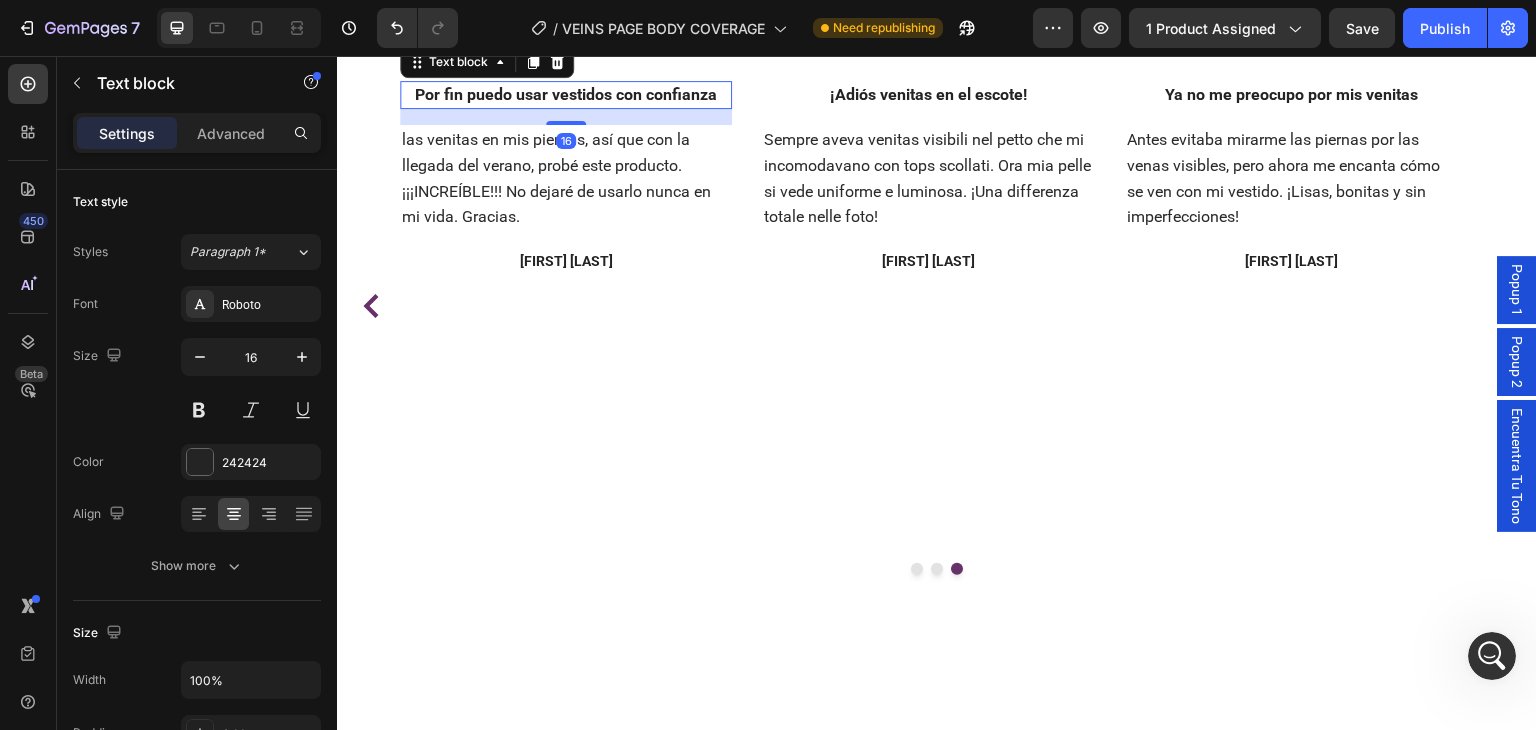 click on "Por fin puedo usar vestidos con confianza" at bounding box center (566, 95) 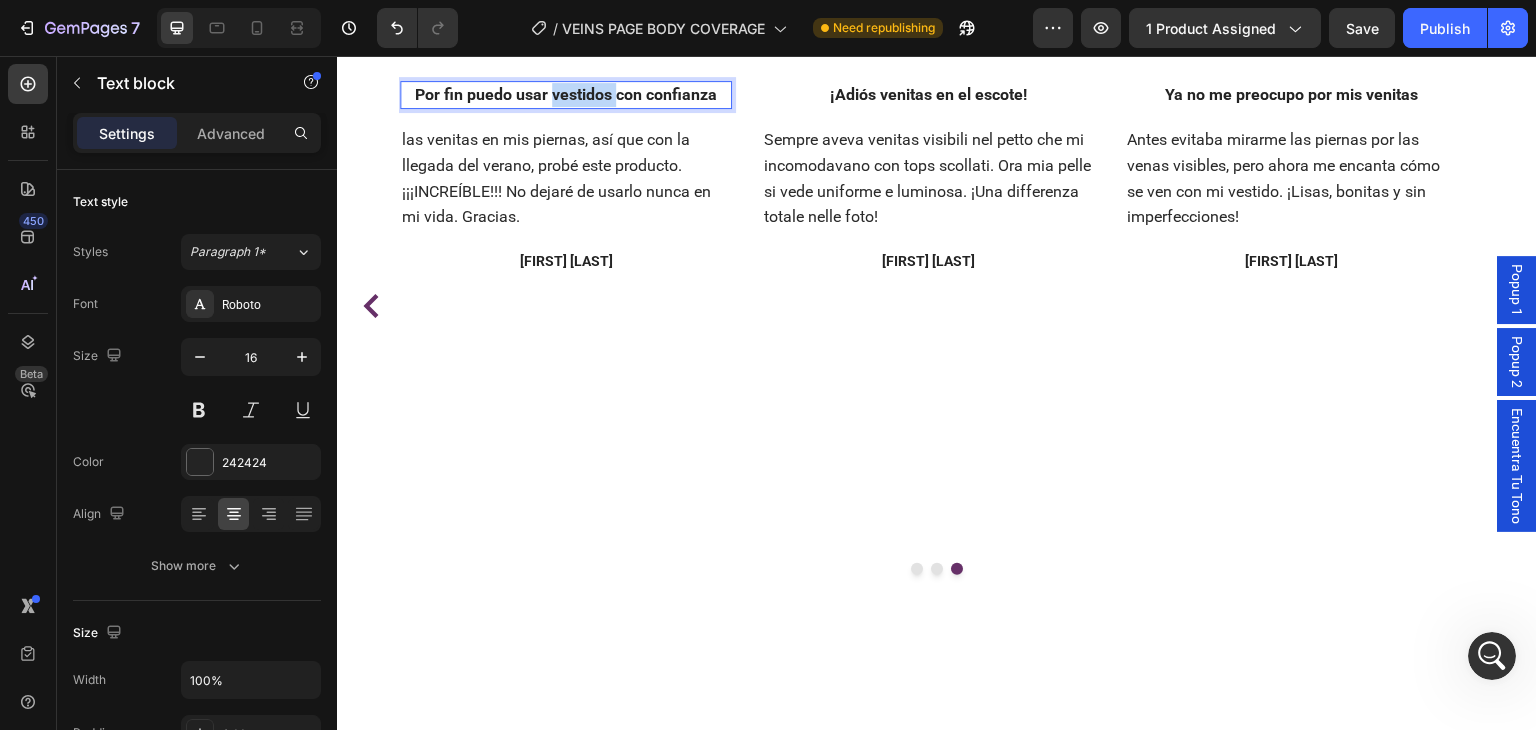 click on "Por fin puedo usar vestidos con confianza" at bounding box center (566, 95) 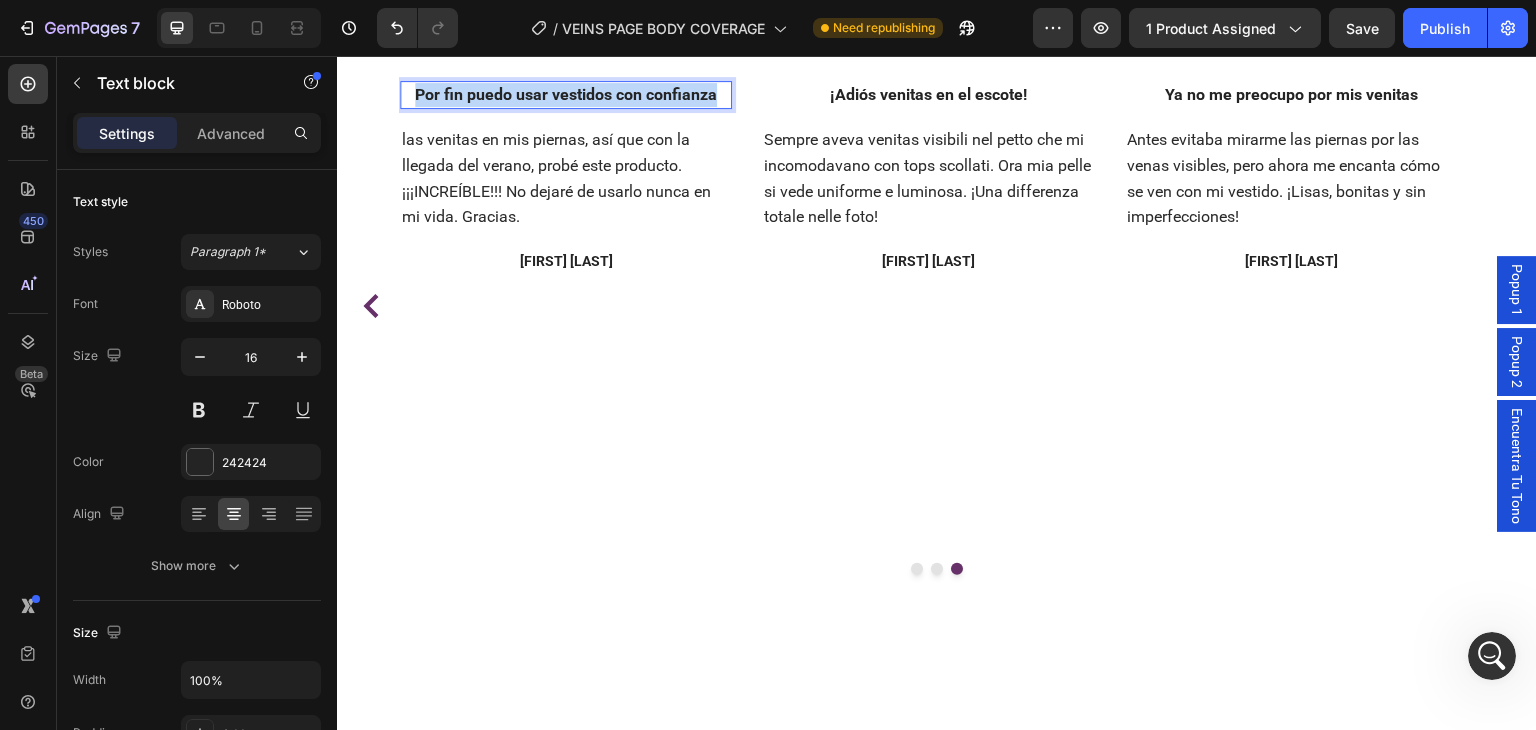 click on "Por fin puedo usar vestidos con confianza" at bounding box center (566, 95) 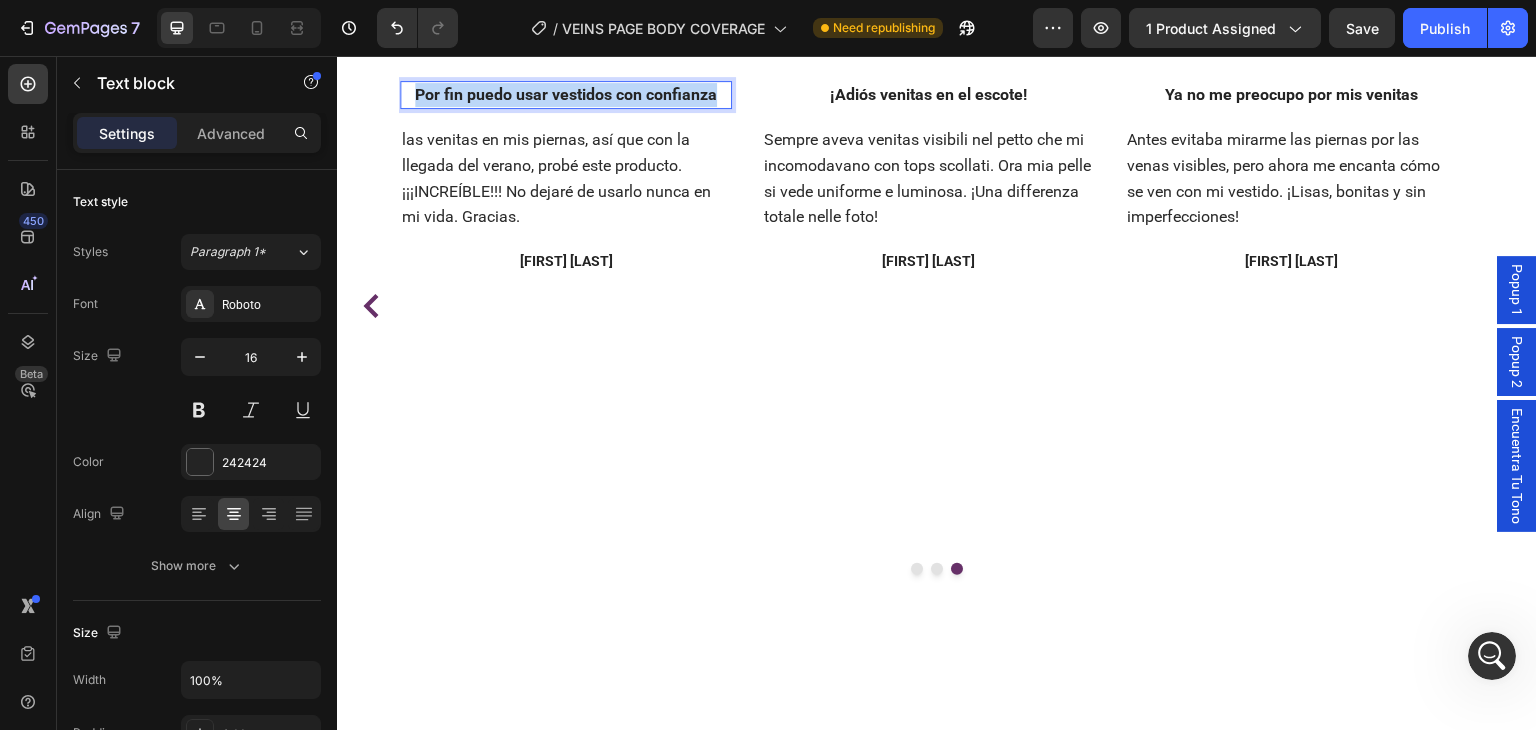 copy on "Por fin puedo usar vestidos con confianza" 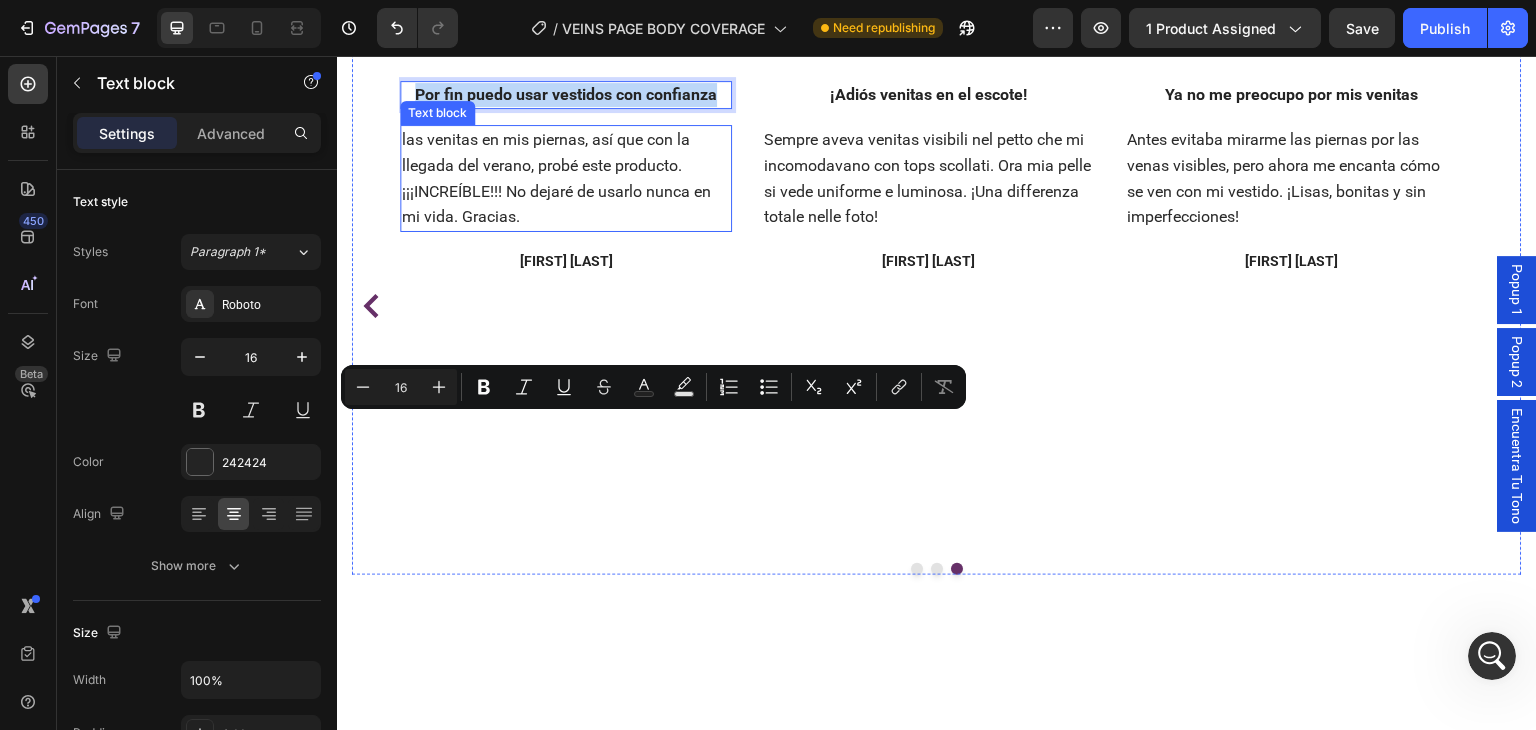 click on "las venitas en mis piernas, así que con la llegada del verano, probé este producto. ¡¡¡INCREÍBLE!!! No dejaré de usarlo nunca en mi vida. Gracias." at bounding box center (566, 178) 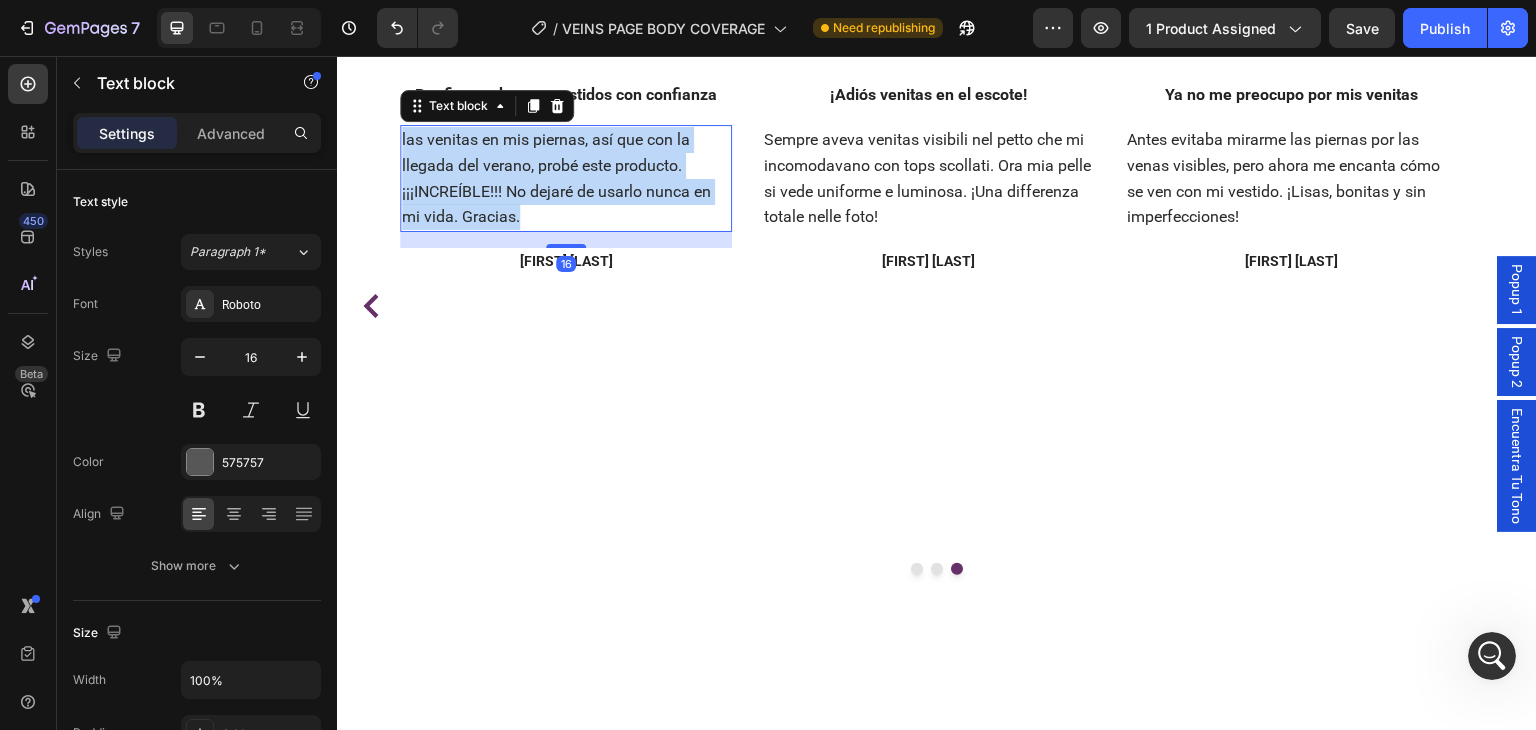 click on "las venitas en mis piernas, así que con la llegada del verano, probé este producto. ¡¡¡INCREÍBLE!!! No dejaré de usarlo nunca en mi vida. Gracias." at bounding box center (566, 178) 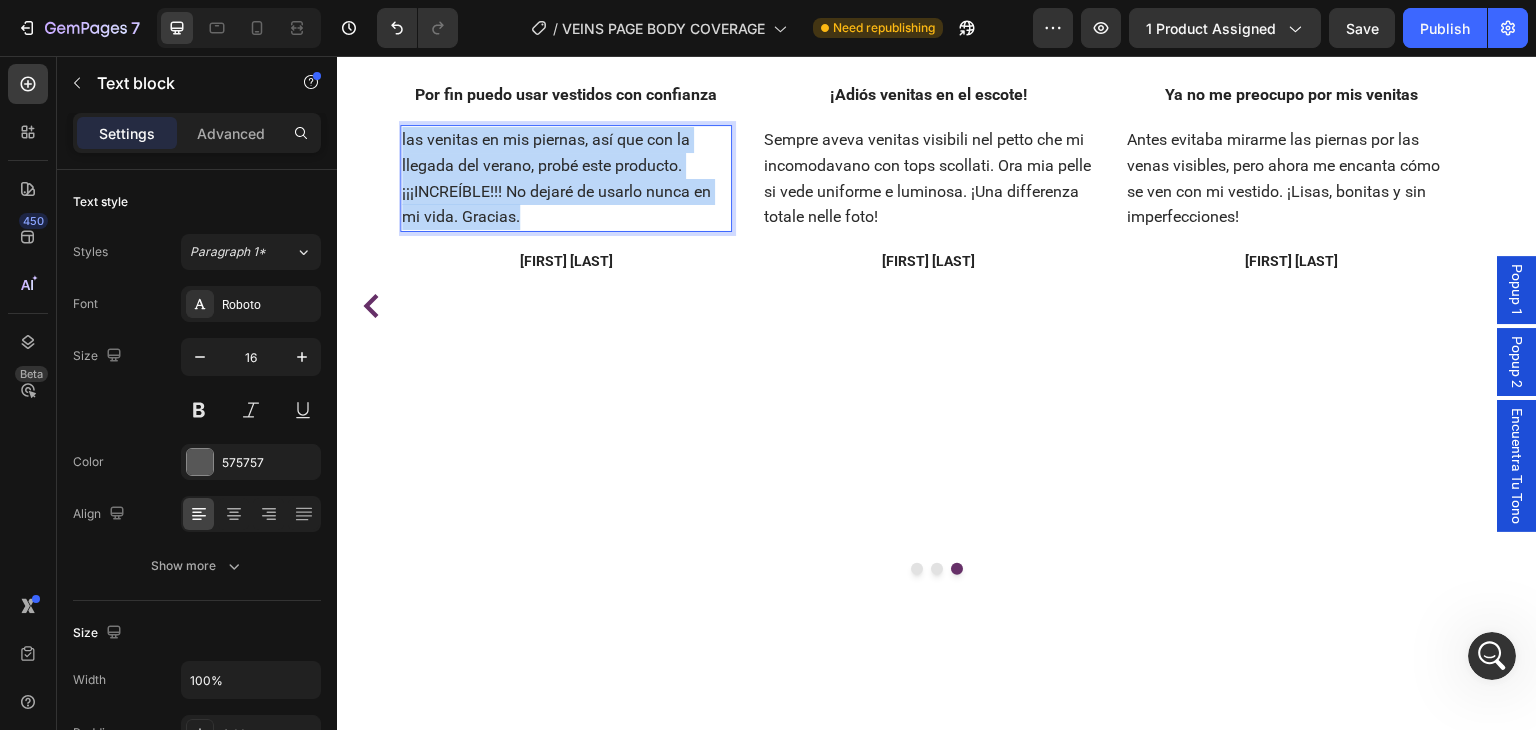 copy on "las venitas en mis piernas, así que con la llegada del verano, probé este producto. ¡¡¡INCREÍBLE!!! No dejaré de usarlo nunca en mi vida. Gracias." 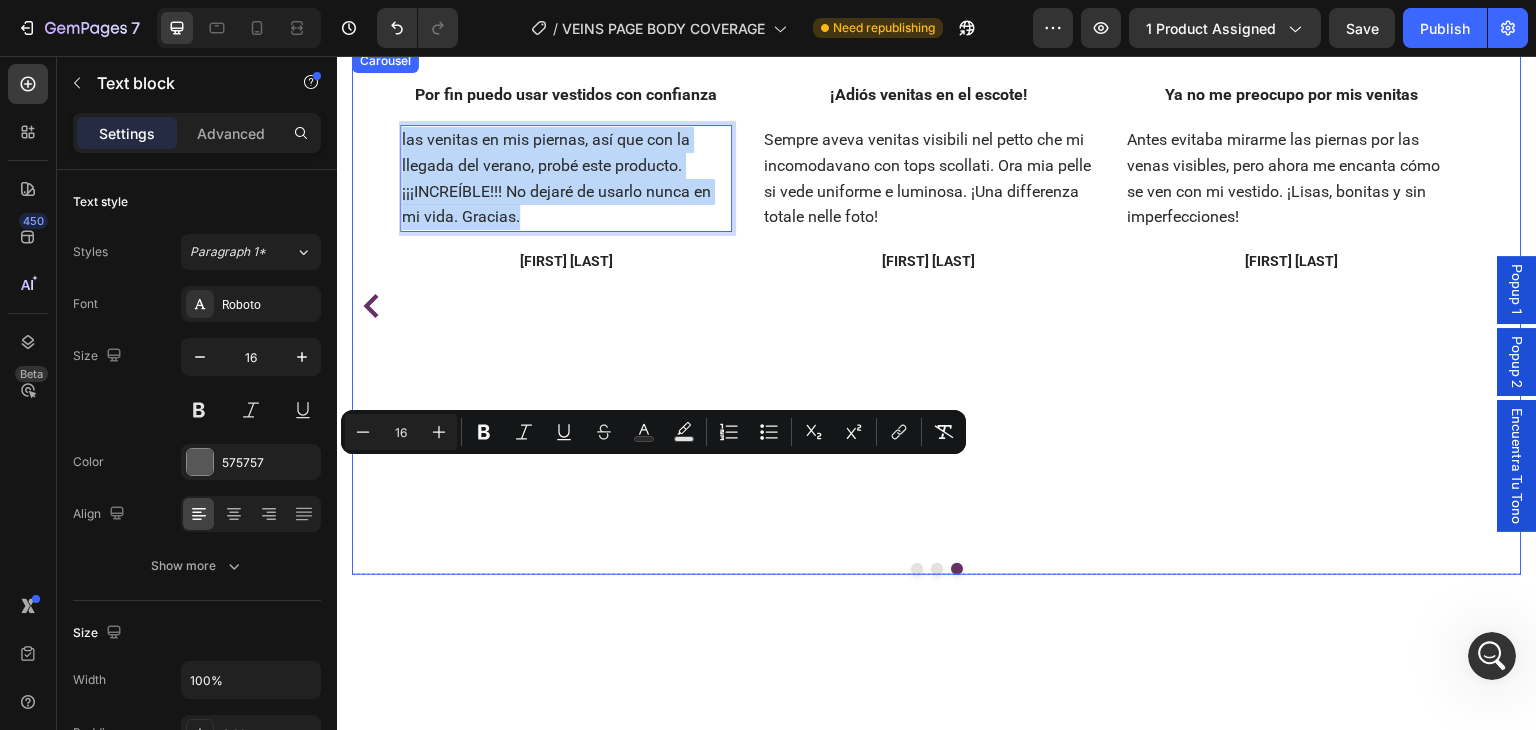 click on "Marina V." at bounding box center [566, 261] 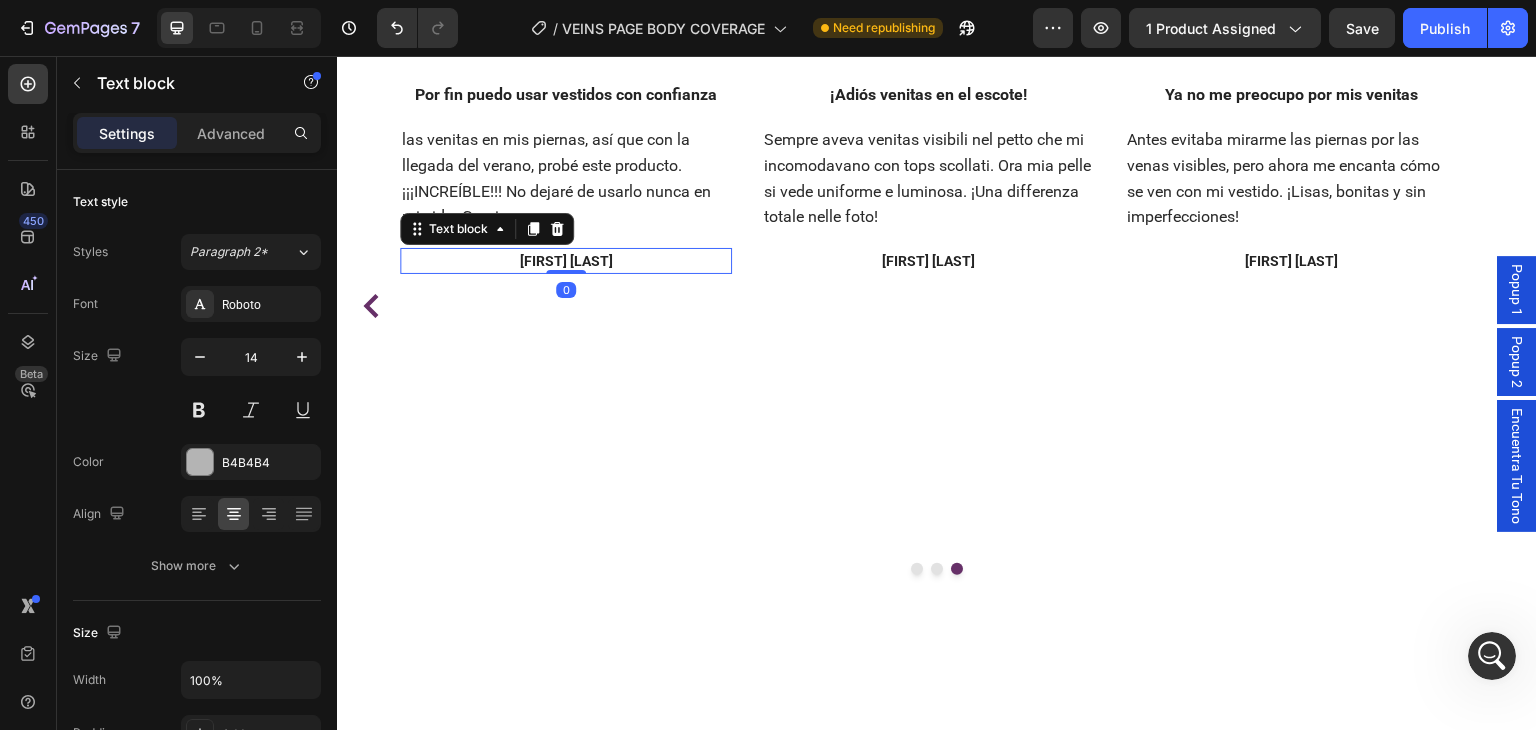 click on "Marina V." at bounding box center [566, 261] 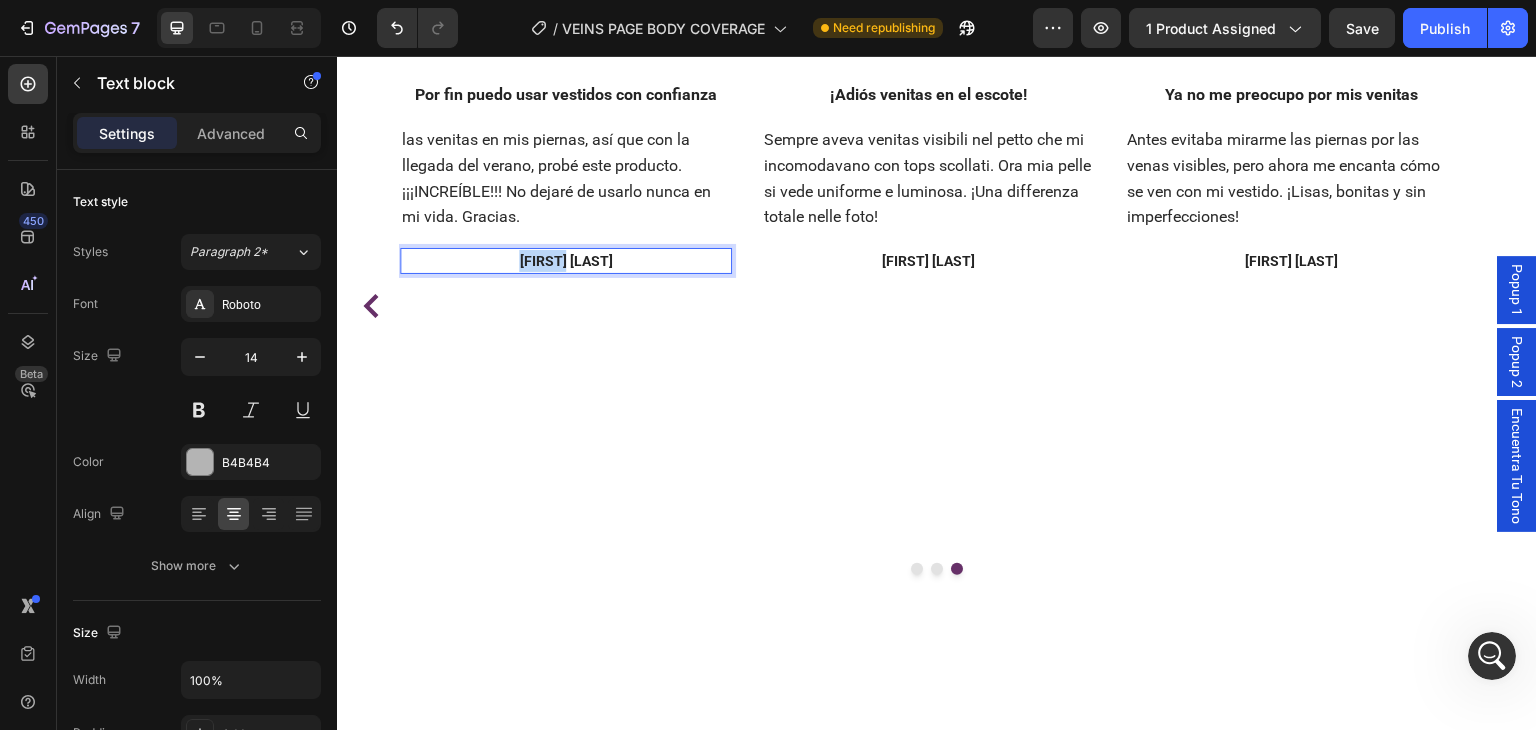 click on "Marina V." at bounding box center (566, 261) 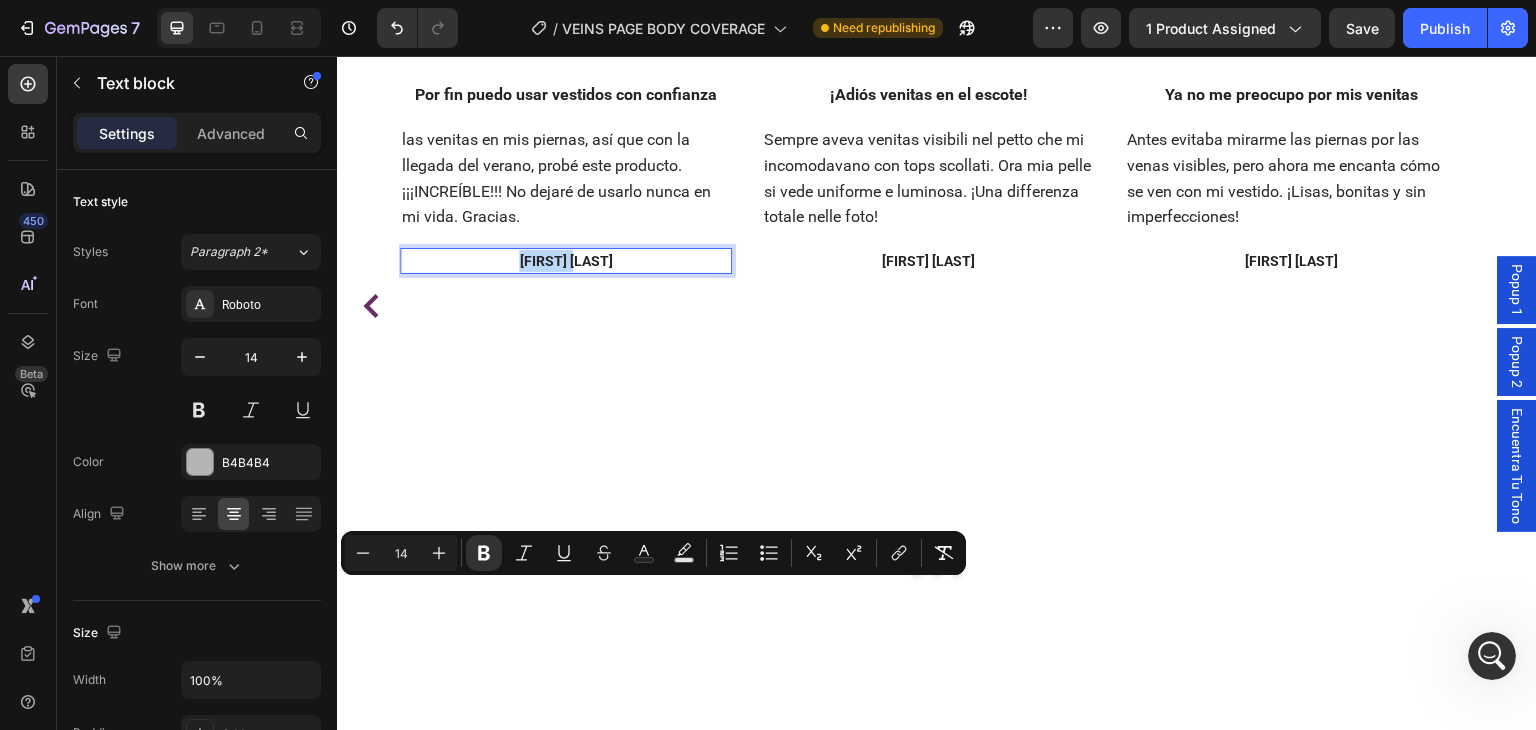 click on "Marina V." at bounding box center [566, 261] 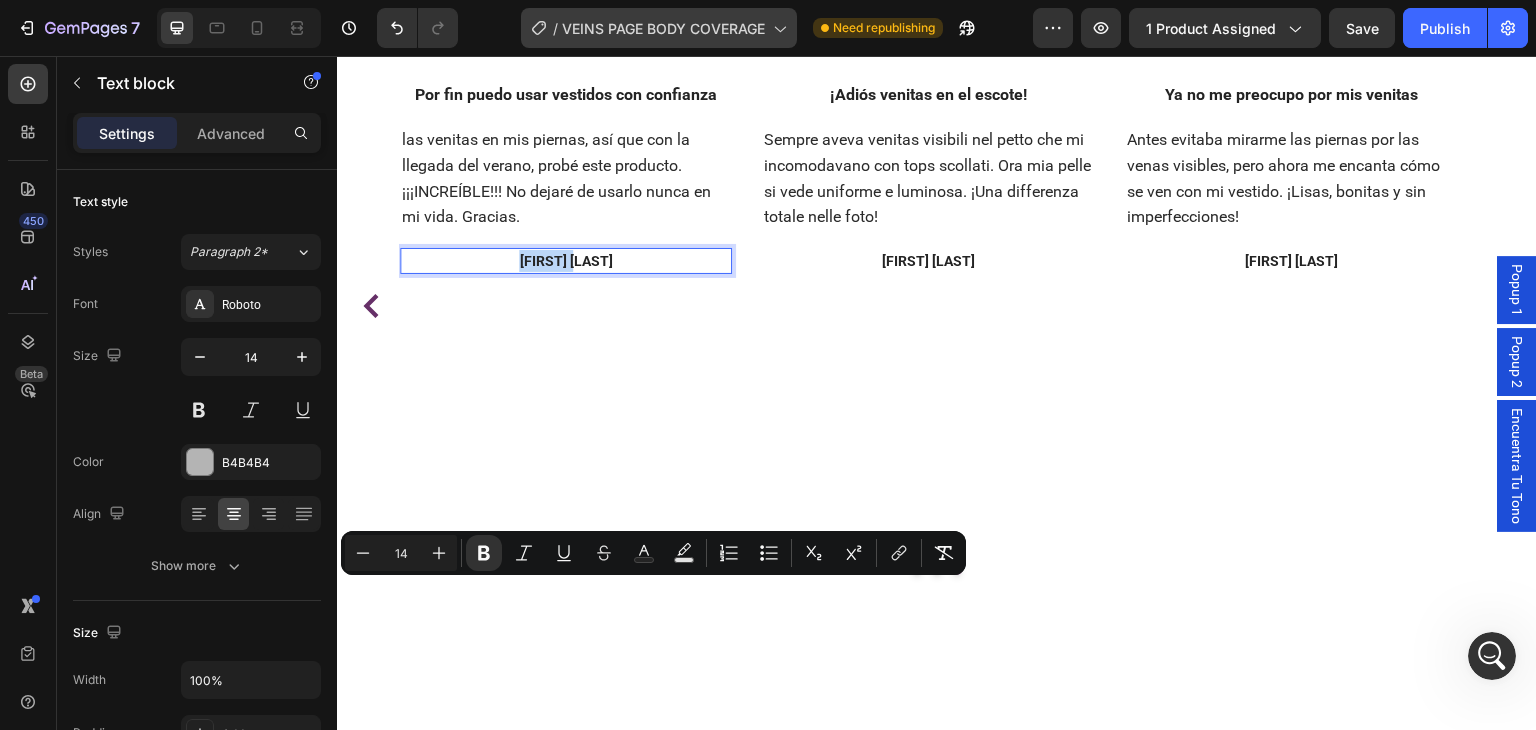 copy on "Marina V." 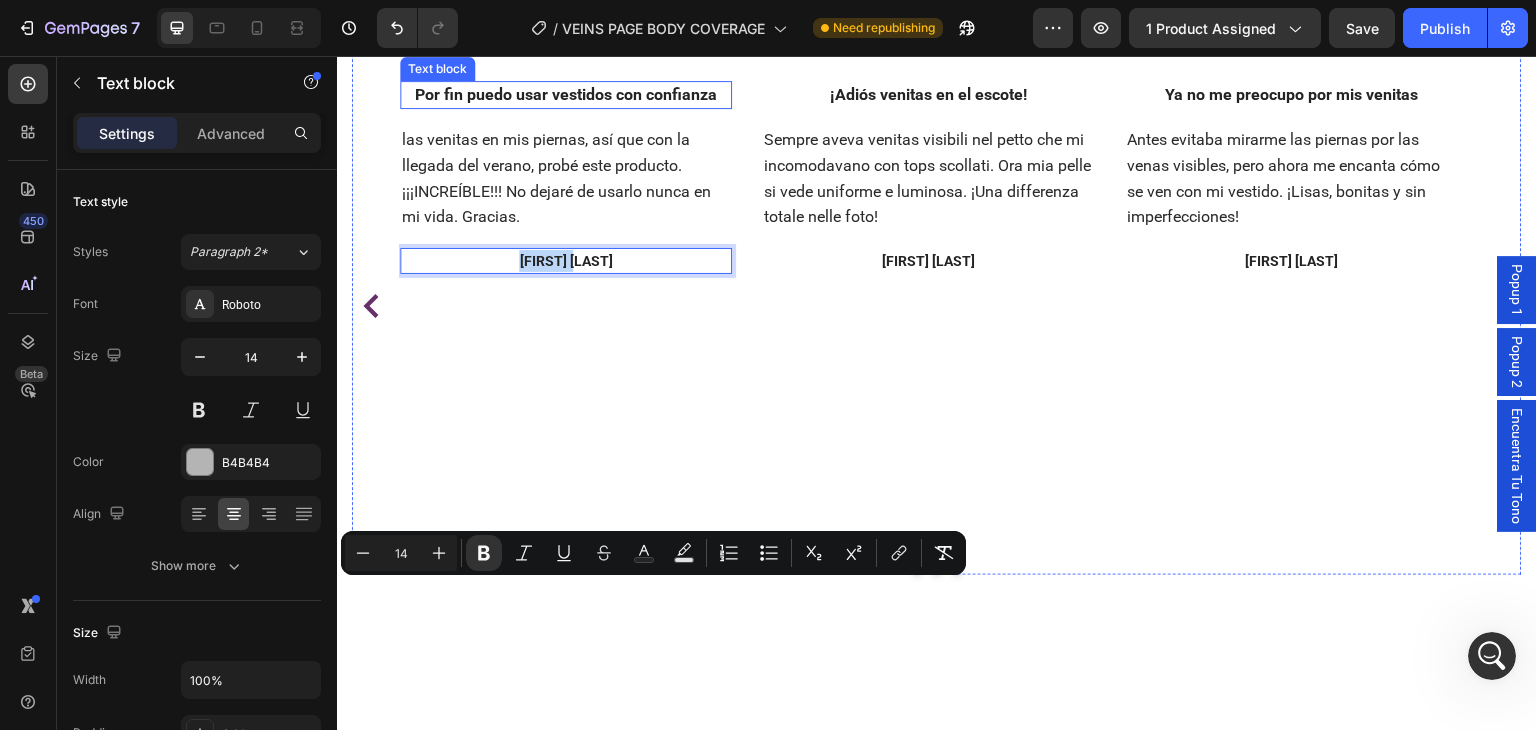 click on "Por fin puedo usar vestidos con confianza" at bounding box center (566, 95) 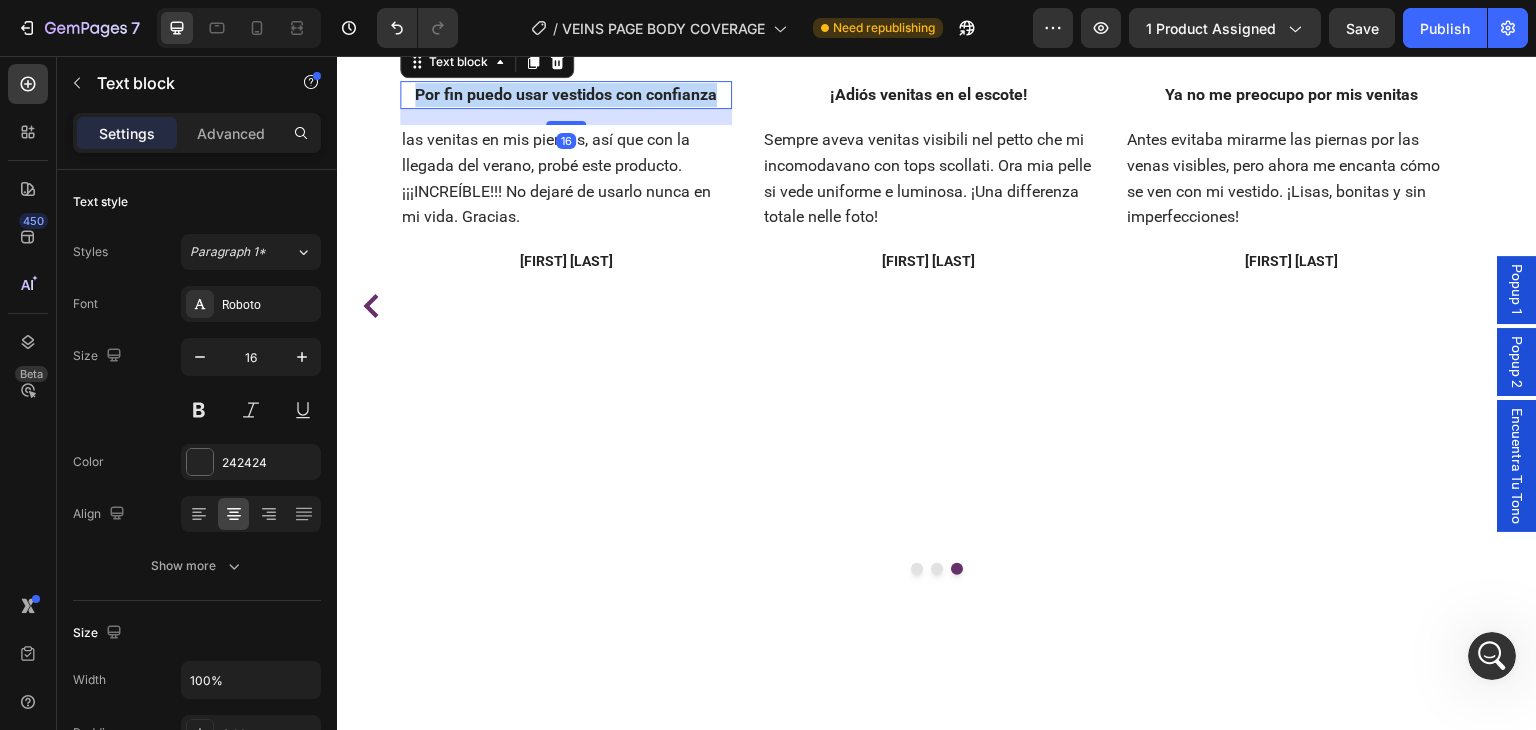 click on "Por fin puedo usar vestidos con confianza" at bounding box center [566, 95] 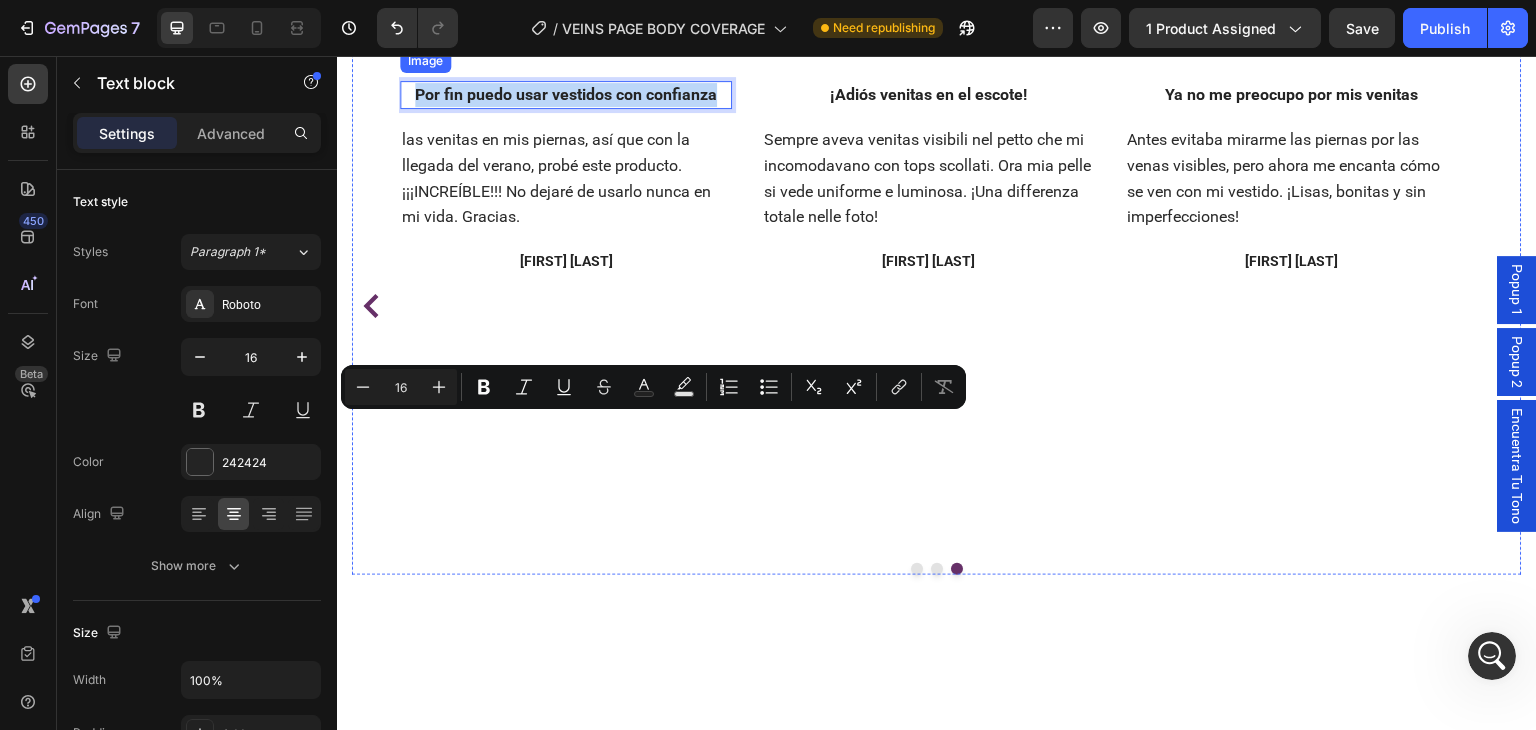 copy on "Por fin puedo usar vestidos con confianza" 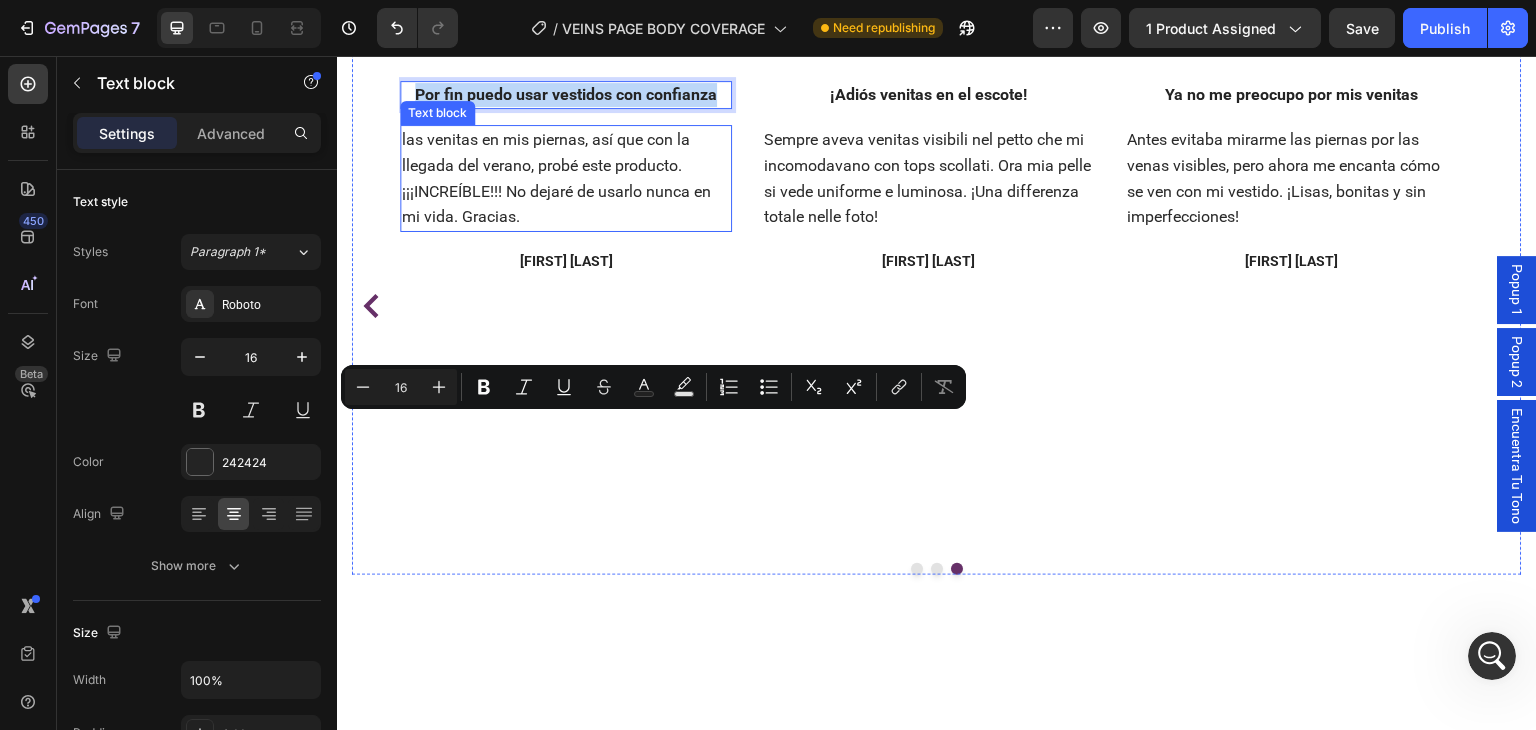 click on "las venitas en mis piernas, así que con la llegada del verano, probé este producto. ¡¡¡INCREÍBLE!!! No dejaré de usarlo nunca en mi vida. Gracias." at bounding box center (556, 178) 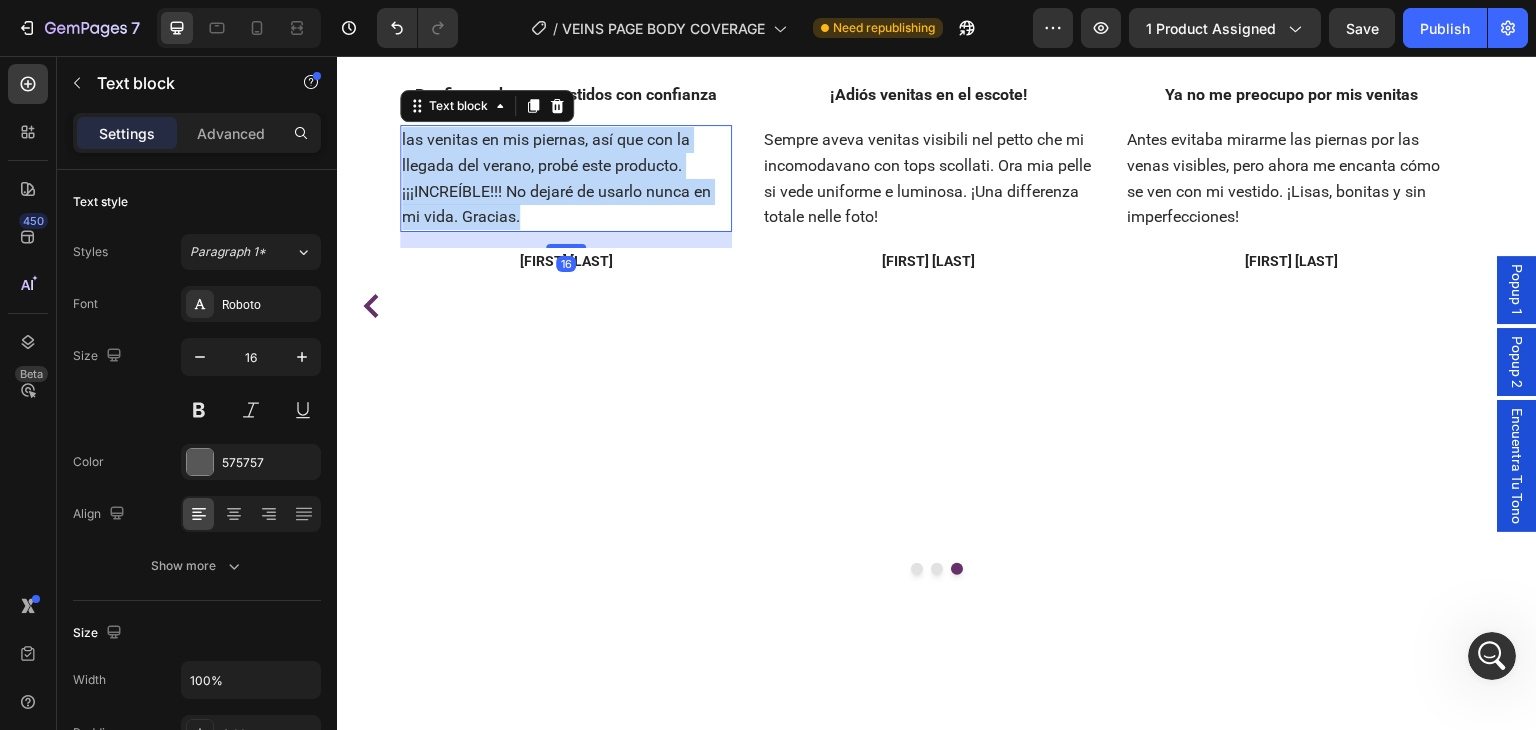 click on "las venitas en mis piernas, así que con la llegada del verano, probé este producto. ¡¡¡INCREÍBLE!!! No dejaré de usarlo nunca en mi vida. Gracias." at bounding box center (556, 178) 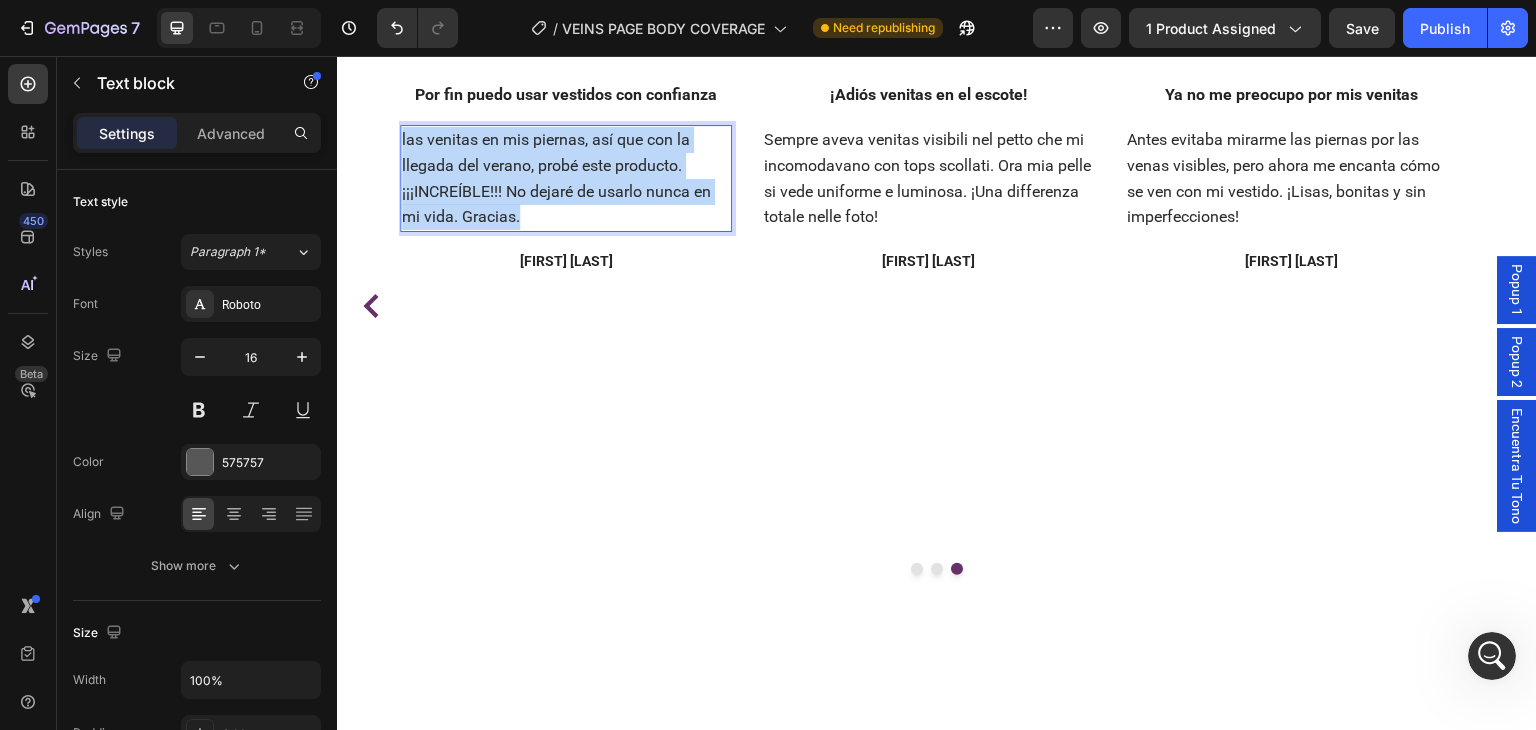 copy on "las venitas en mis piernas, así que con la llegada del verano, probé este producto. ¡¡¡INCREÍBLE!!! No dejaré de usarlo nunca en mi vida. Gracias." 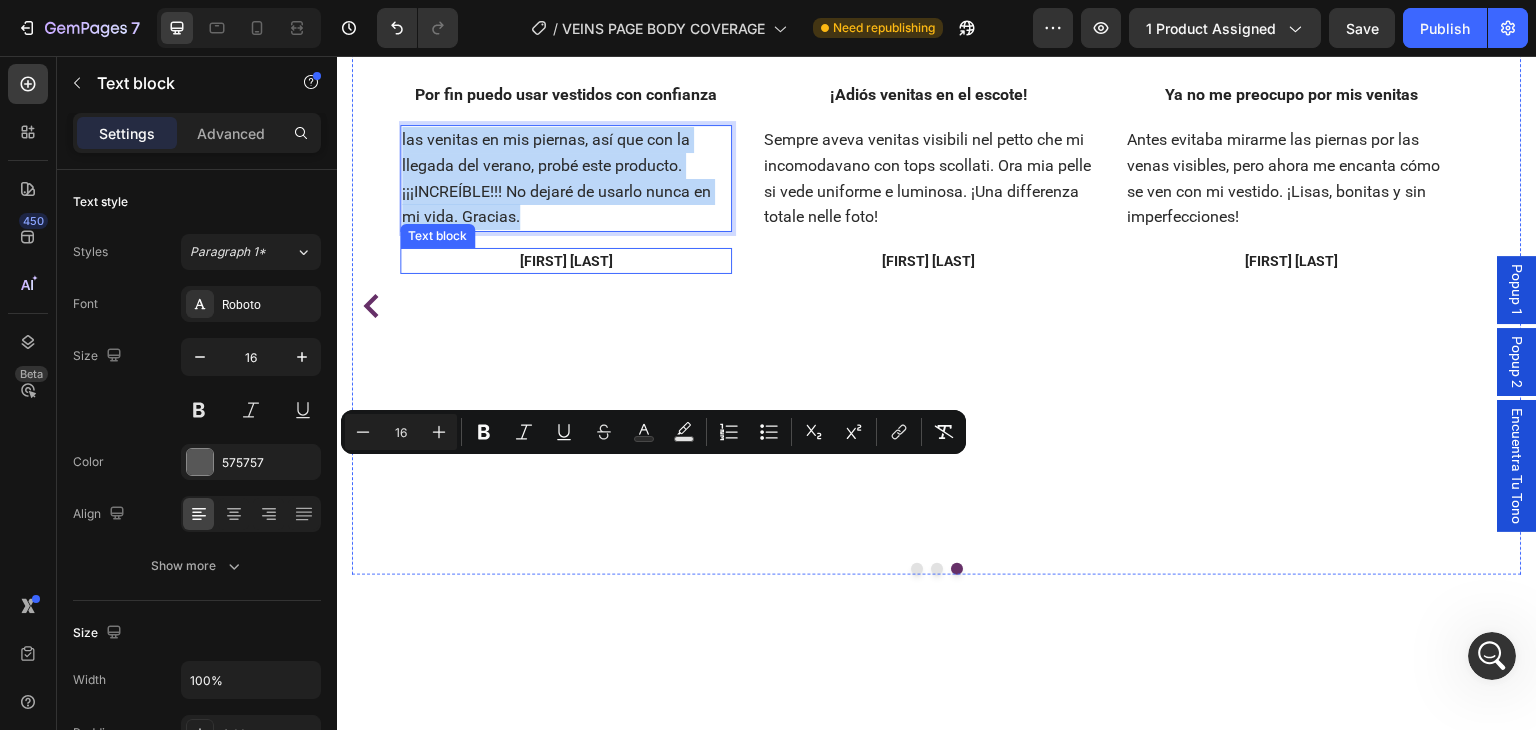 click on "Marina V." at bounding box center (566, 261) 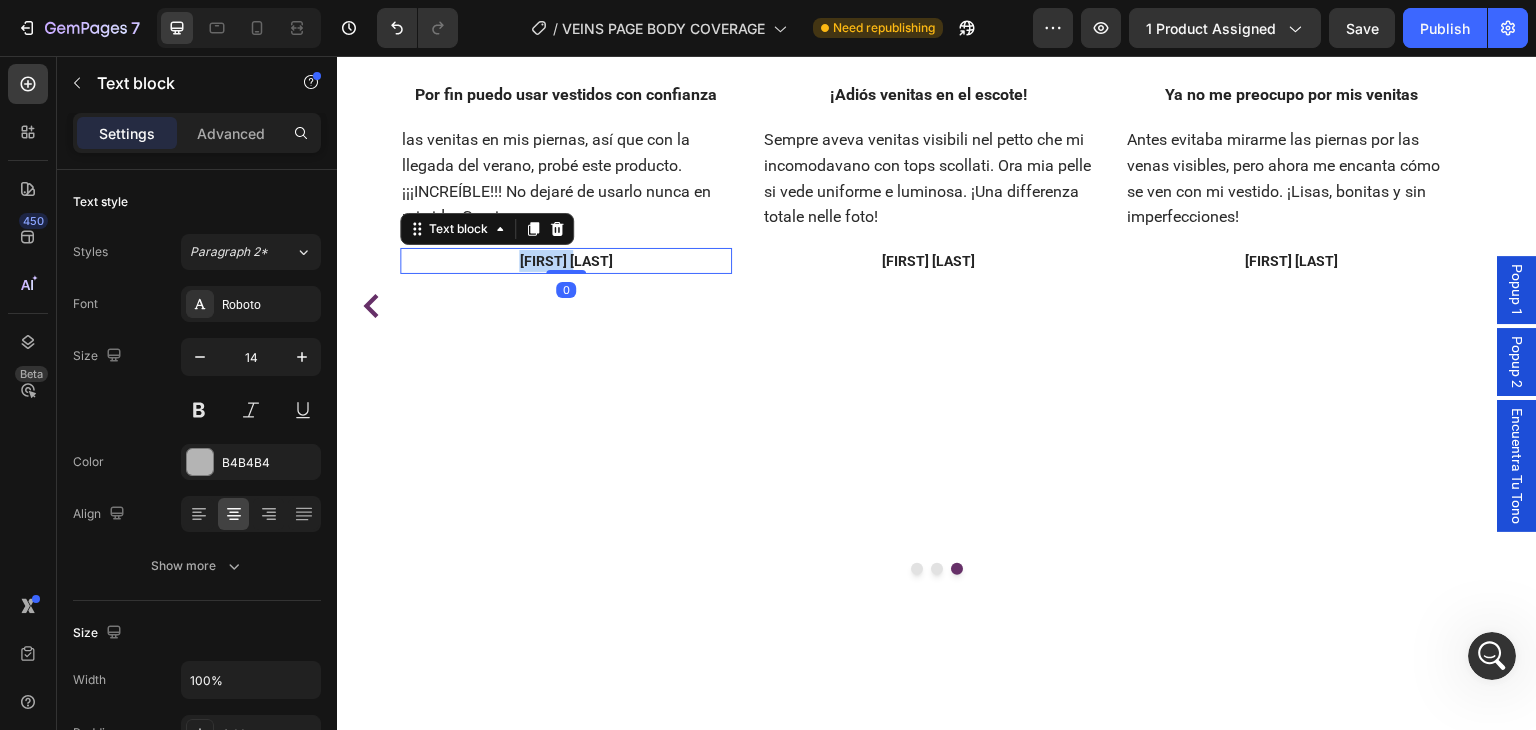 click on "Marina V." at bounding box center [566, 261] 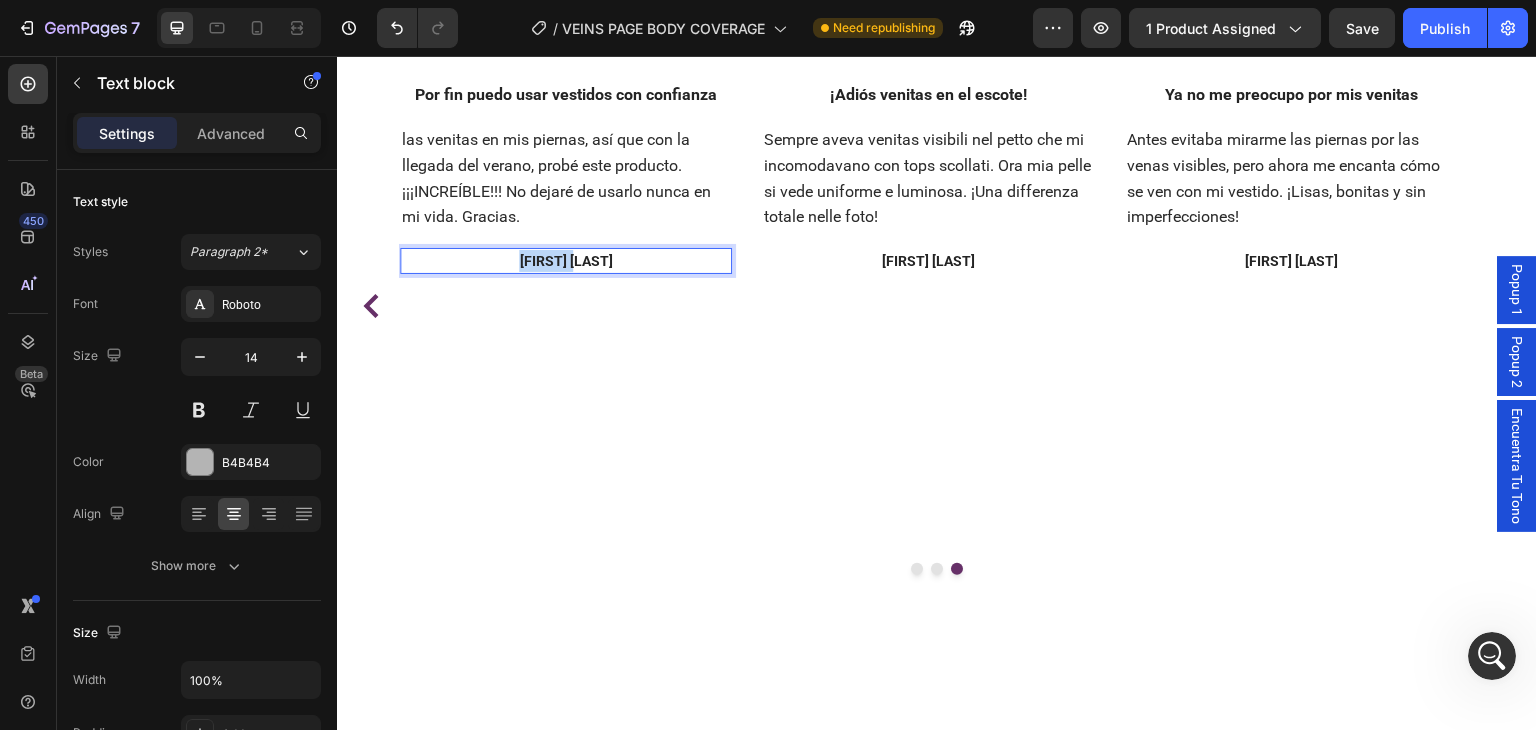 copy on "Marina V." 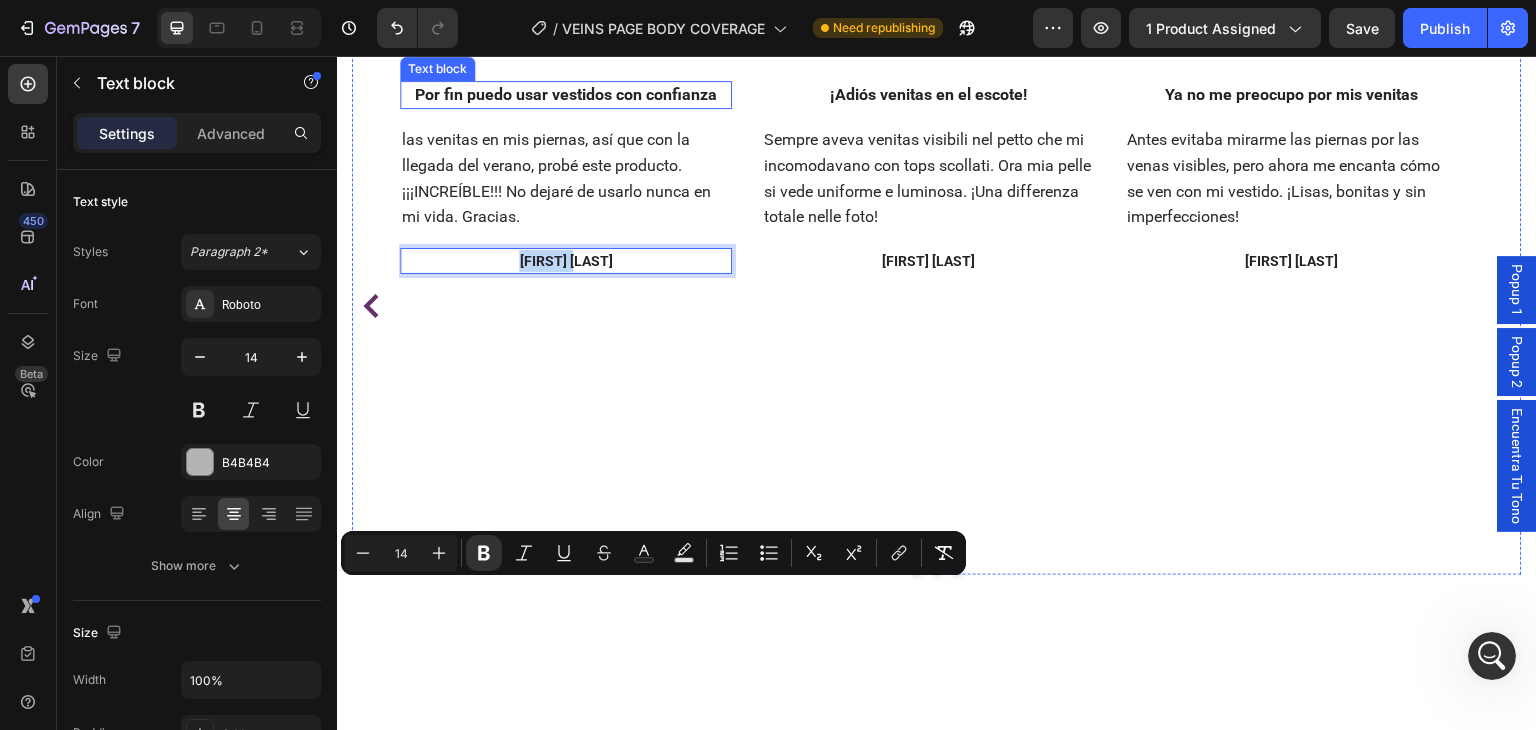 click on "Por fin puedo usar vestidos con confianza" at bounding box center [566, 95] 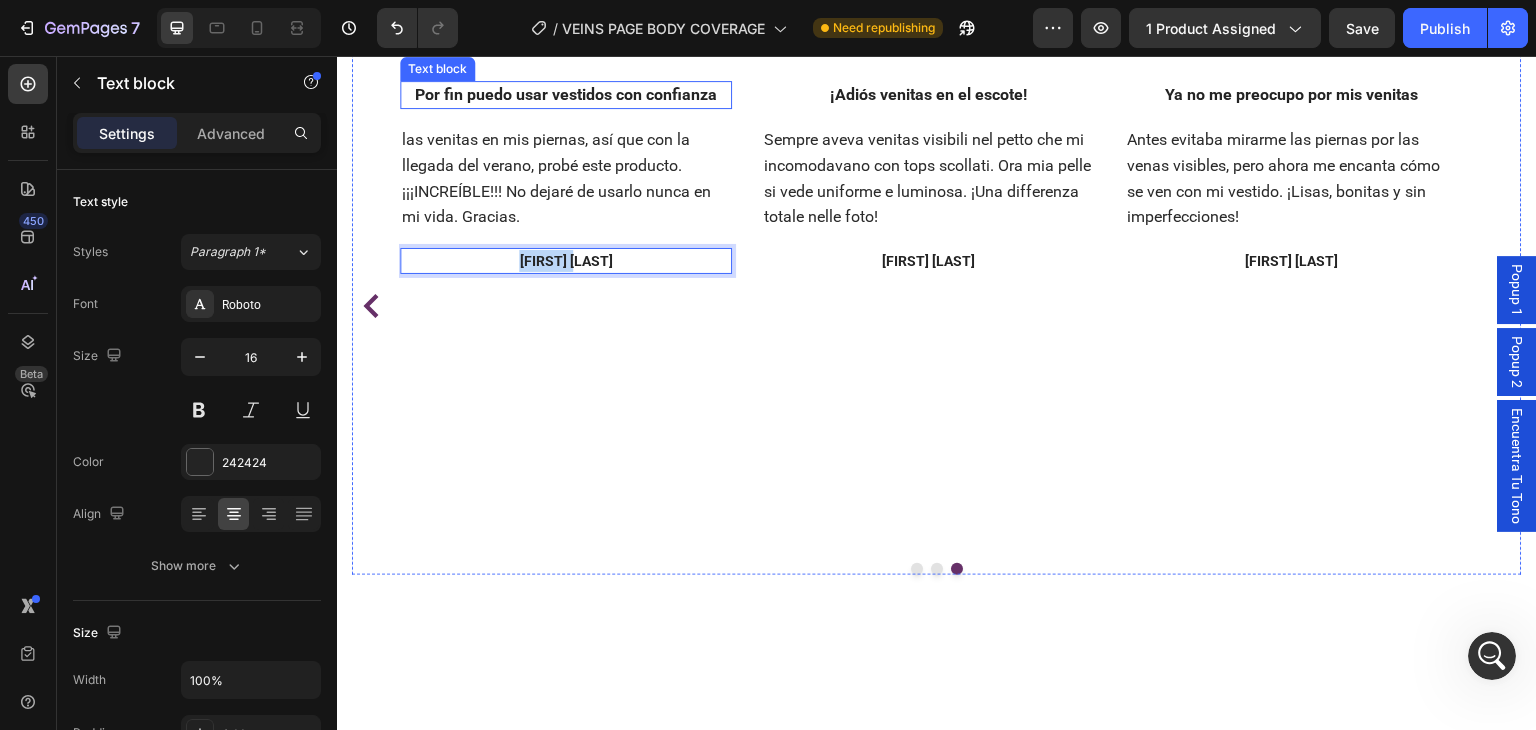 click on "Por fin puedo usar vestidos con confianza" at bounding box center (566, 95) 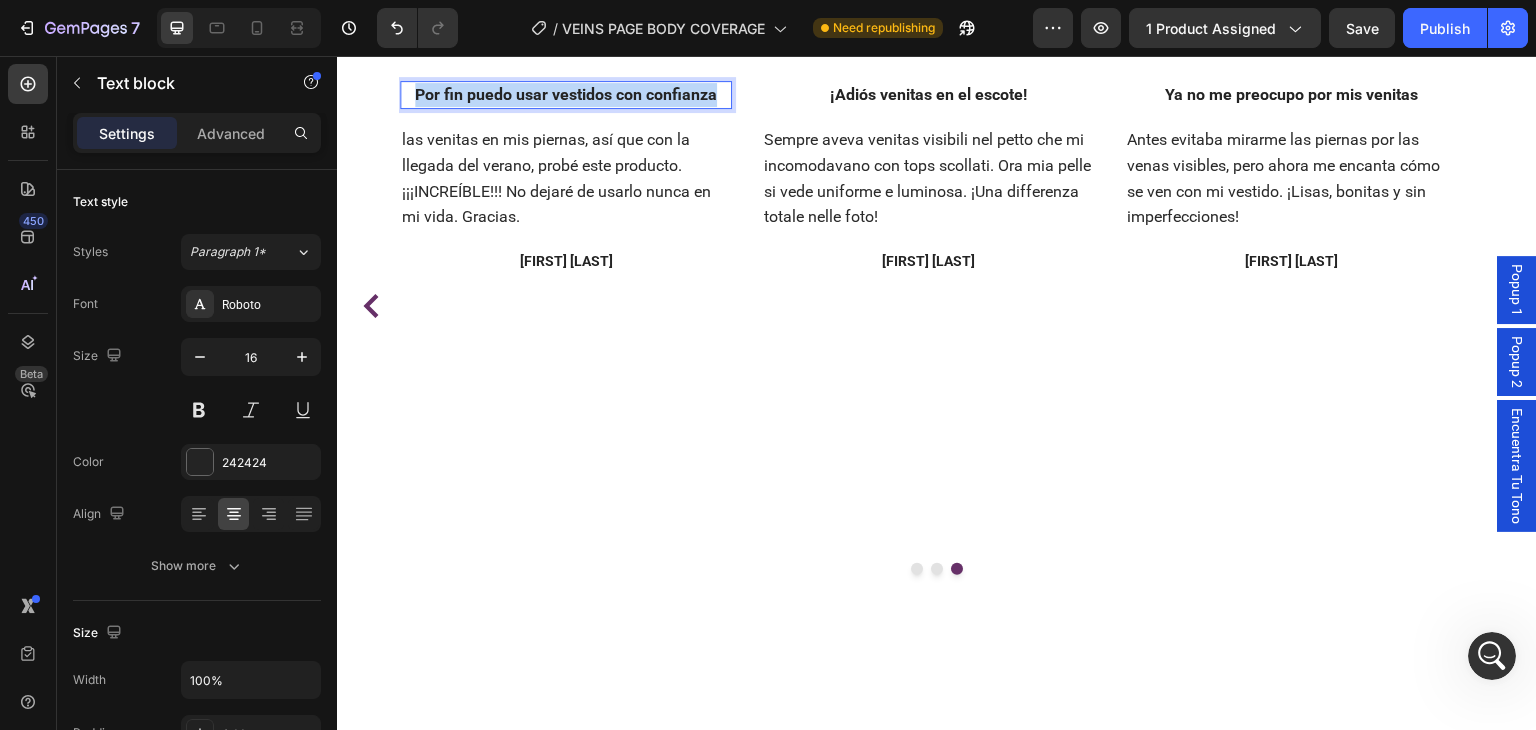 click on "Por fin puedo usar vestidos con confianza" at bounding box center [566, 95] 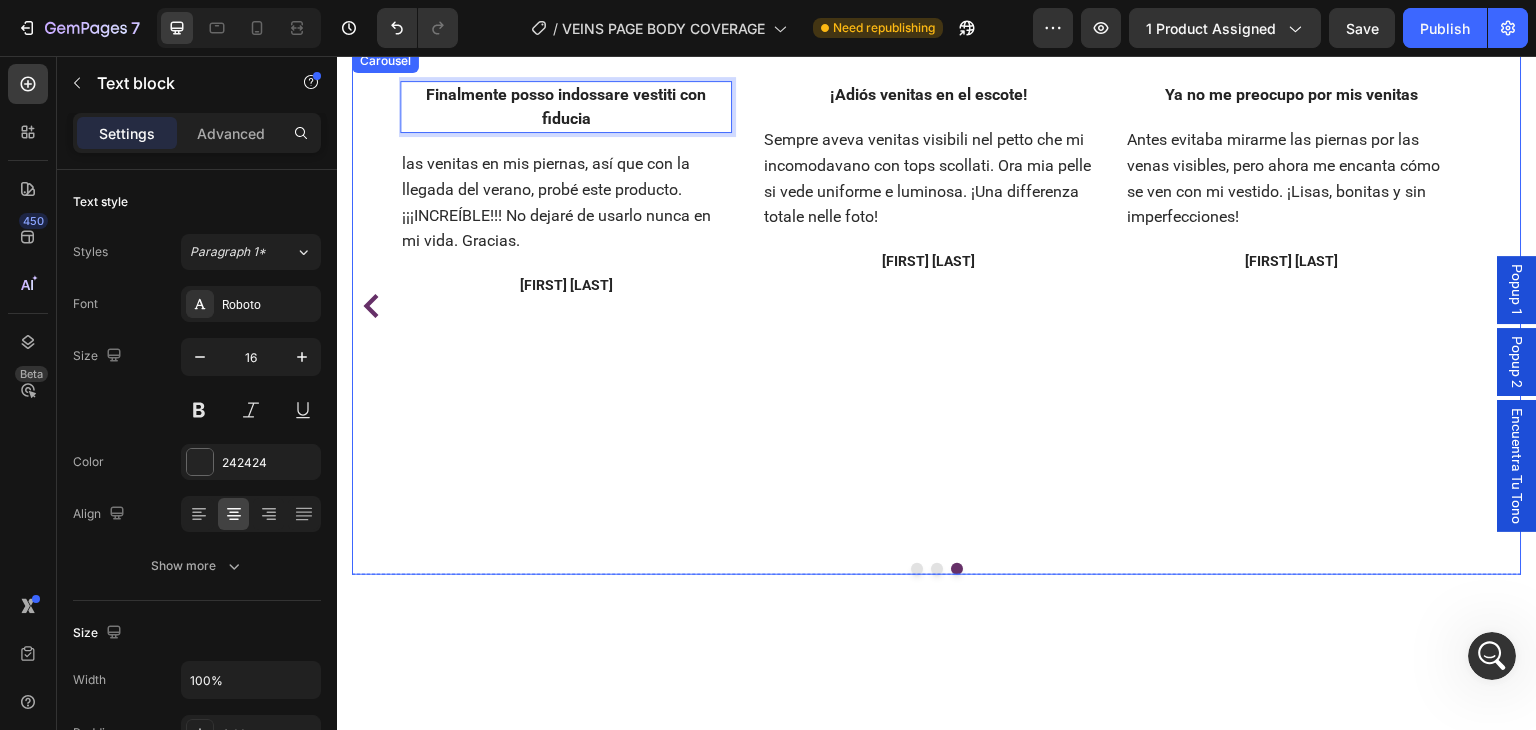 click on "las venitas en mis piernas, así que con la llegada del verano, probé este producto. ¡¡¡INCREÍBLE!!! No dejaré de usarlo nunca en mi vida. Gracias." at bounding box center (556, 202) 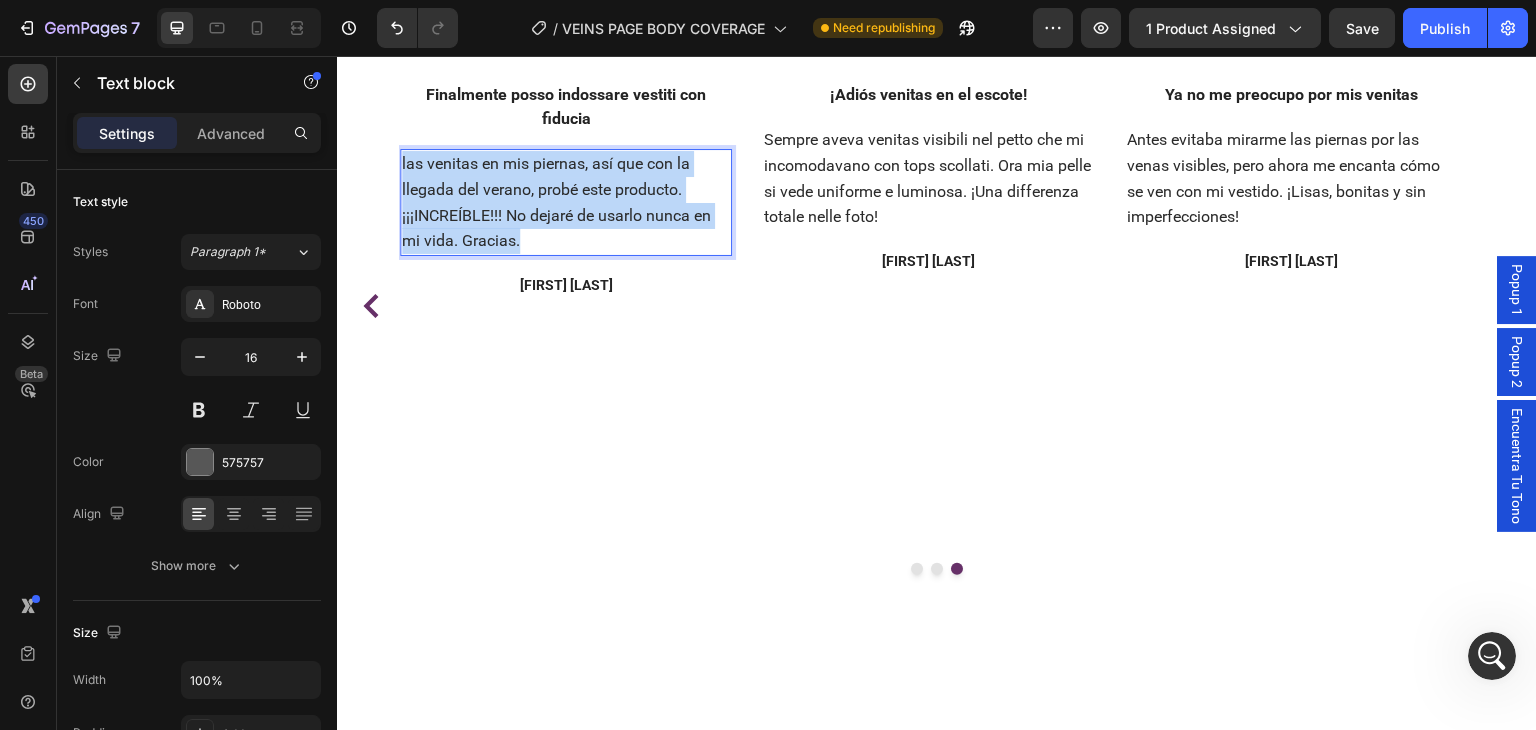click on "las venitas en mis piernas, así que con la llegada del verano, probé este producto. ¡¡¡INCREÍBLE!!! No dejaré de usarlo nunca en mi vida. Gracias." at bounding box center [556, 202] 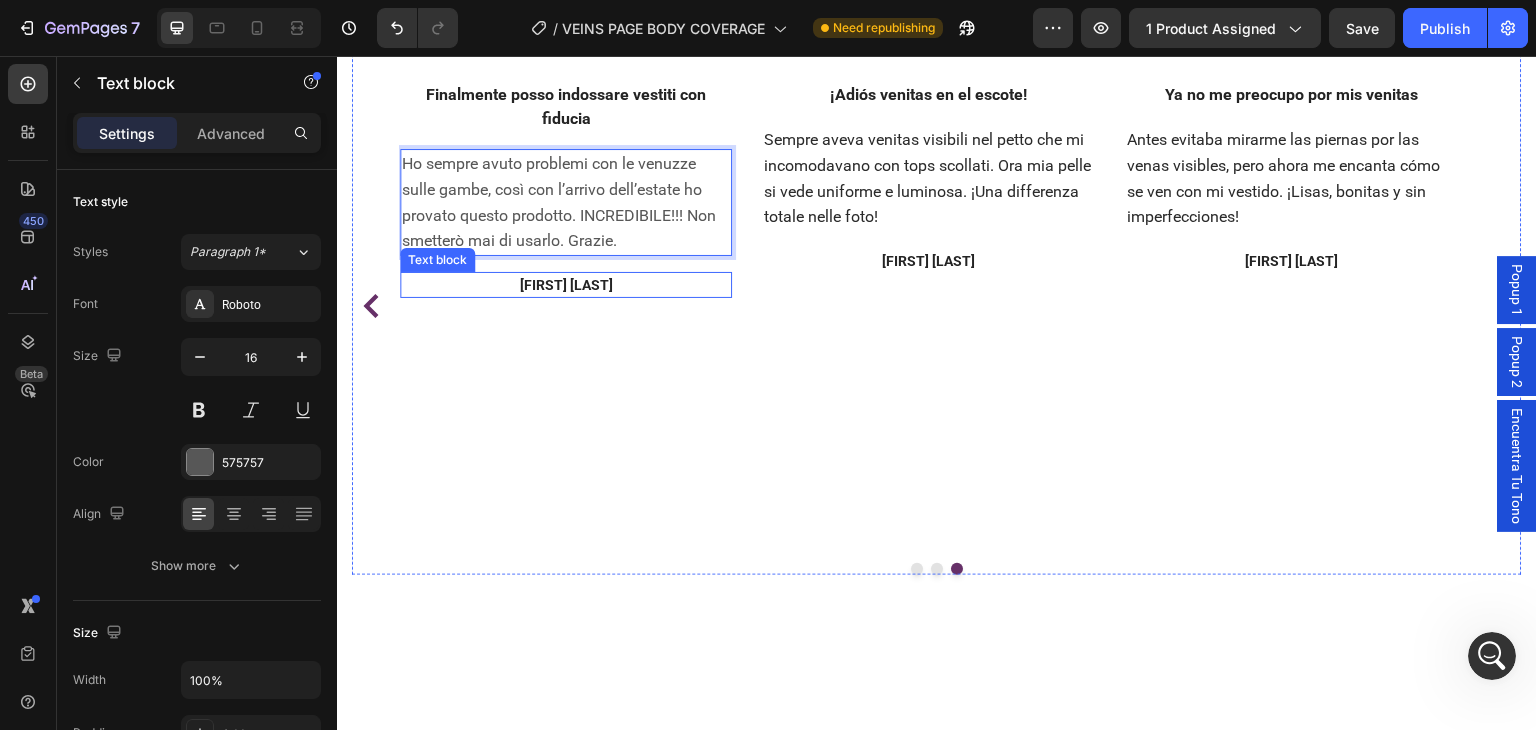 click on "Marina V." at bounding box center (566, 285) 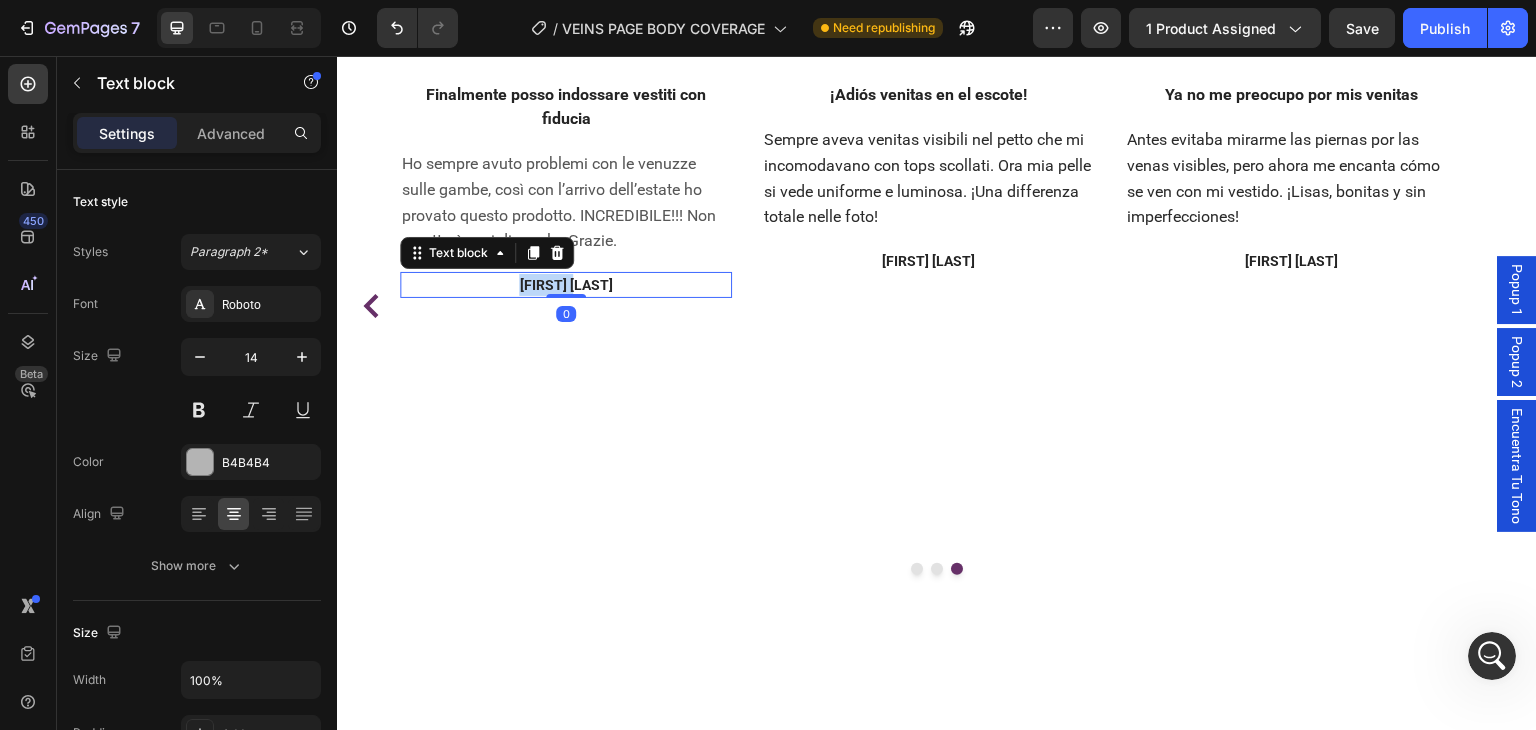 click on "Marina V." at bounding box center [566, 285] 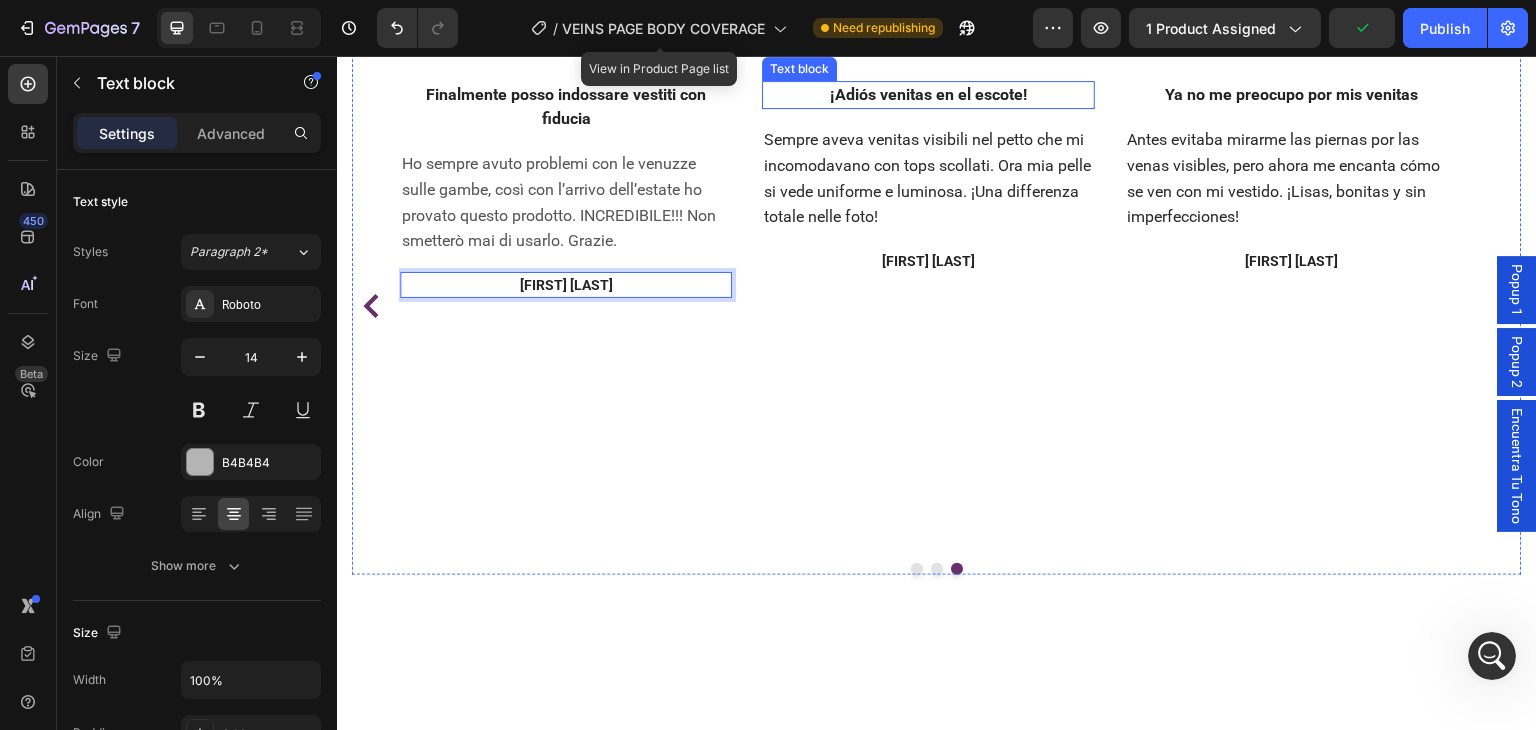 click on "¡Adiós venitas en el escote!" at bounding box center [929, 94] 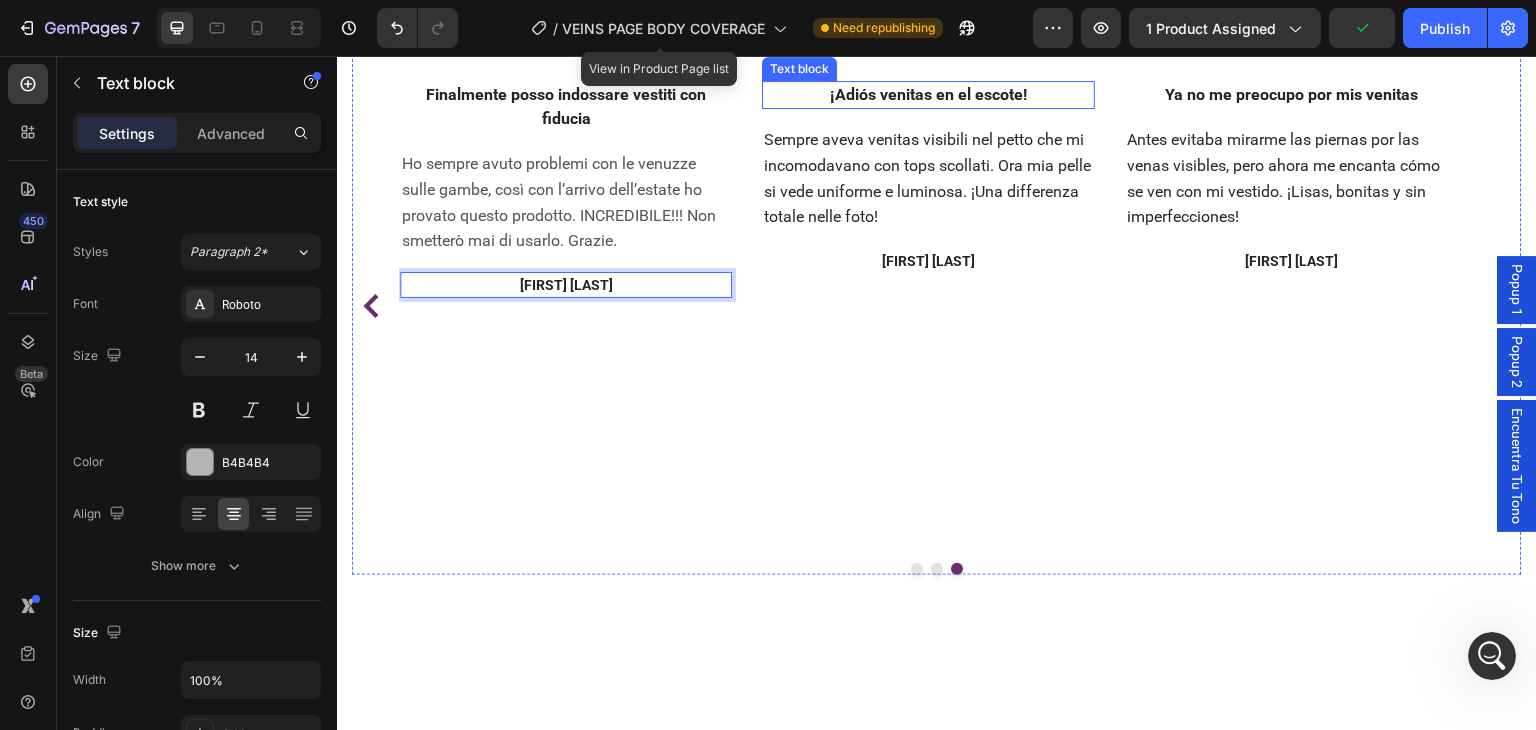 click on "¡Adiós venitas en el escote!" at bounding box center [929, 94] 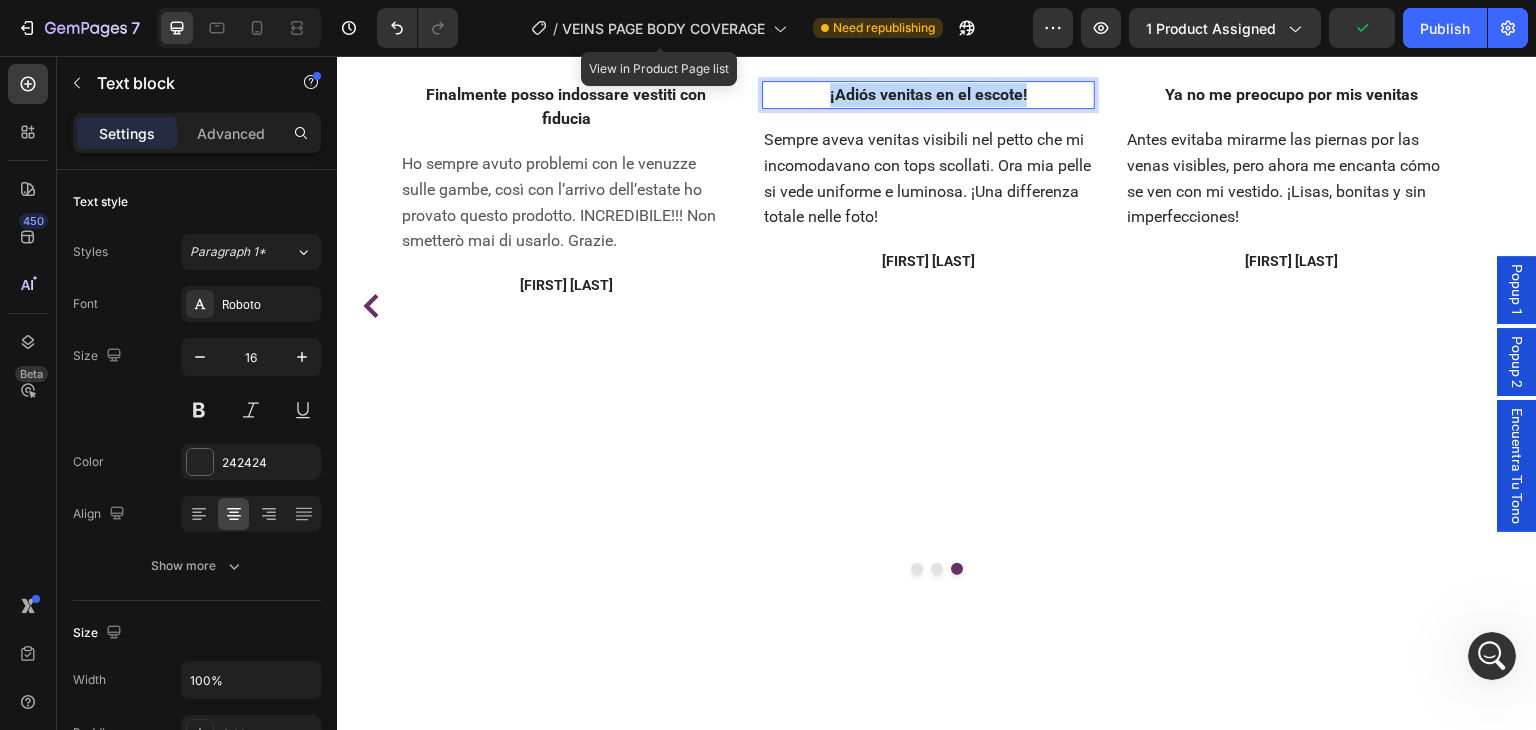 click on "¡Adiós venitas en el escote!" at bounding box center [929, 94] 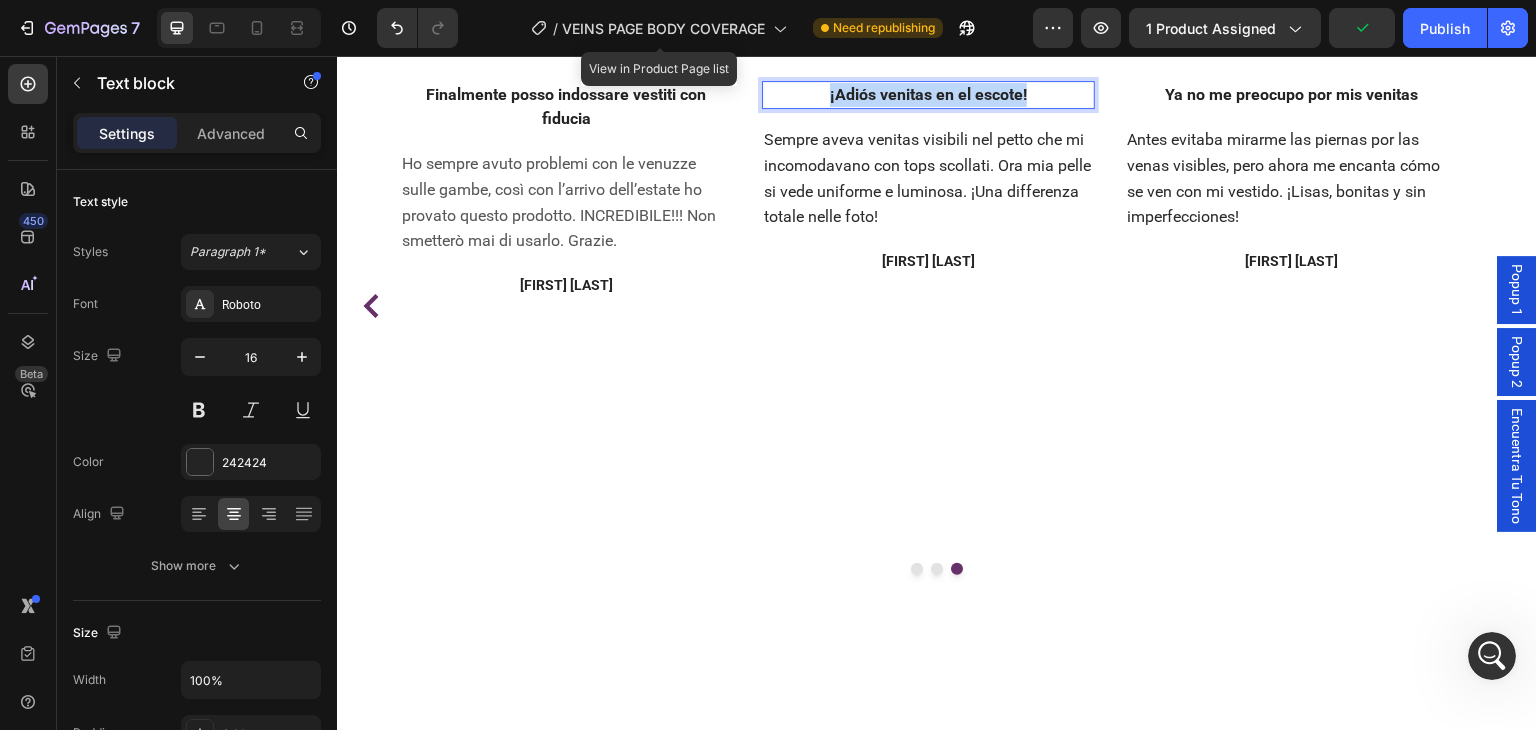 copy on "¡Adiós venitas en el escote!" 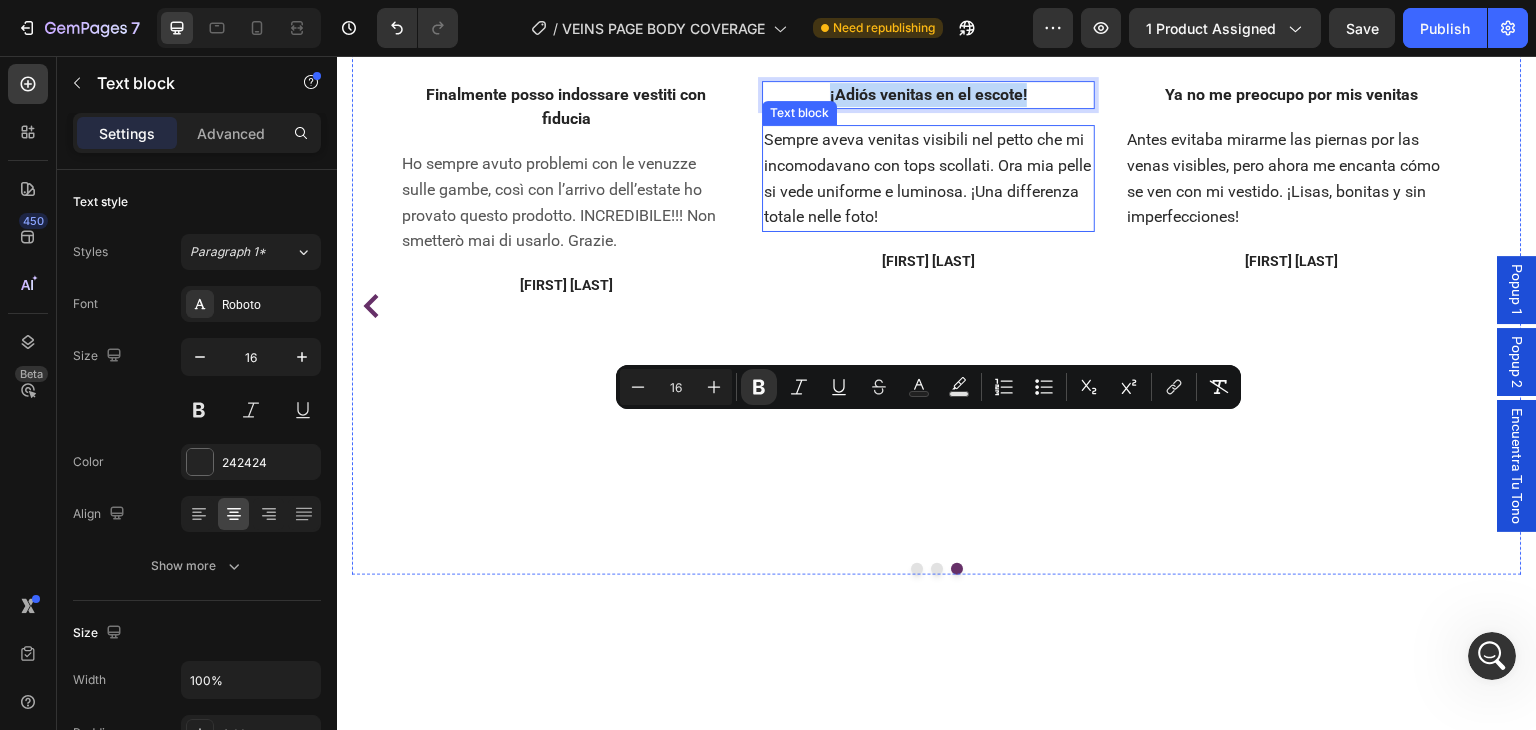 click on "Siempre tenía venitas visibles en el pecho que me incomodaban con tops escotados. Ahora mi piel se ve uniforme y luminosa. ¡Una diferencia total en las fotos!" at bounding box center [928, 178] 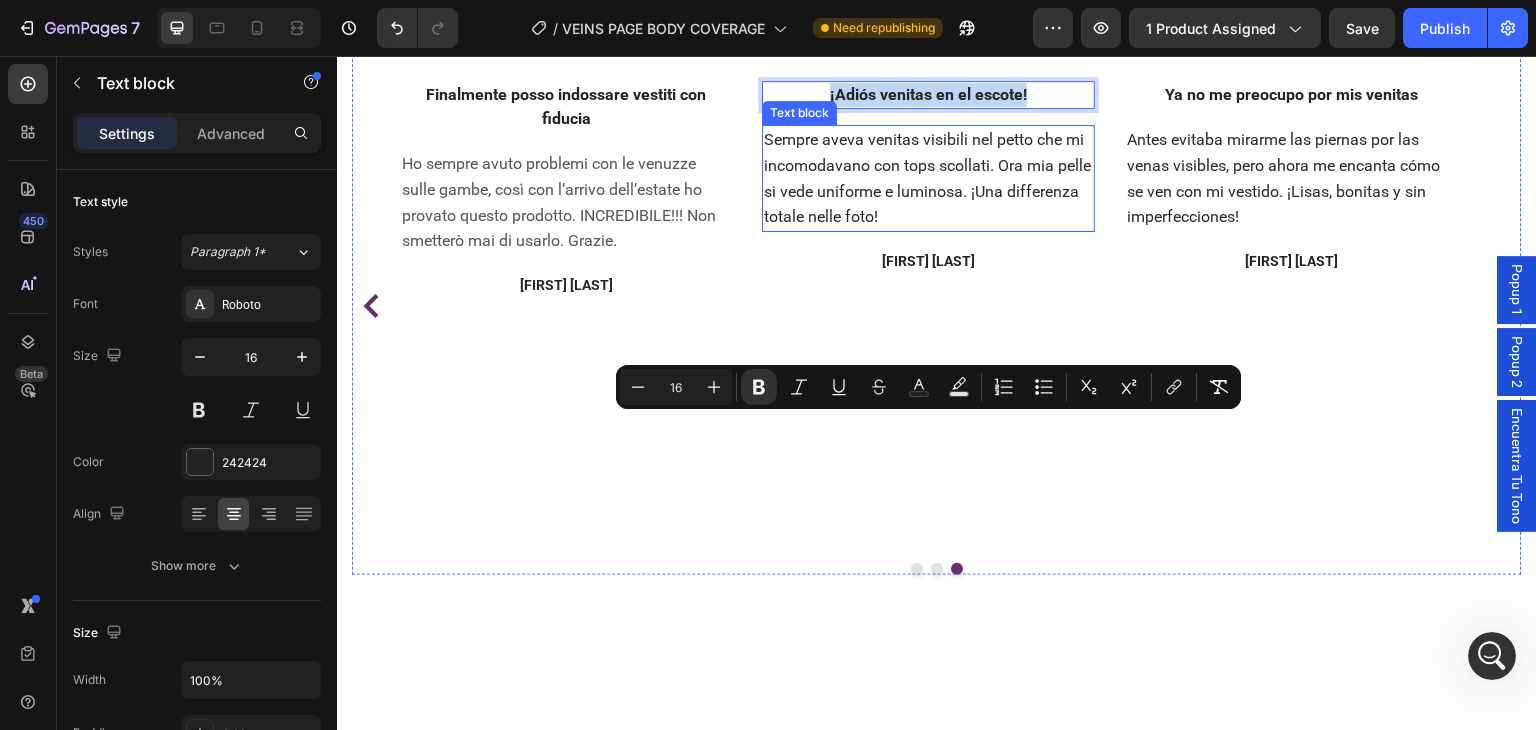 click on "Siempre tenía venitas visibles en el pecho que me incomodaban con tops escotados. Ahora mi piel se ve uniforme y luminosa. ¡Una diferencia total en las fotos!" at bounding box center [928, 178] 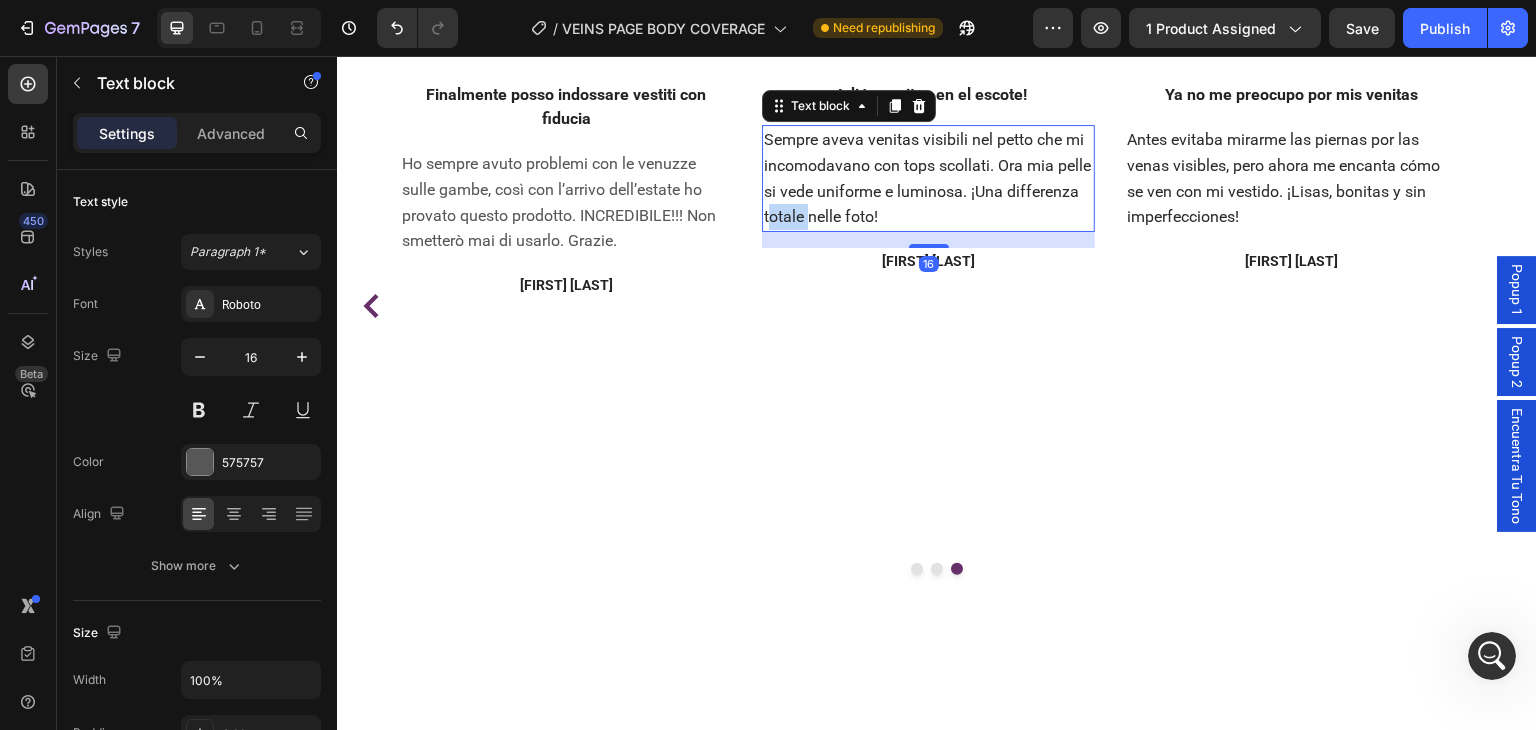 click on "Siempre tenía venitas visibles en el pecho que me incomodaban con tops escotados. Ahora mi piel se ve uniforme y luminosa. ¡Una diferencia total en las fotos!" at bounding box center (928, 178) 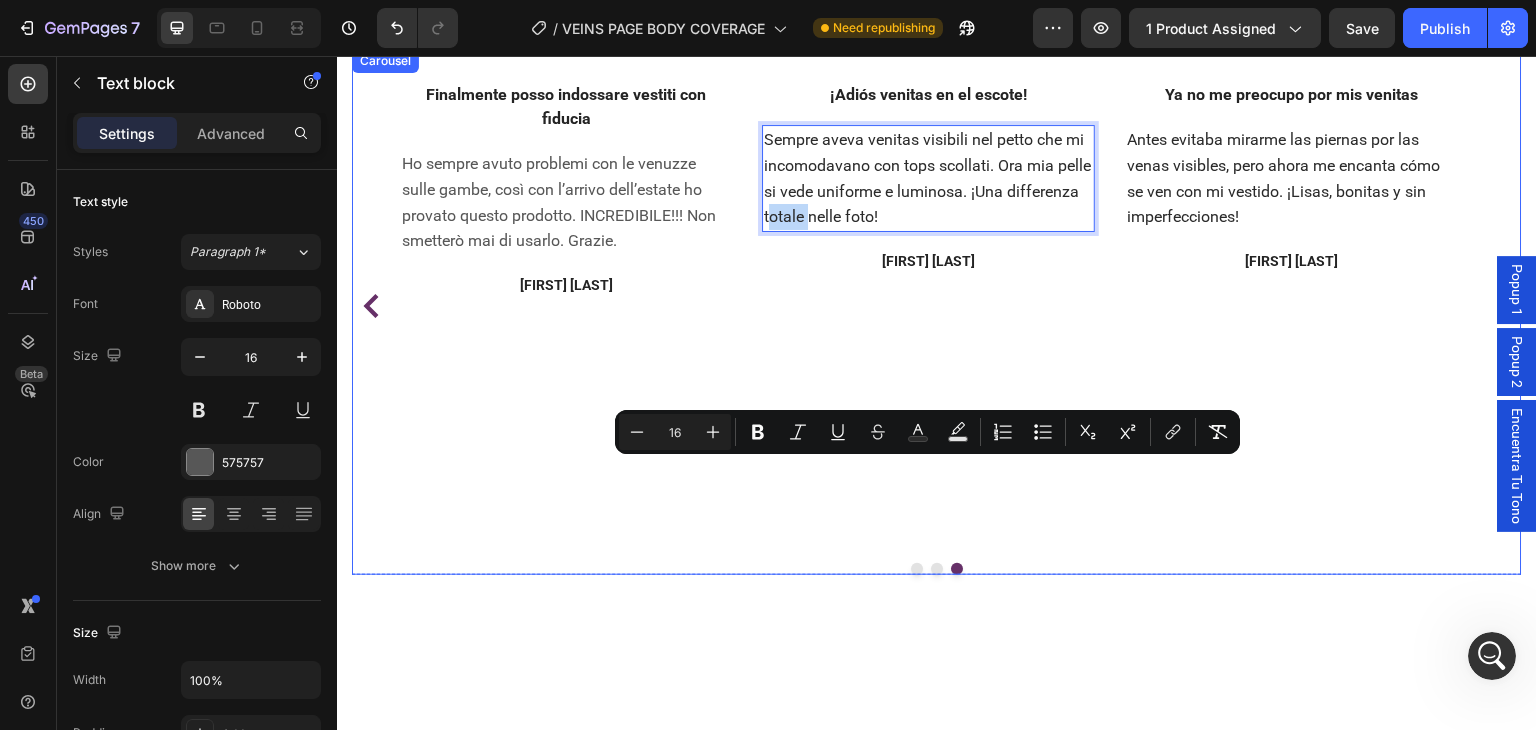 click on "[NAME] [NAME]." at bounding box center (929, 261) 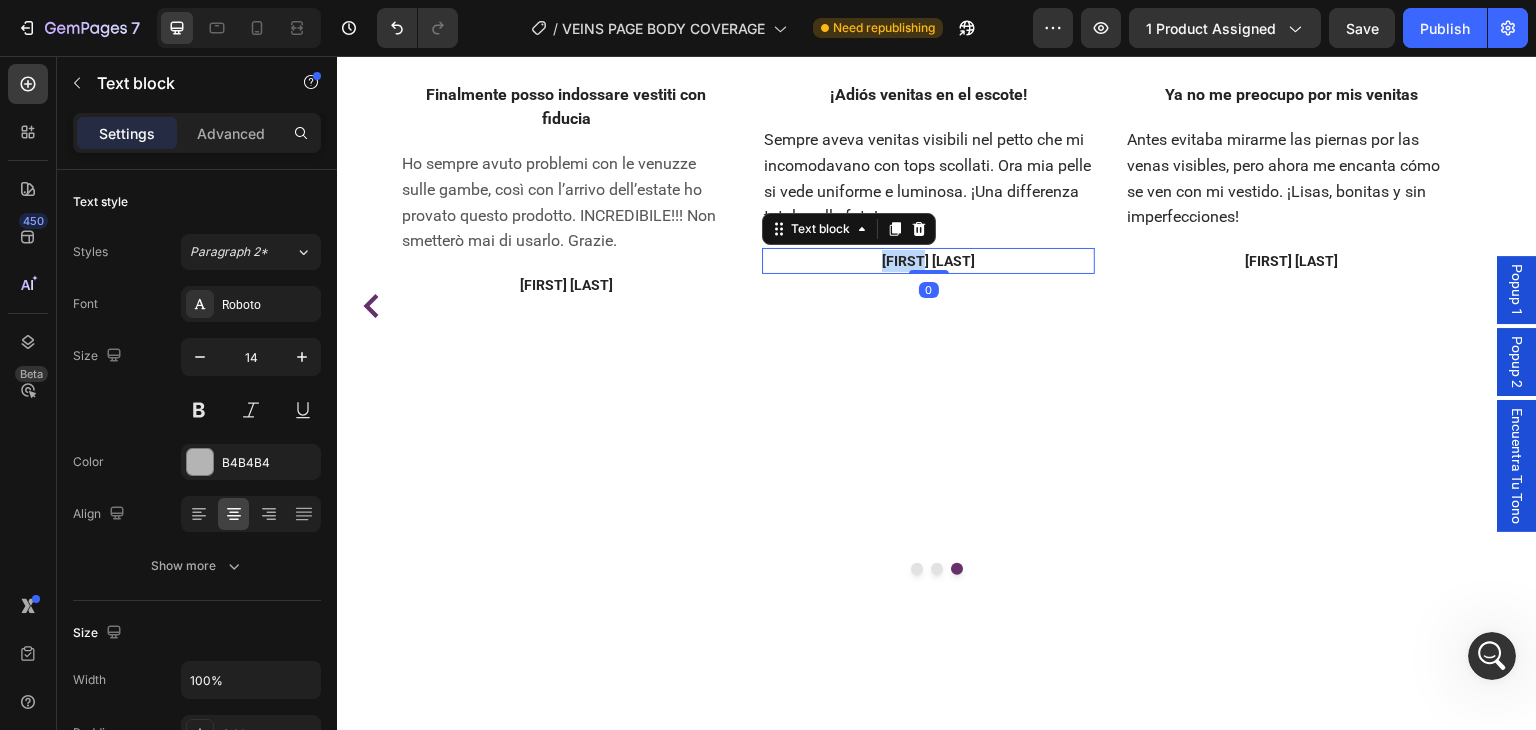 click on "[NAME] [NAME]." at bounding box center [929, 261] 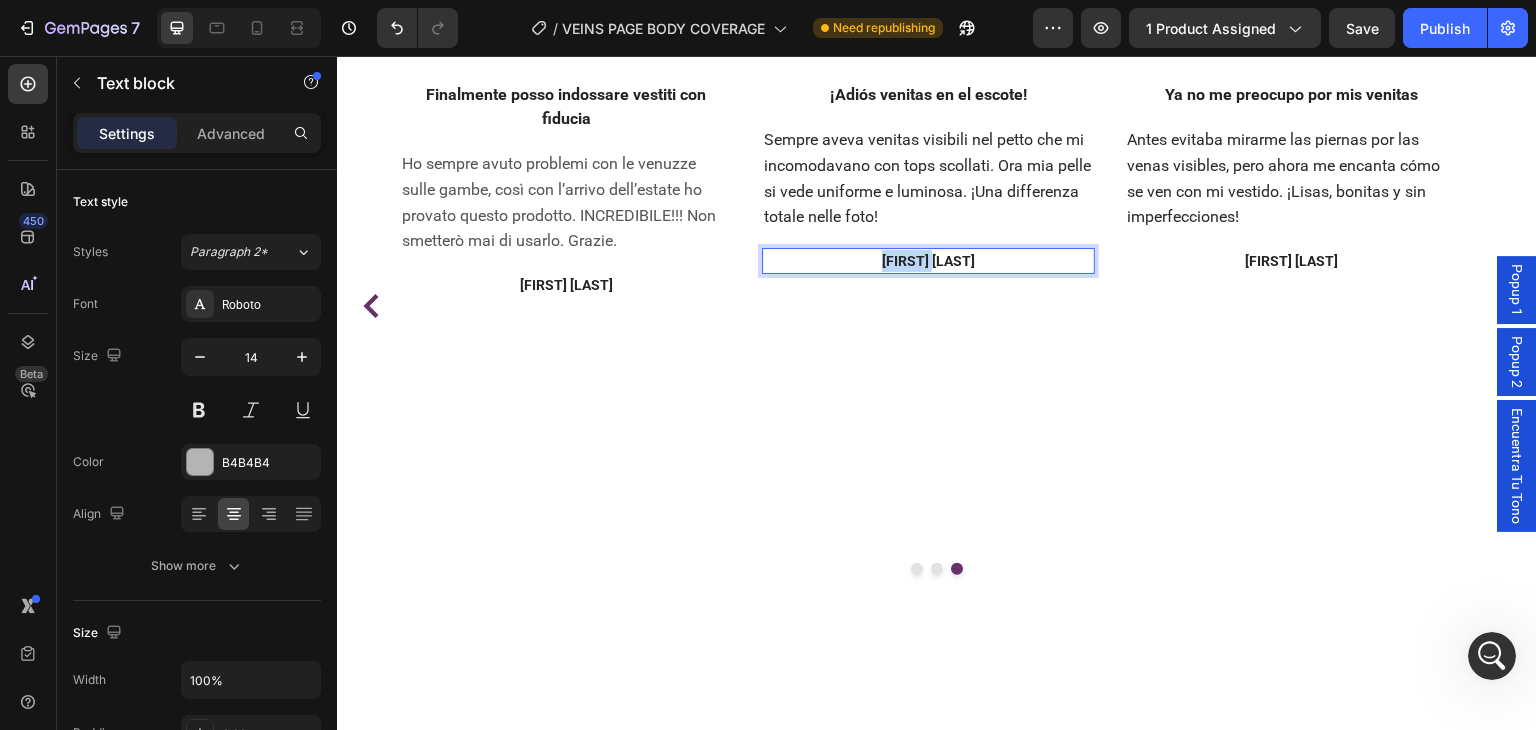 click on "[NAME] [NAME]." at bounding box center [929, 261] 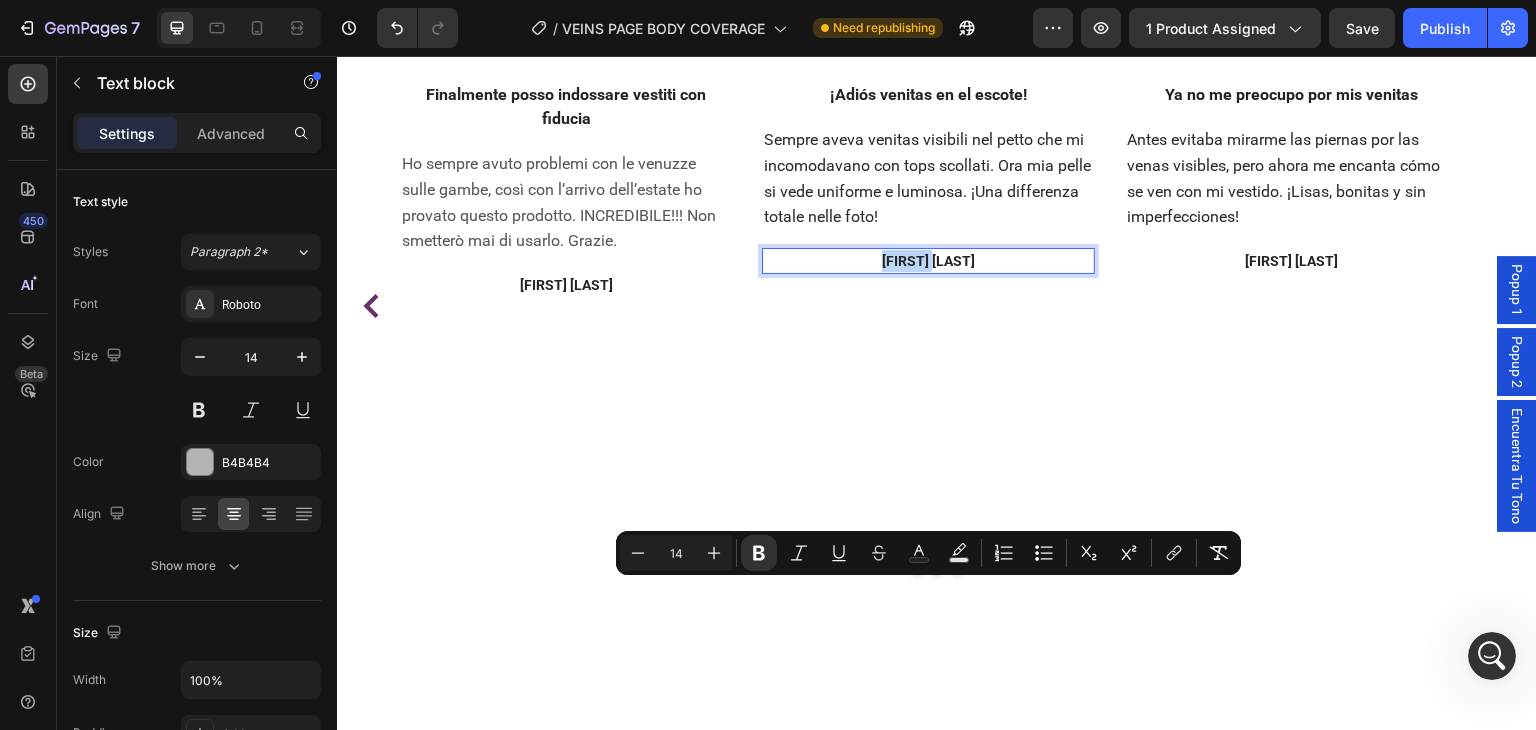 copy on "[NAME] [NAME]." 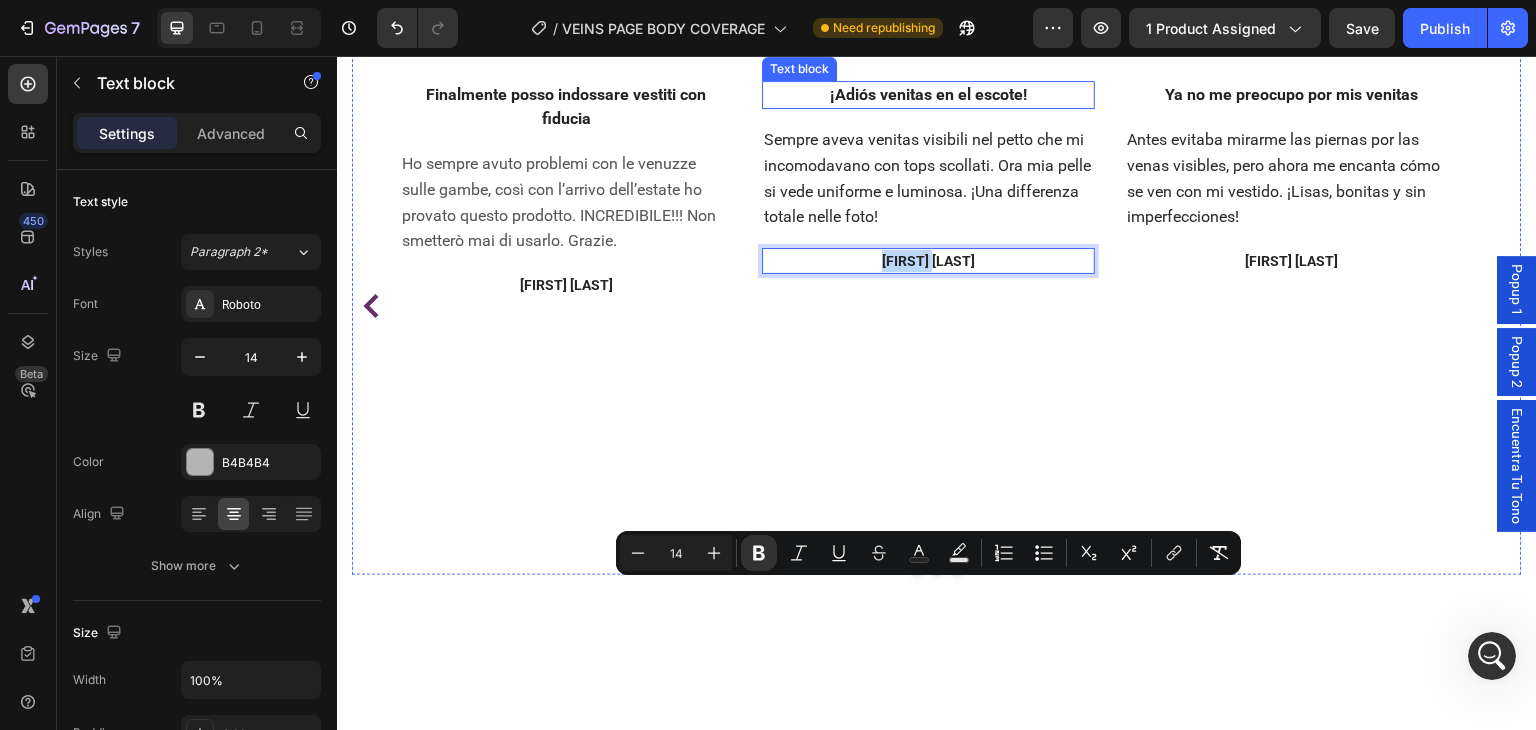 click on "¡Adiós venitas en el escote!" at bounding box center (929, 94) 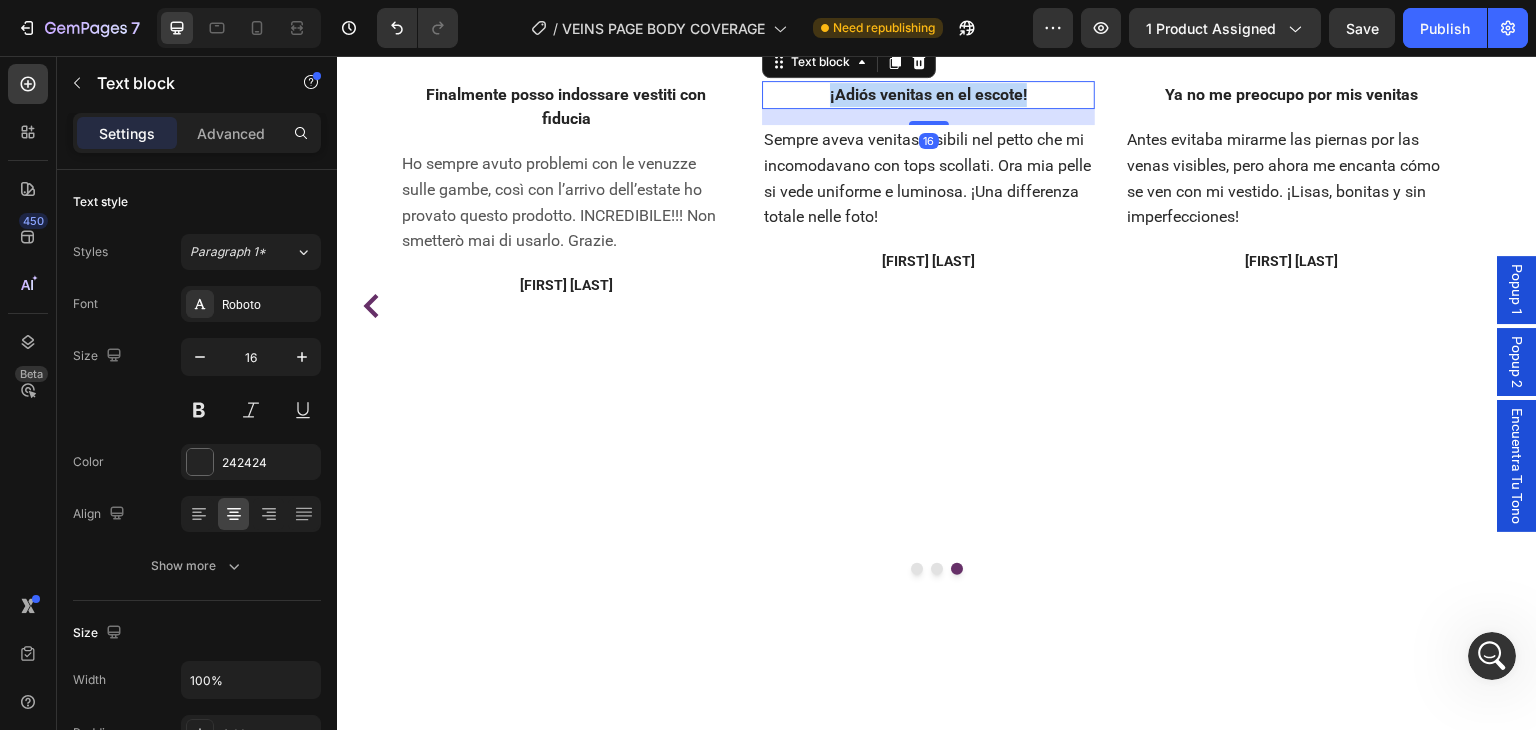 click on "¡Adiós venitas en el escote!" at bounding box center [929, 94] 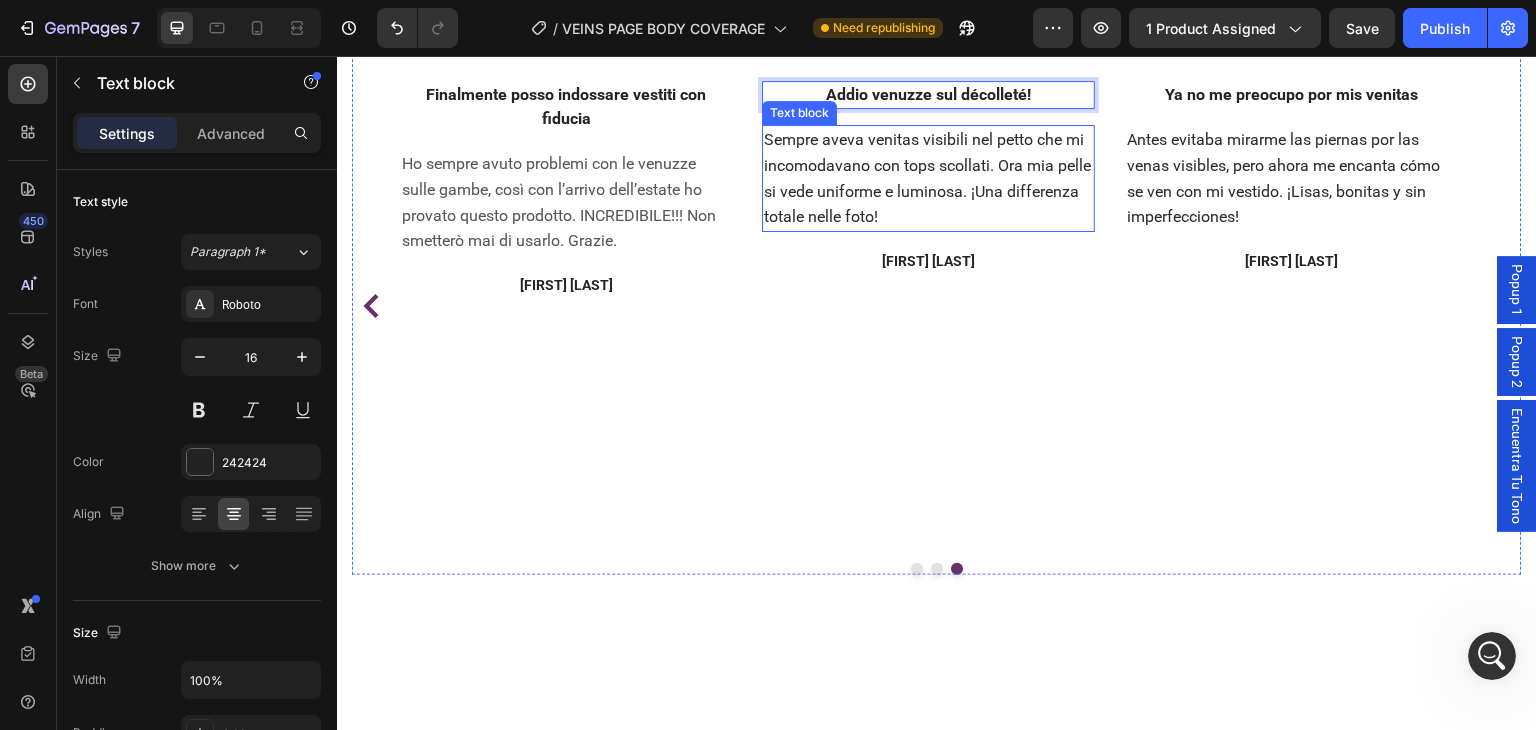 click on "Siempre tenía venitas visibles en el pecho que me incomodaban con tops escotados. Ahora mi piel se ve uniforme y luminosa. ¡Una diferencia total en las fotos!" at bounding box center (928, 178) 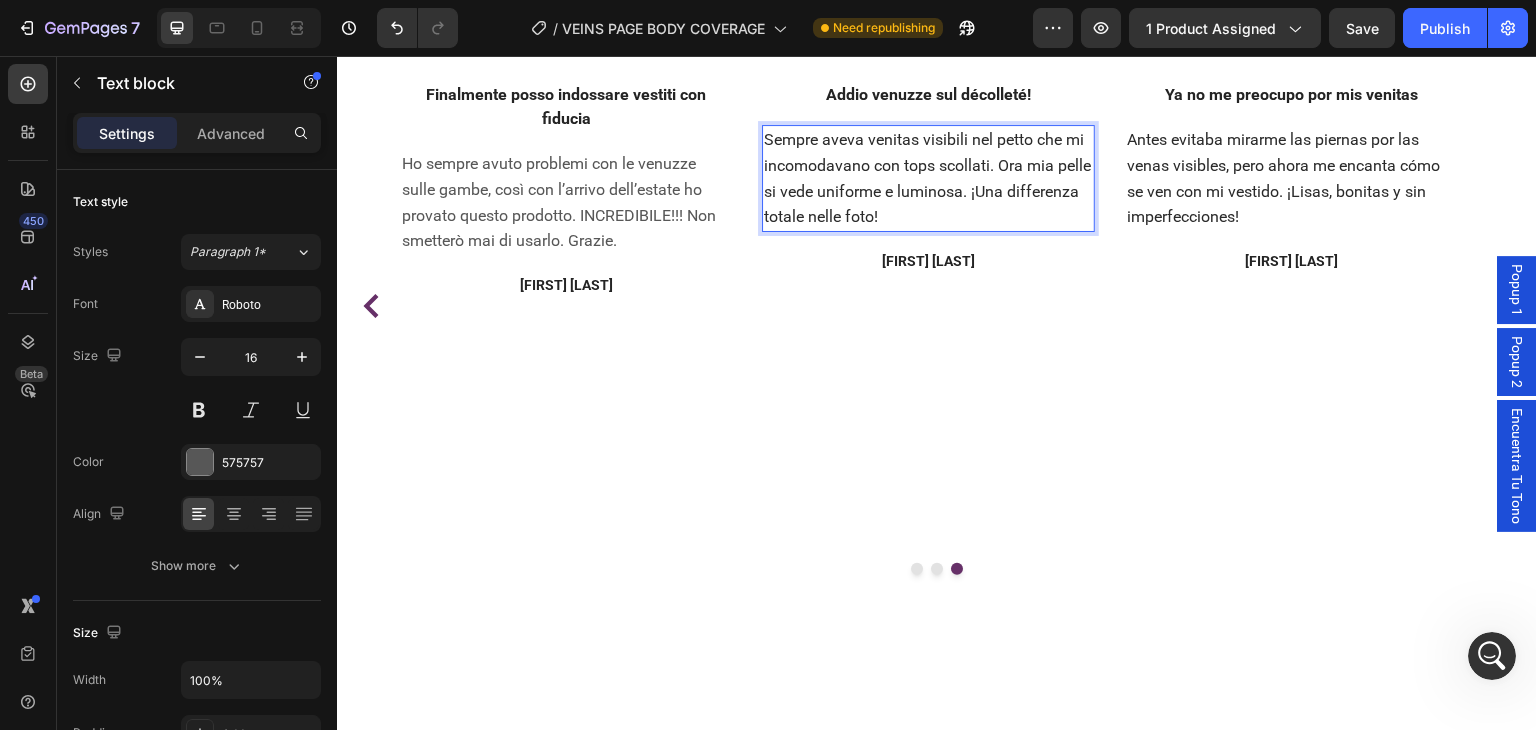 click on "Siempre tenía venitas visibles en el pecho que me incomodaban con tops escotados. Ahora mi piel se ve uniforme y luminosa. ¡Una diferencia total en las fotos!" at bounding box center [928, 178] 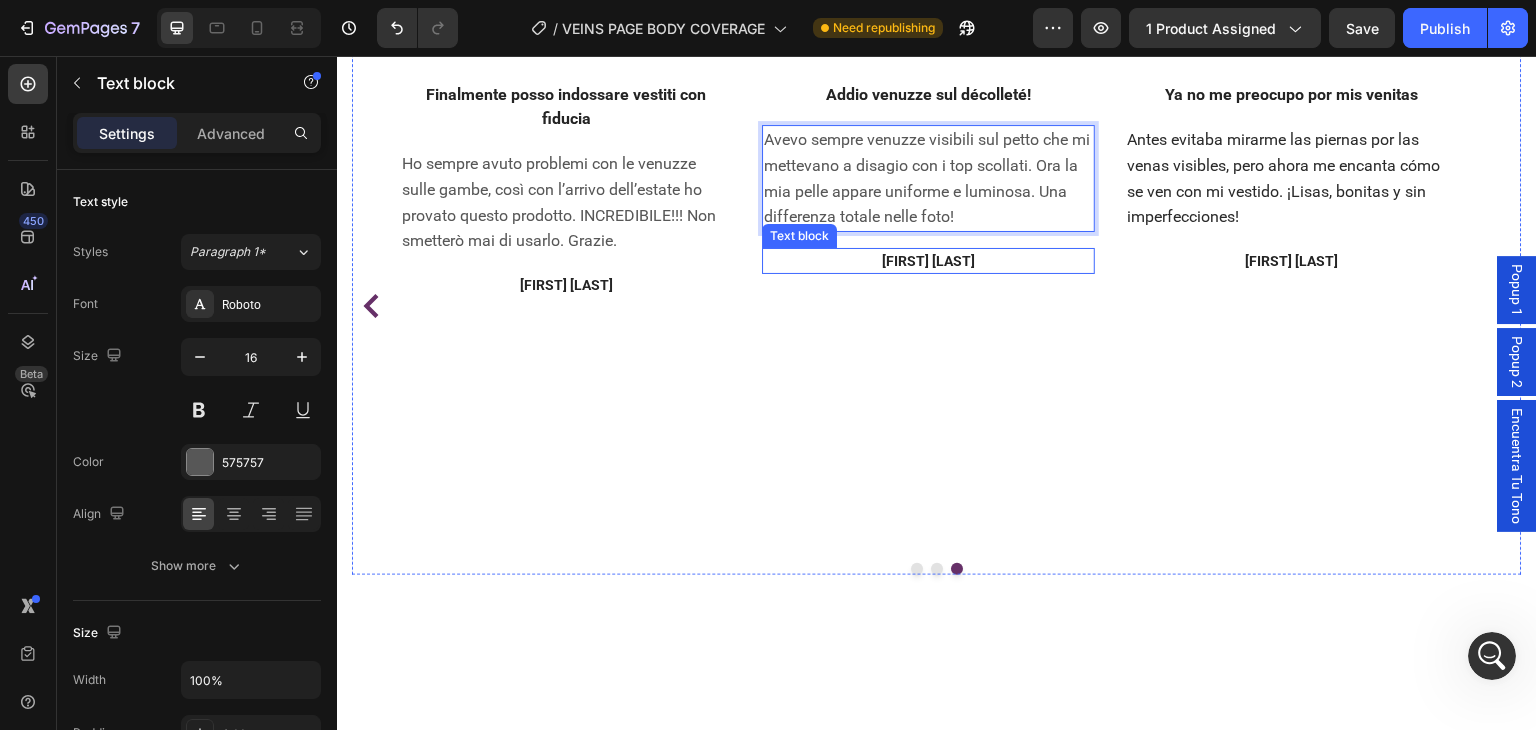 click on "[NAME] [NAME]." at bounding box center (929, 261) 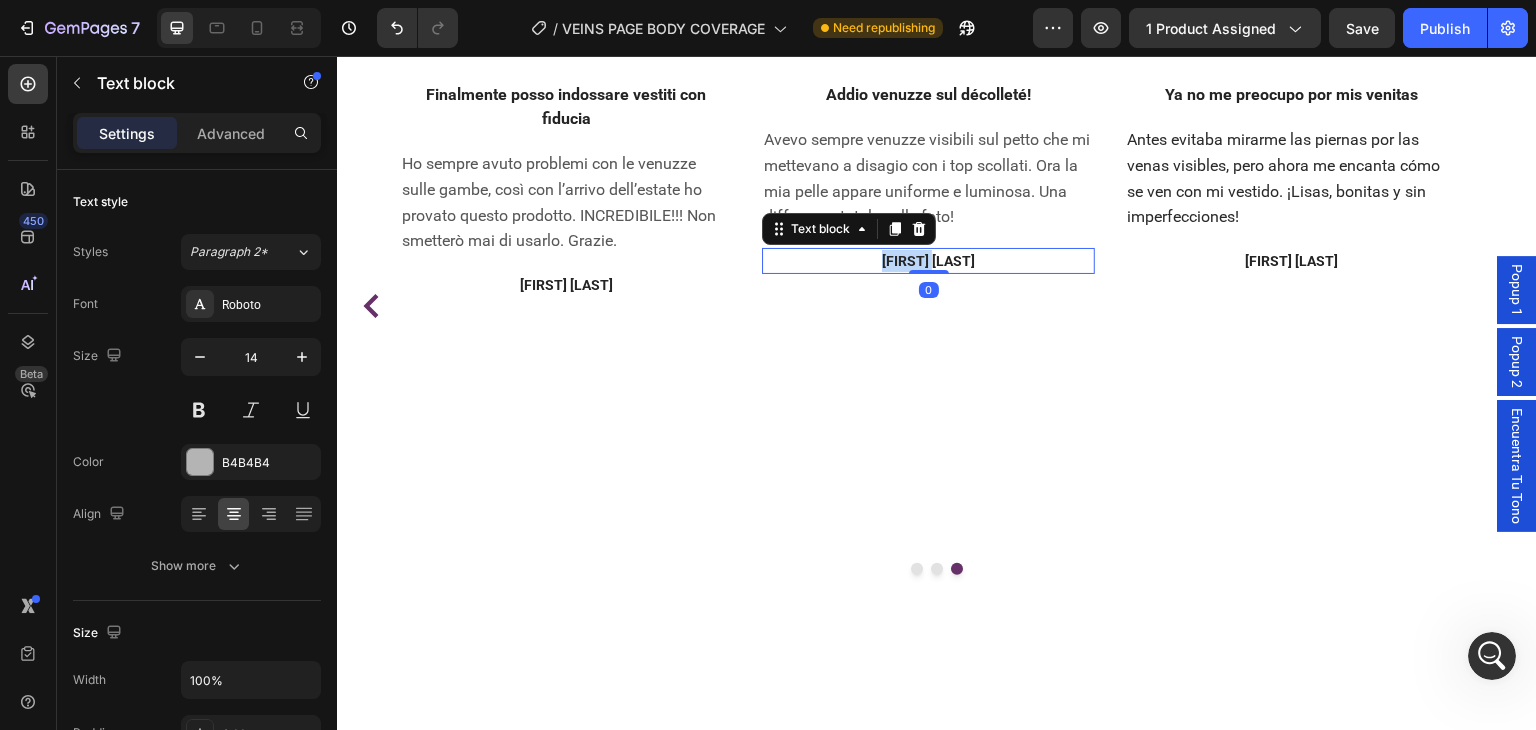 click on "[NAME] [NAME]." at bounding box center (929, 261) 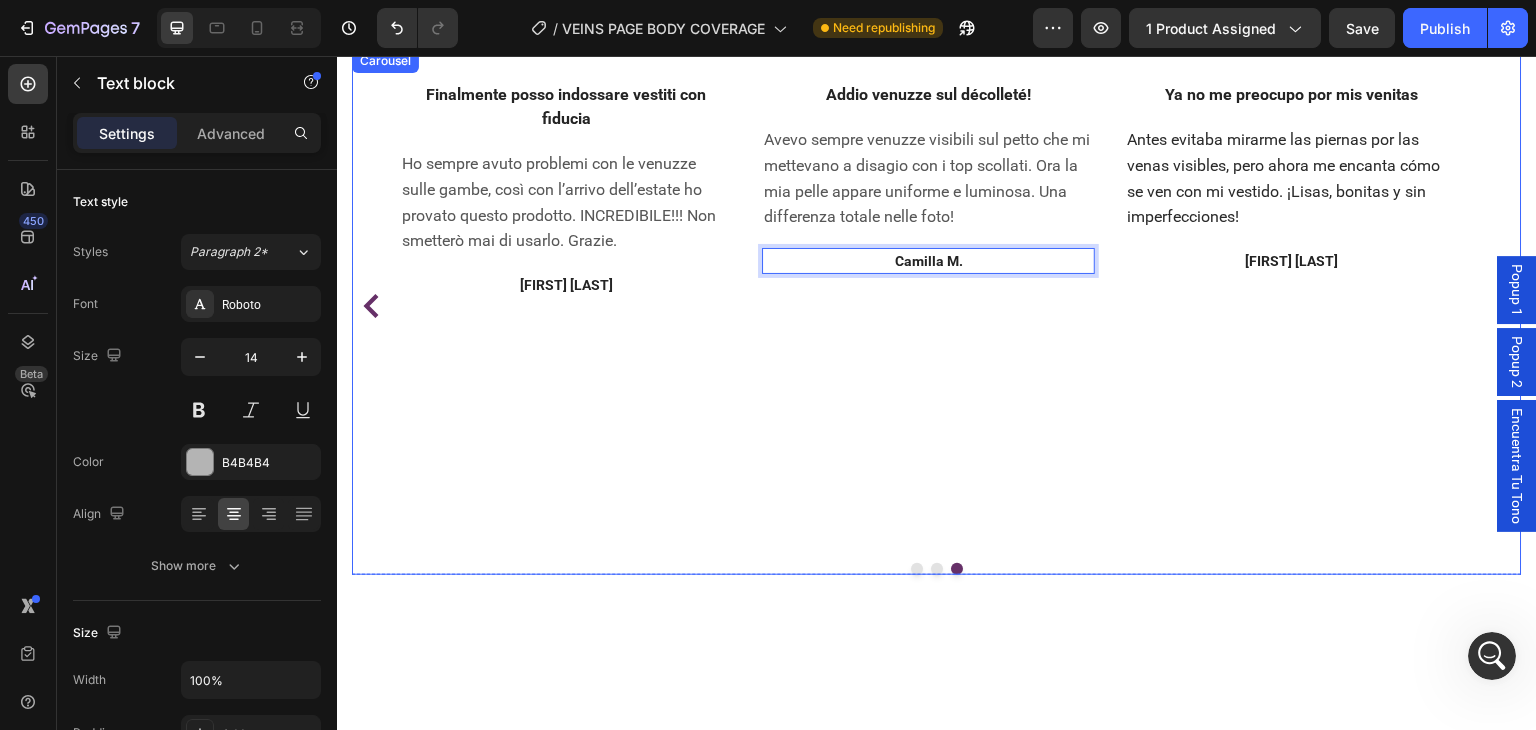 click on "Ya no me preocupo por mis venitas" at bounding box center (1292, 95) 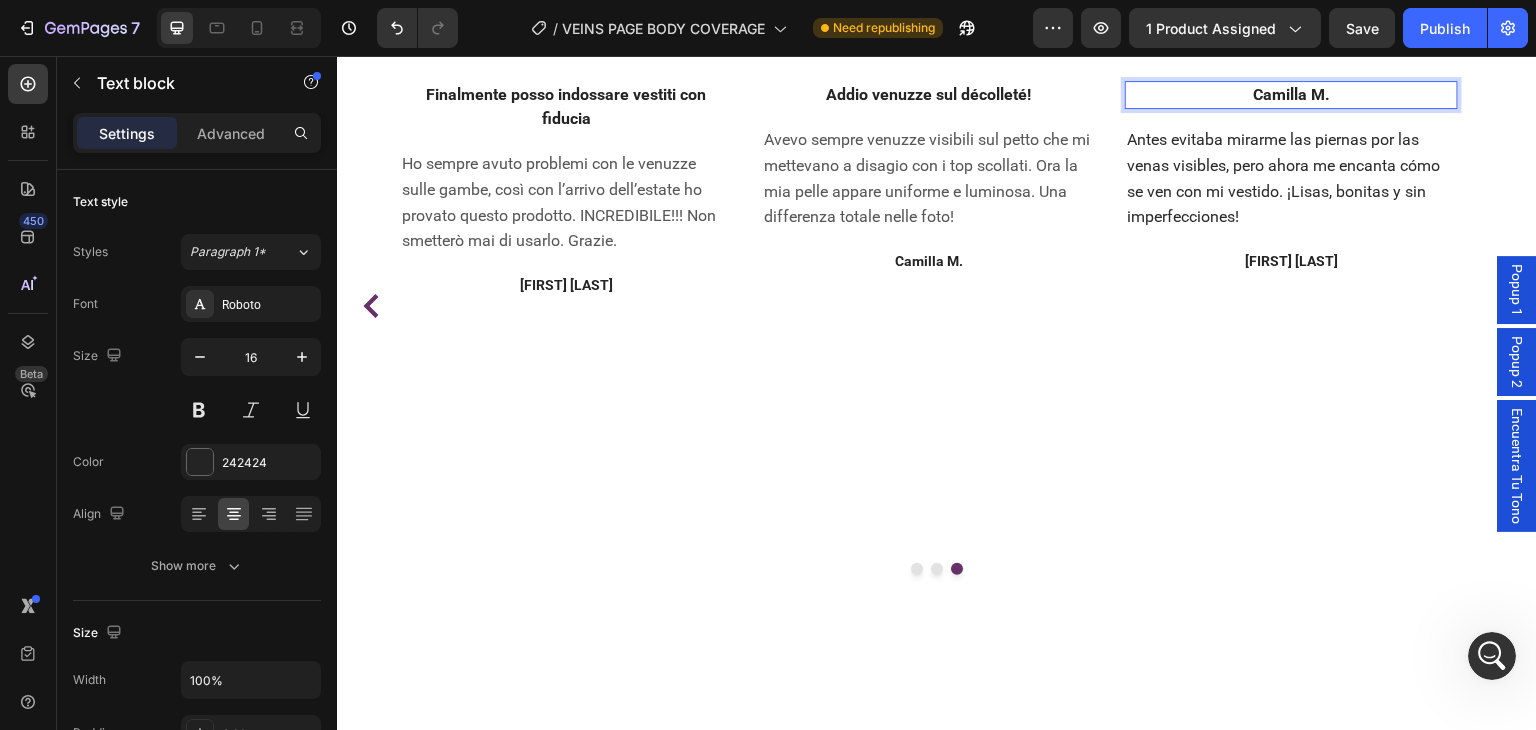 click on "Camilla M." at bounding box center [1292, 95] 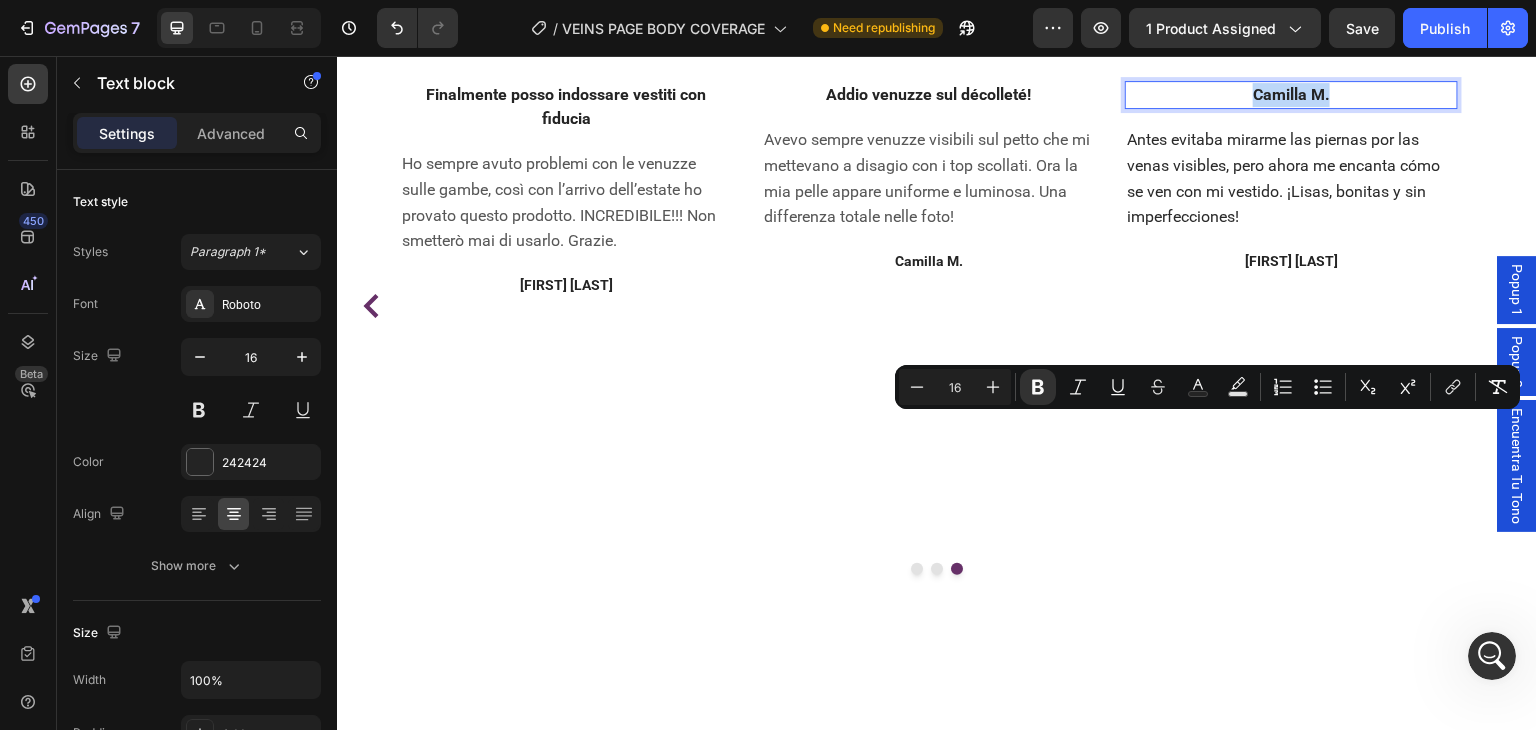 click on "Antes evitaba mirarme las piernas por las venas visibles, pero ahora me encanta cómo se ven con mi vestido. ¡Lisas, bonitas y sin imperfecciones!" at bounding box center (1284, 178) 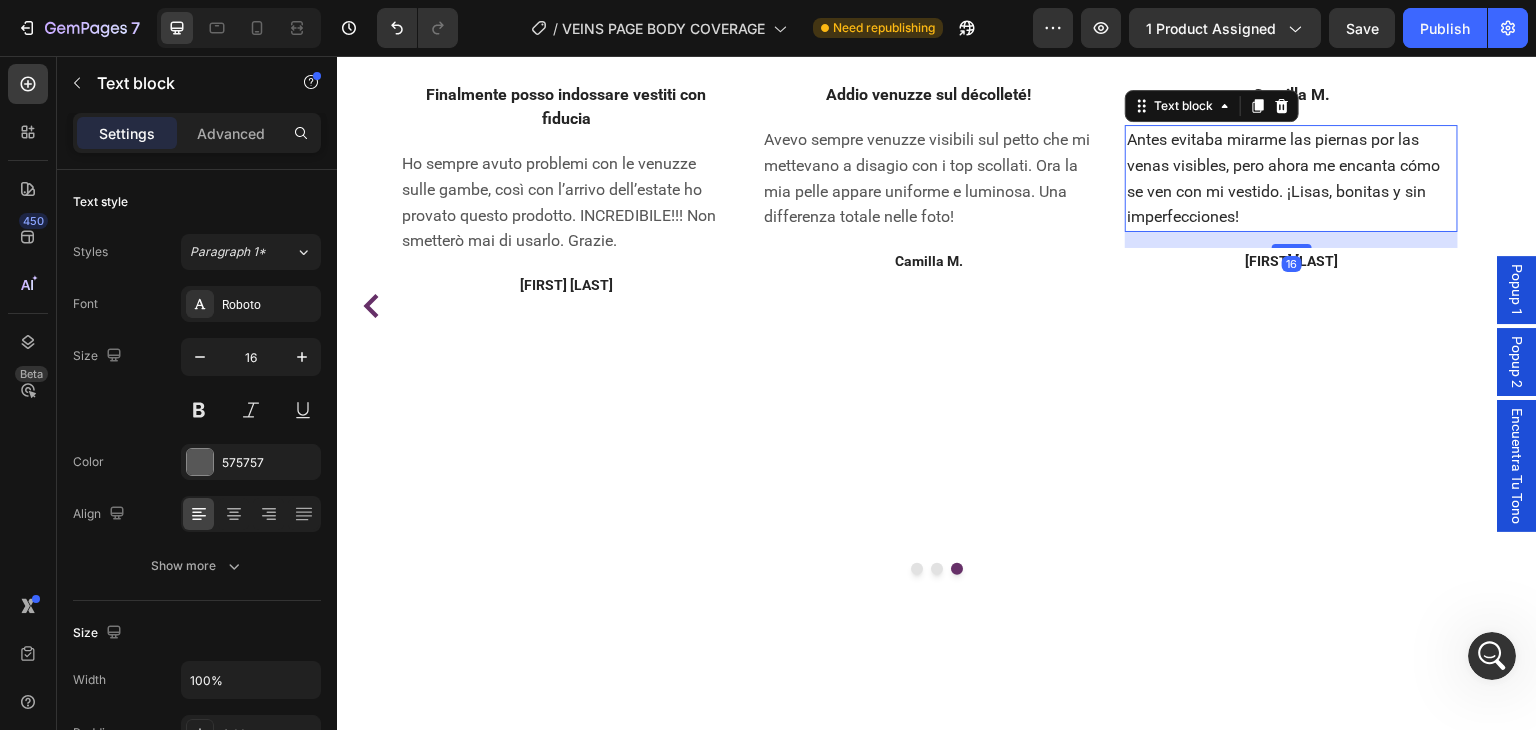 click on "Antes evitaba mirarme las piernas por las venas visibles, pero ahora me encanta cómo se ven con mi vestido. ¡Lisas, bonitas y sin imperfecciones!" at bounding box center (1284, 178) 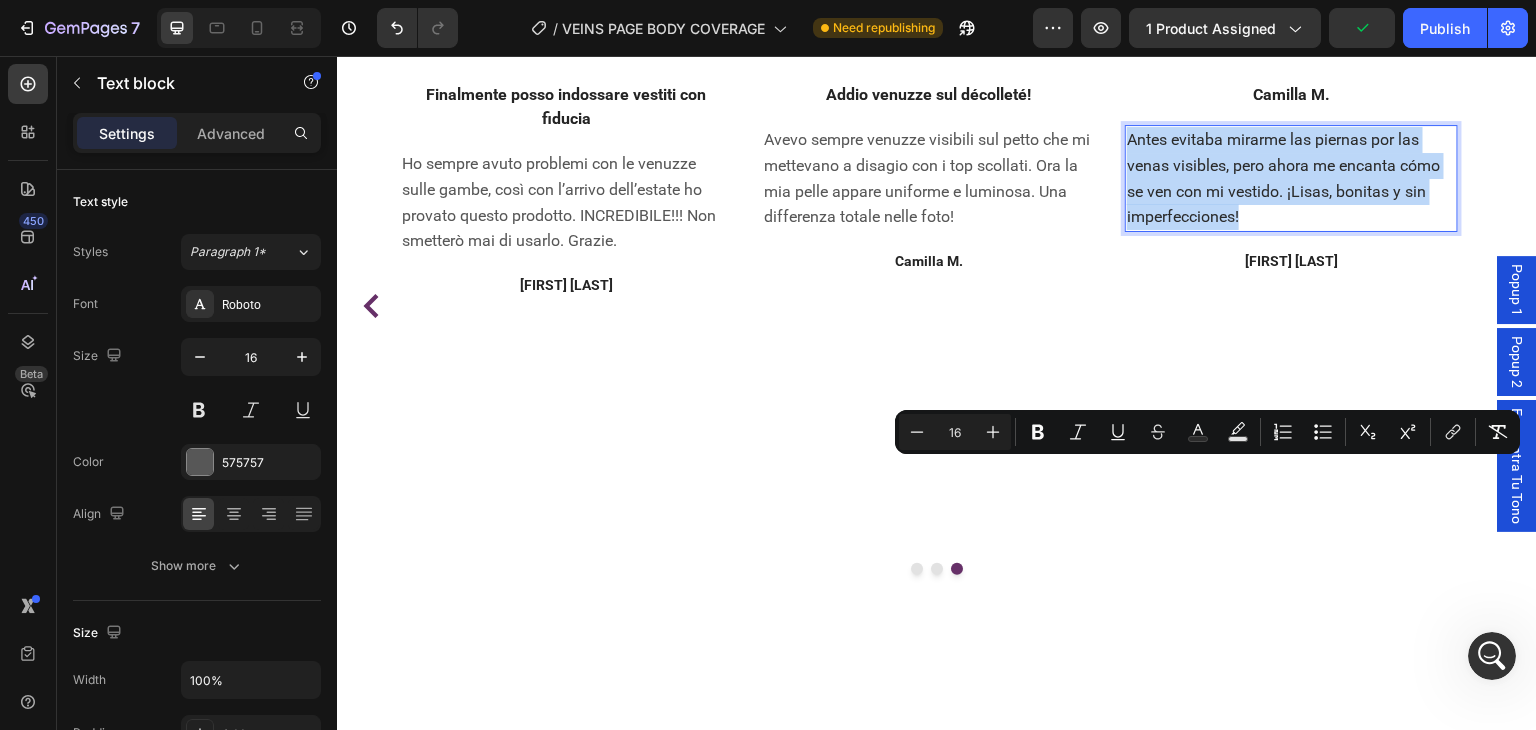 click on "Antes evitaba mirarme las piernas por las venas visibles, pero ahora me encanta cómo se ven con mi vestido. ¡Lisas, bonitas y sin imperfecciones!" at bounding box center (1284, 178) 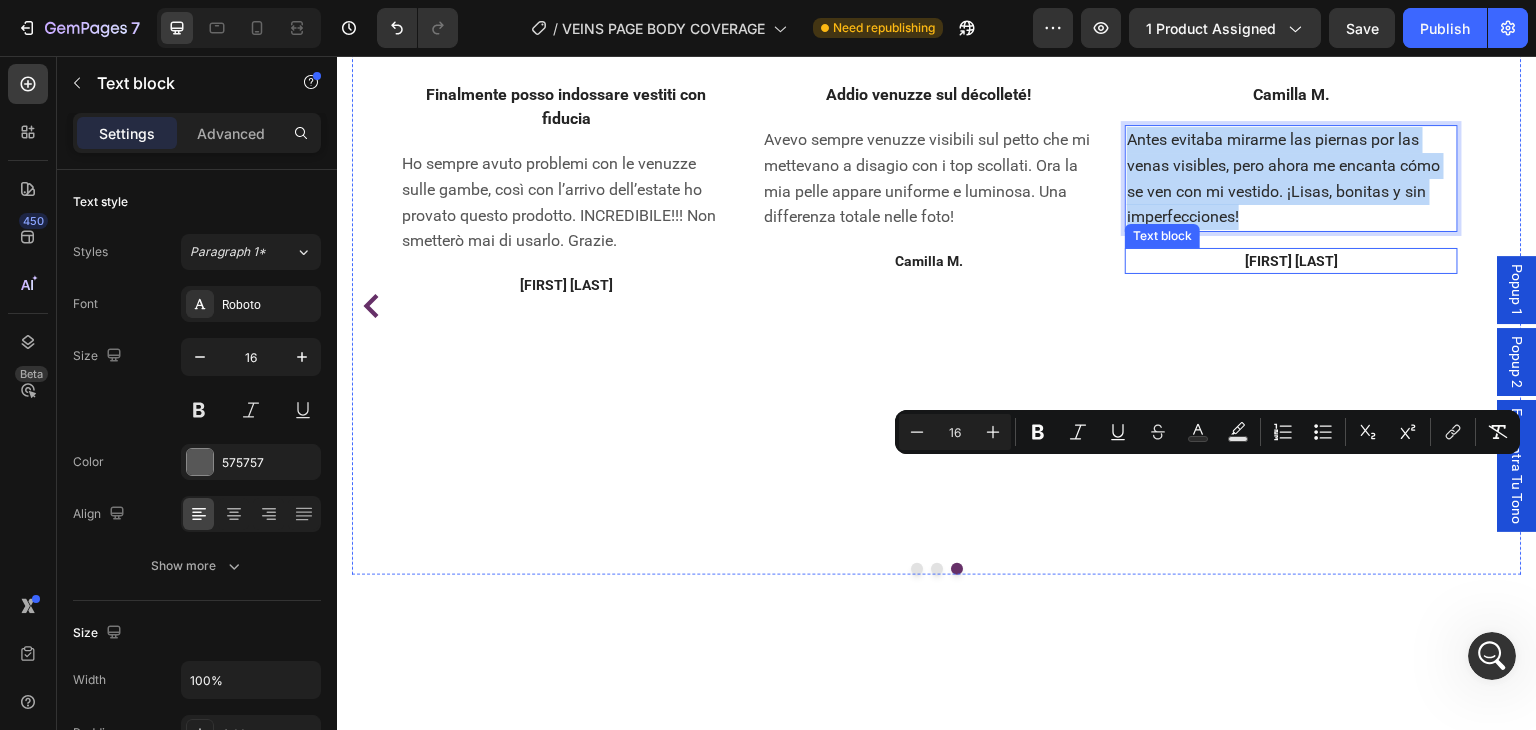 click on "[NAME] [NAME]." at bounding box center [1292, 261] 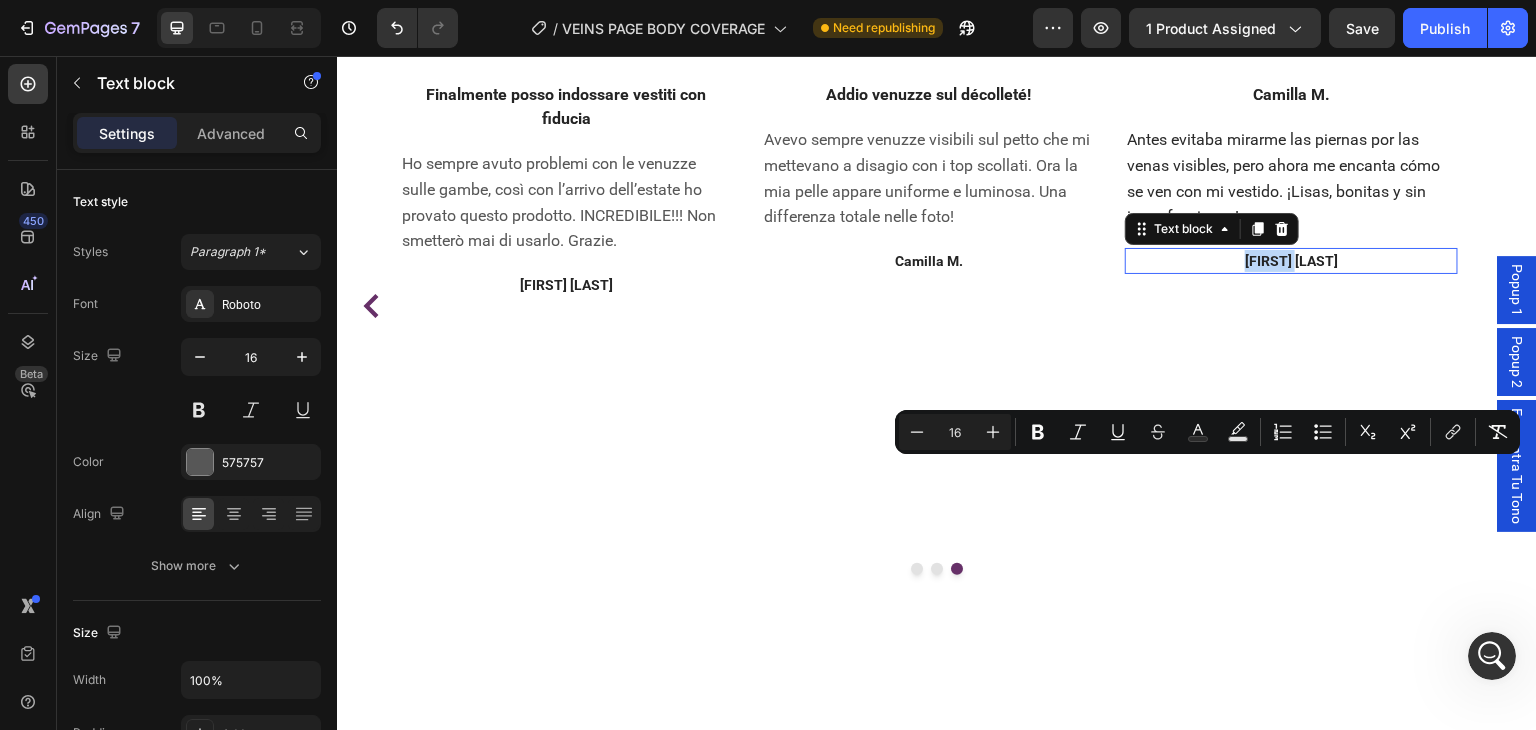 click on "[NAME] [NAME]." at bounding box center (1292, 261) 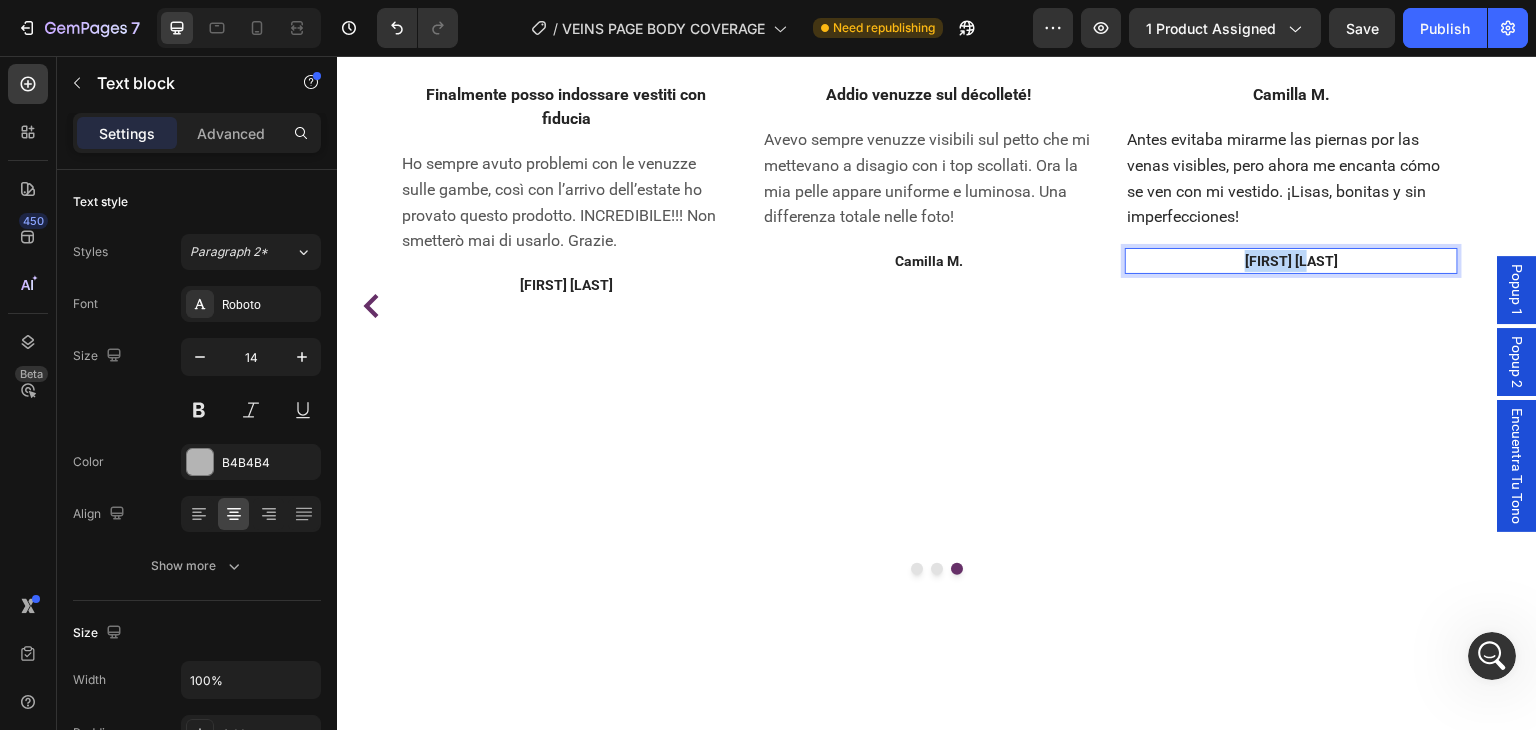 click on "[NAME] [NAME]." at bounding box center (1292, 261) 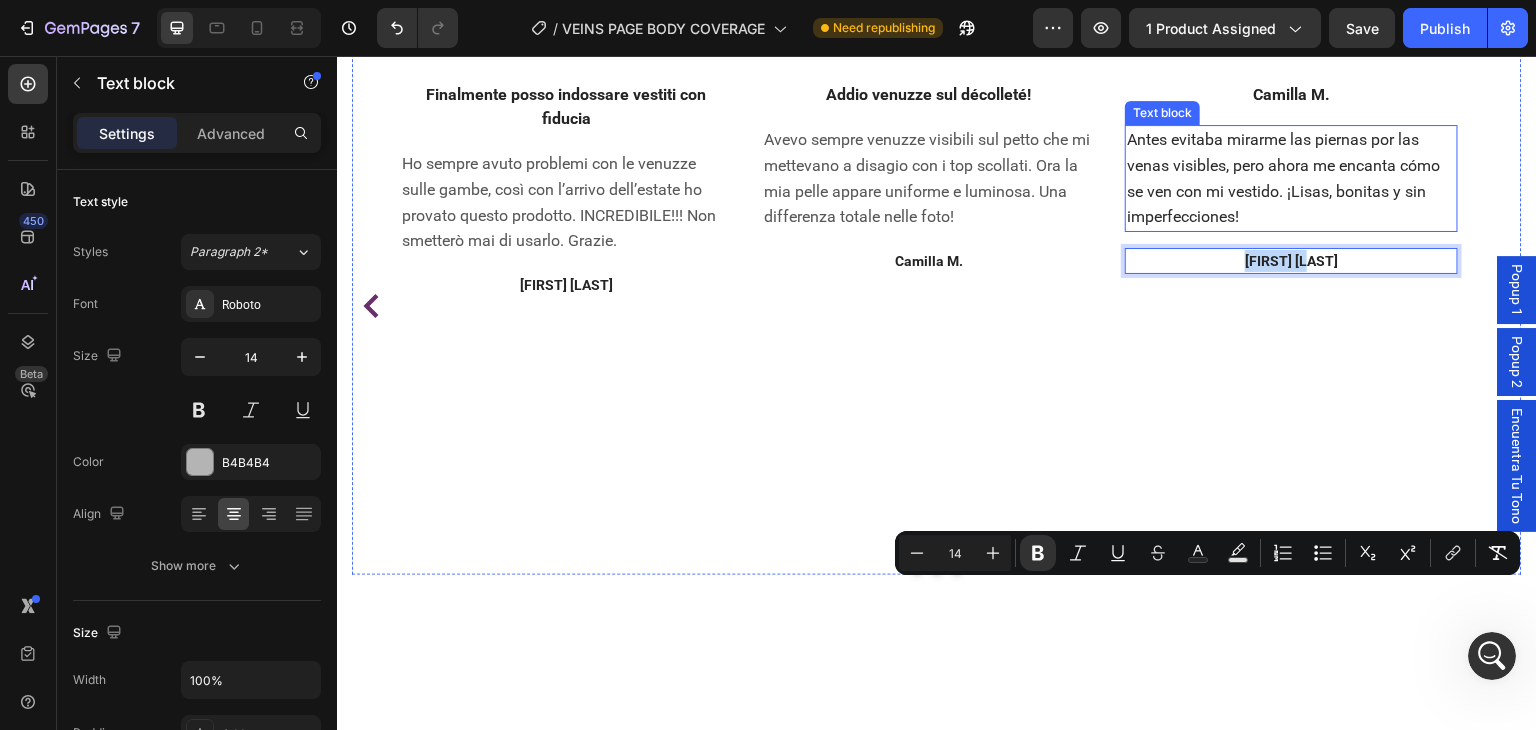 click on "Antes evitaba mirarme las piernas por las venas visibles, pero ahora me encanta cómo se ven con mi vestido. ¡Lisas, bonitas y sin imperfecciones!" at bounding box center (1284, 178) 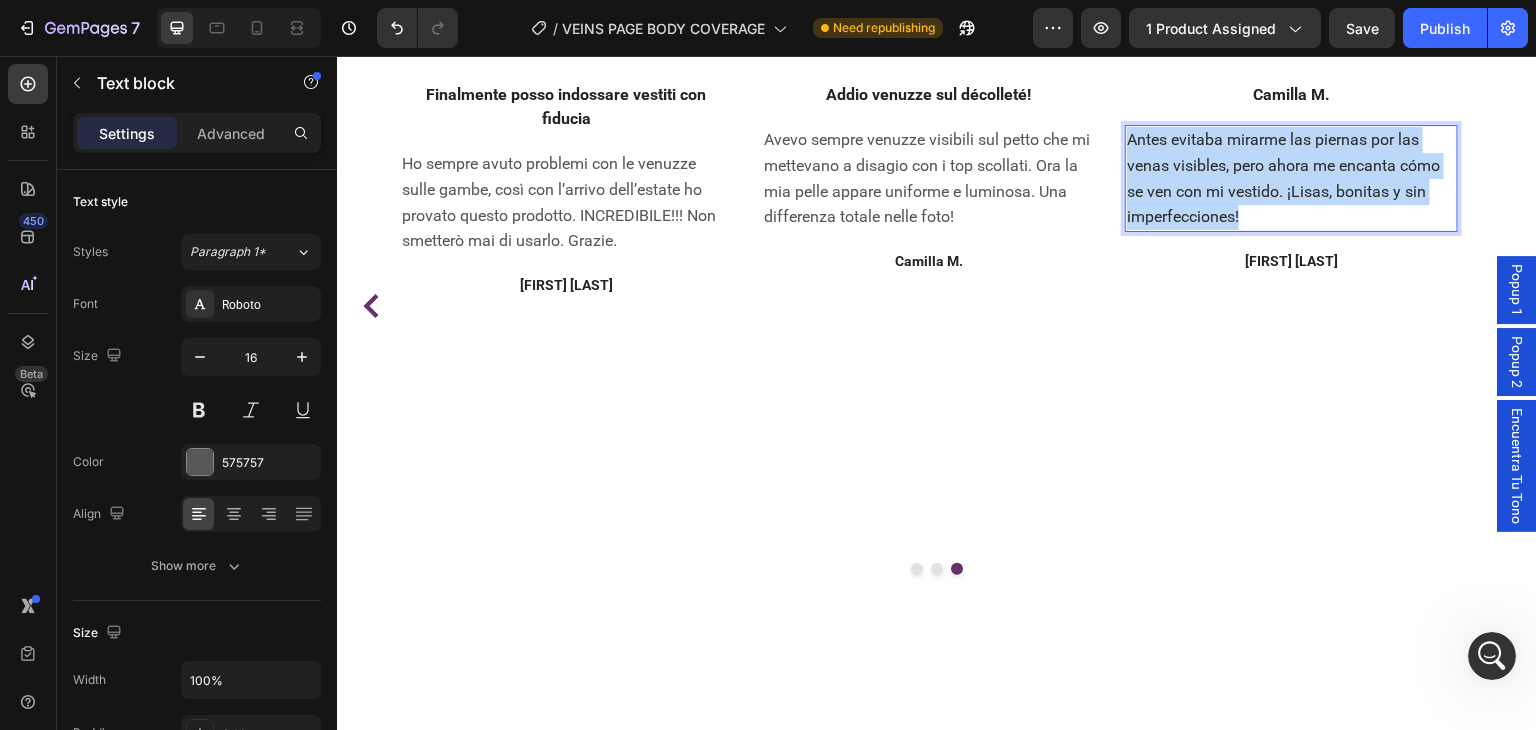 click on "Antes evitaba mirarme las piernas por las venas visibles, pero ahora me encanta cómo se ven con mi vestido. ¡Lisas, bonitas y sin imperfecciones!" at bounding box center [1284, 178] 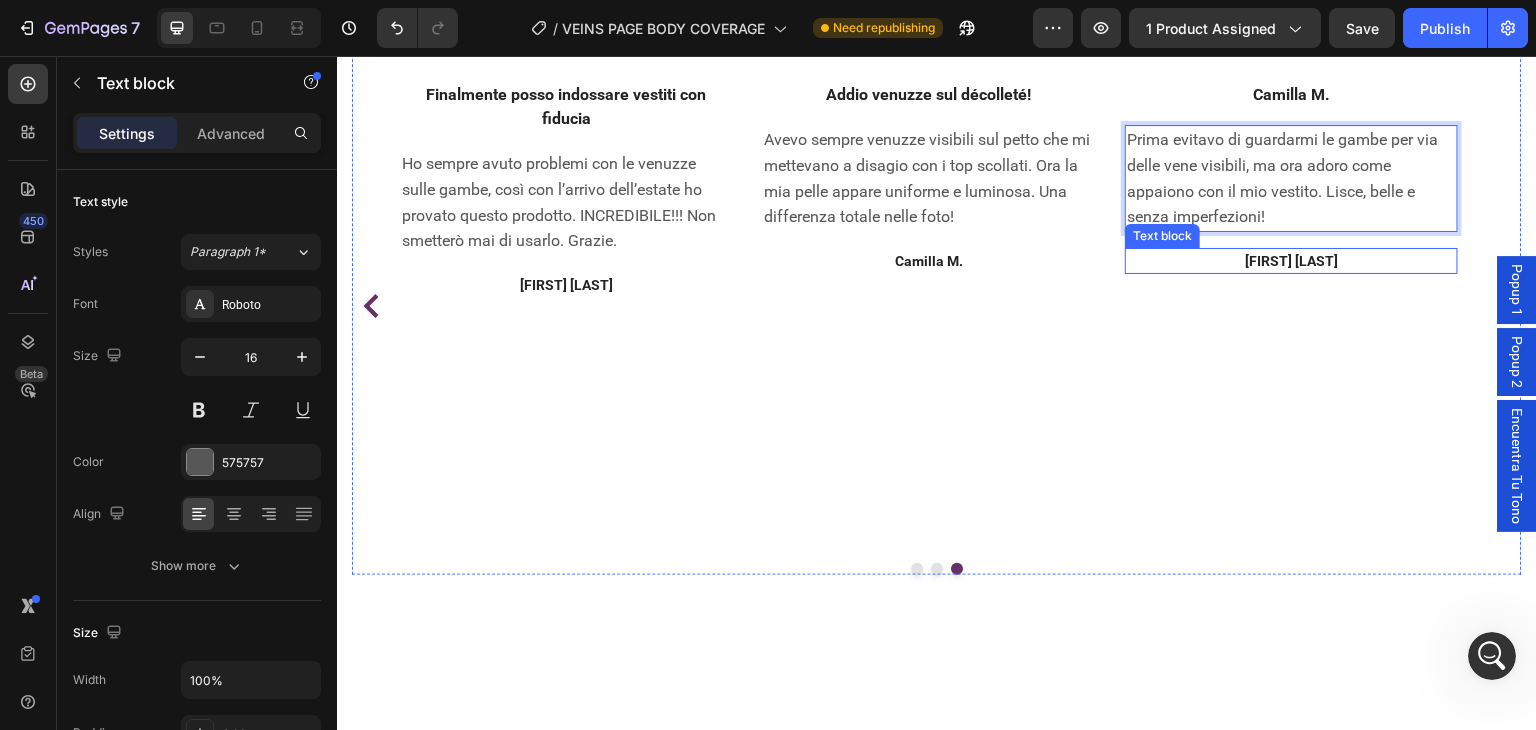click on "[NAME] [NAME]." at bounding box center [1292, 261] 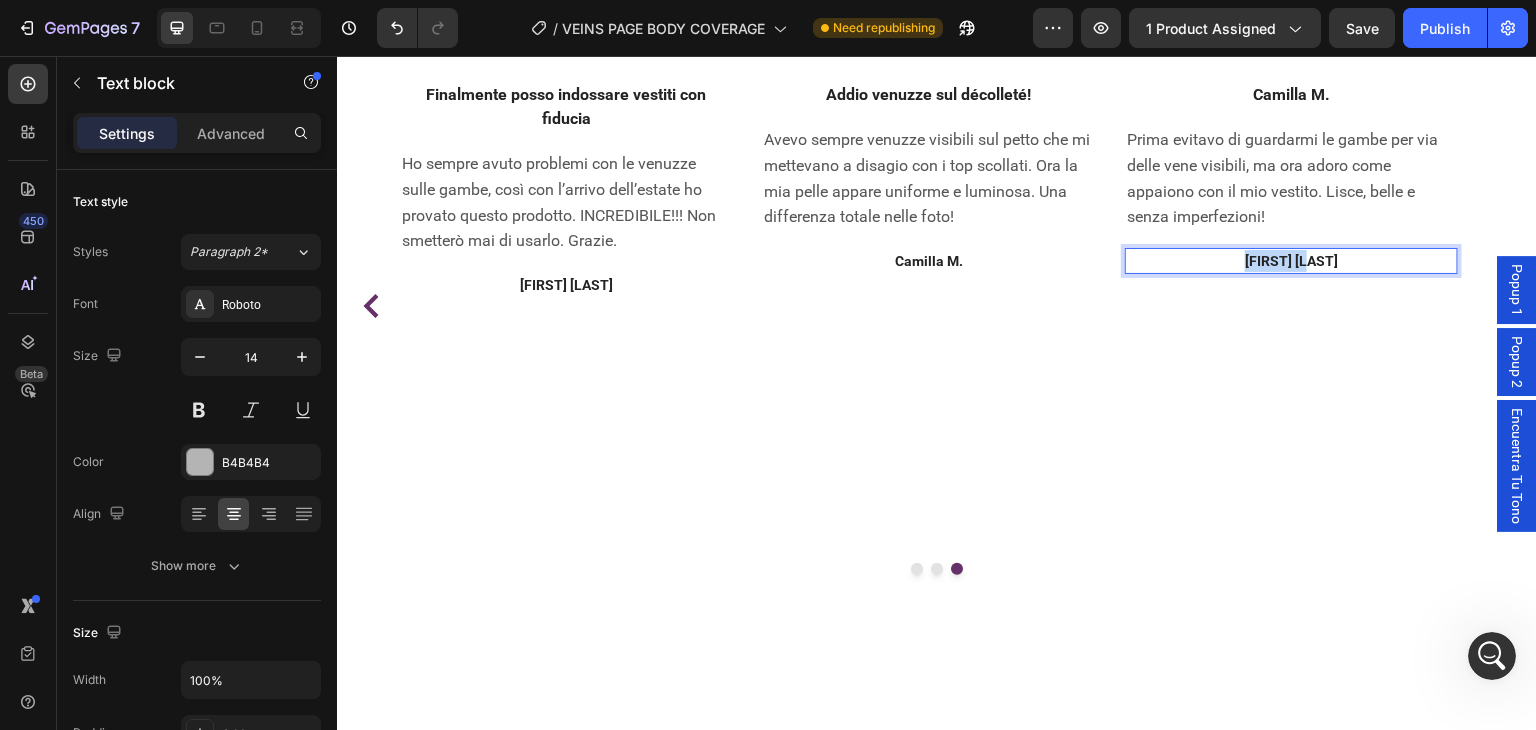 click on "[NAME] [NAME]." at bounding box center [1292, 261] 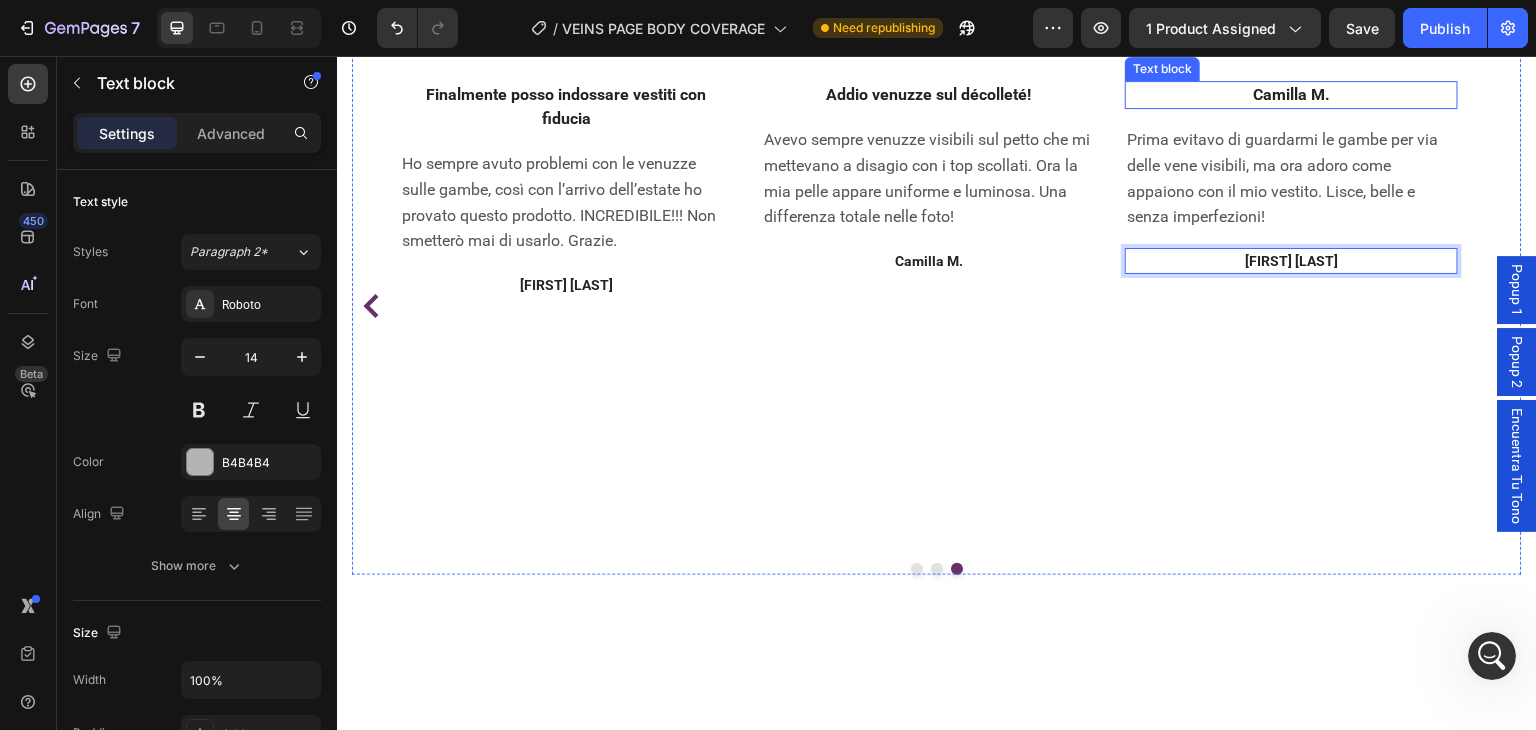 click on "Camilla M." at bounding box center [1292, 94] 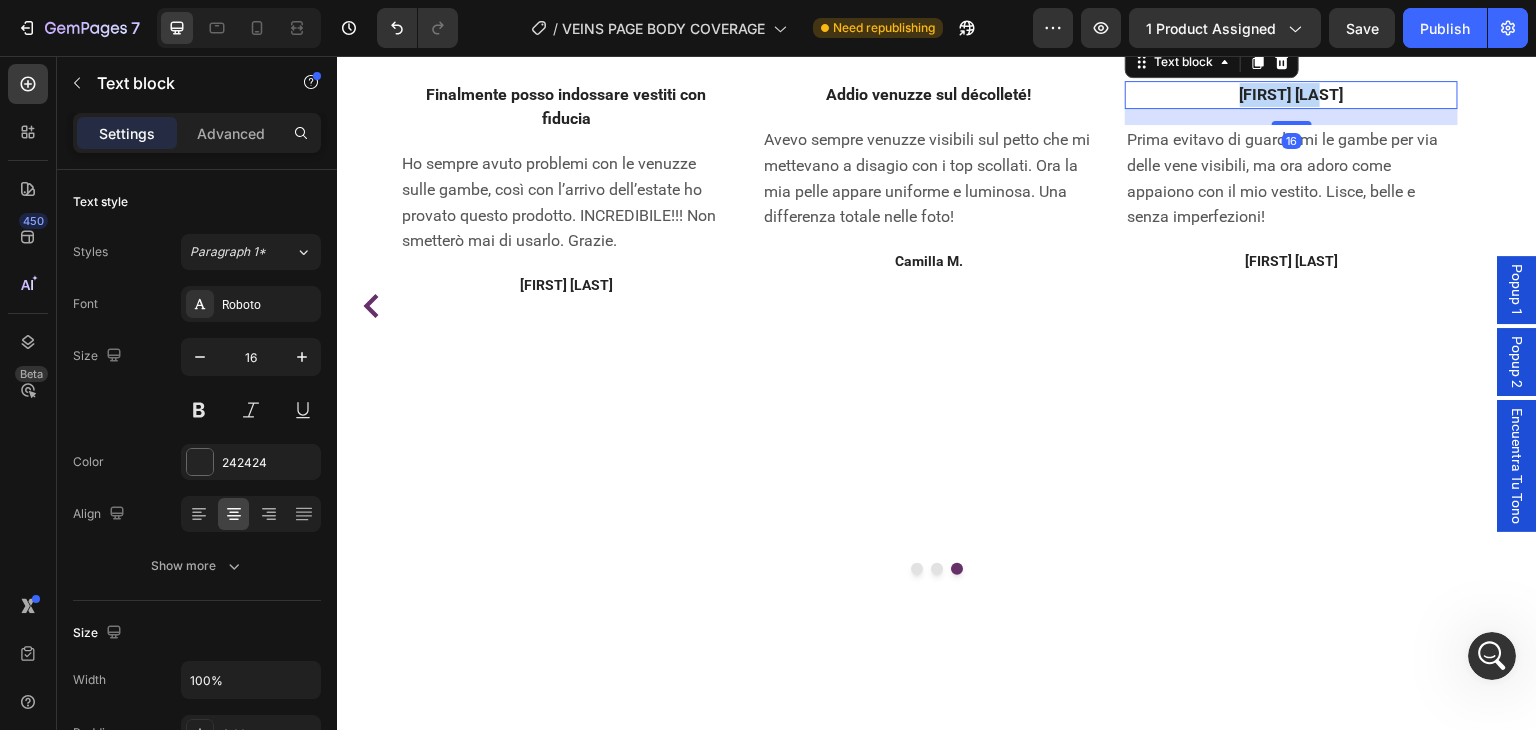 click on "Federica T." at bounding box center [1292, 94] 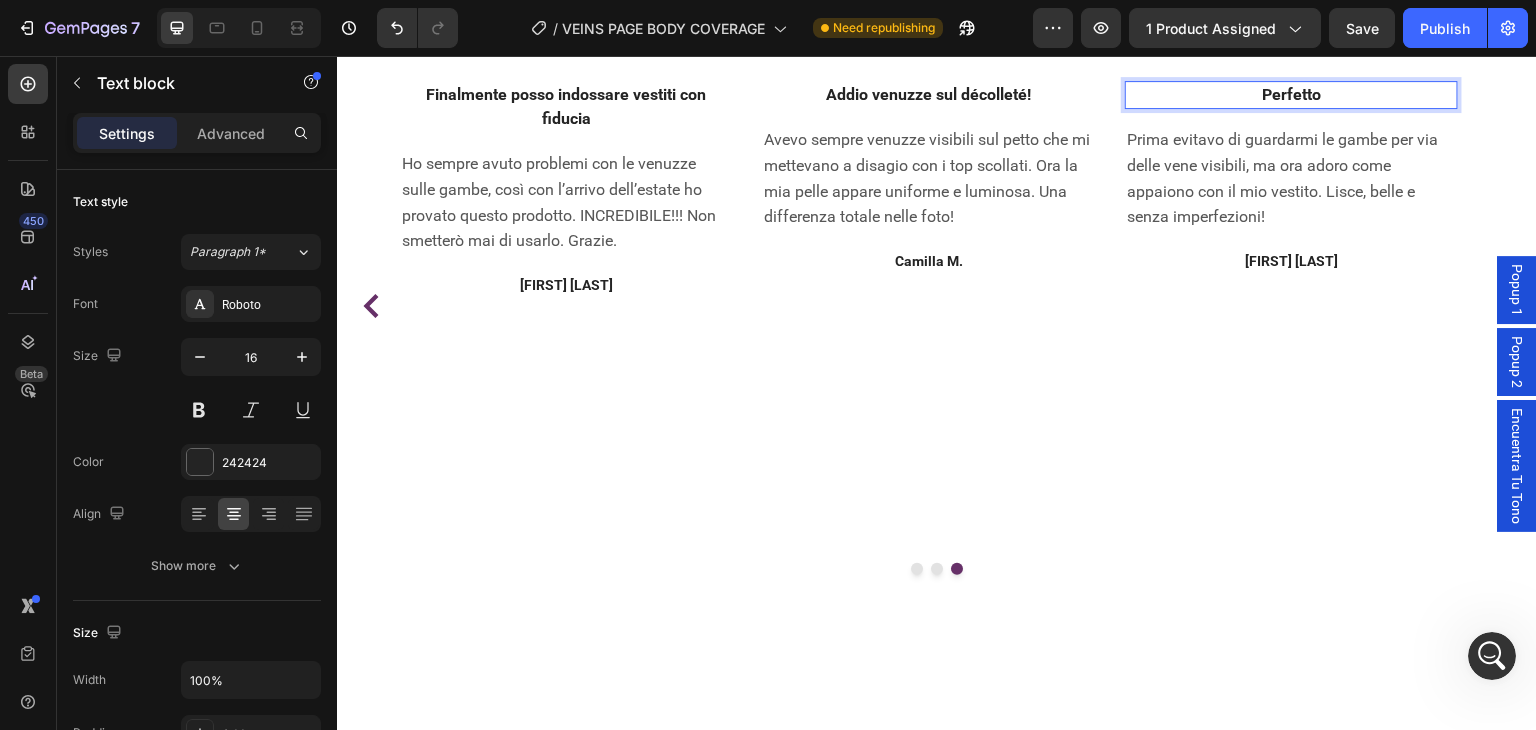 click on "Prima evitavo di guardarmi le gambe per via delle vene visibili, ma ora adoro come appaiono con il mio vestito. Lisce, belle e senza imperfezioni!" at bounding box center (1292, 178) 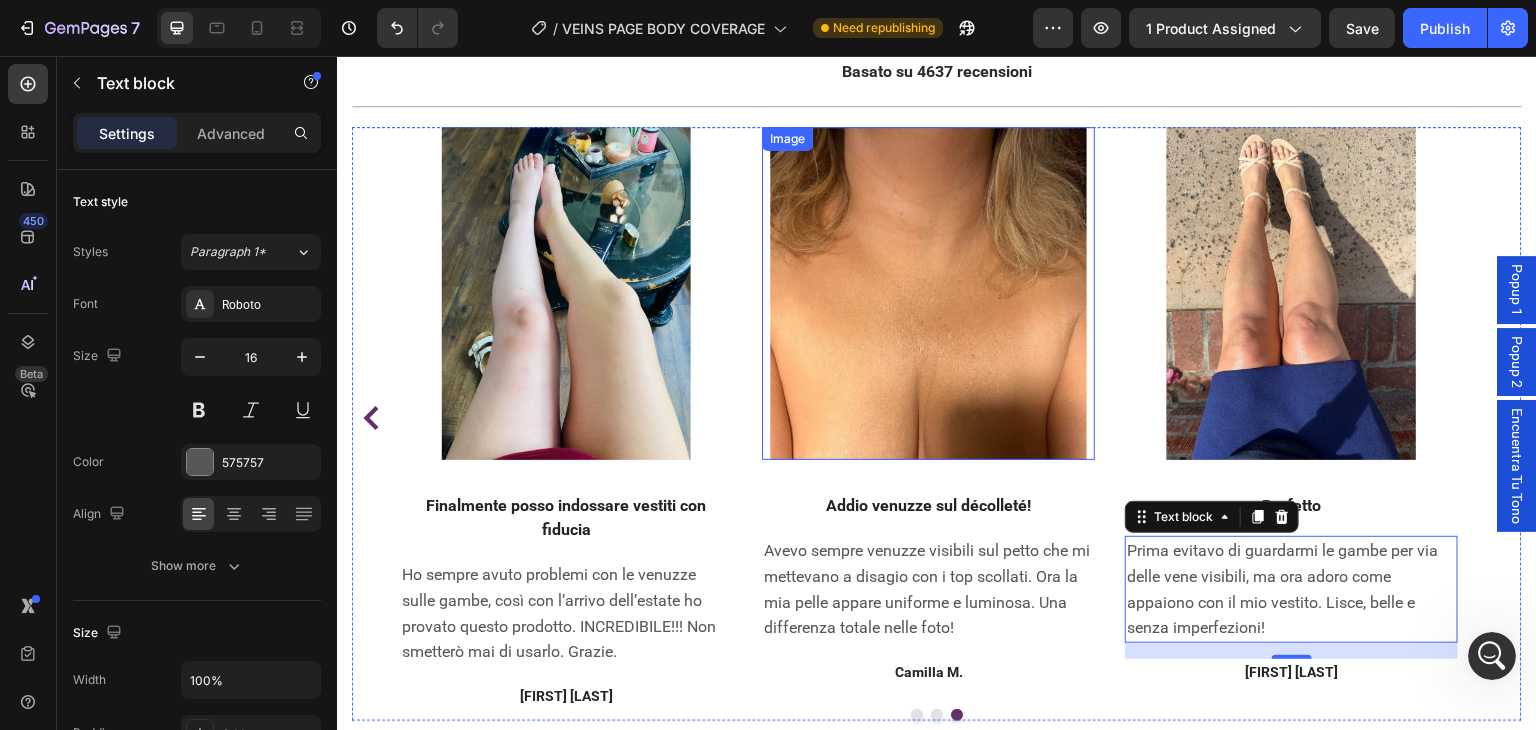 scroll, scrollTop: 5753, scrollLeft: 0, axis: vertical 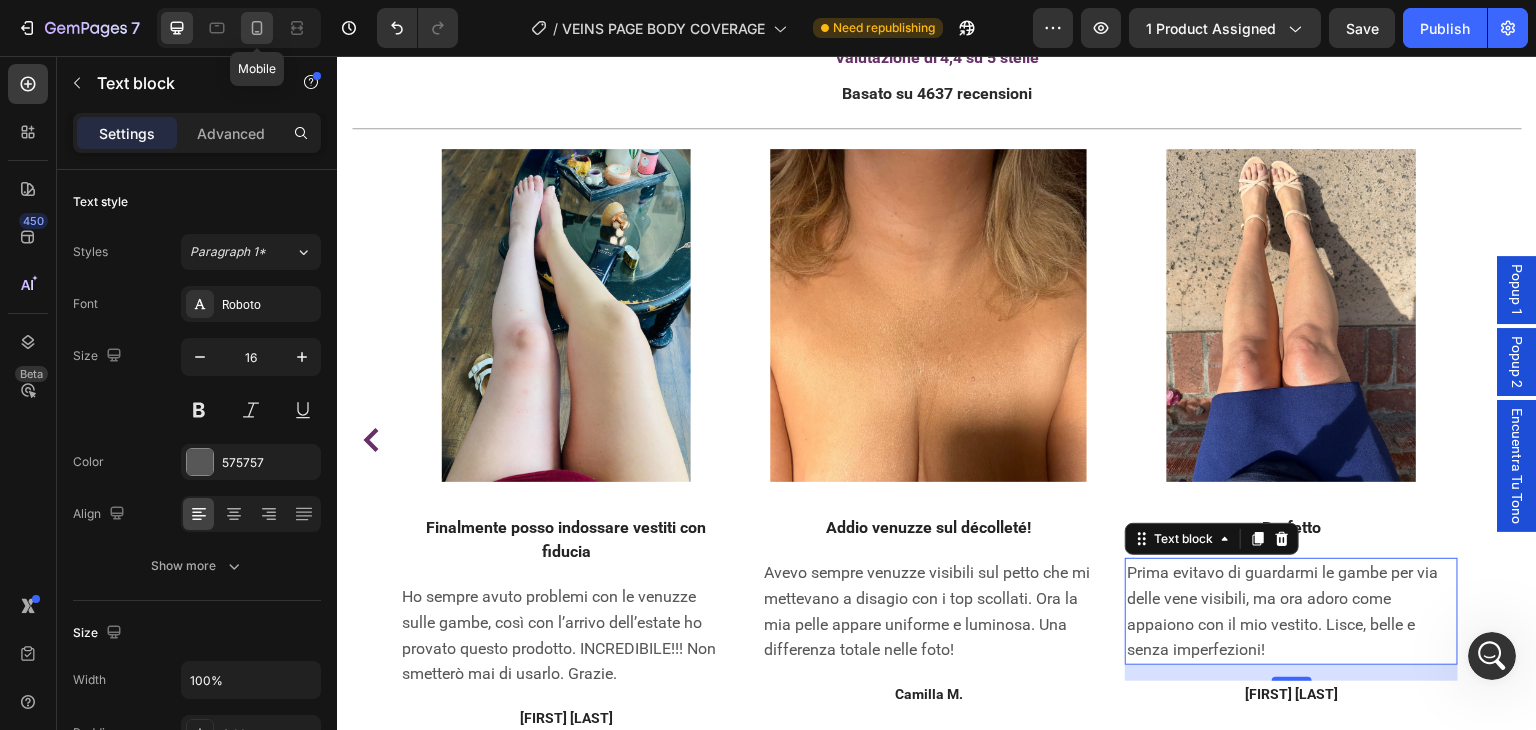 click 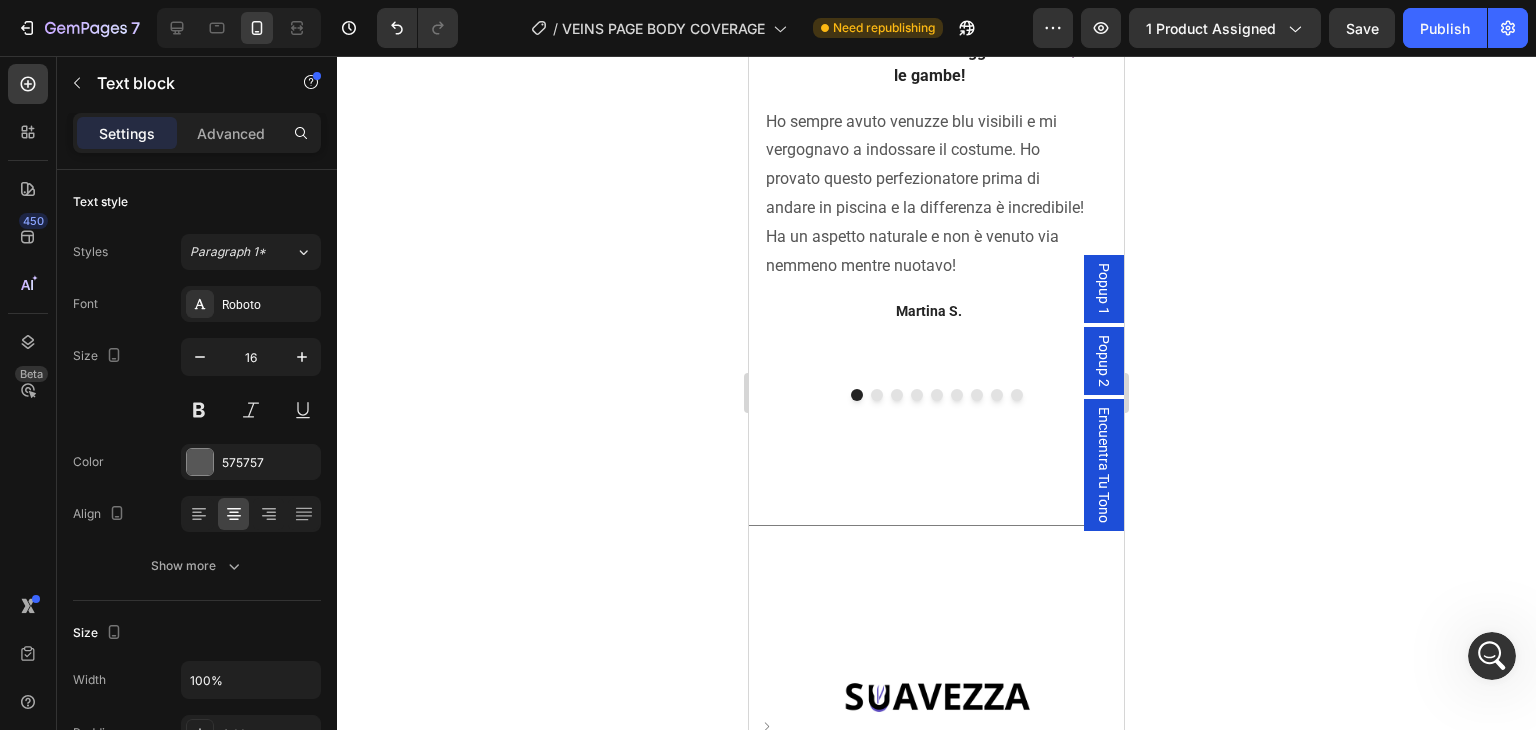 scroll, scrollTop: 7128, scrollLeft: 0, axis: vertical 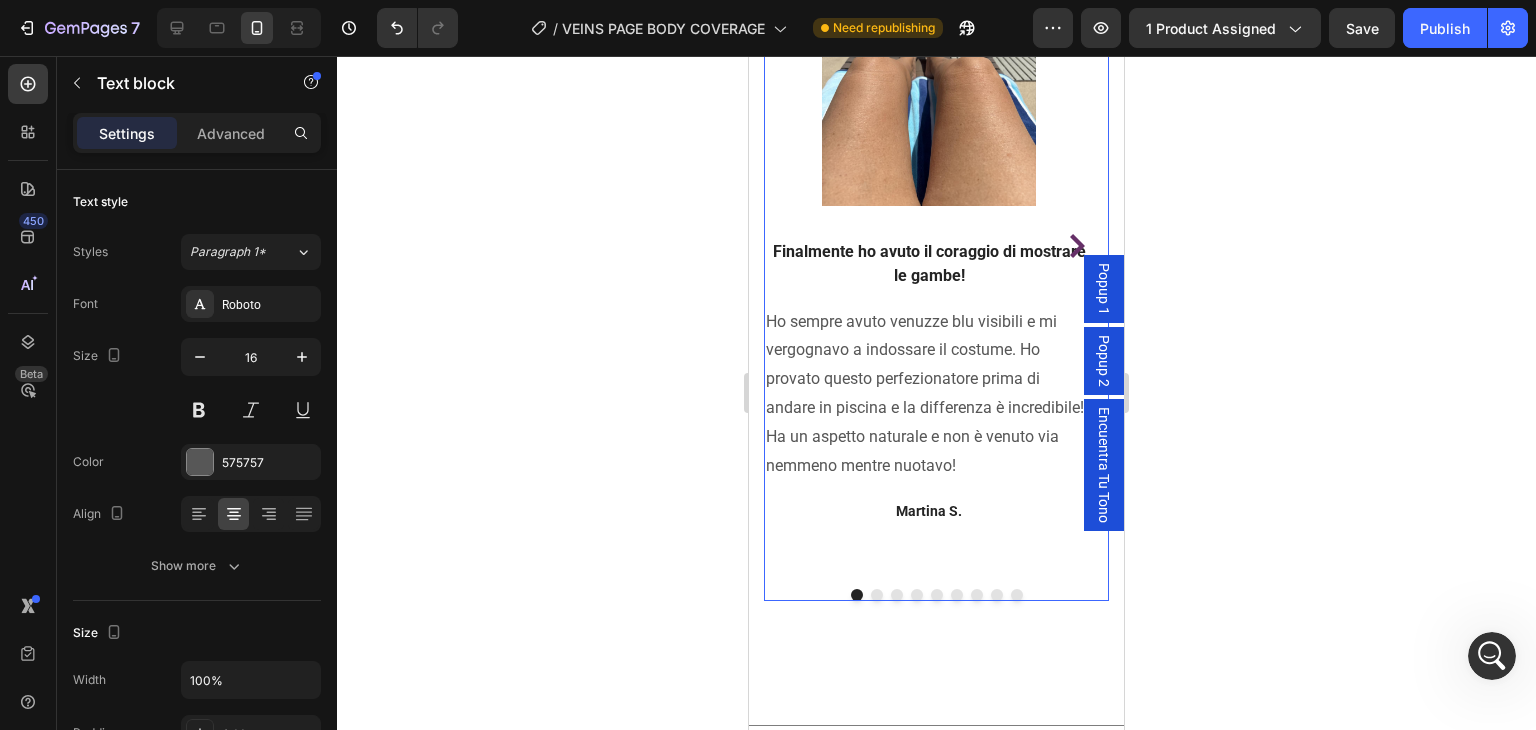 click 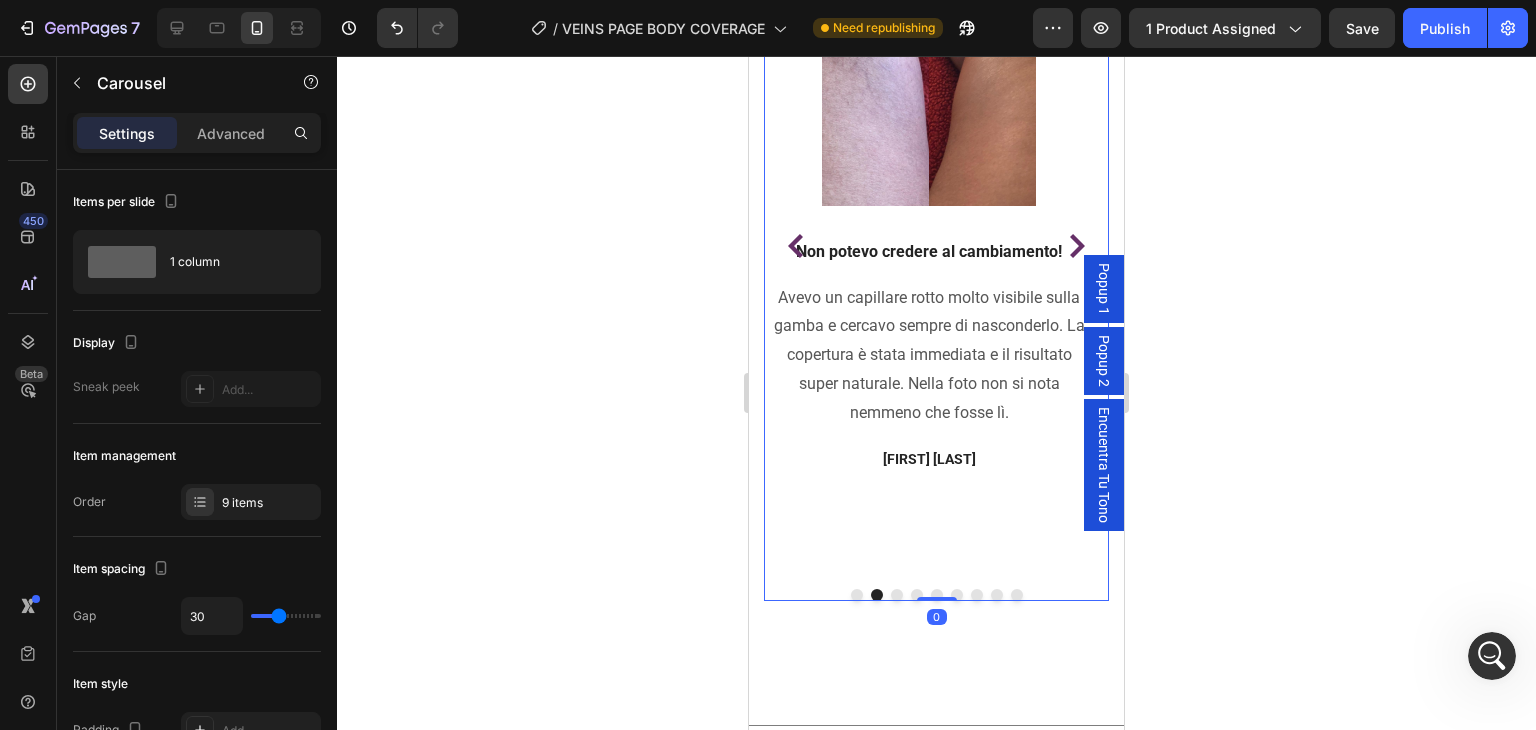 click at bounding box center [1017, 595] 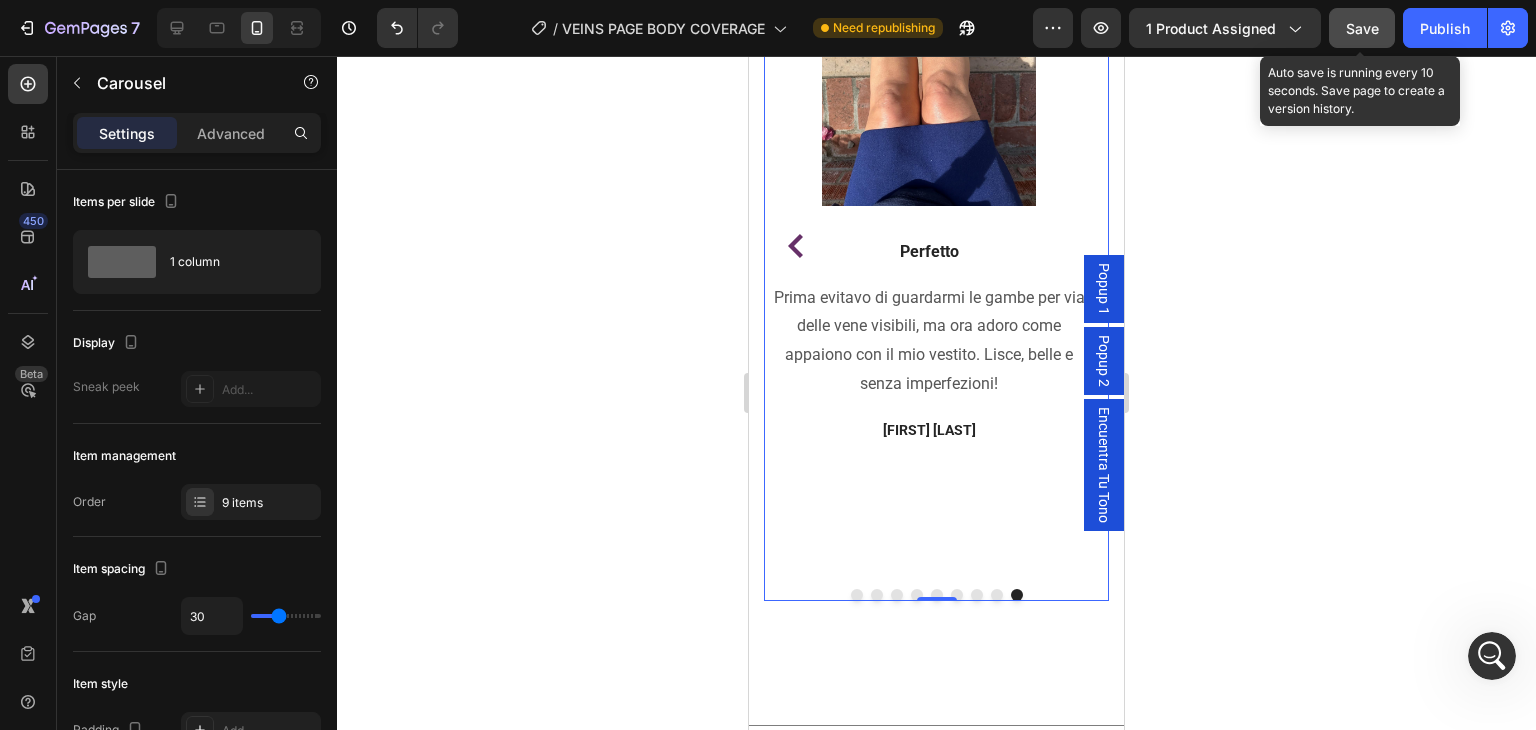 click on "Save" 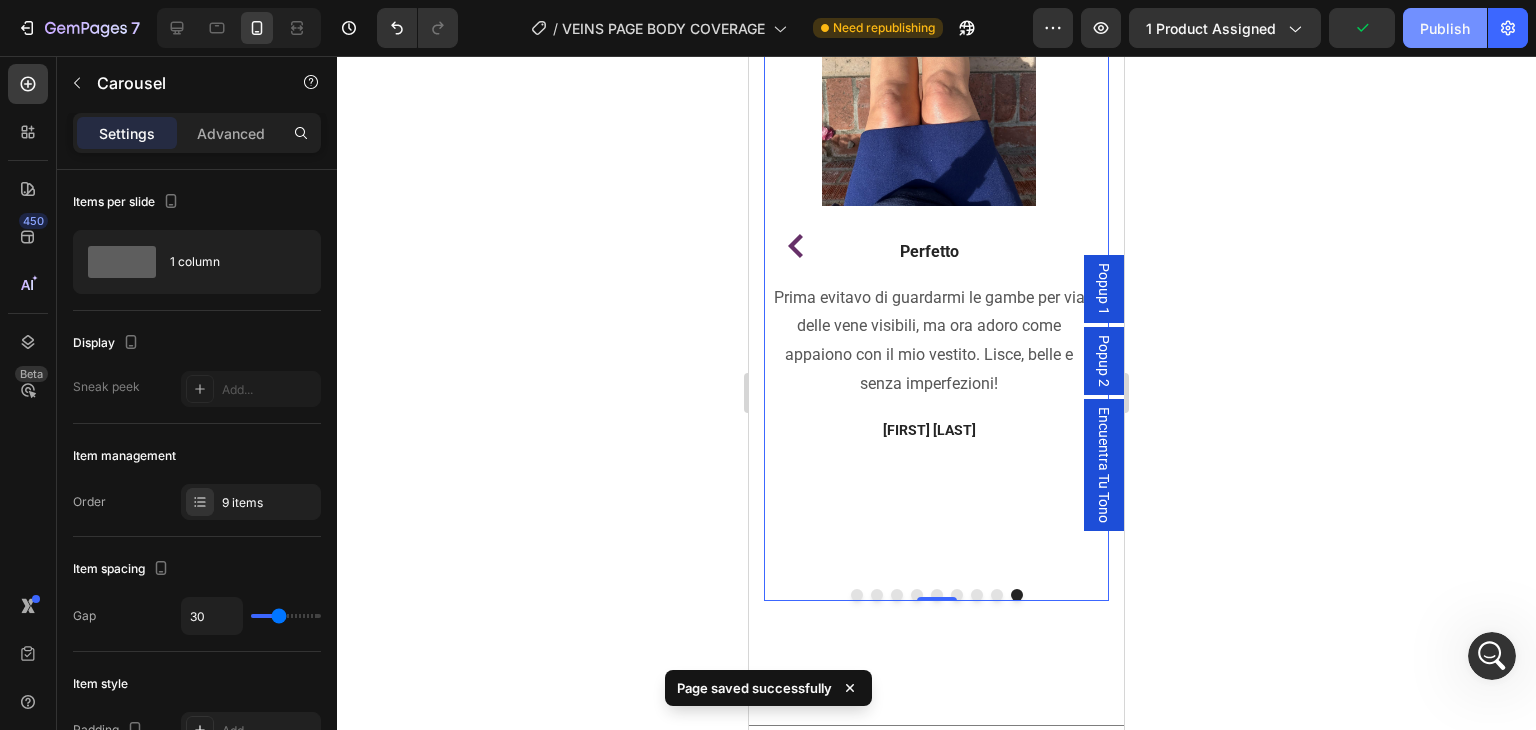 click on "Publish" at bounding box center [1445, 28] 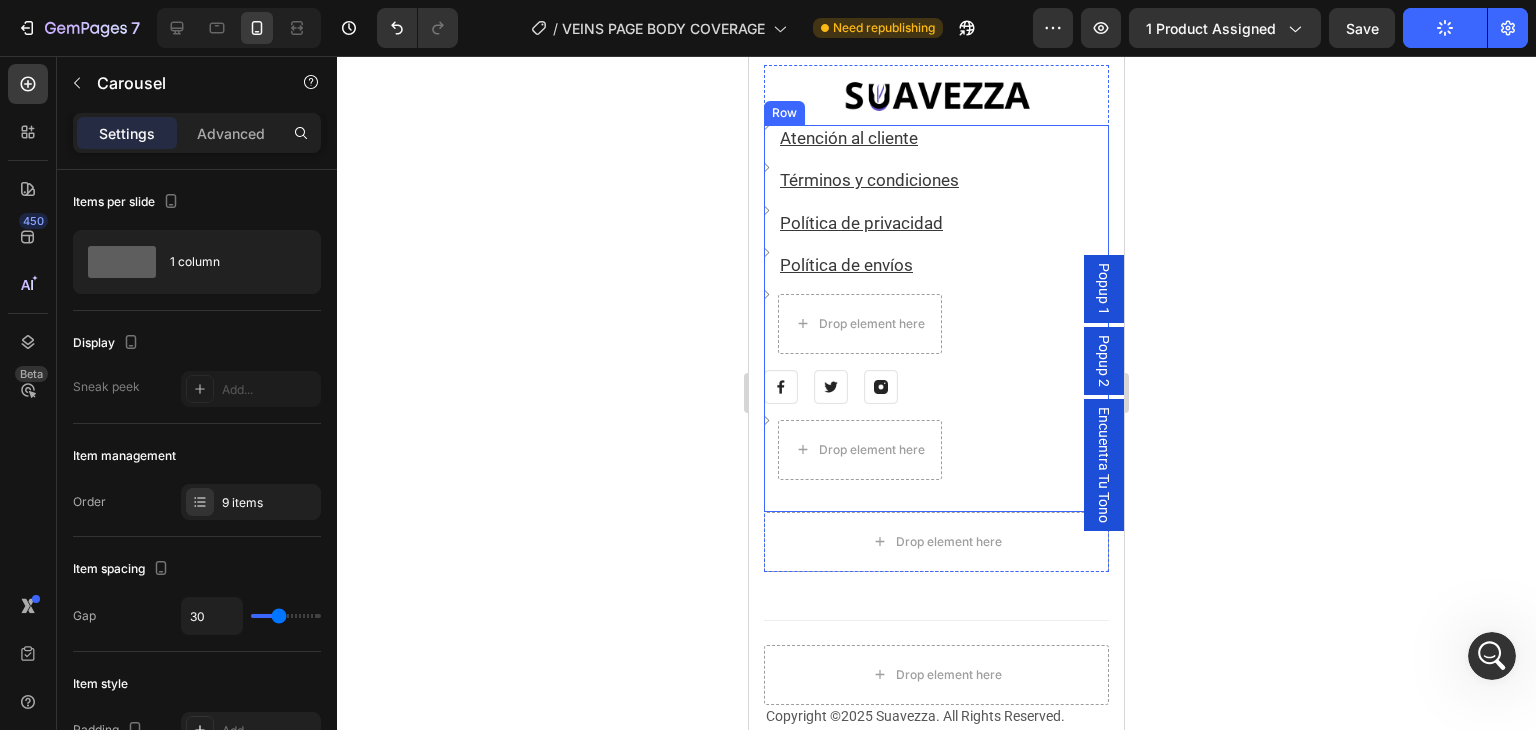 scroll, scrollTop: 7828, scrollLeft: 0, axis: vertical 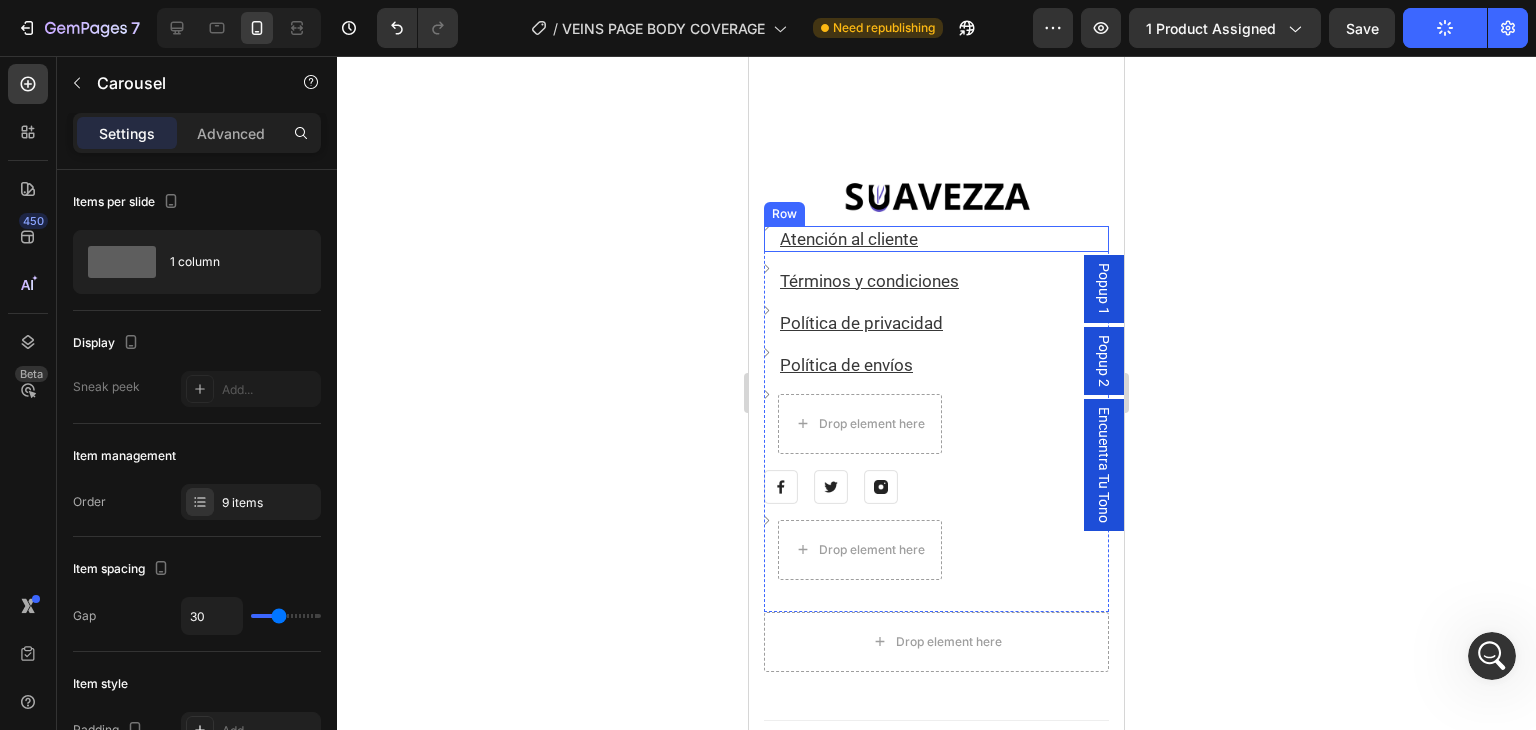 click on "Image Atención al cliente Text block Row" at bounding box center (936, 239) 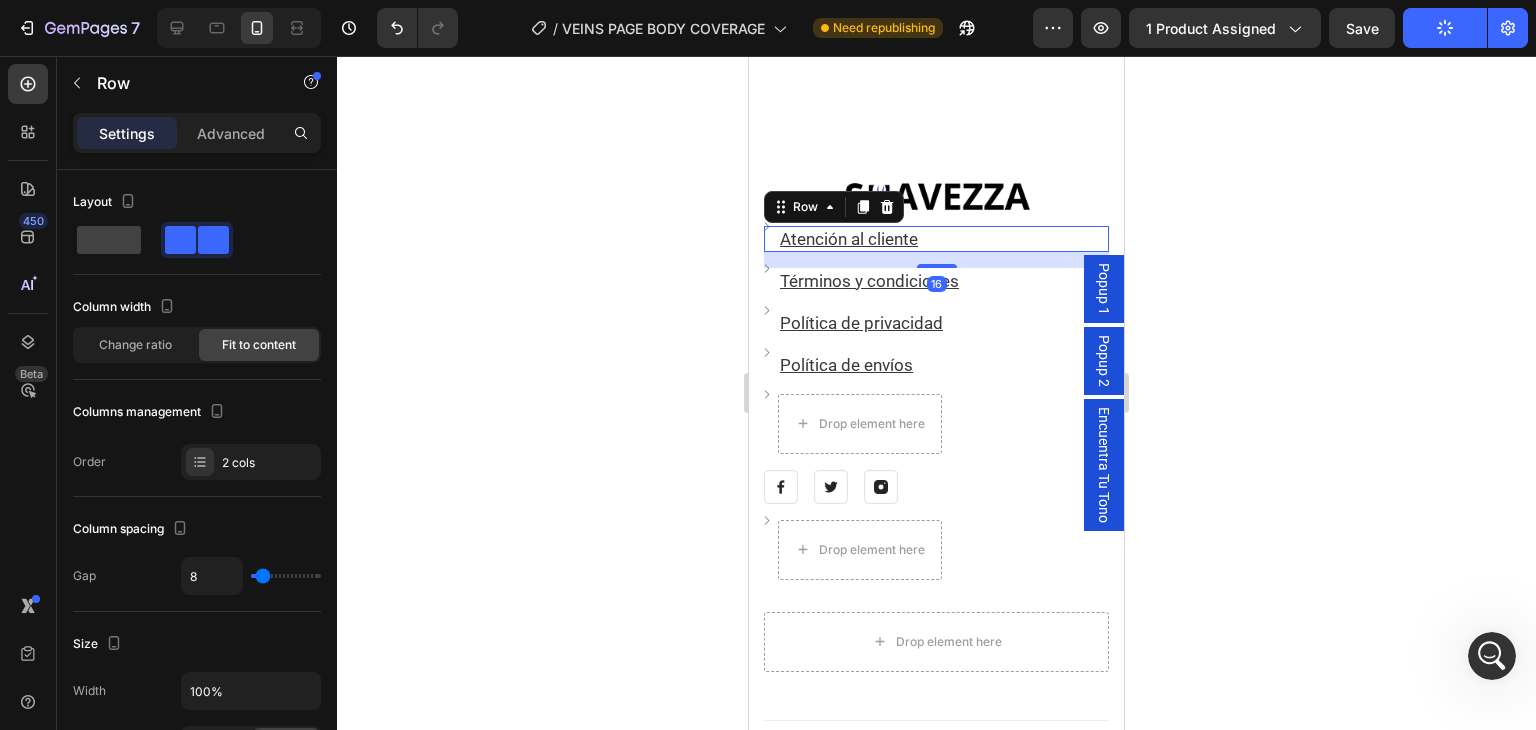 click on "Image Atención al cliente Text block Row   16" at bounding box center [936, 239] 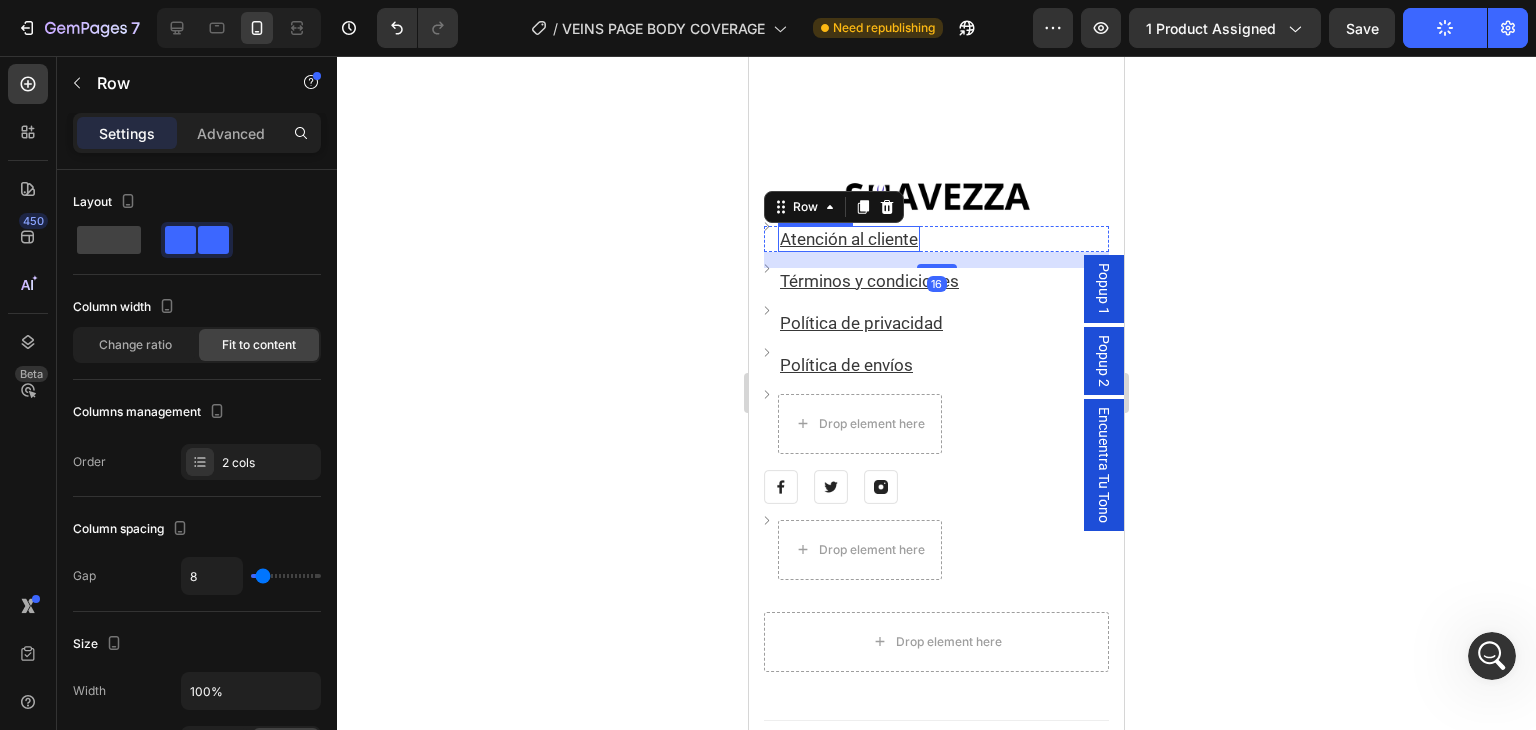 click on "Atención al cliente" at bounding box center (849, 239) 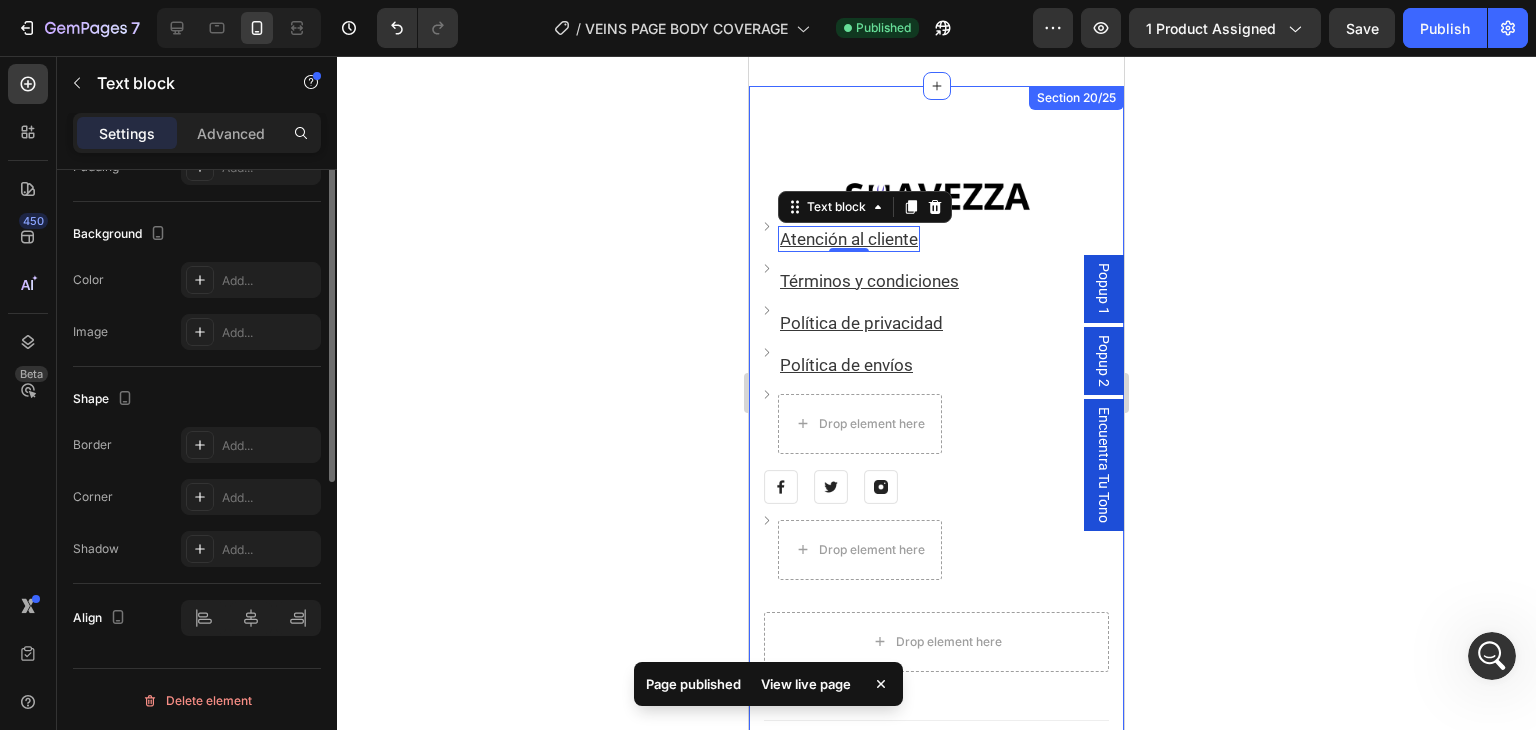 scroll, scrollTop: 266, scrollLeft: 0, axis: vertical 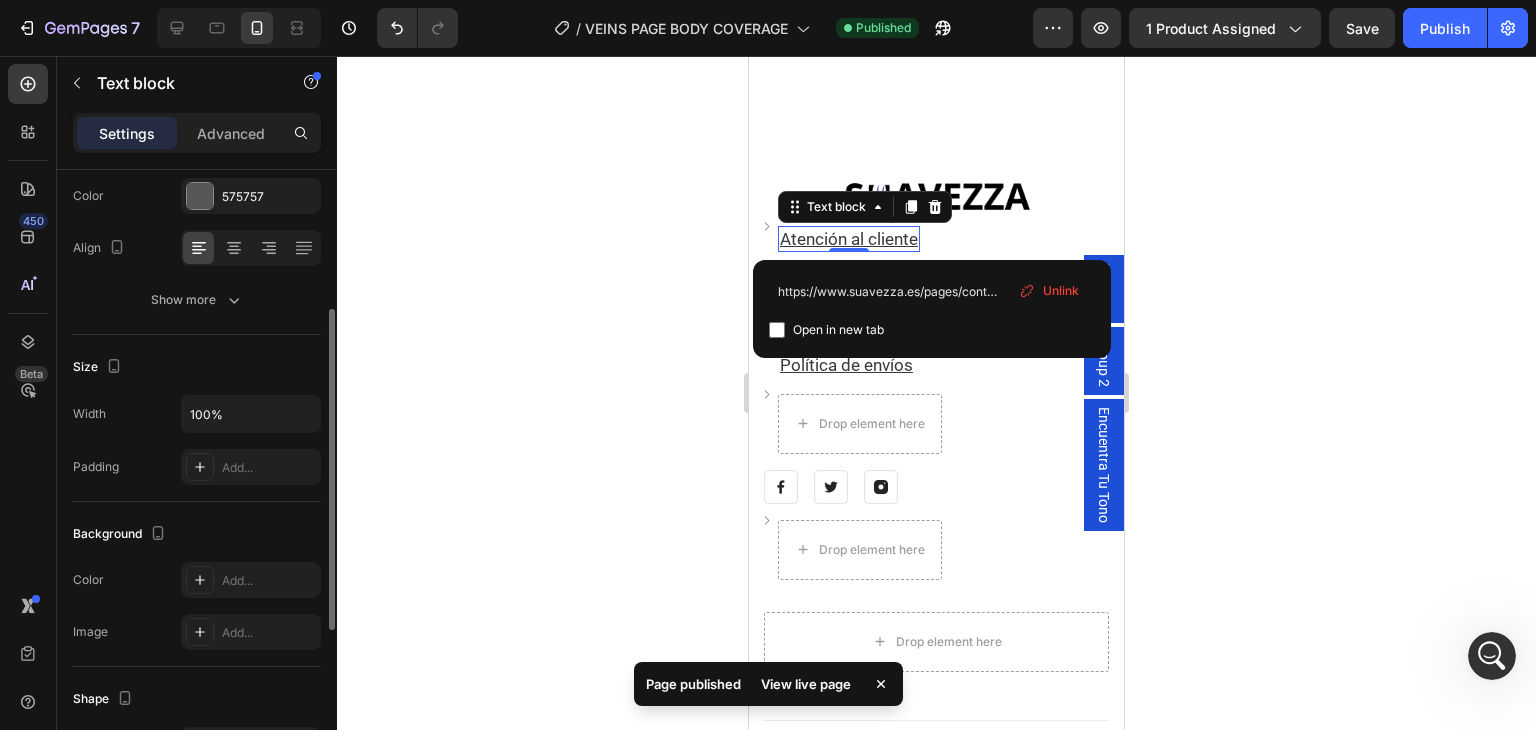 click on "Atención al cliente" at bounding box center (849, 239) 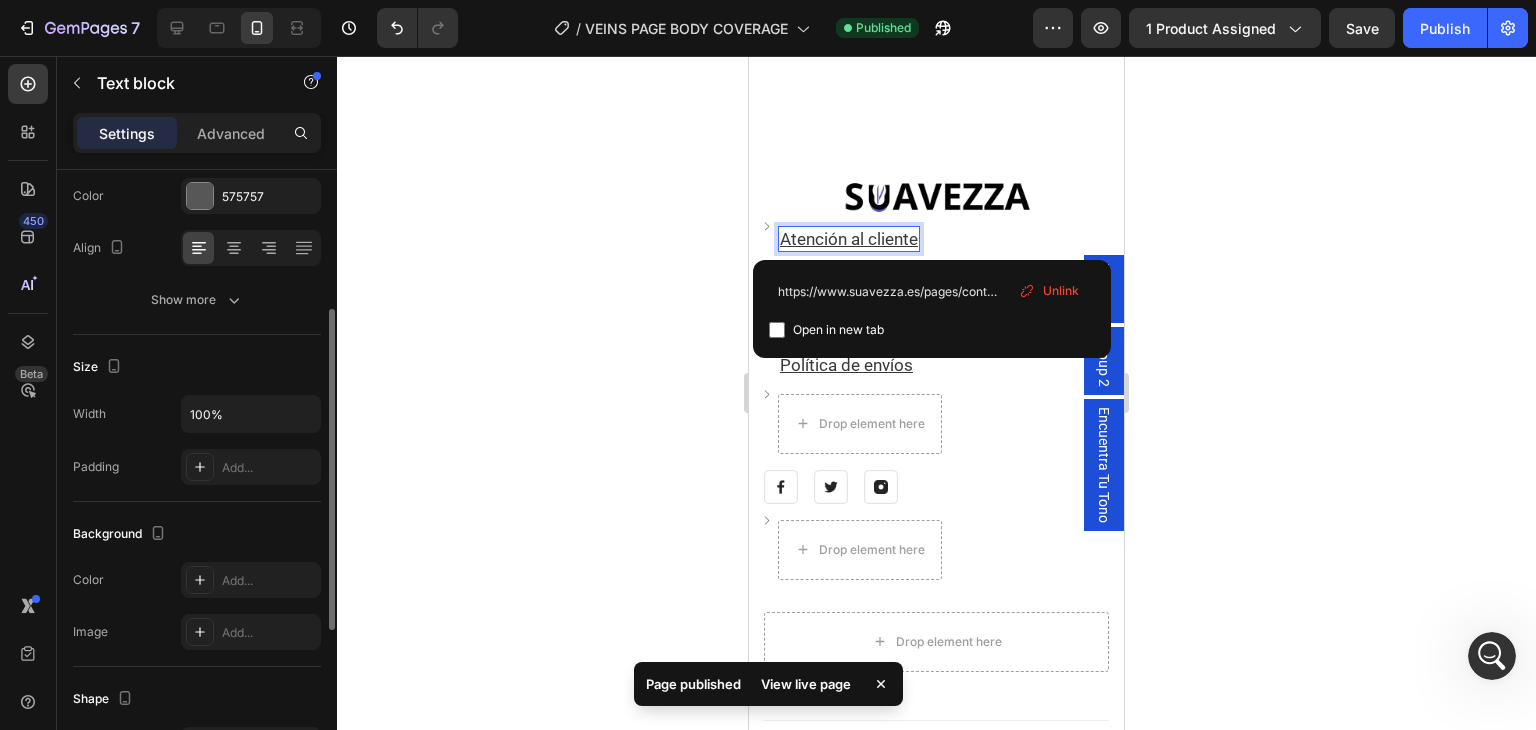 click on "Atención al cliente" at bounding box center (849, 239) 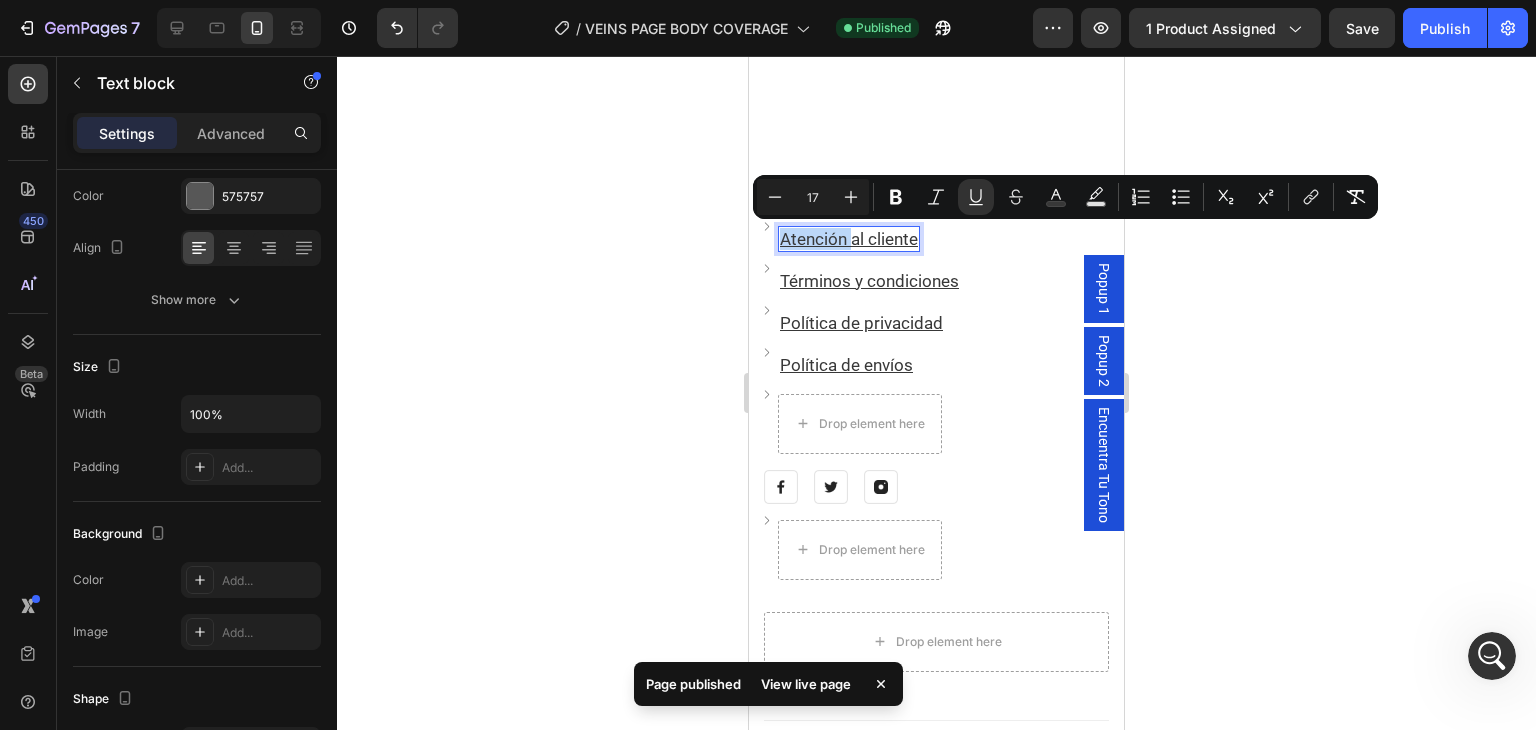 click on "Atención al cliente" at bounding box center [849, 239] 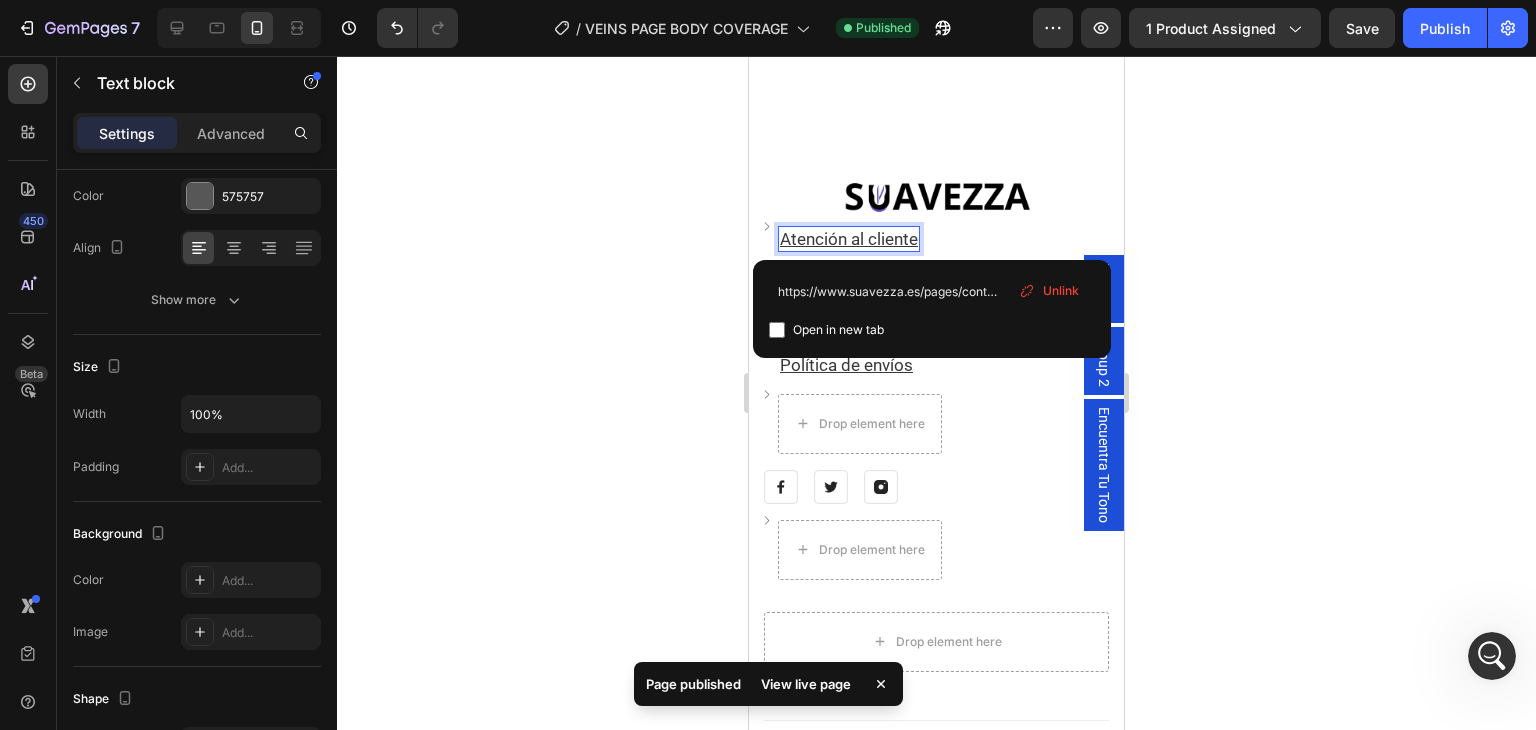click on "Atención al cliente" at bounding box center (849, 239) 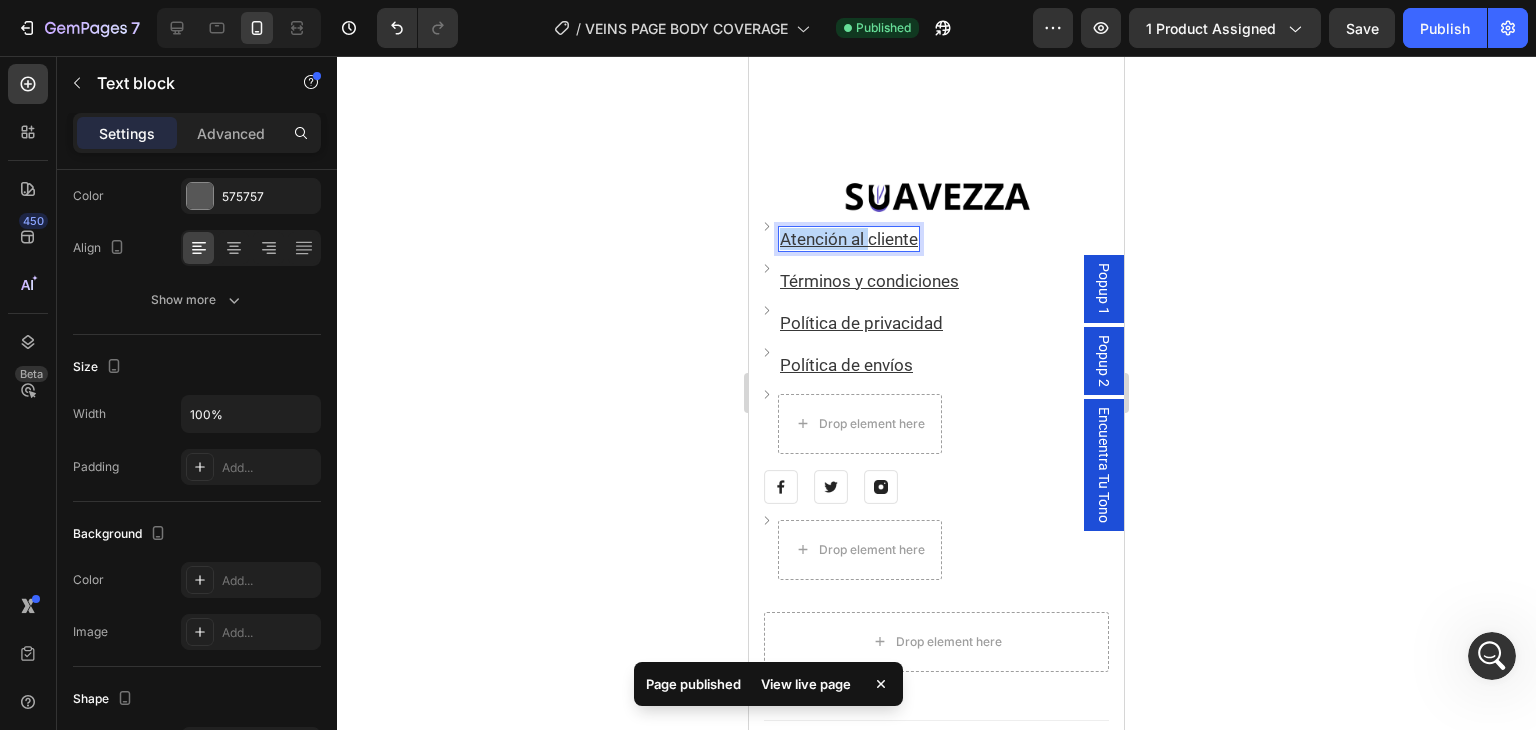click on "Atención al cliente" at bounding box center [849, 239] 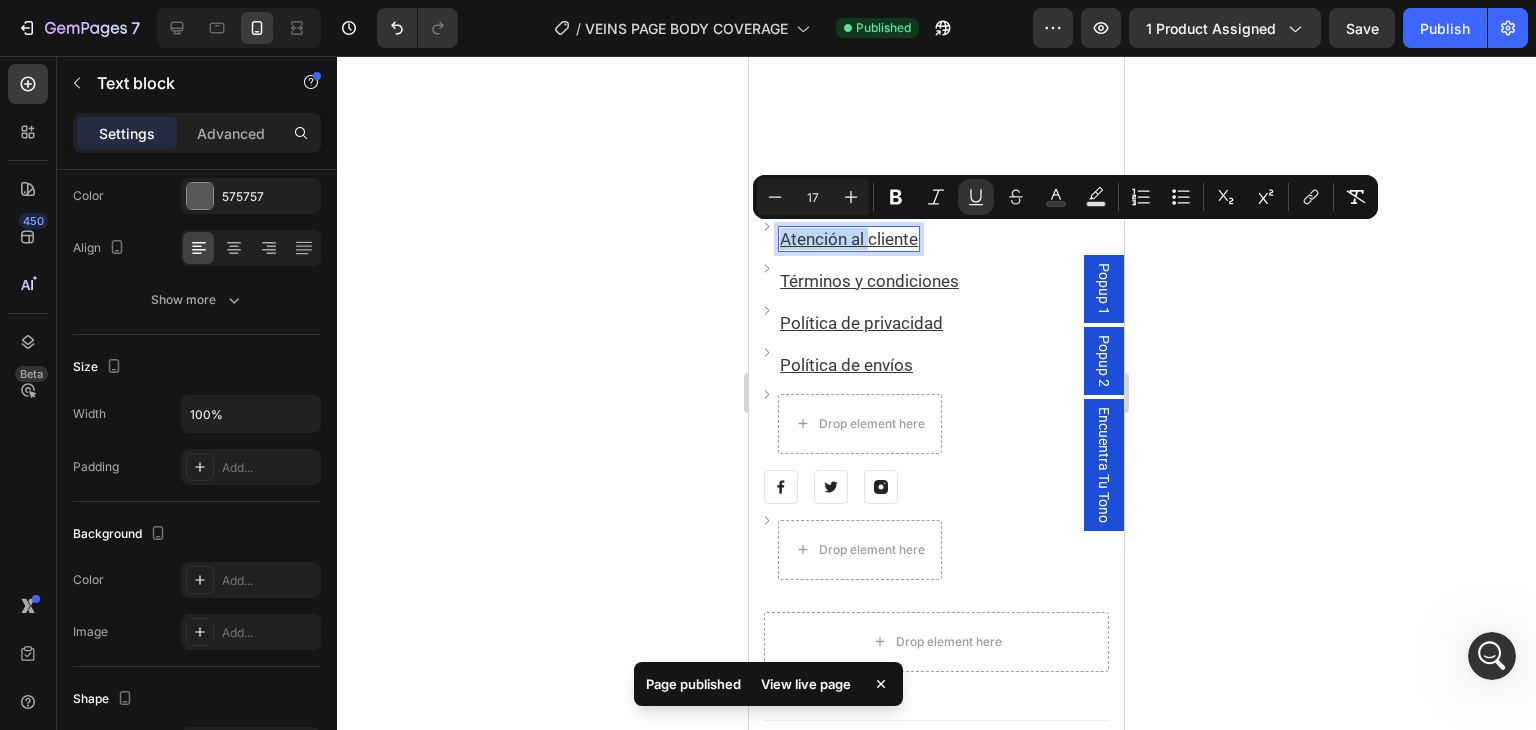 click on "Atención al cliente" at bounding box center [849, 239] 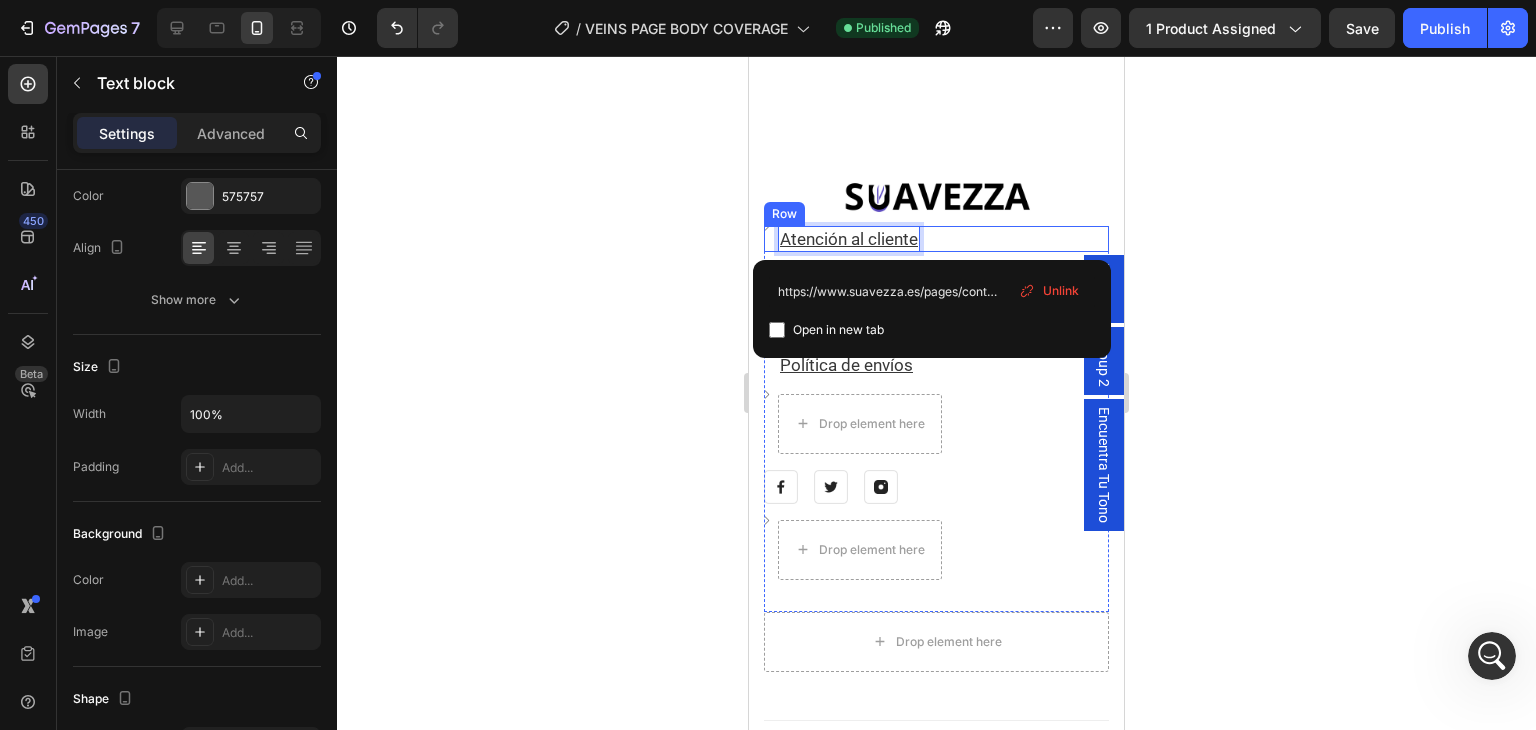 click on "Image Atención al cliente Text block   0 Row" at bounding box center (936, 239) 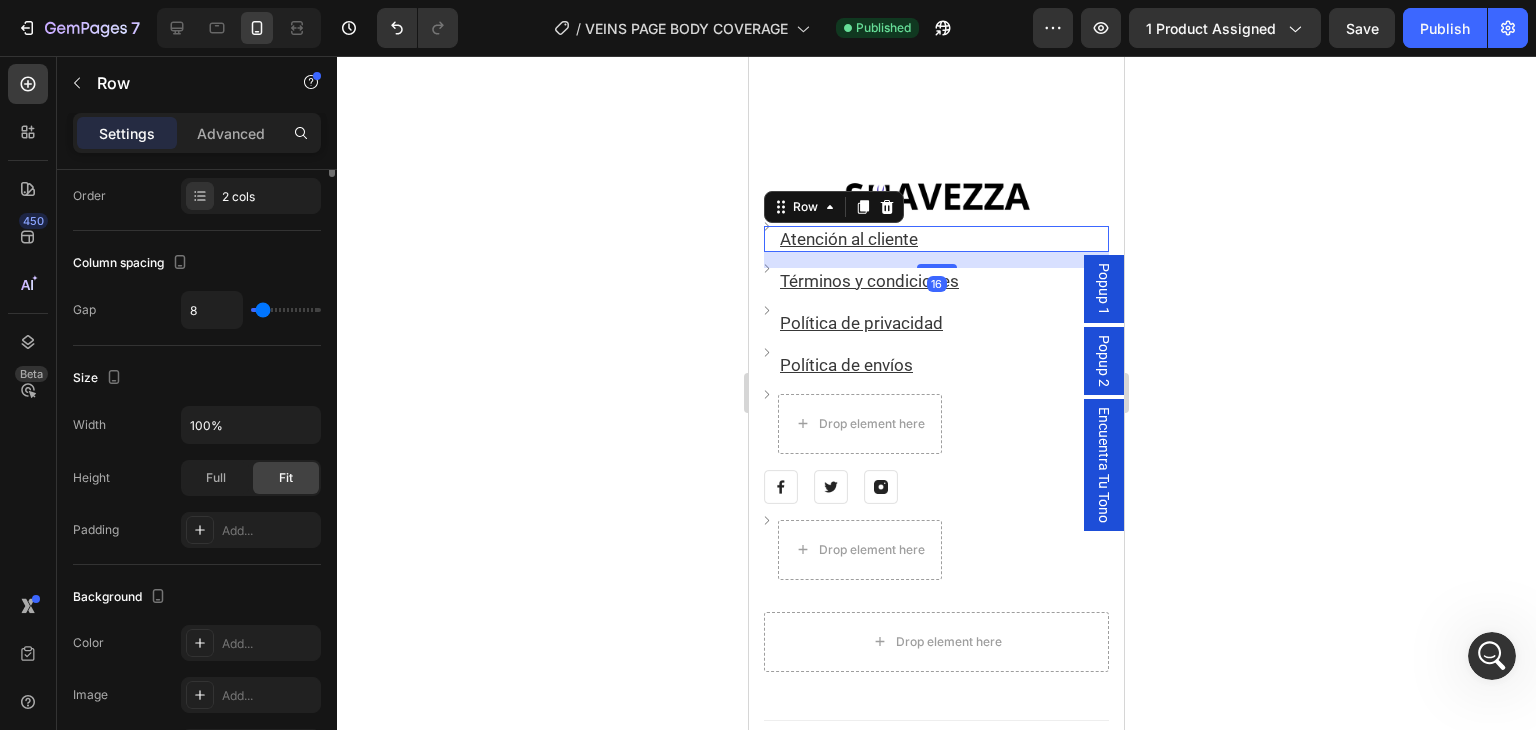 scroll, scrollTop: 0, scrollLeft: 0, axis: both 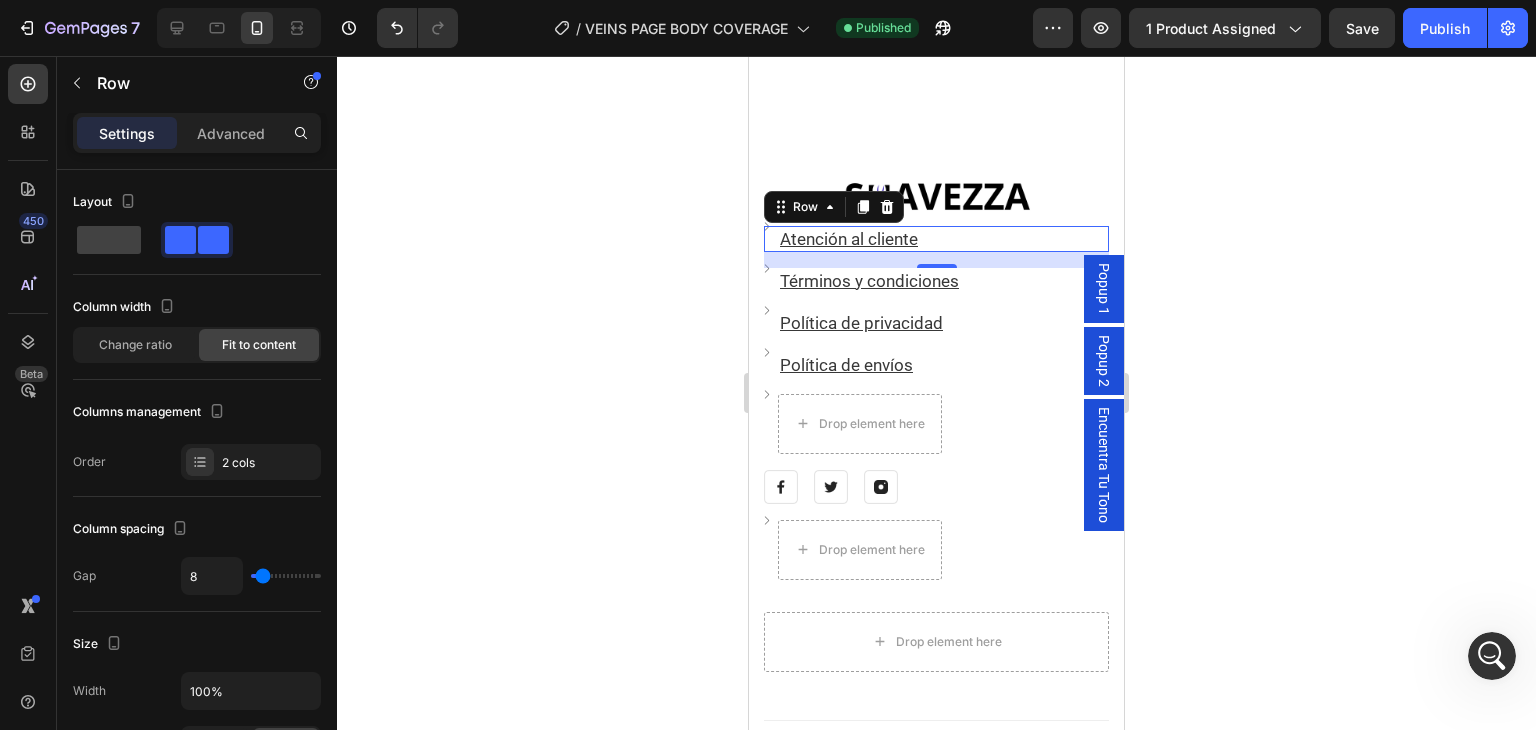 click on "Atención al cliente" at bounding box center (849, 239) 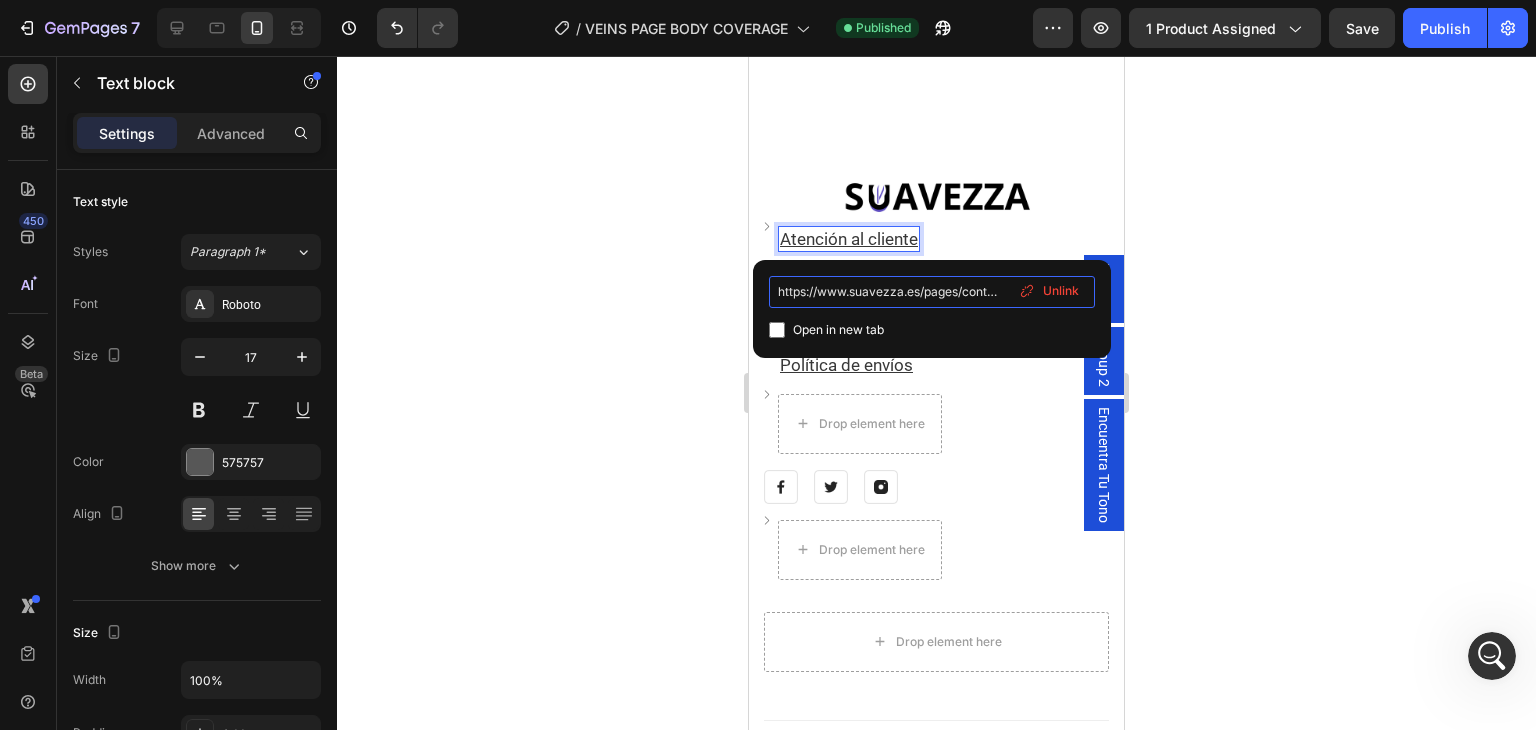 click on "https://www.suavezza.es/pages/contact" at bounding box center [932, 292] 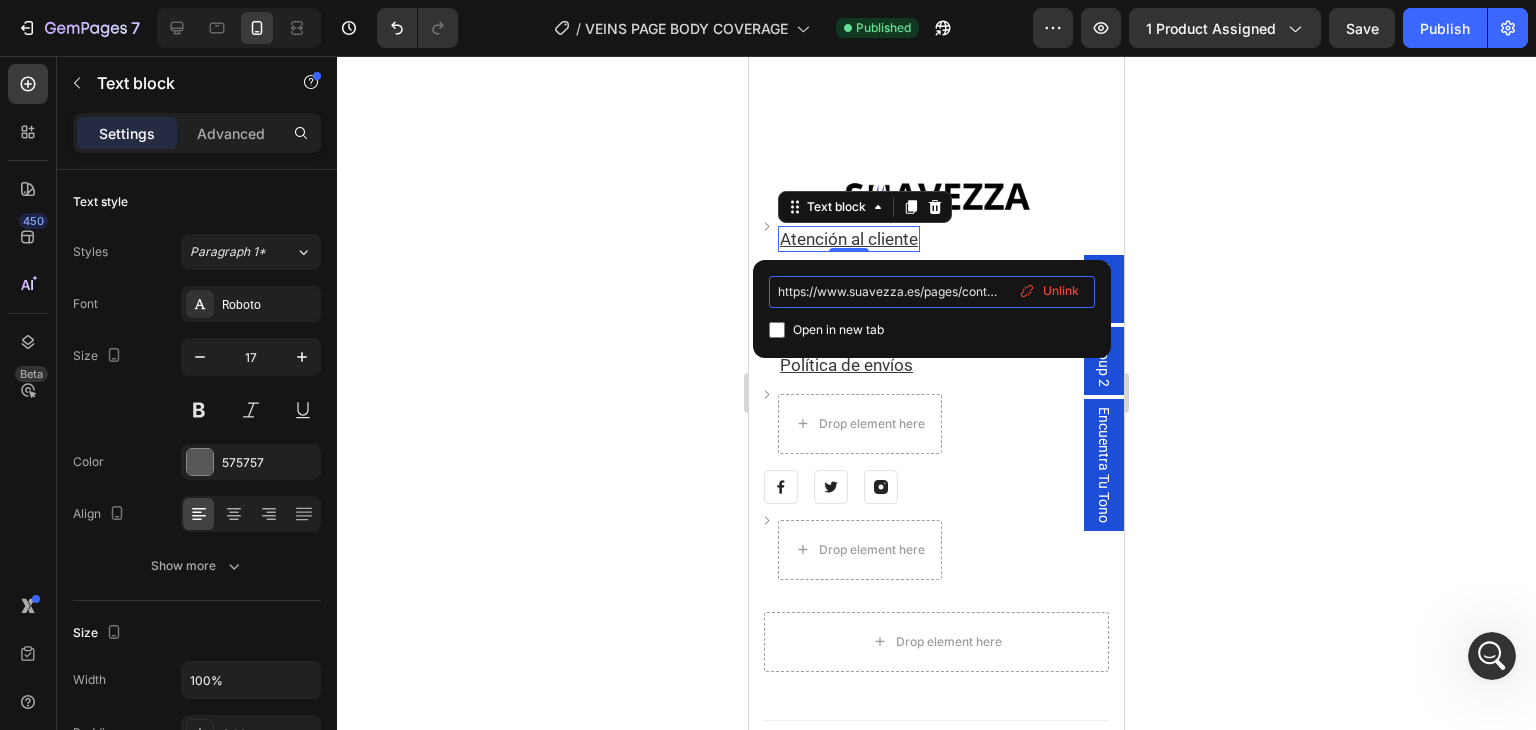 scroll, scrollTop: 0, scrollLeft: 4, axis: horizontal 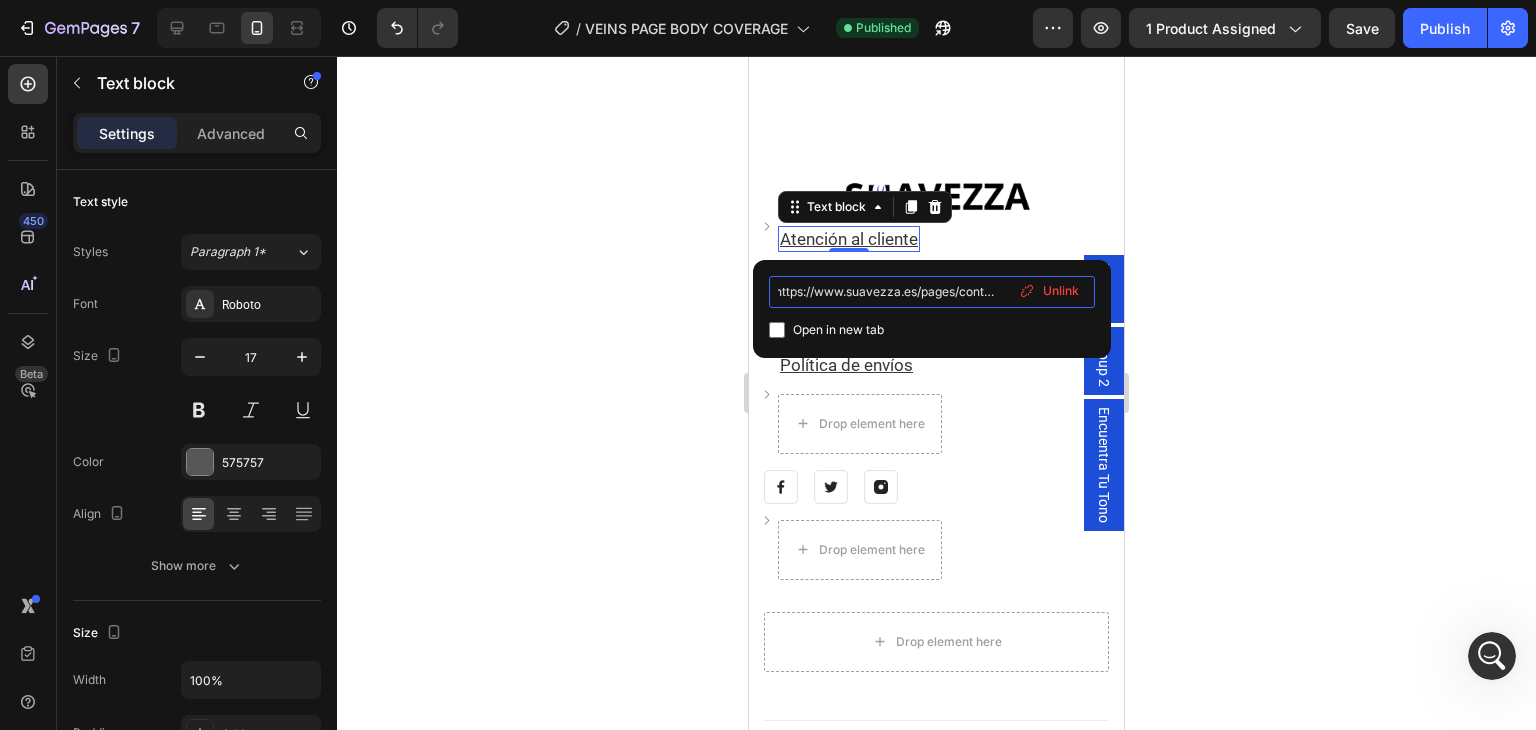 drag, startPoint x: 870, startPoint y: 283, endPoint x: 996, endPoint y: 288, distance: 126.09917 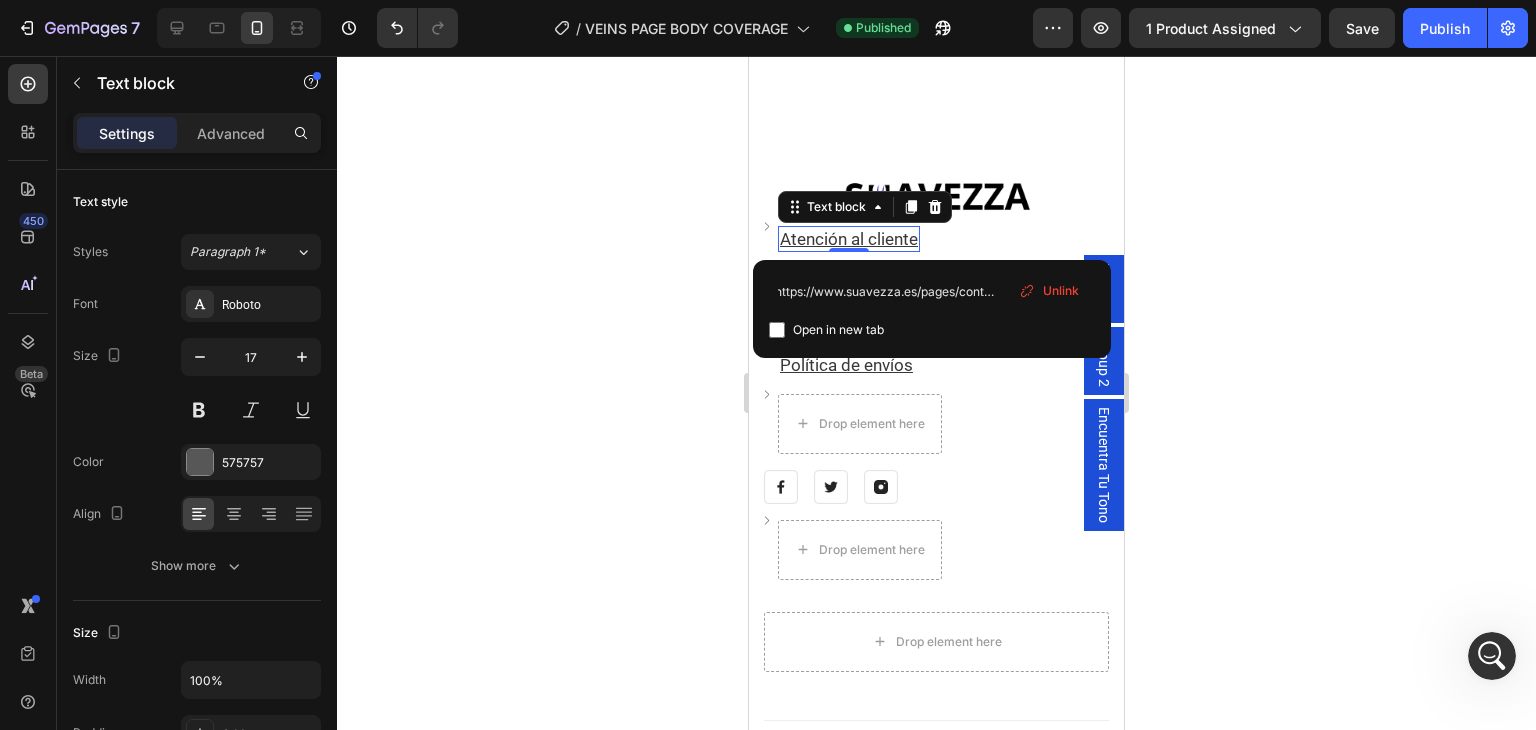 click on "Open in new tab" at bounding box center (838, 330) 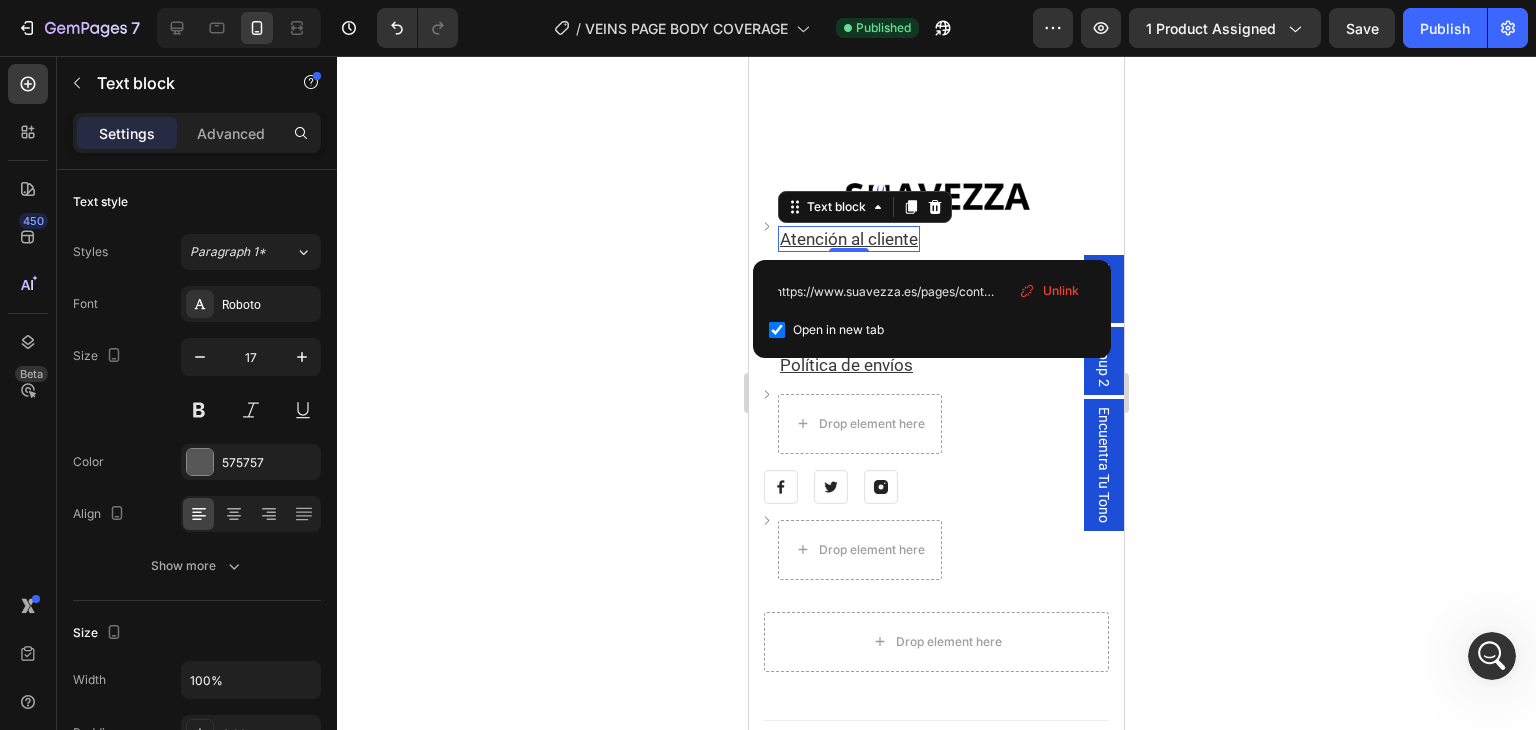 scroll, scrollTop: 0, scrollLeft: 0, axis: both 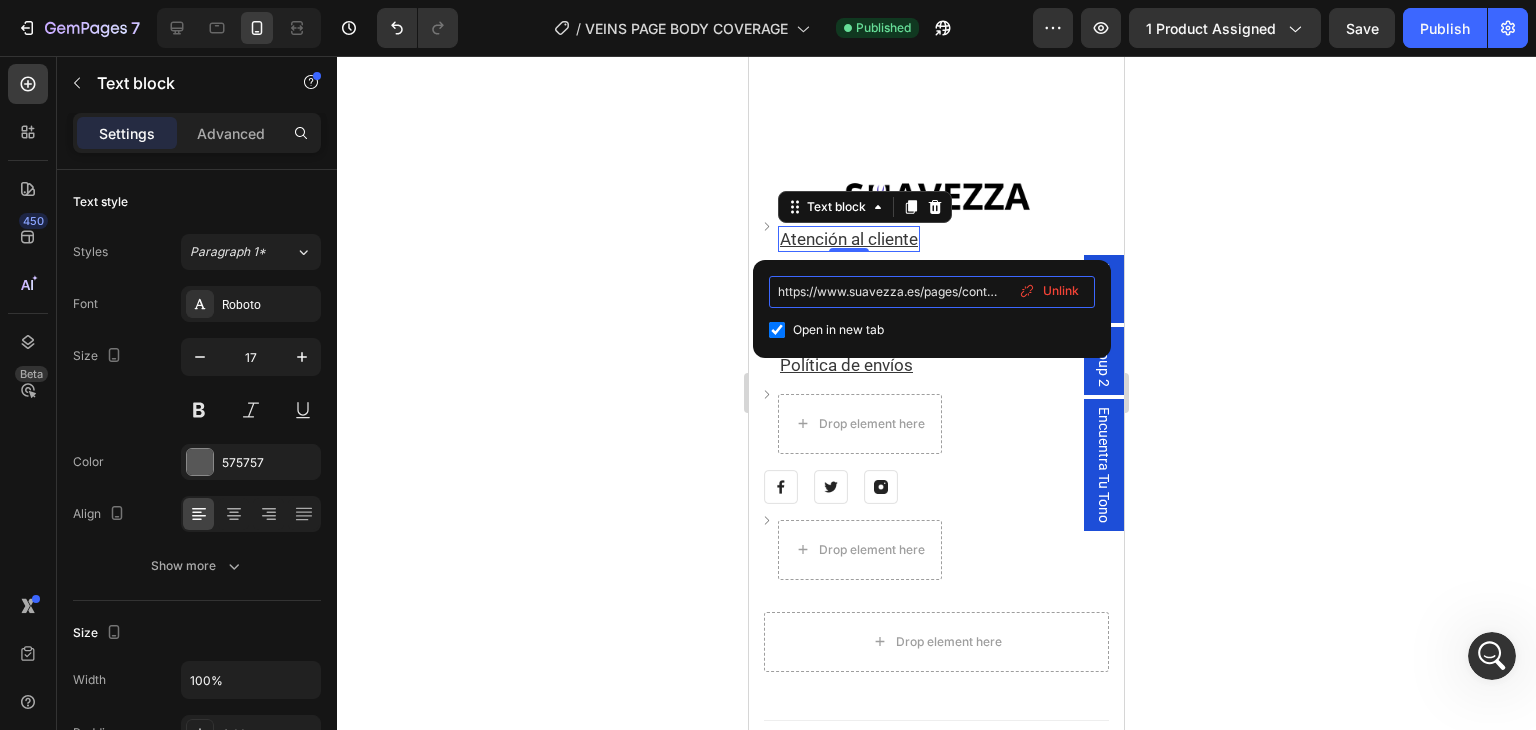 click on "https://www.suavezza.es/pages/contact" at bounding box center (932, 292) 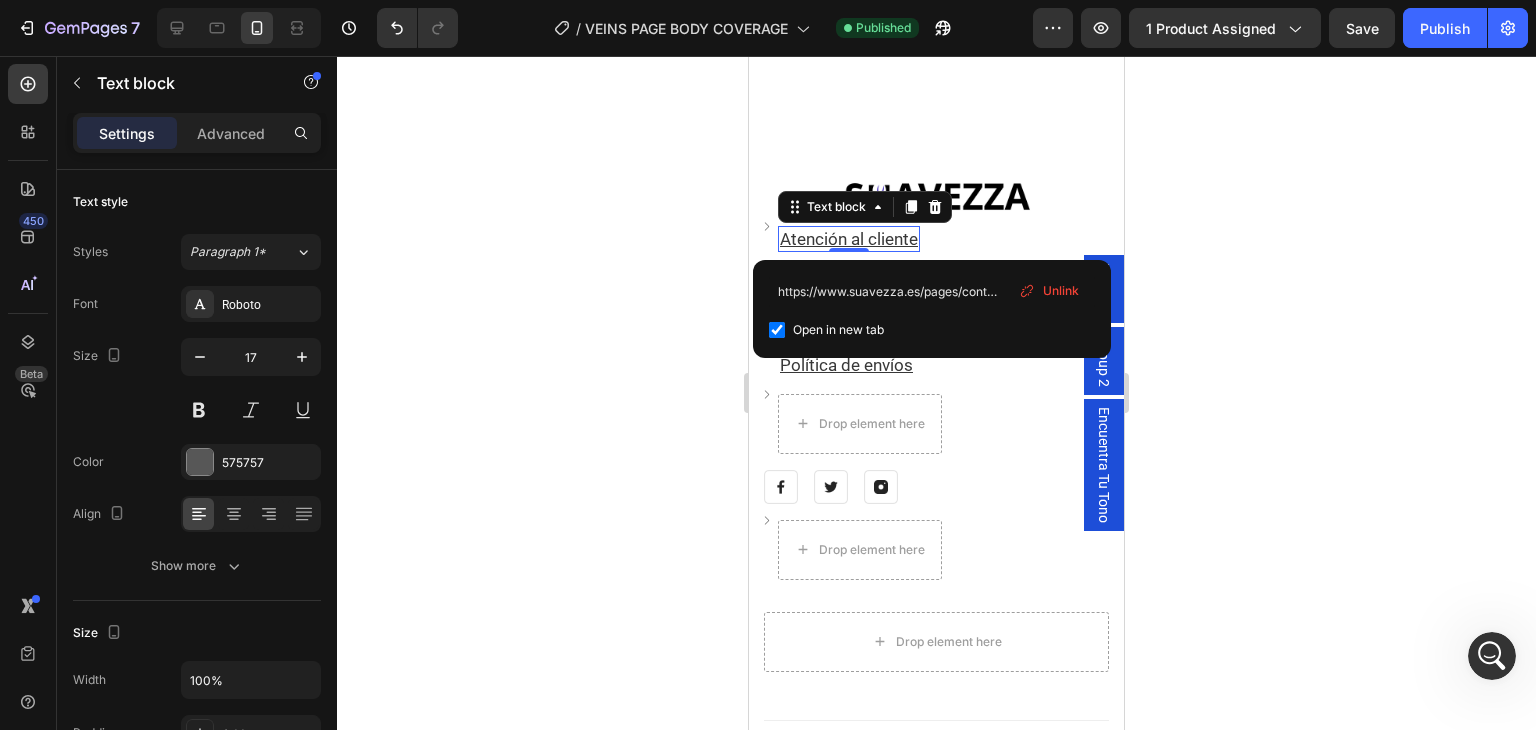 click on "Open in new tab" at bounding box center (838, 330) 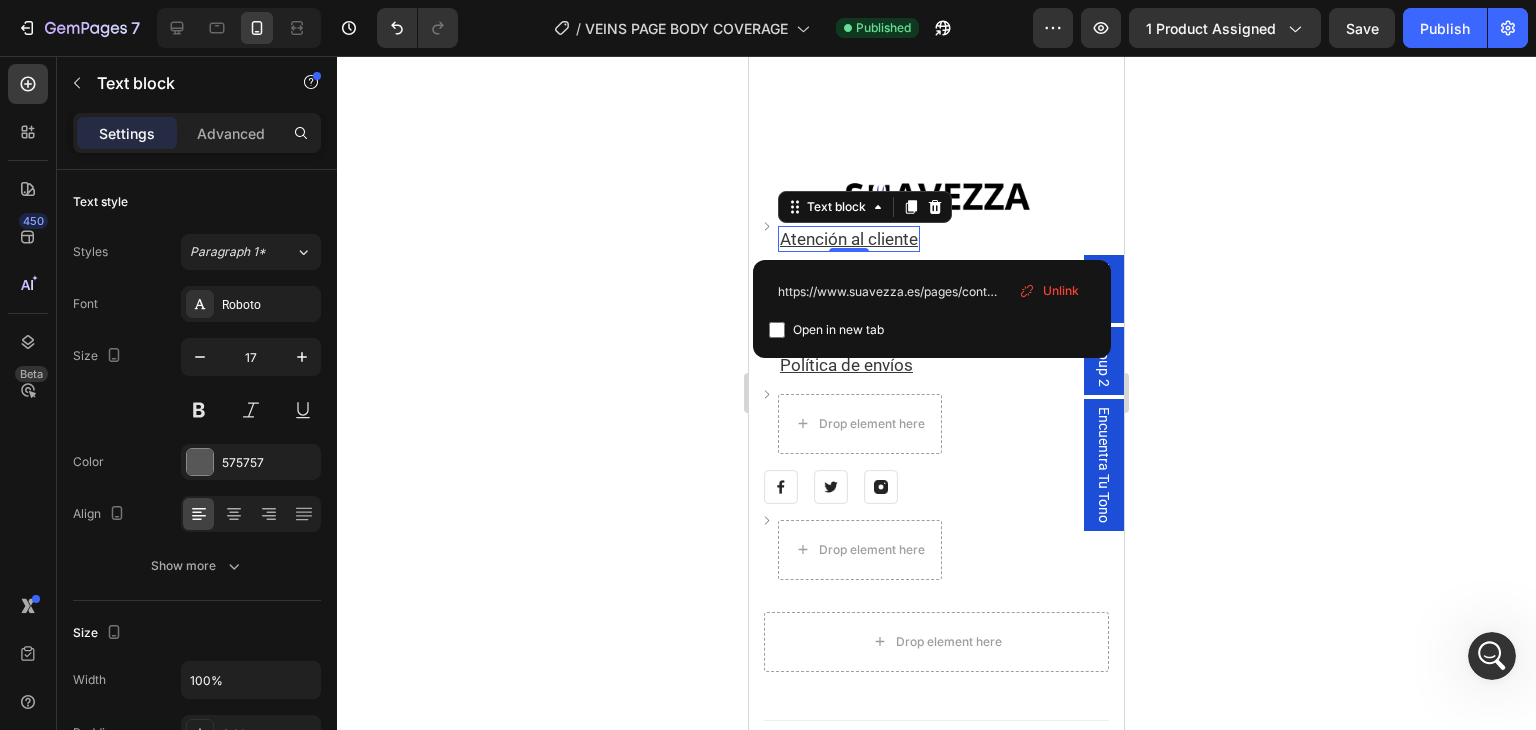 checkbox on "false" 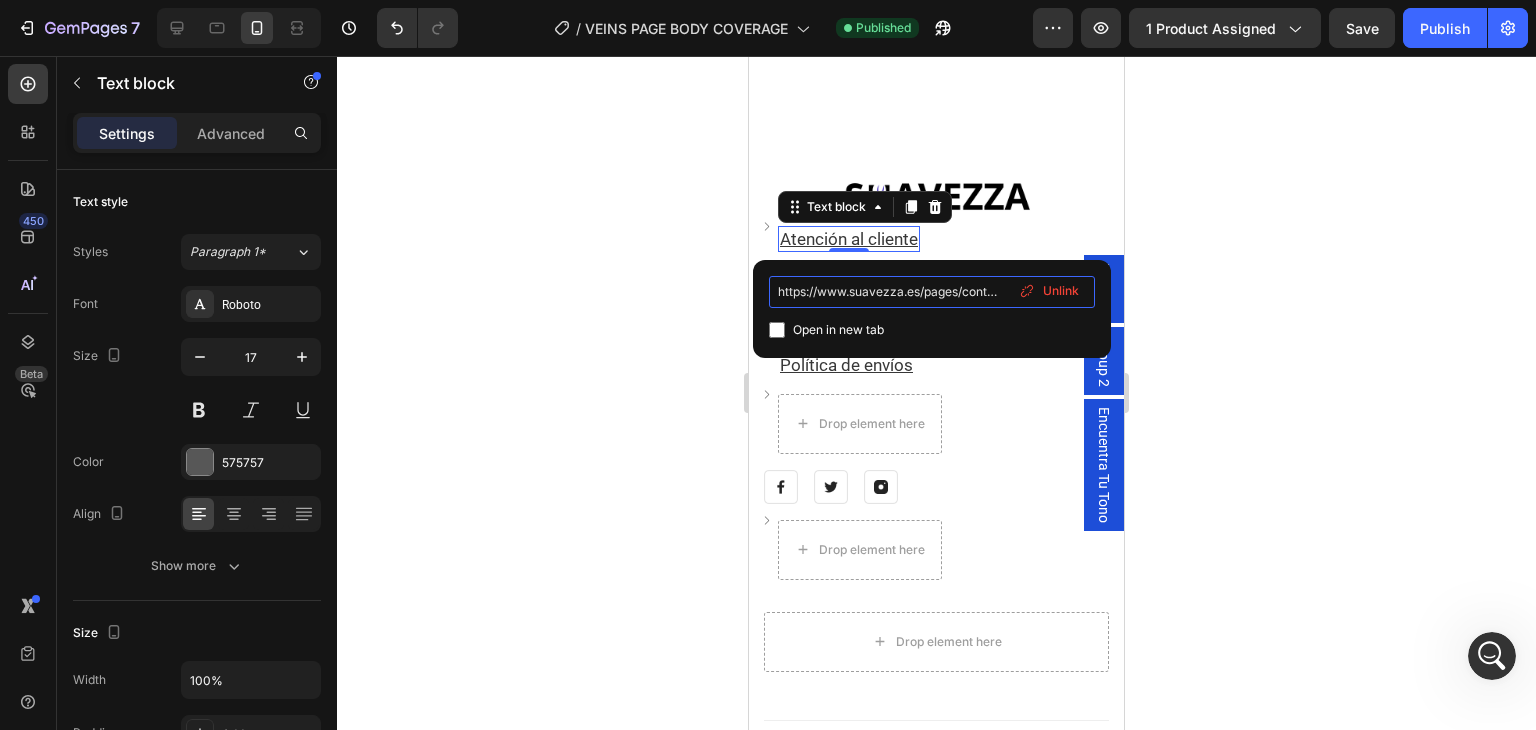 click on "https://www.suavezza.es/pages/contact" at bounding box center [932, 292] 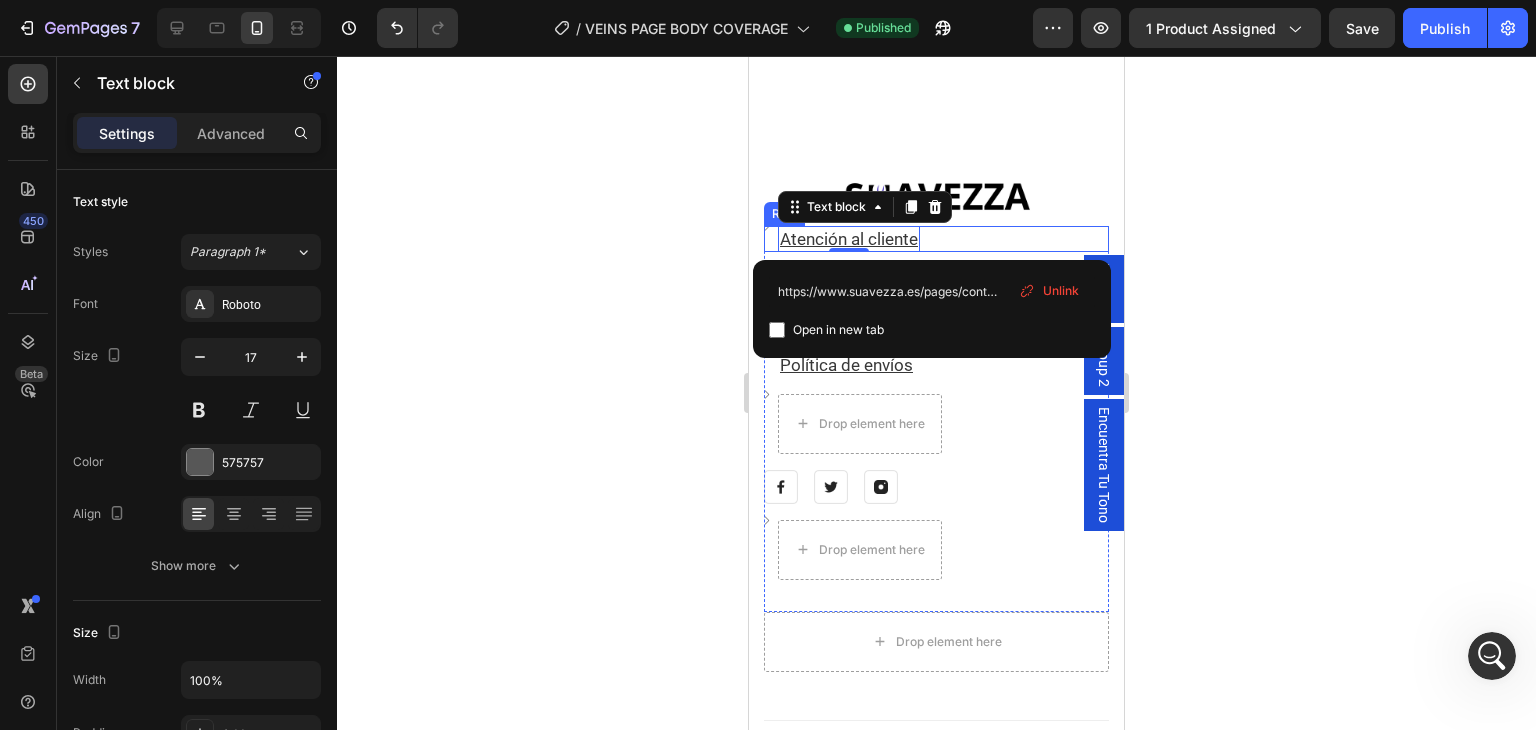 click on "Image Atención al cliente Text block   0 Row" at bounding box center [936, 239] 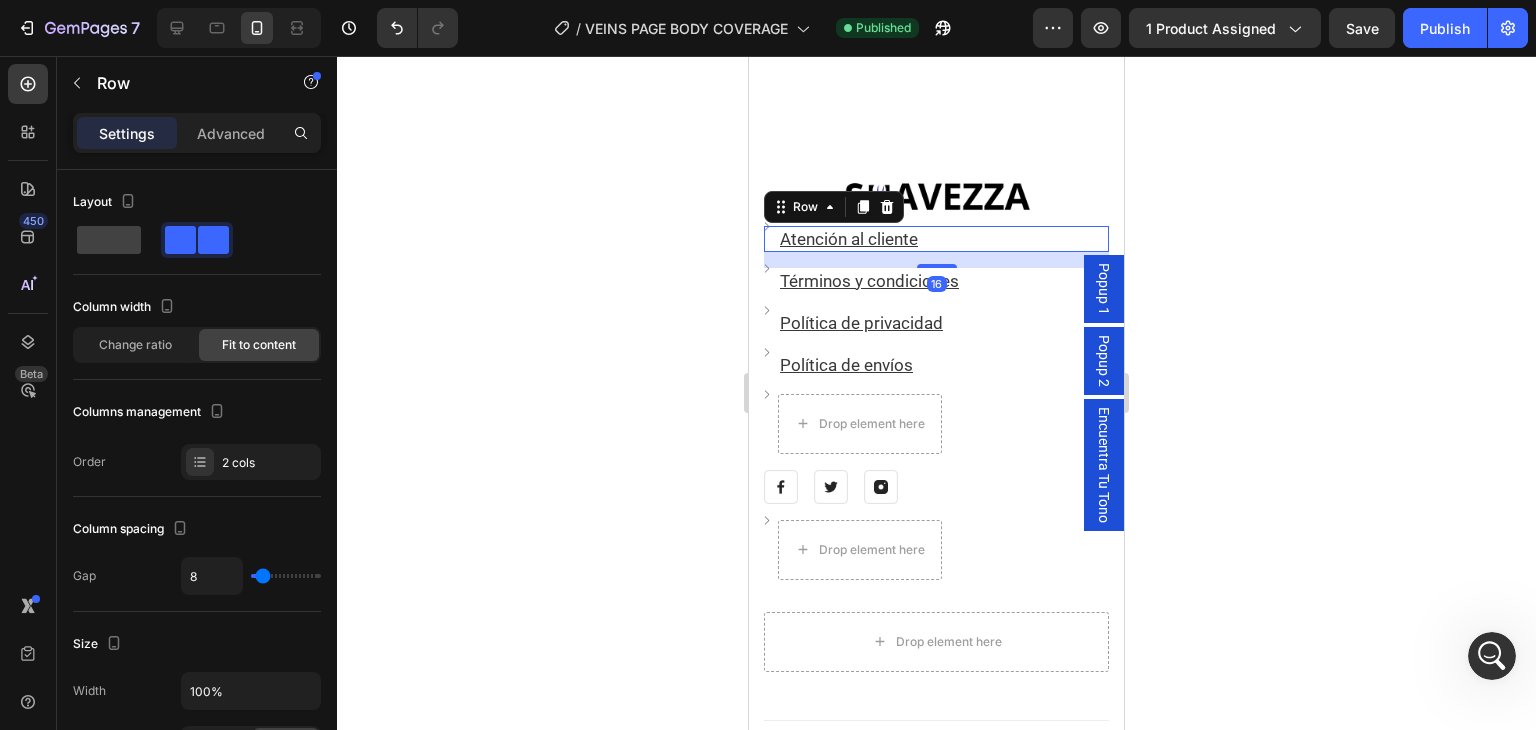 click on "Atención al cliente" at bounding box center [849, 239] 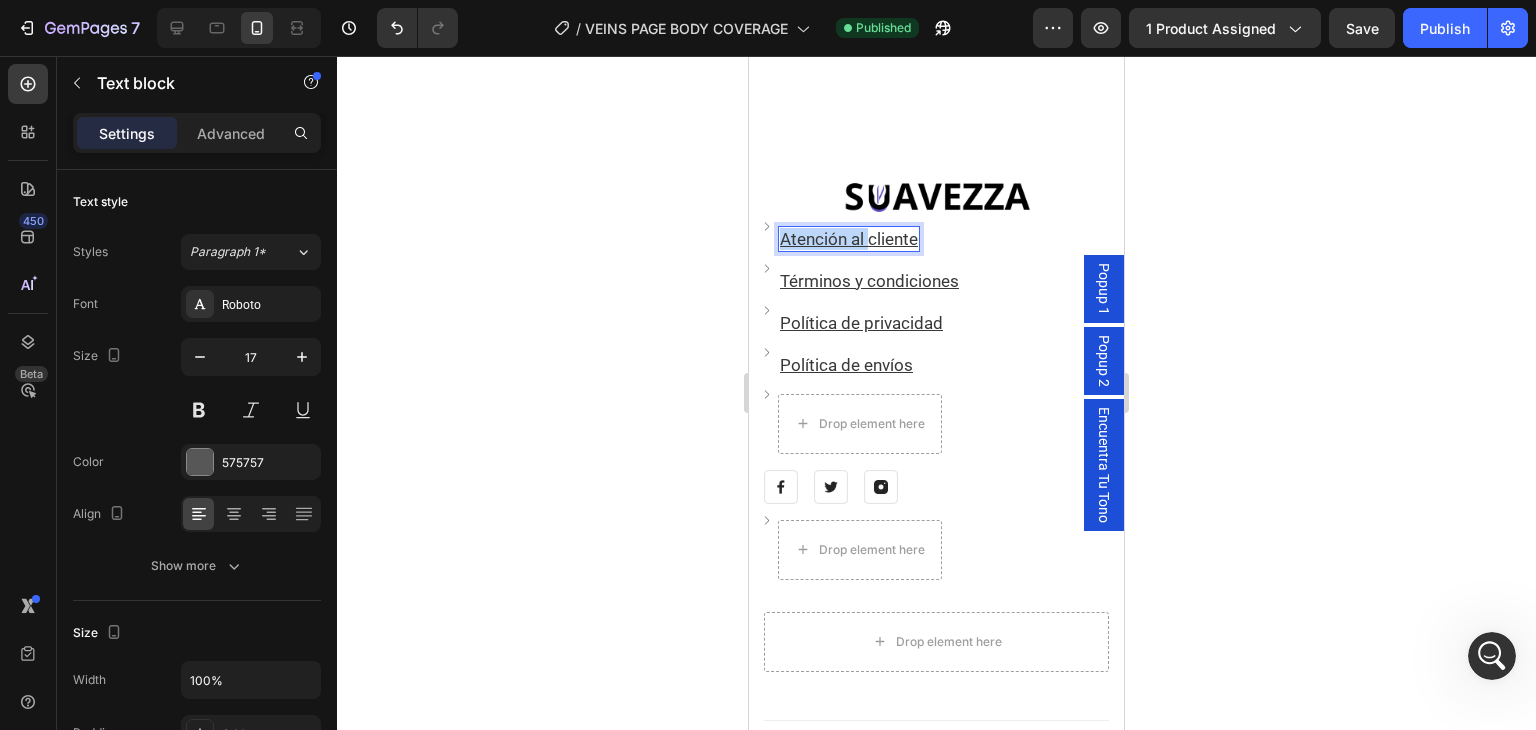 click on "Atención al cliente" at bounding box center (849, 239) 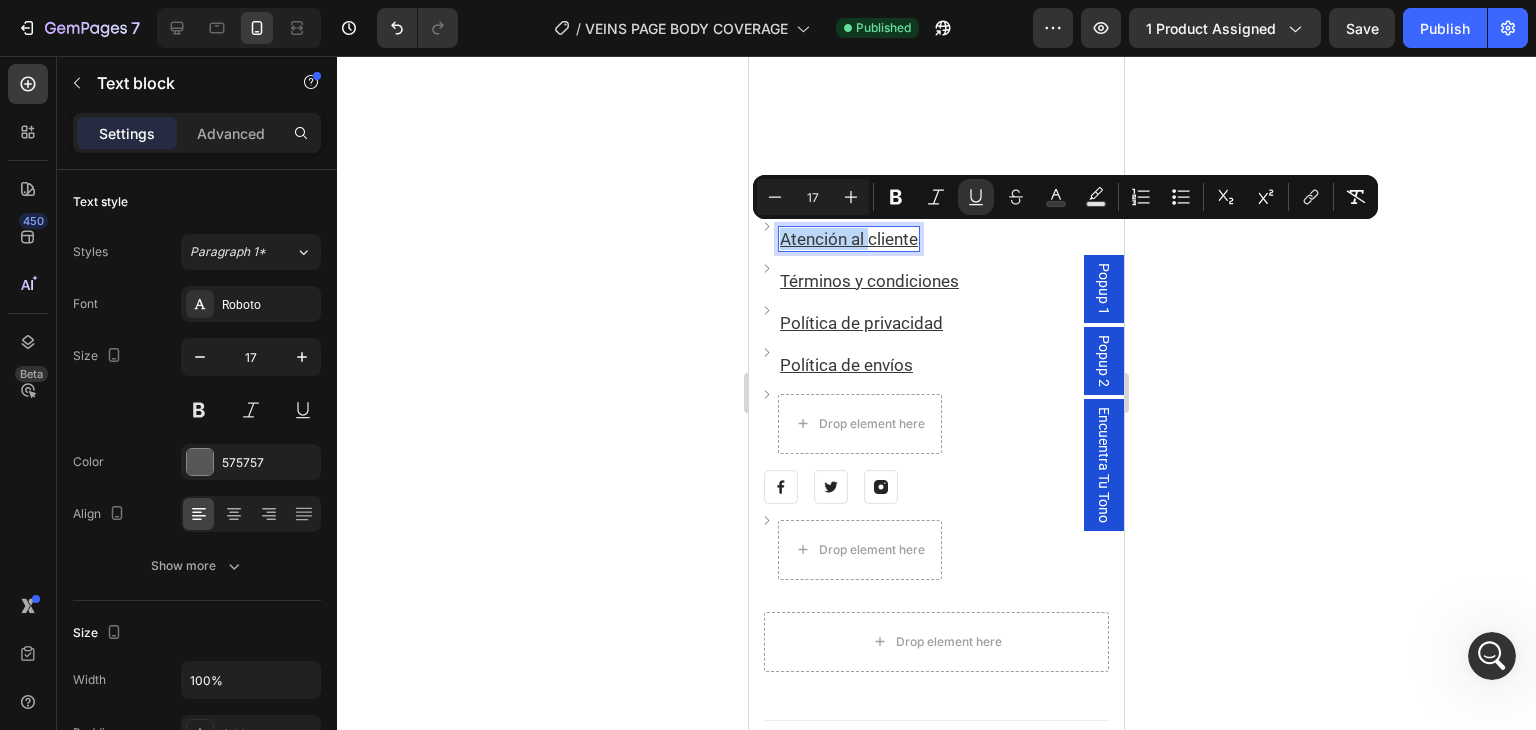 click on "Atención al cliente" at bounding box center (849, 239) 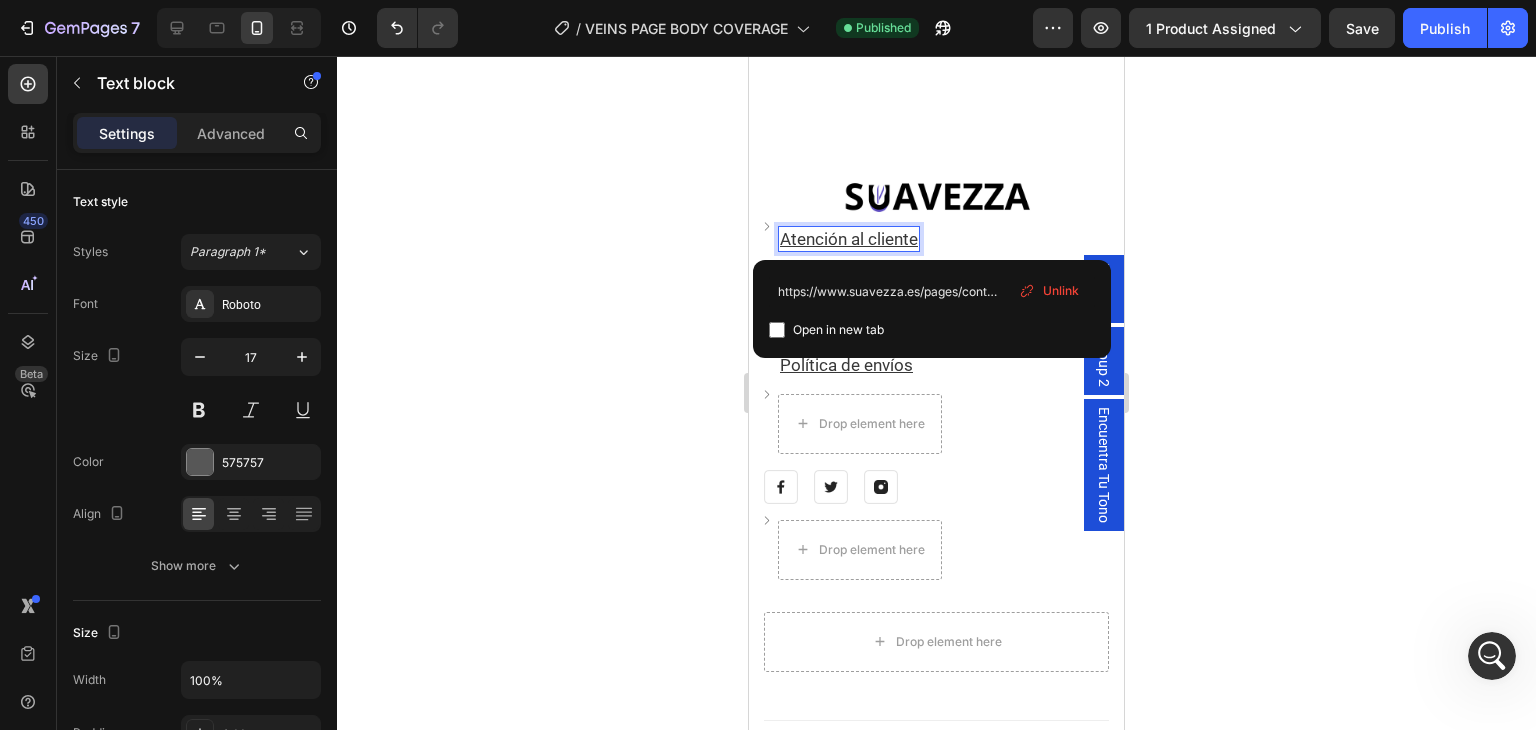 click on "https://www.suavezza.es/pages/contact Open in new tab Unlink" at bounding box center [932, 309] 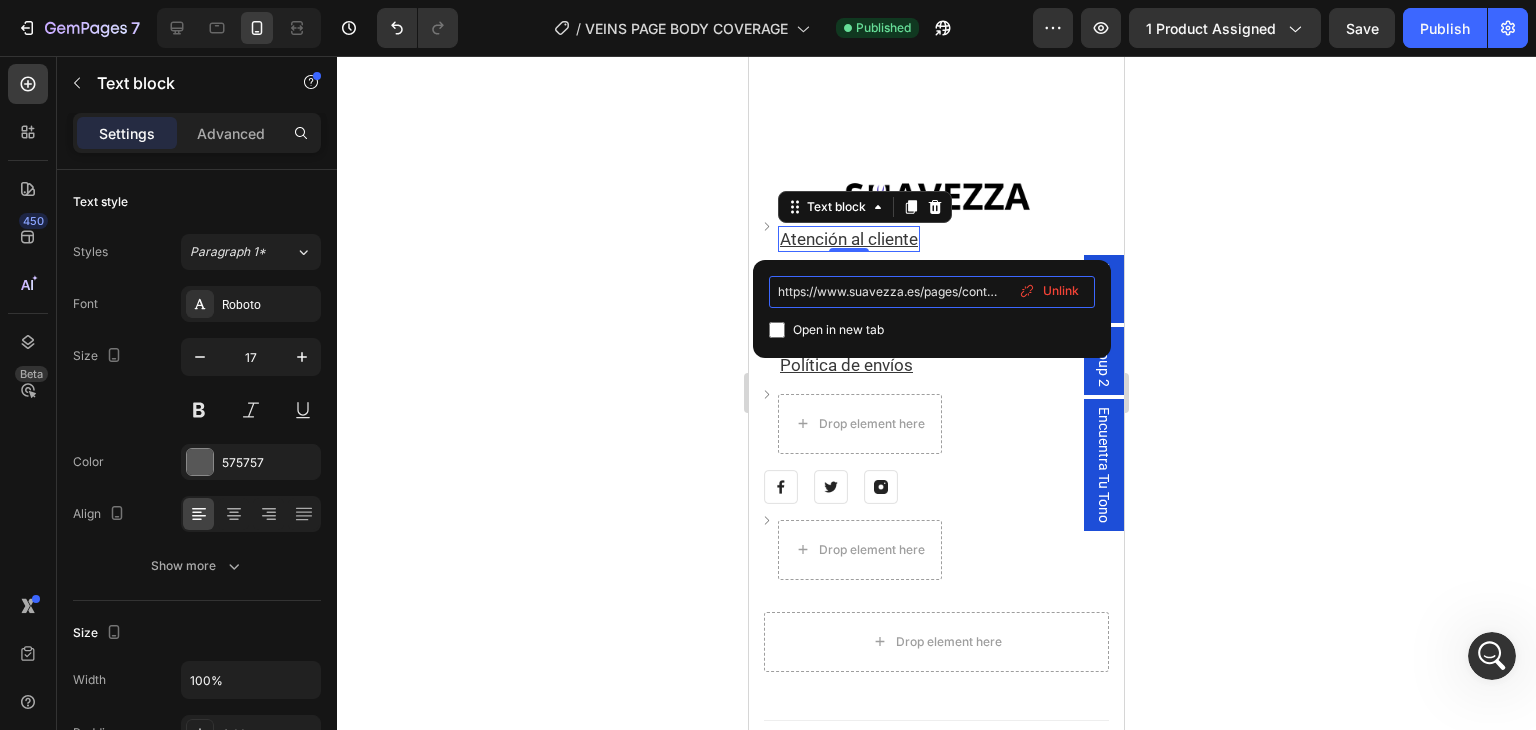 click on "https://www.suavezza.es/pages/contact" at bounding box center [932, 292] 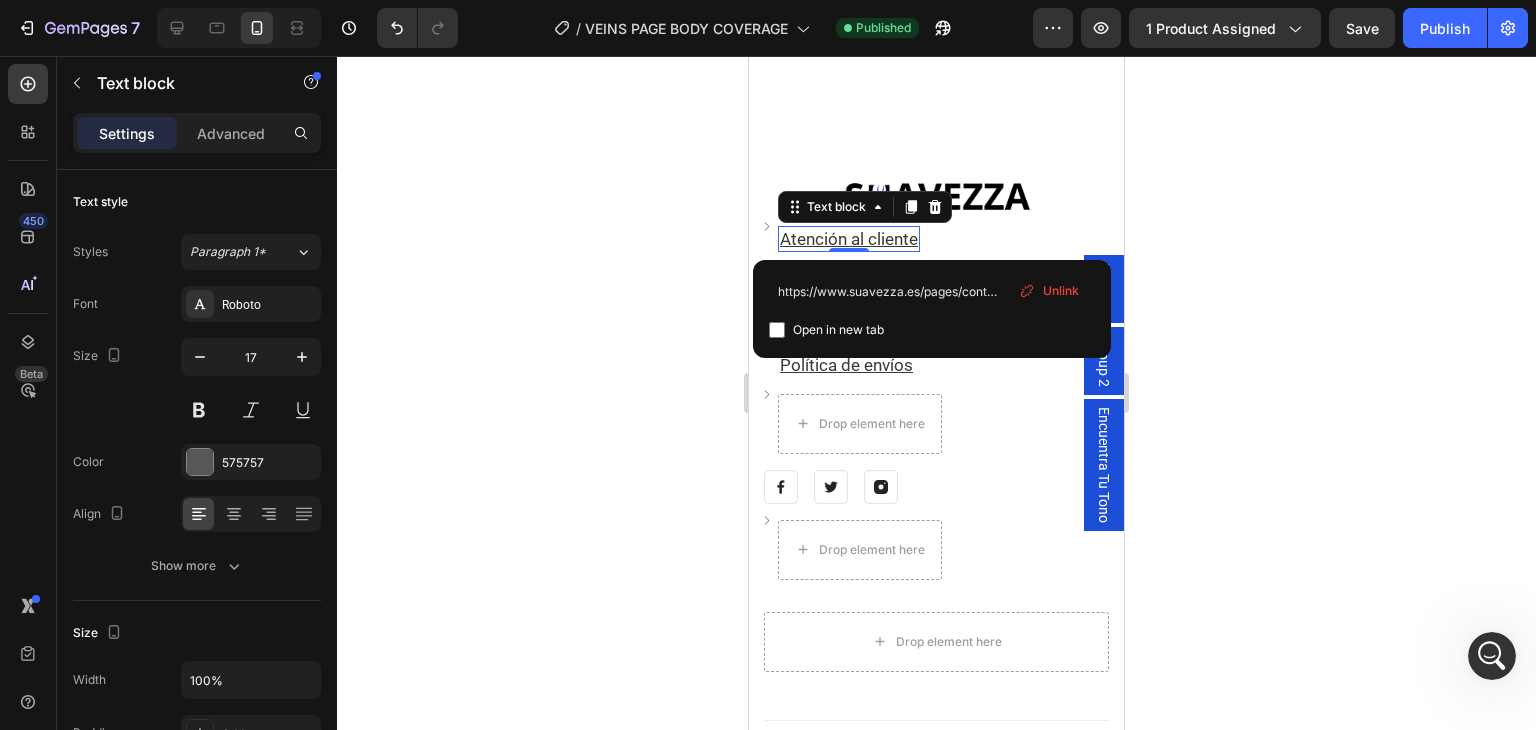 click on "Atención al cliente" at bounding box center (849, 239) 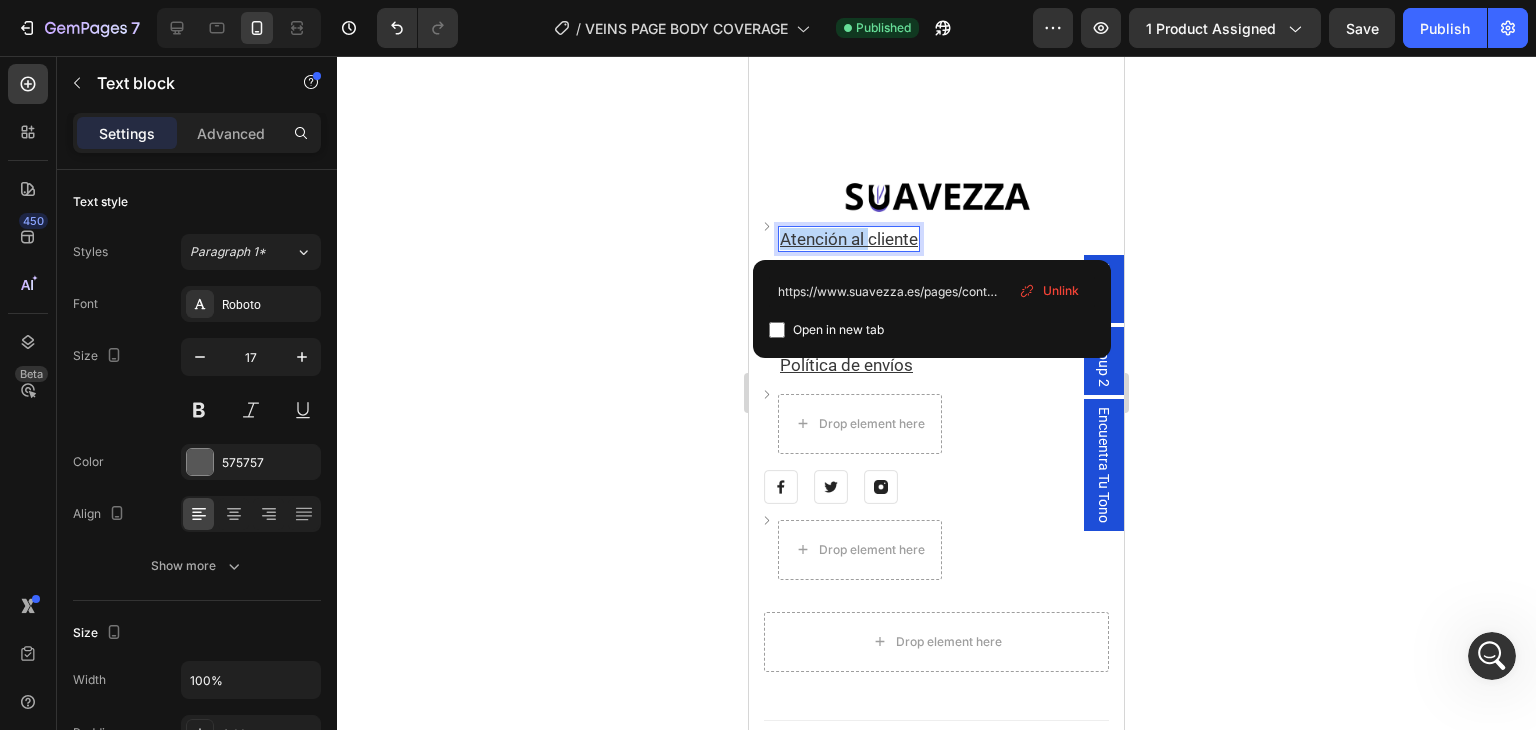click on "Atención al cliente" at bounding box center (849, 239) 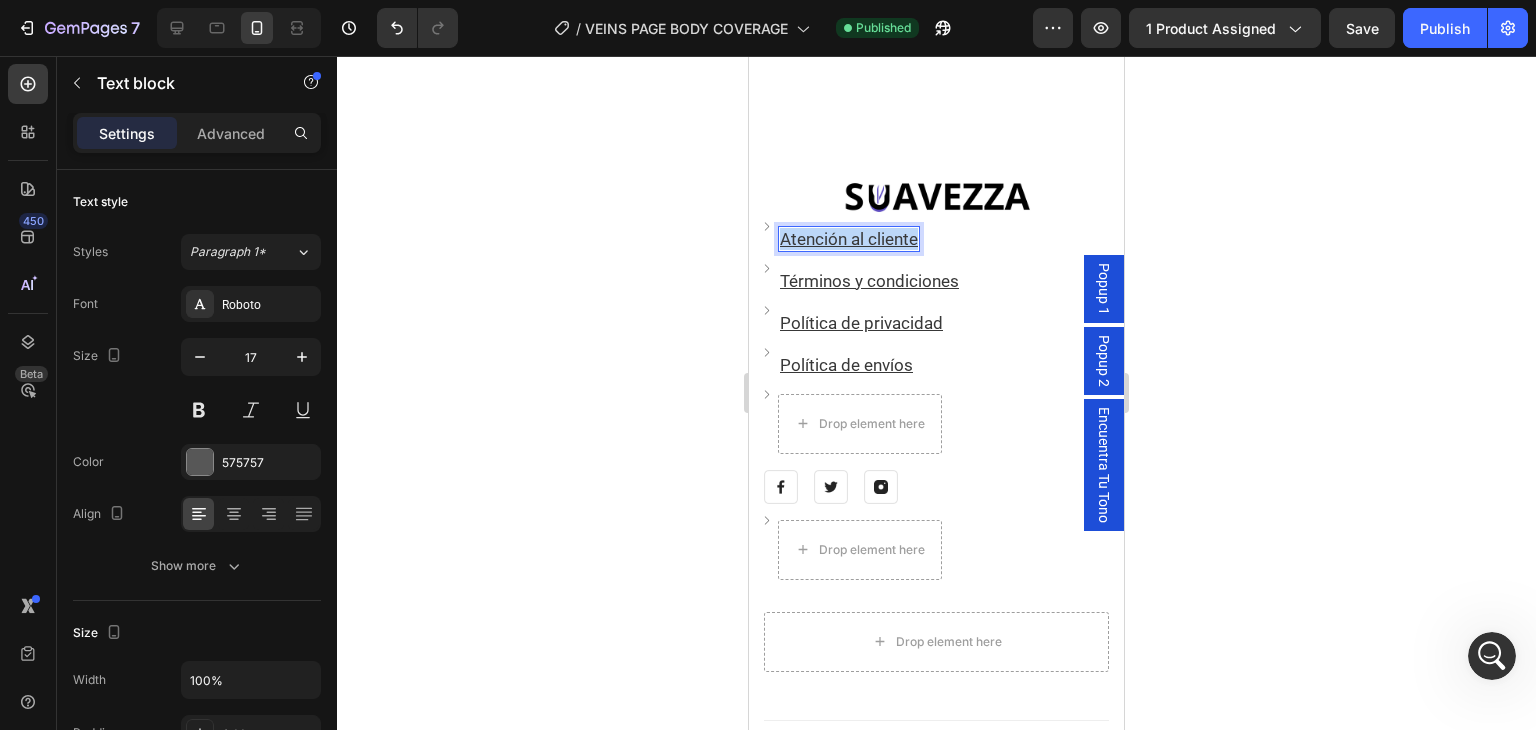 click on "Atención al cliente" at bounding box center (849, 239) 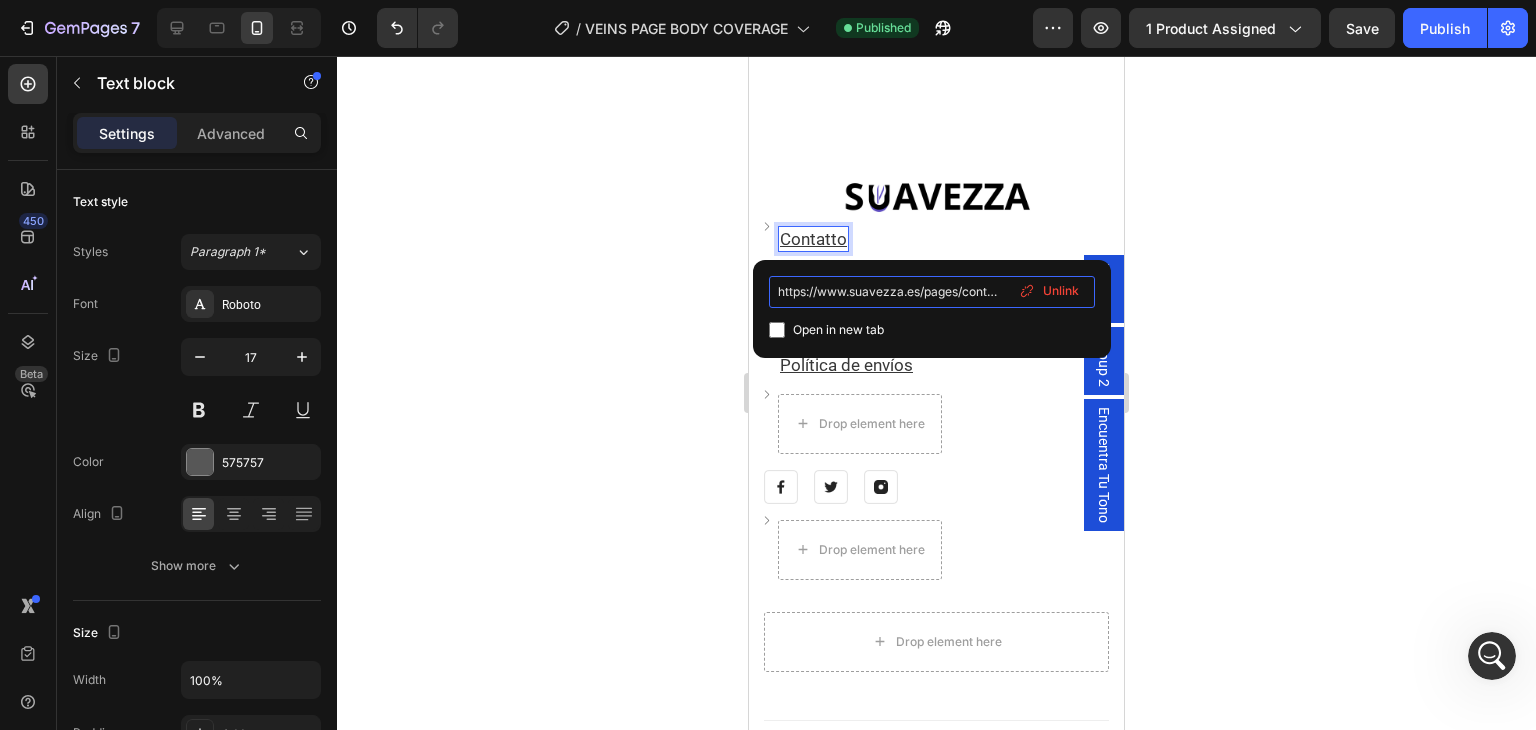click on "https://www.suavezza.es/pages/contact" at bounding box center [932, 292] 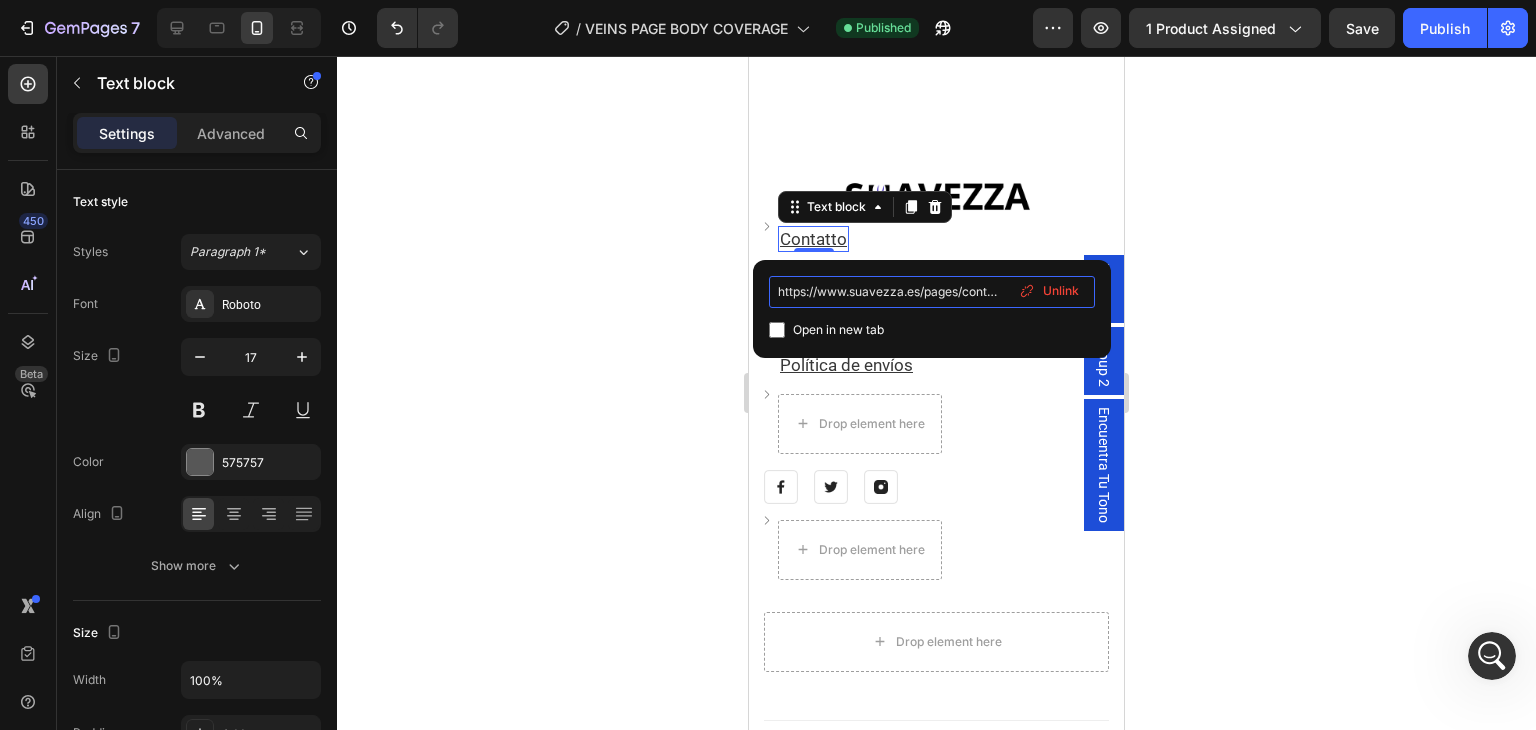click on "https://www.suavezza.es/pages/contact" at bounding box center (932, 292) 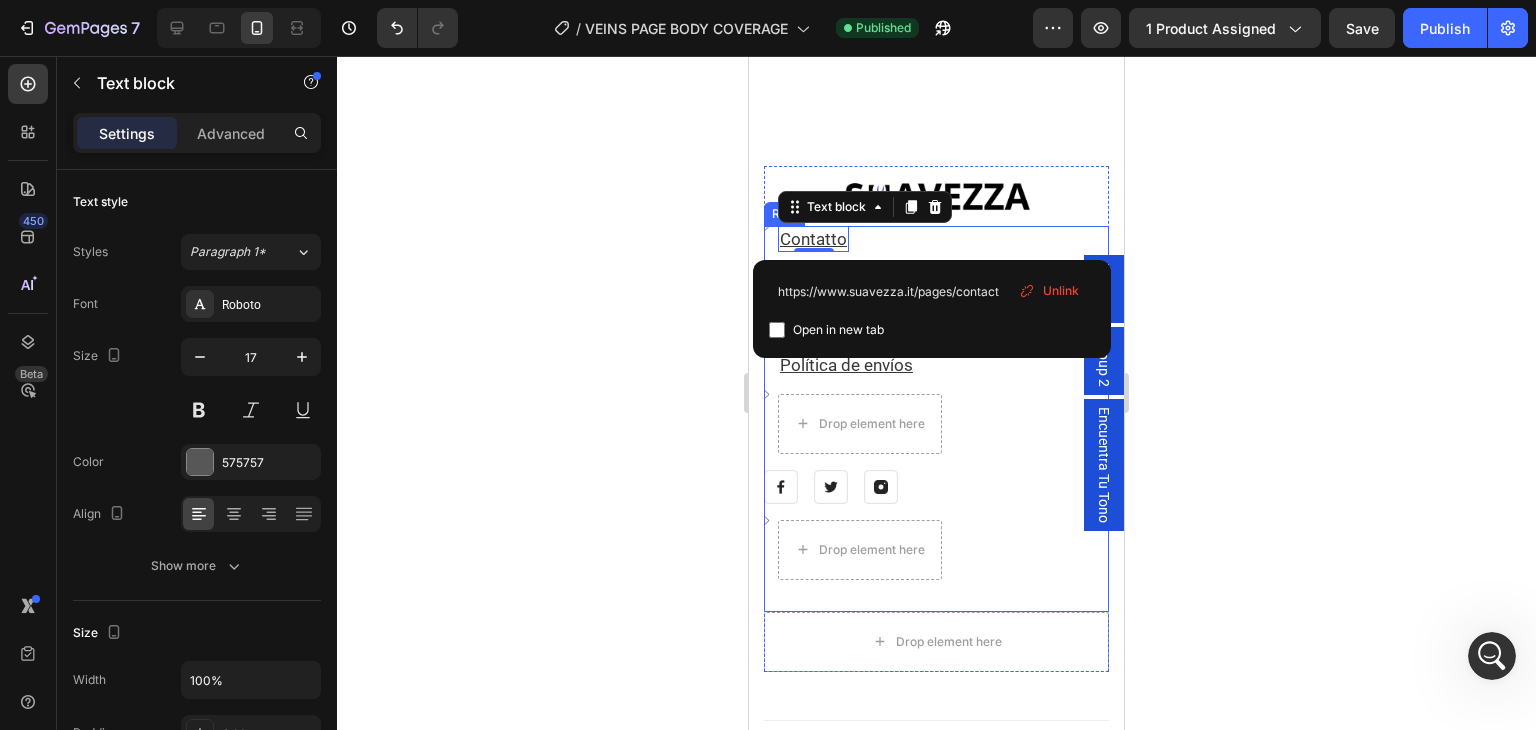click on "Image Política de privacidad Text block Row Image Política de envíos Text block Row" at bounding box center (936, 352) 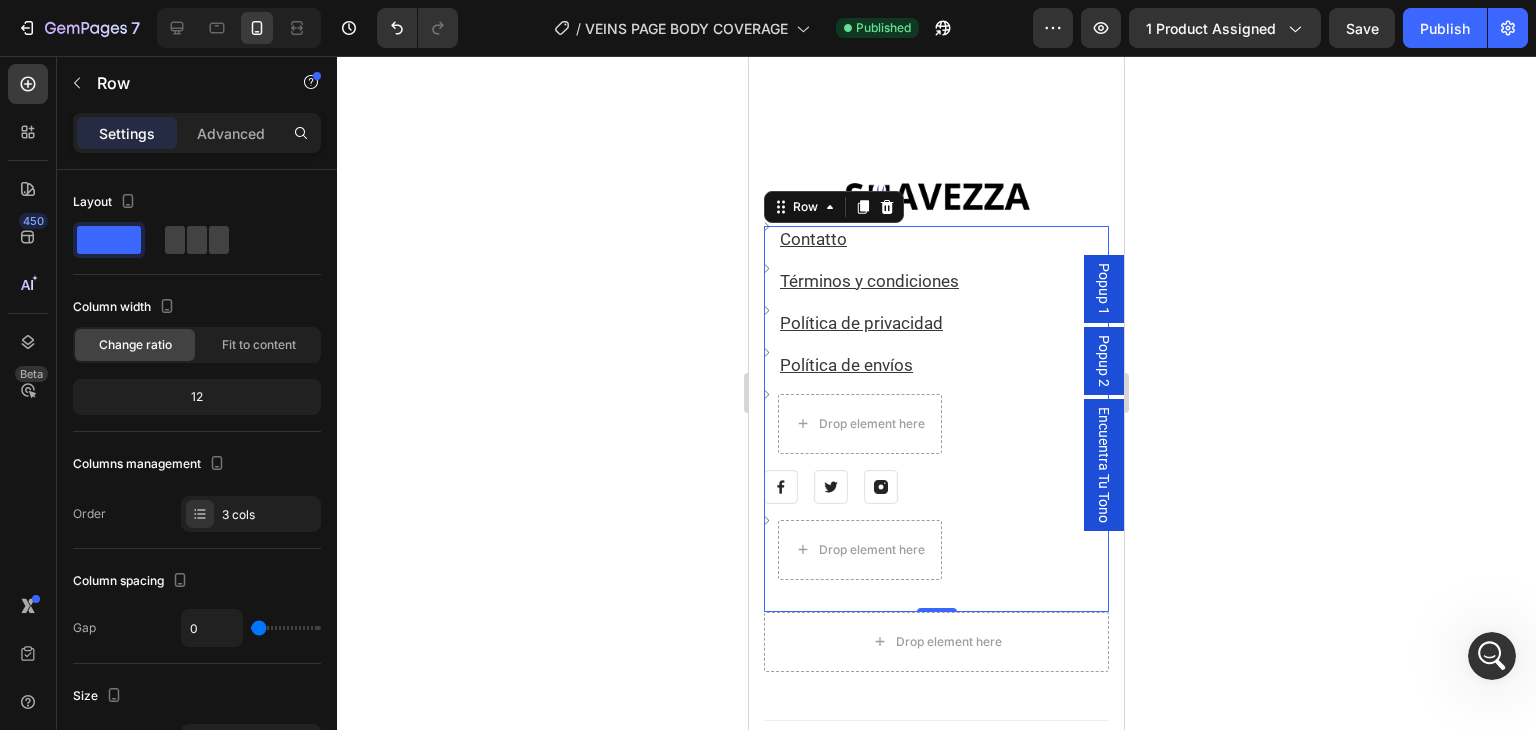 click on "Términos y condiciones" at bounding box center (869, 281) 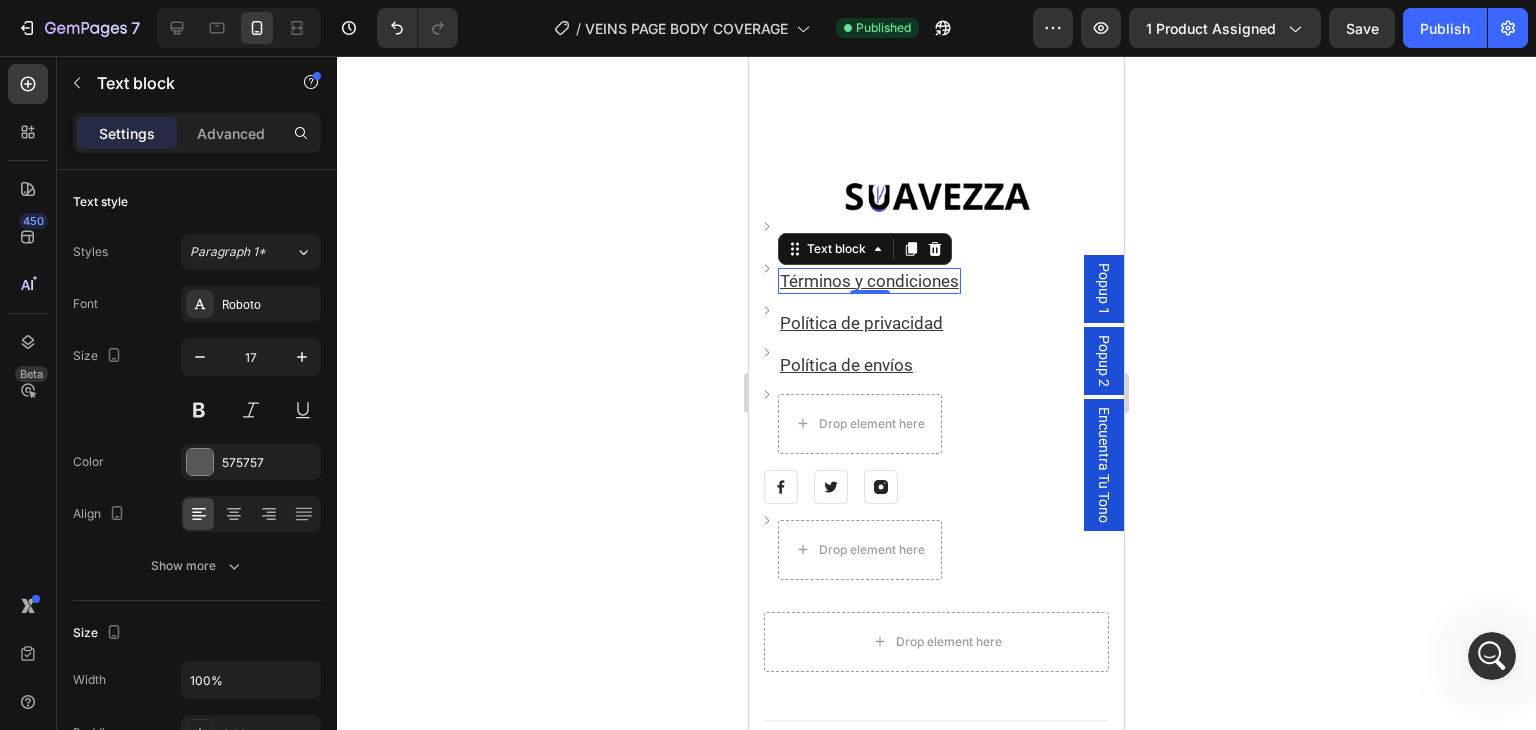 click on "Términos y condiciones" at bounding box center [869, 281] 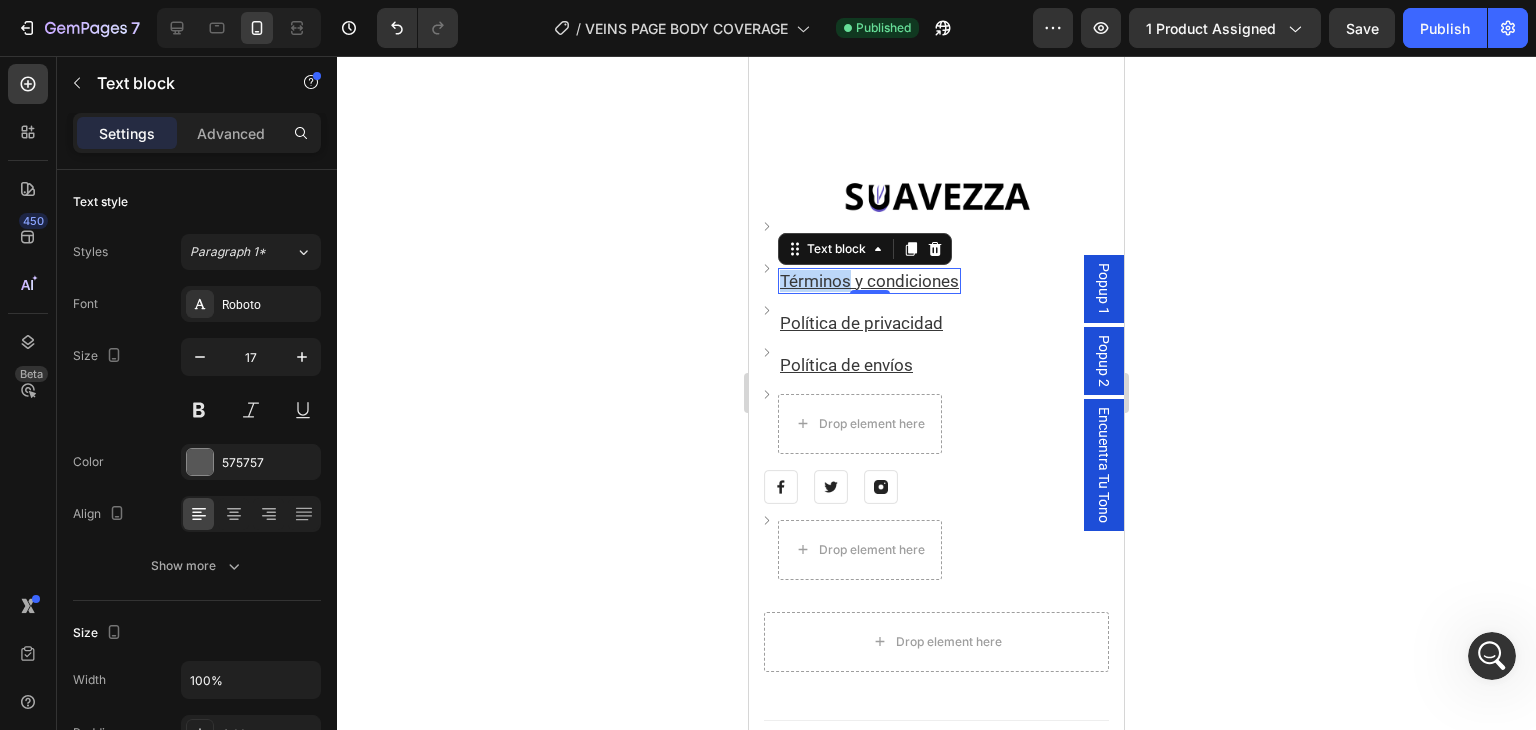 click on "Términos y condiciones" at bounding box center [869, 281] 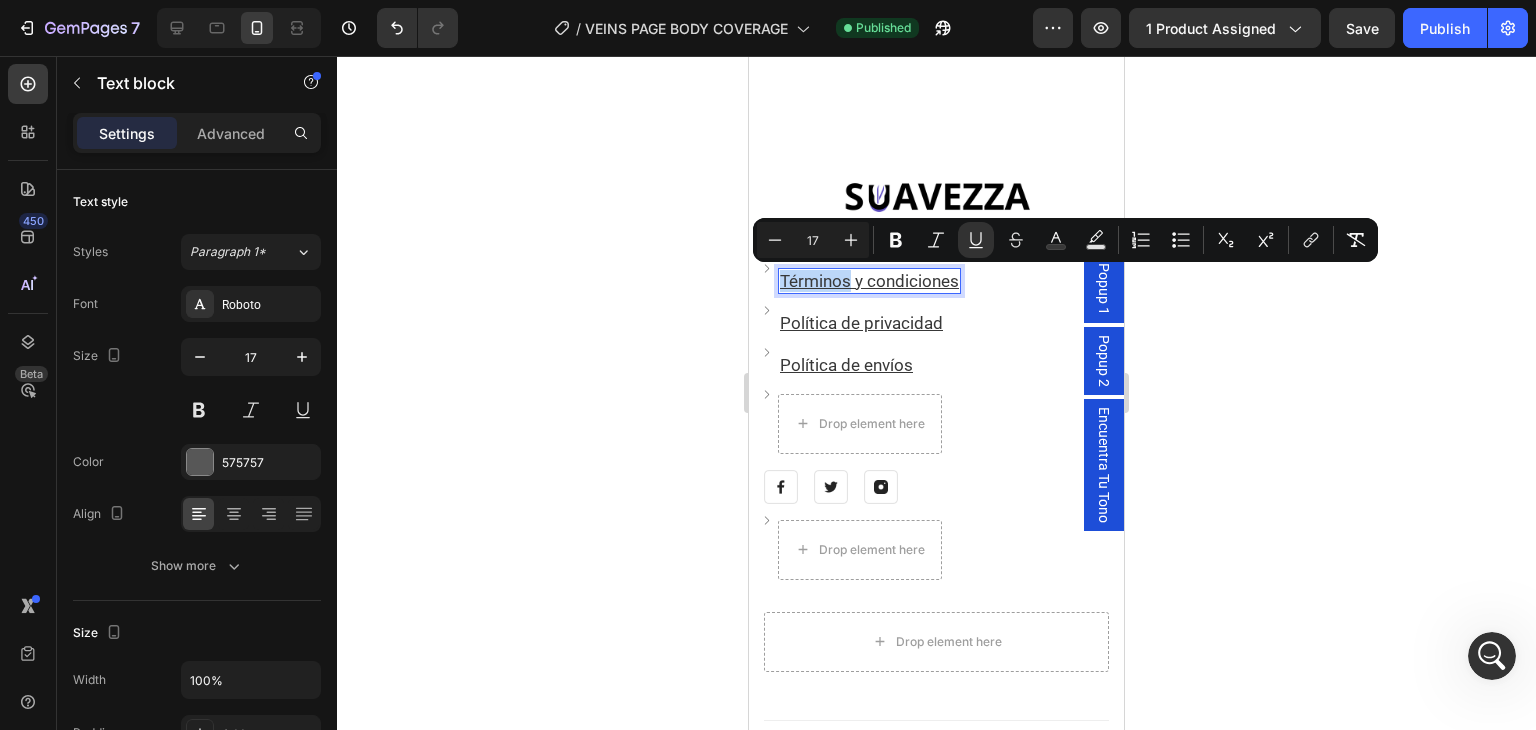 click on "Términos y condiciones" at bounding box center (869, 281) 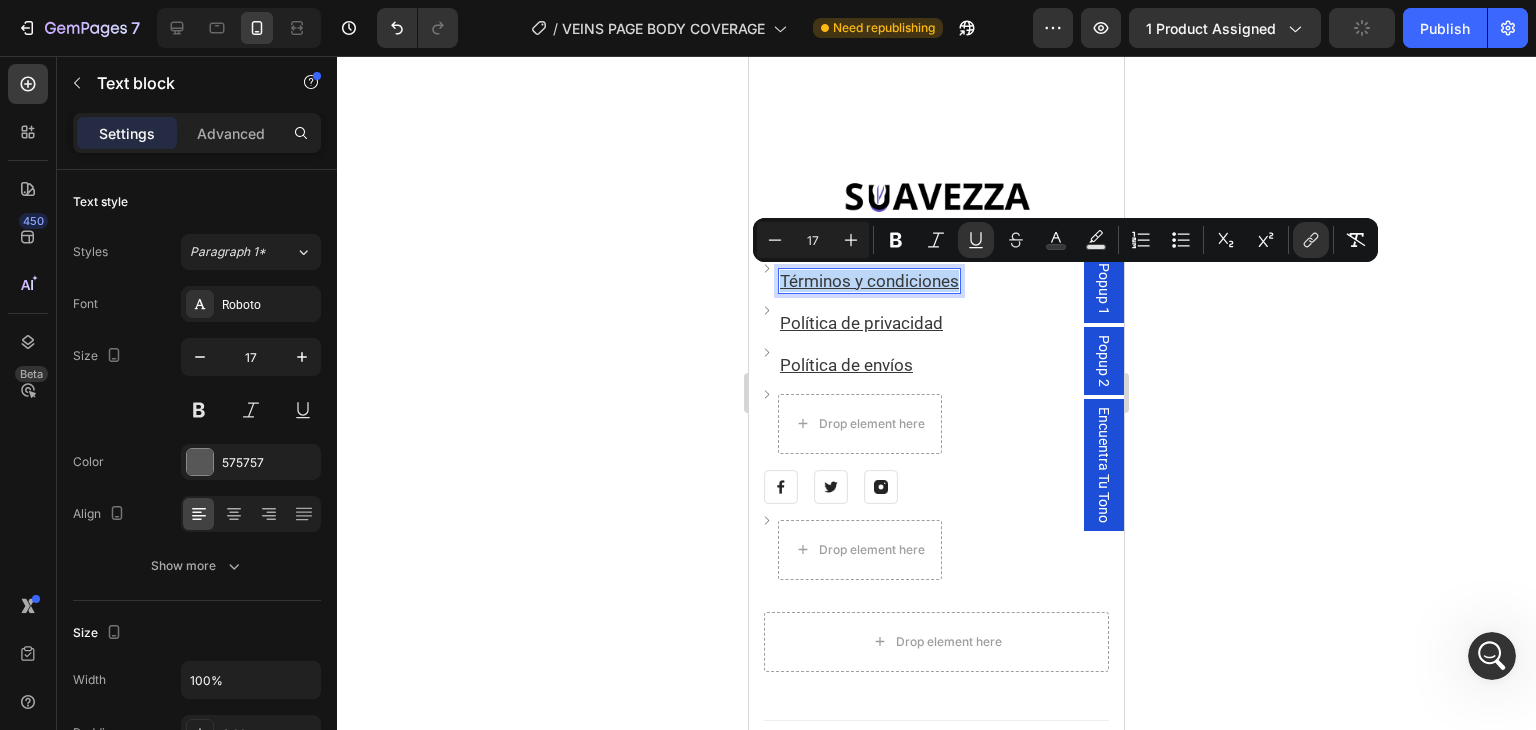 click on "Términos y condiciones" at bounding box center [869, 281] 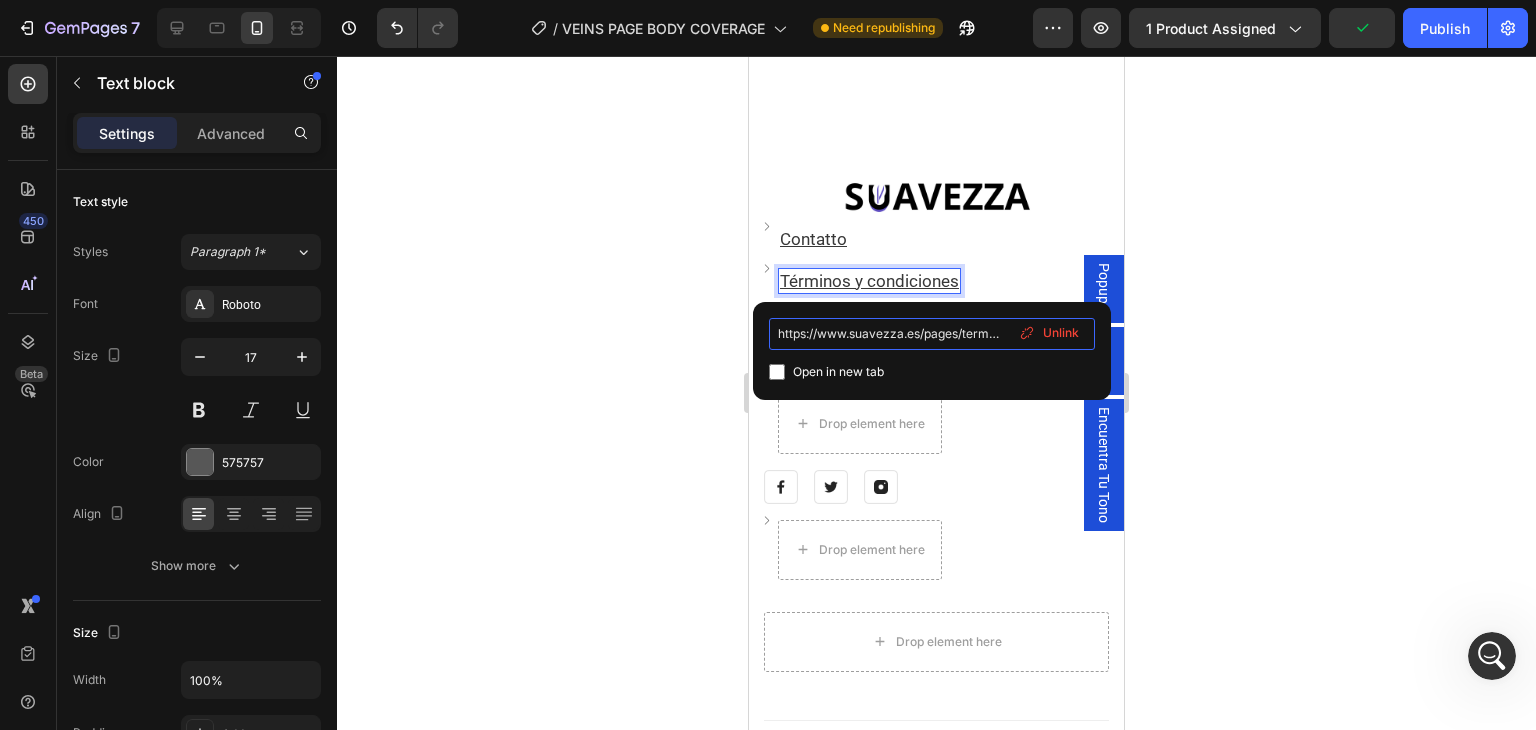 click on "https://www.suavezza.es/pages/terms-and-conditions" at bounding box center [932, 334] 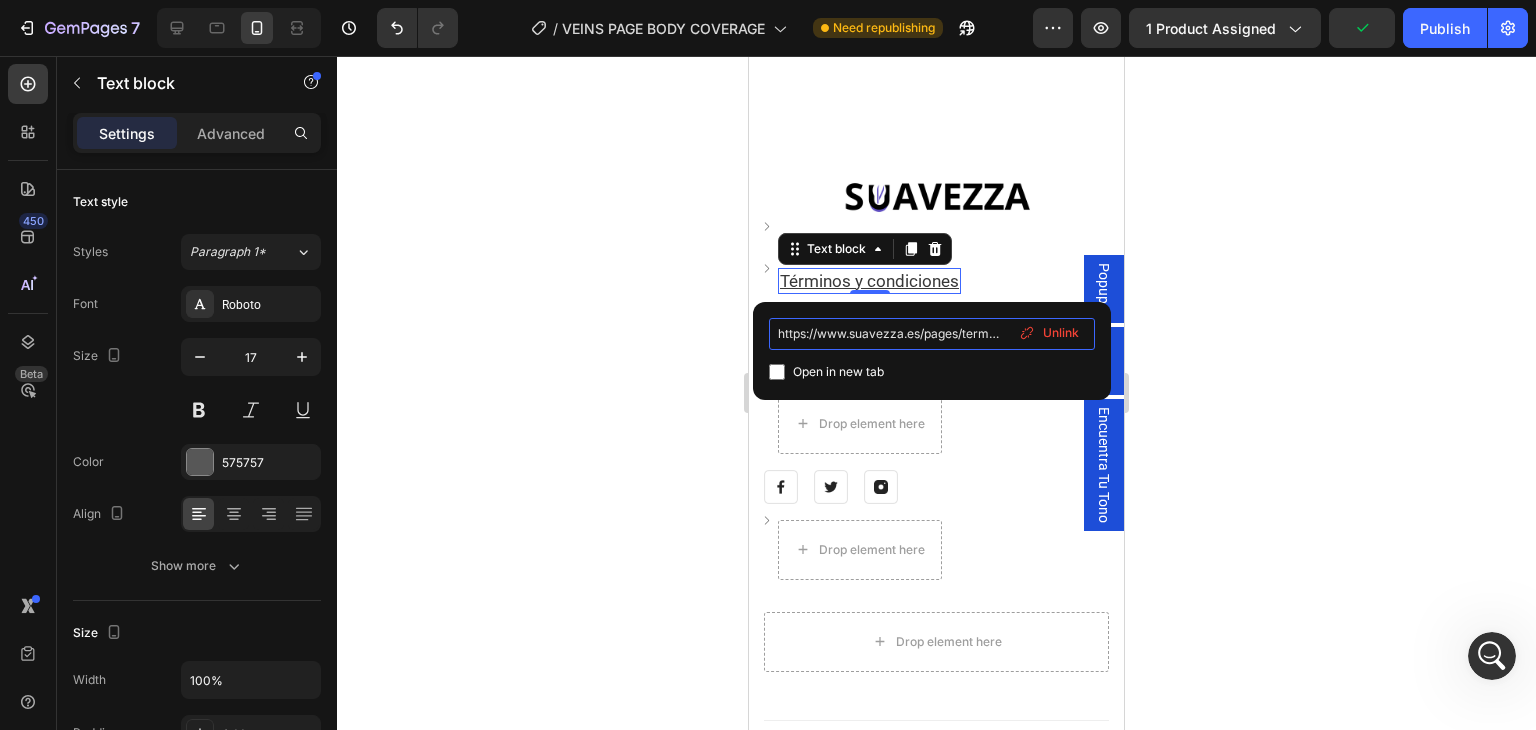 click on "https://www.suavezza.es/pages/terms-and-conditions" at bounding box center [932, 334] 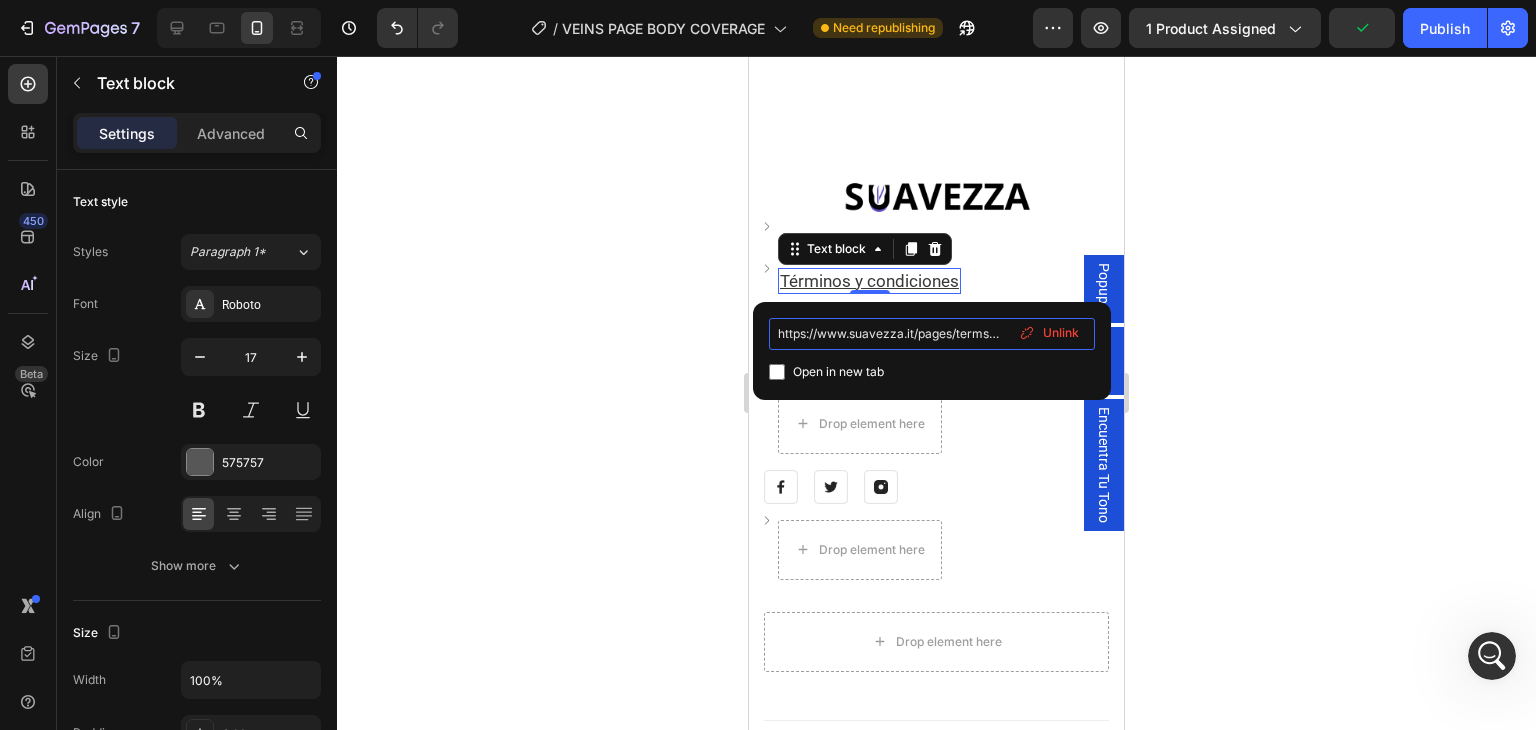 scroll, scrollTop: 0, scrollLeft: 78, axis: horizontal 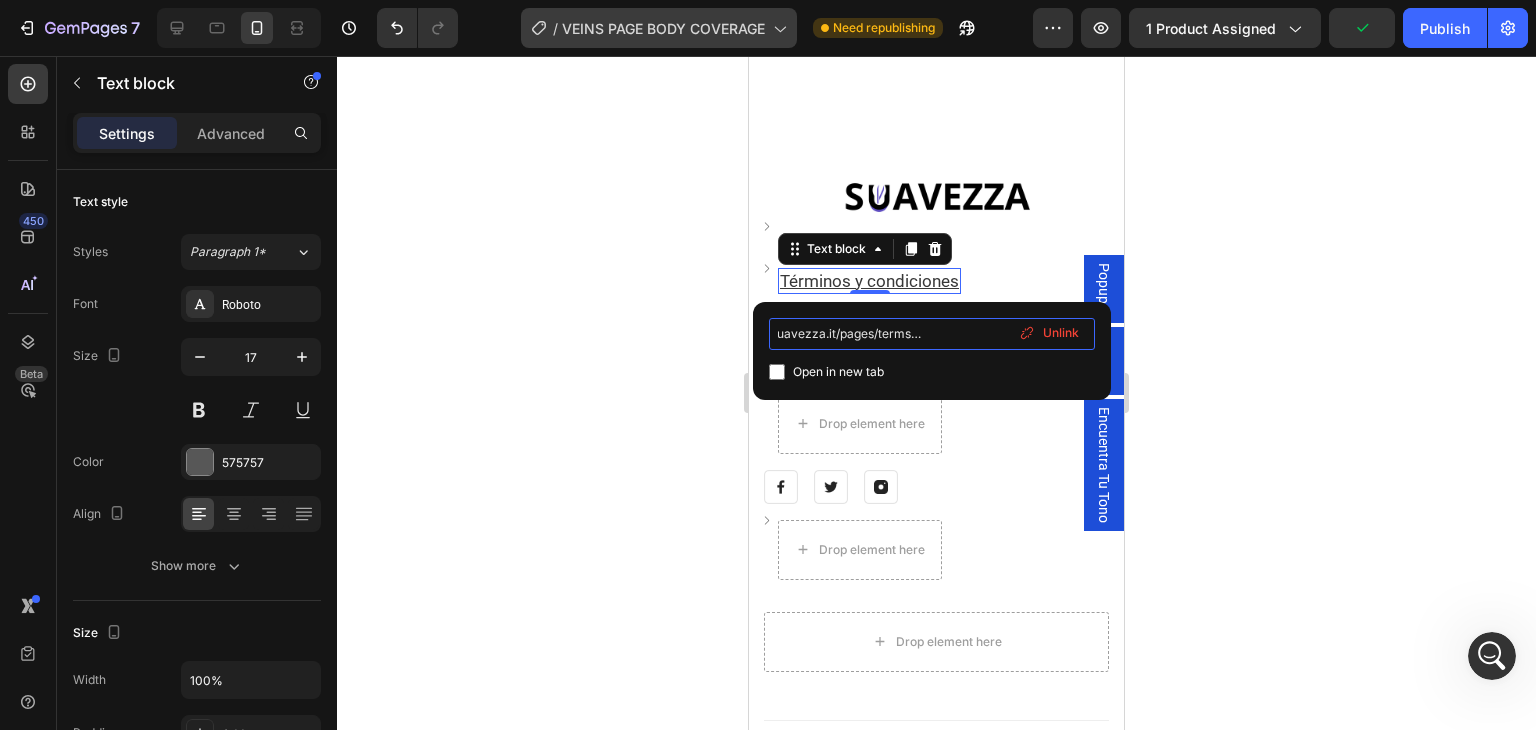 type on "https://www.suavezza.it/pages/terms-and-conditions" 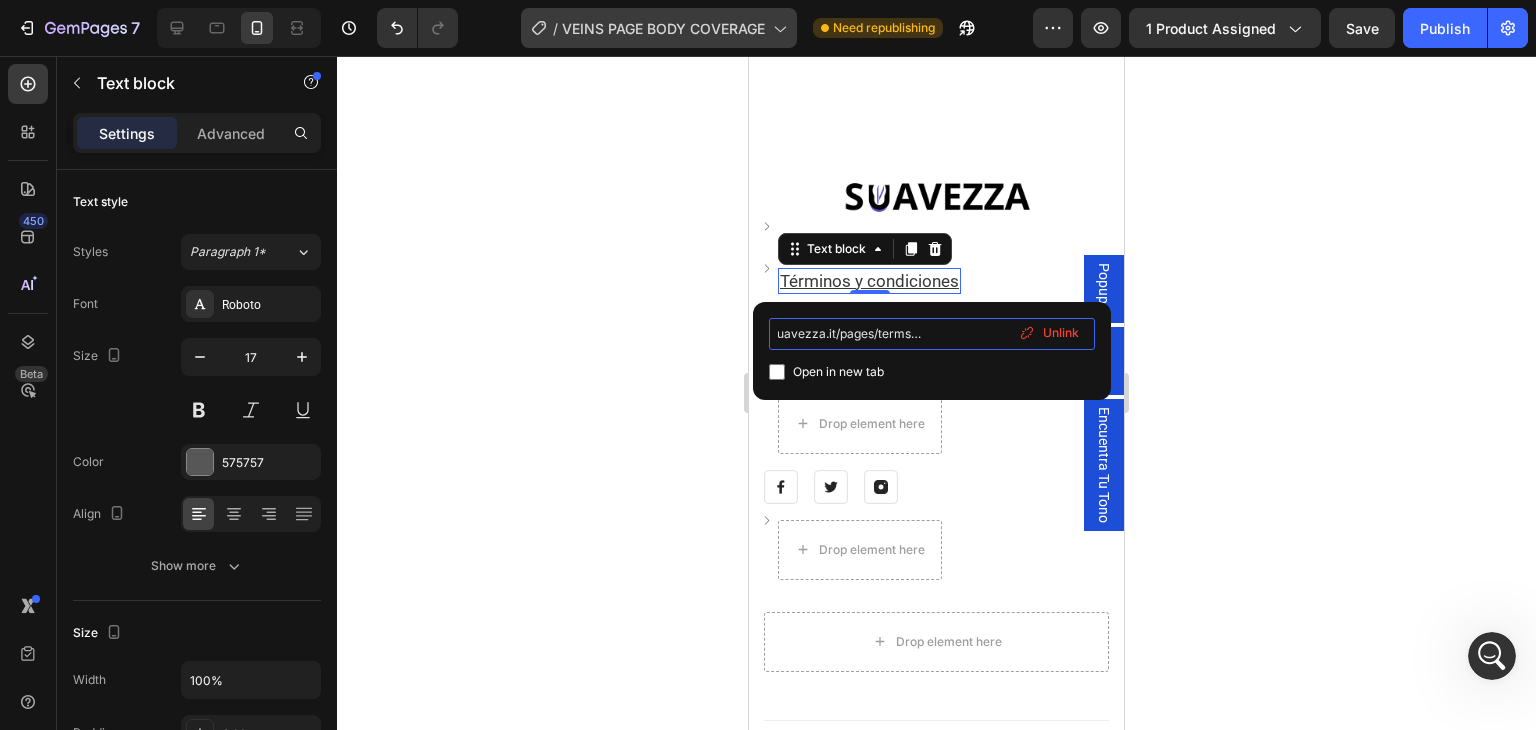 scroll, scrollTop: 0, scrollLeft: 0, axis: both 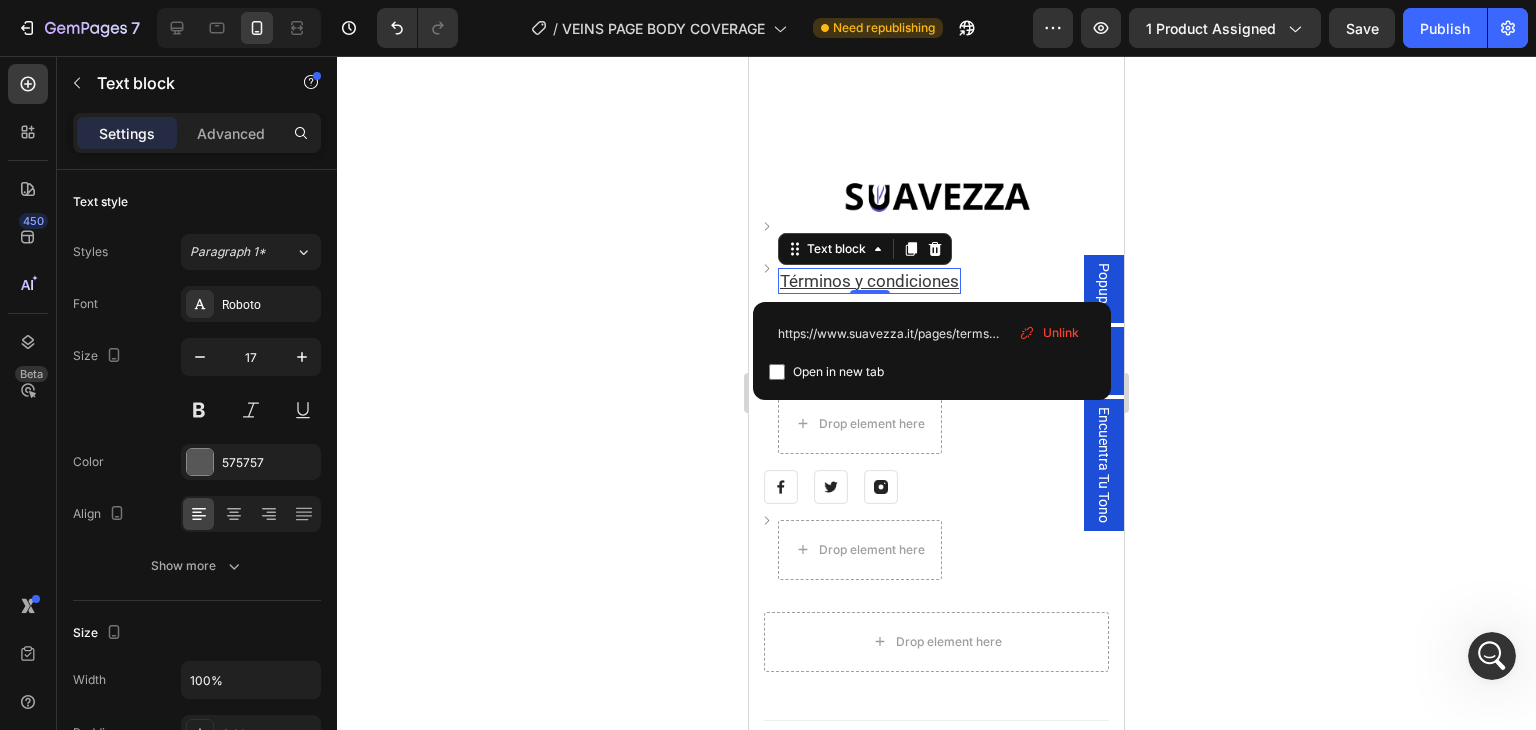 click on "Términos y condiciones" at bounding box center [869, 281] 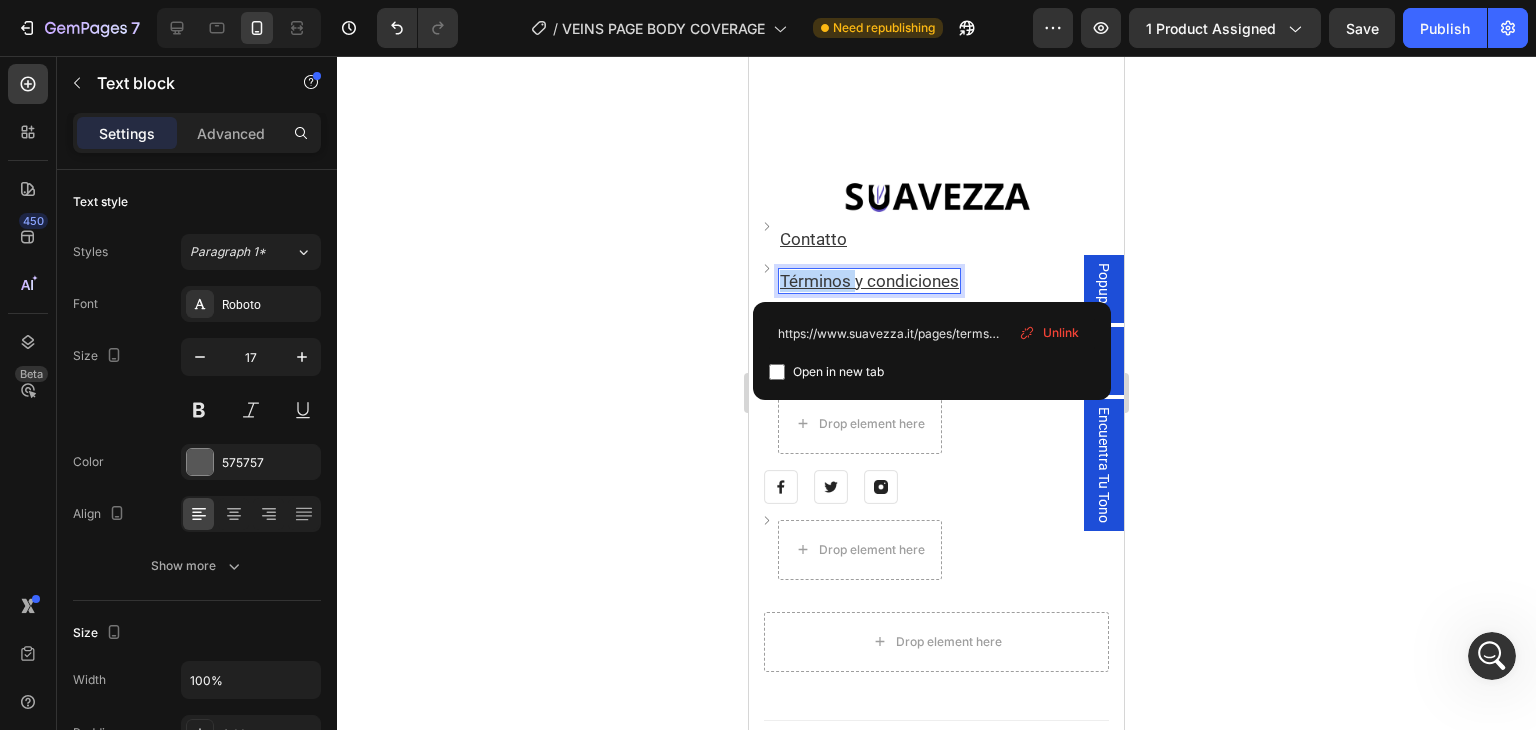 click on "Términos y condiciones" at bounding box center (869, 281) 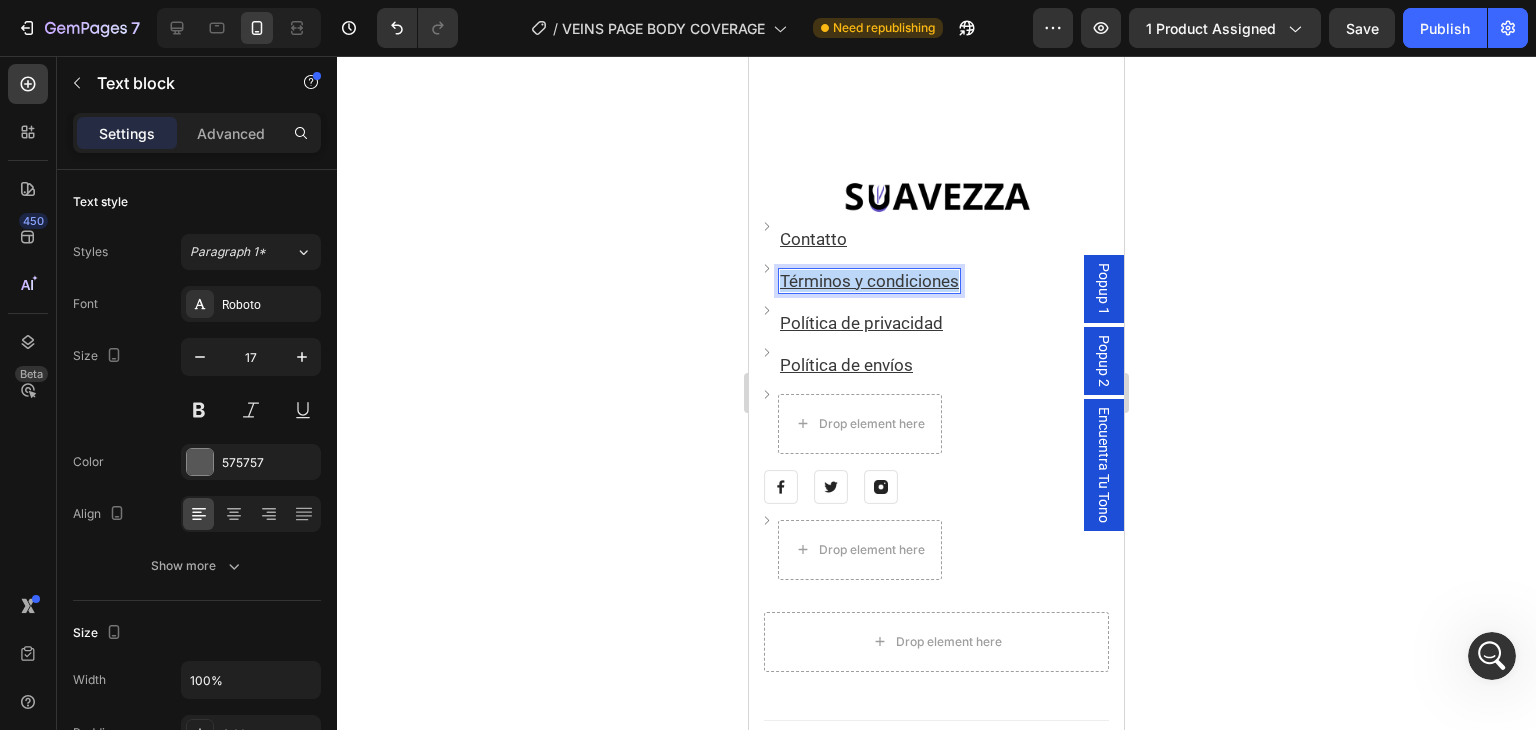 click on "Términos y condiciones" at bounding box center (869, 281) 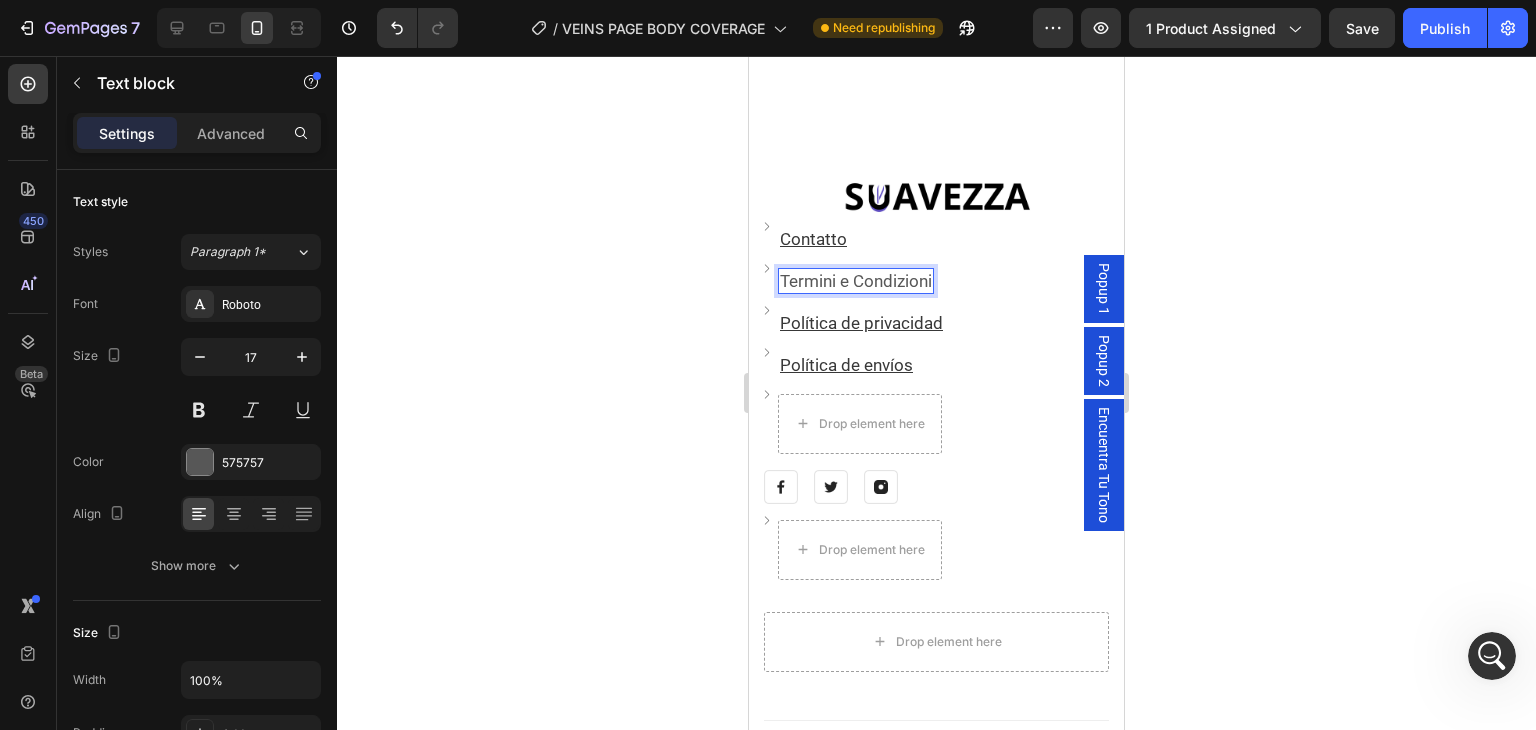 click on "Termini e Condizioni" at bounding box center (856, 281) 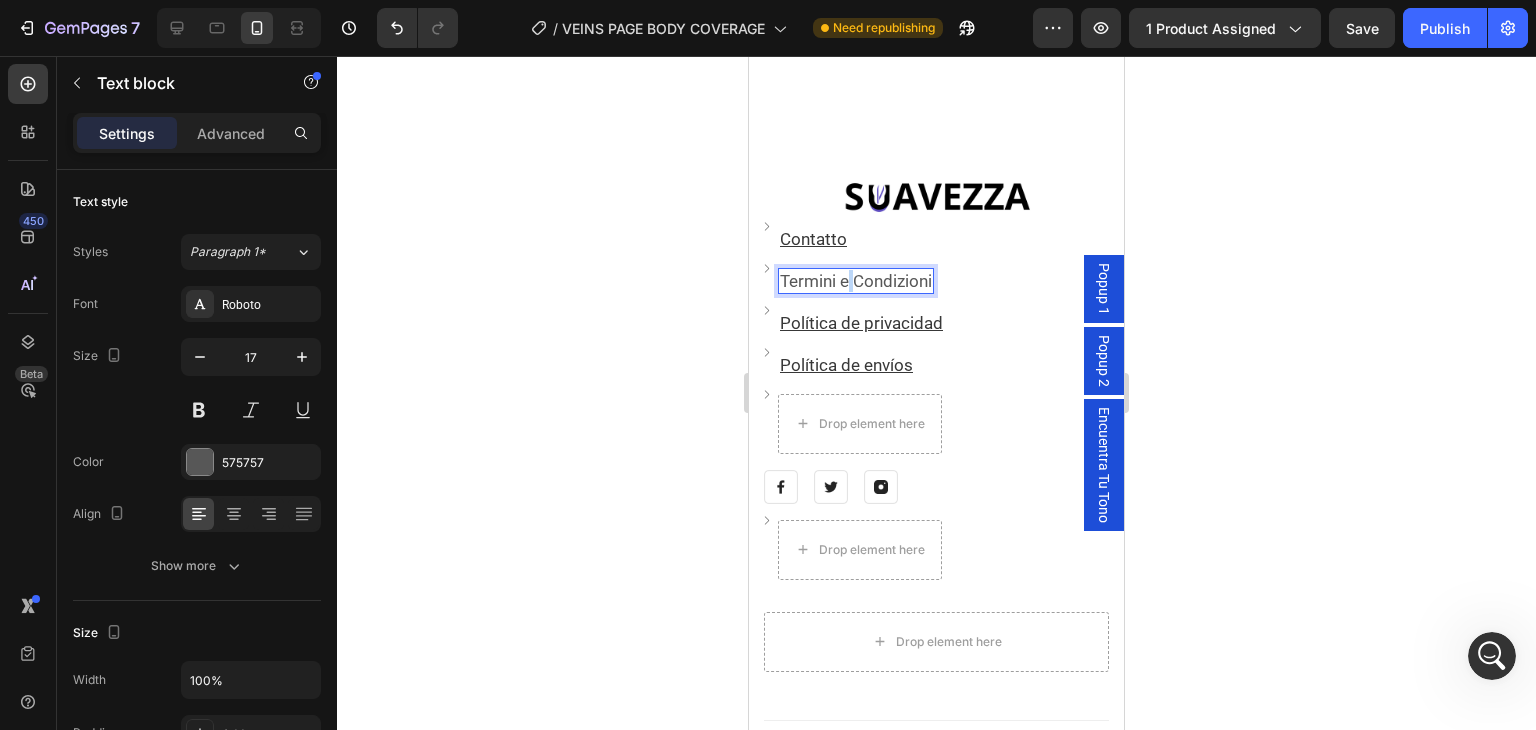 click on "Termini e Condizioni" at bounding box center (856, 281) 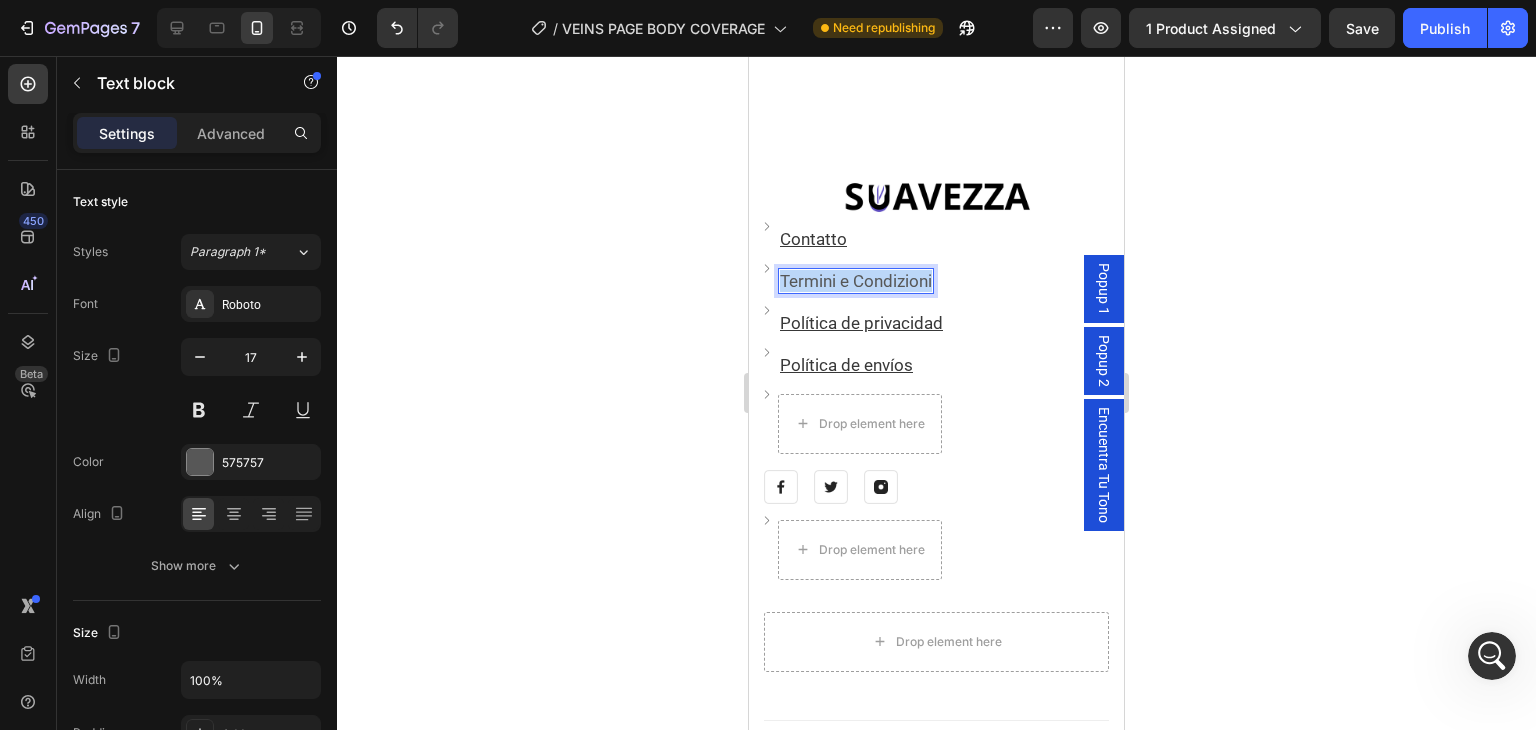 click on "Termini e Condizioni" at bounding box center (856, 281) 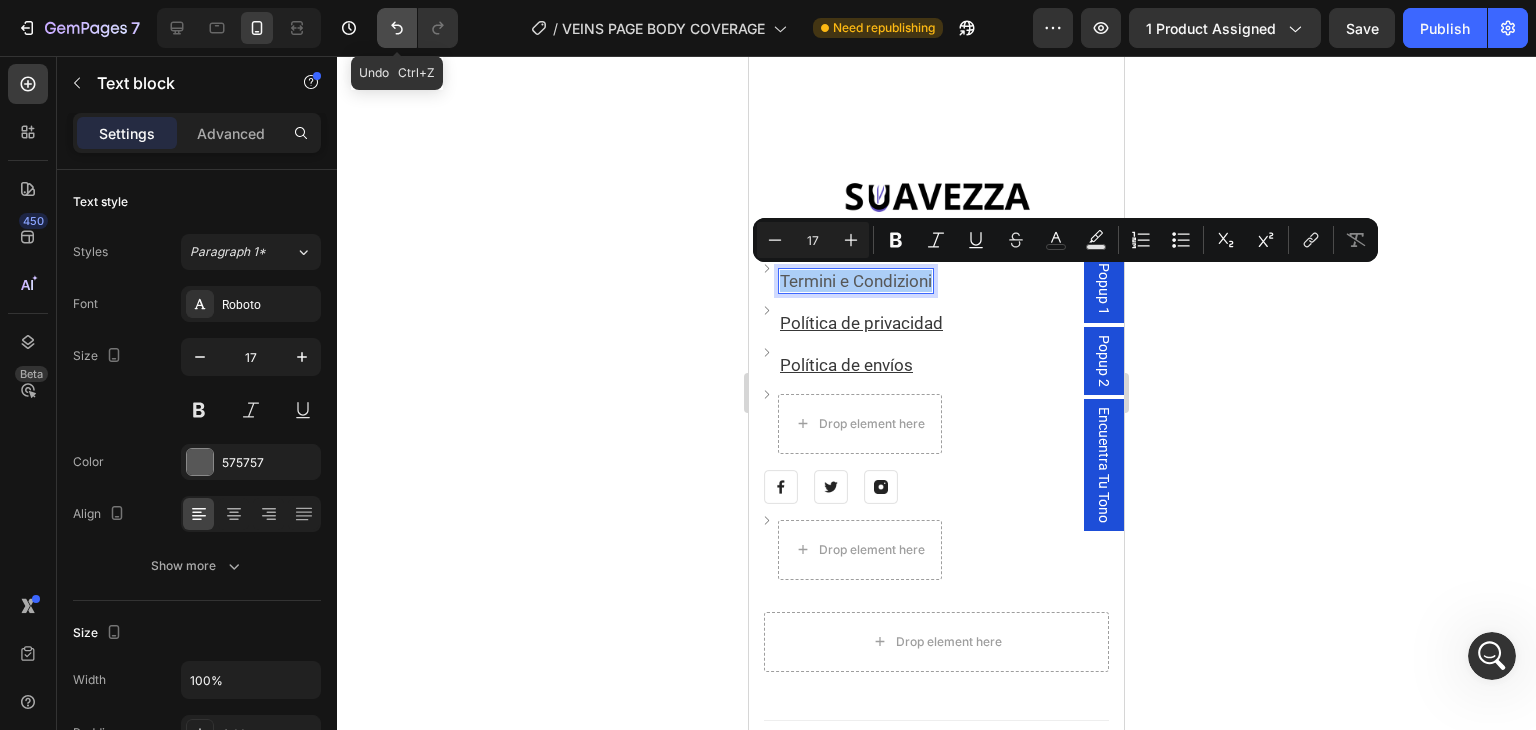 click 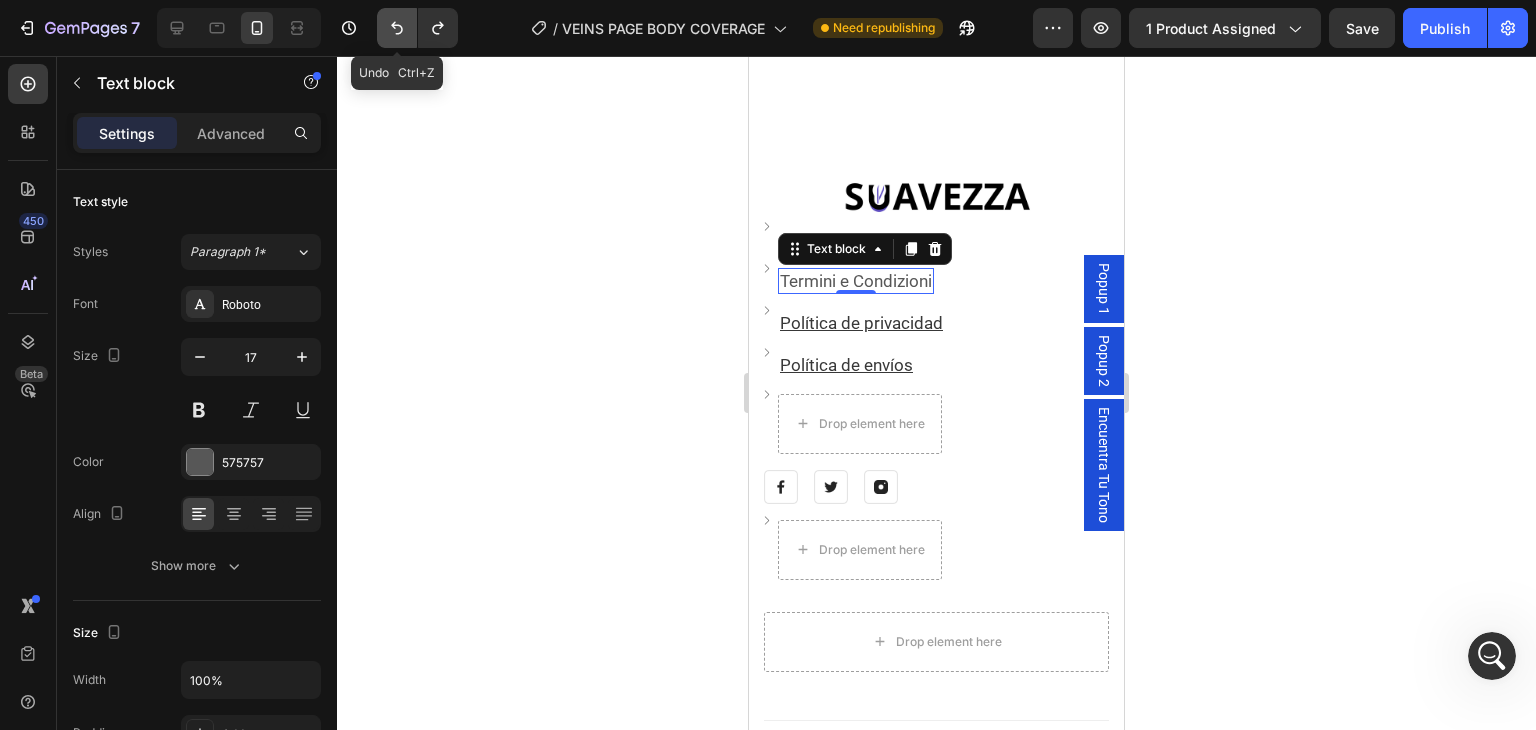 click 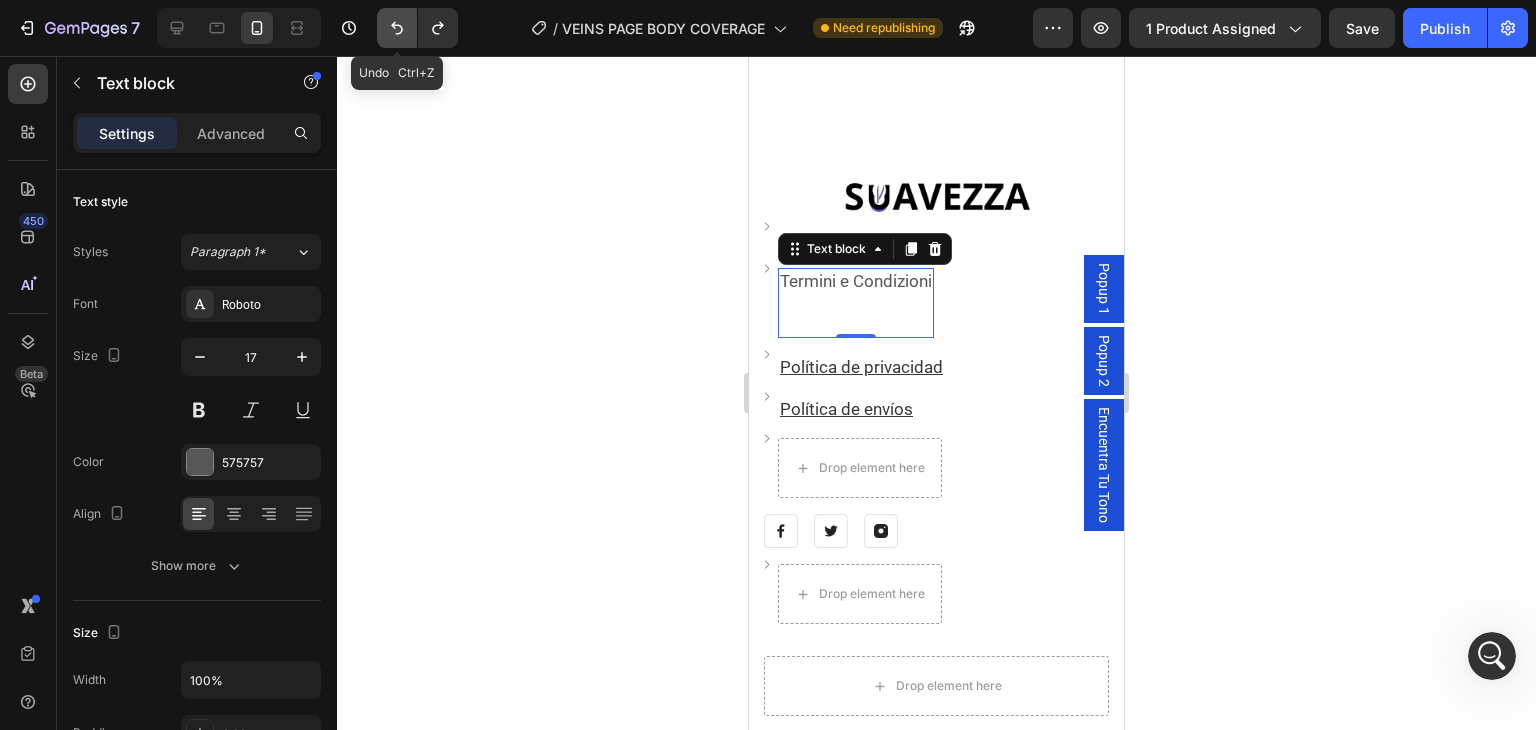 click 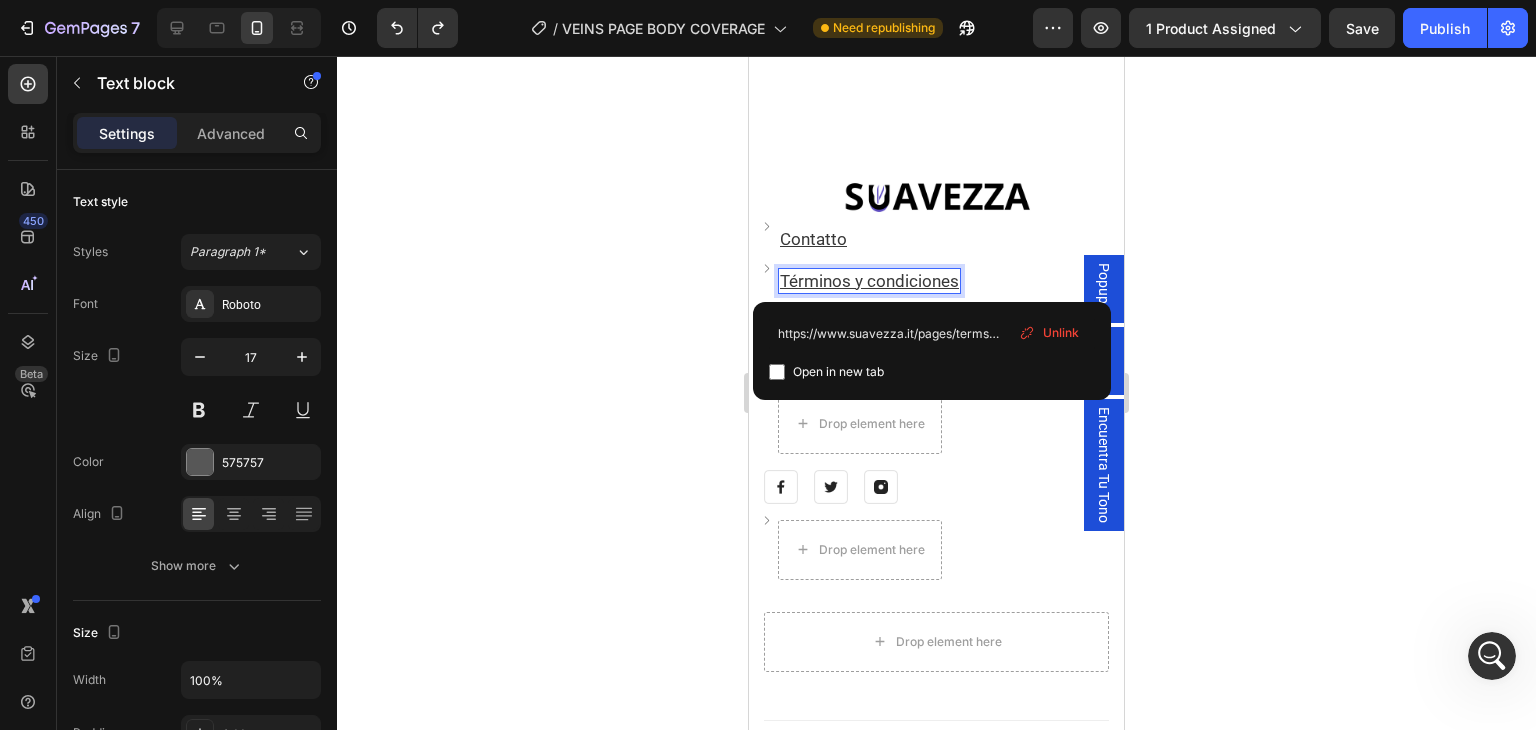 click on "Términos y condiciones" at bounding box center [869, 281] 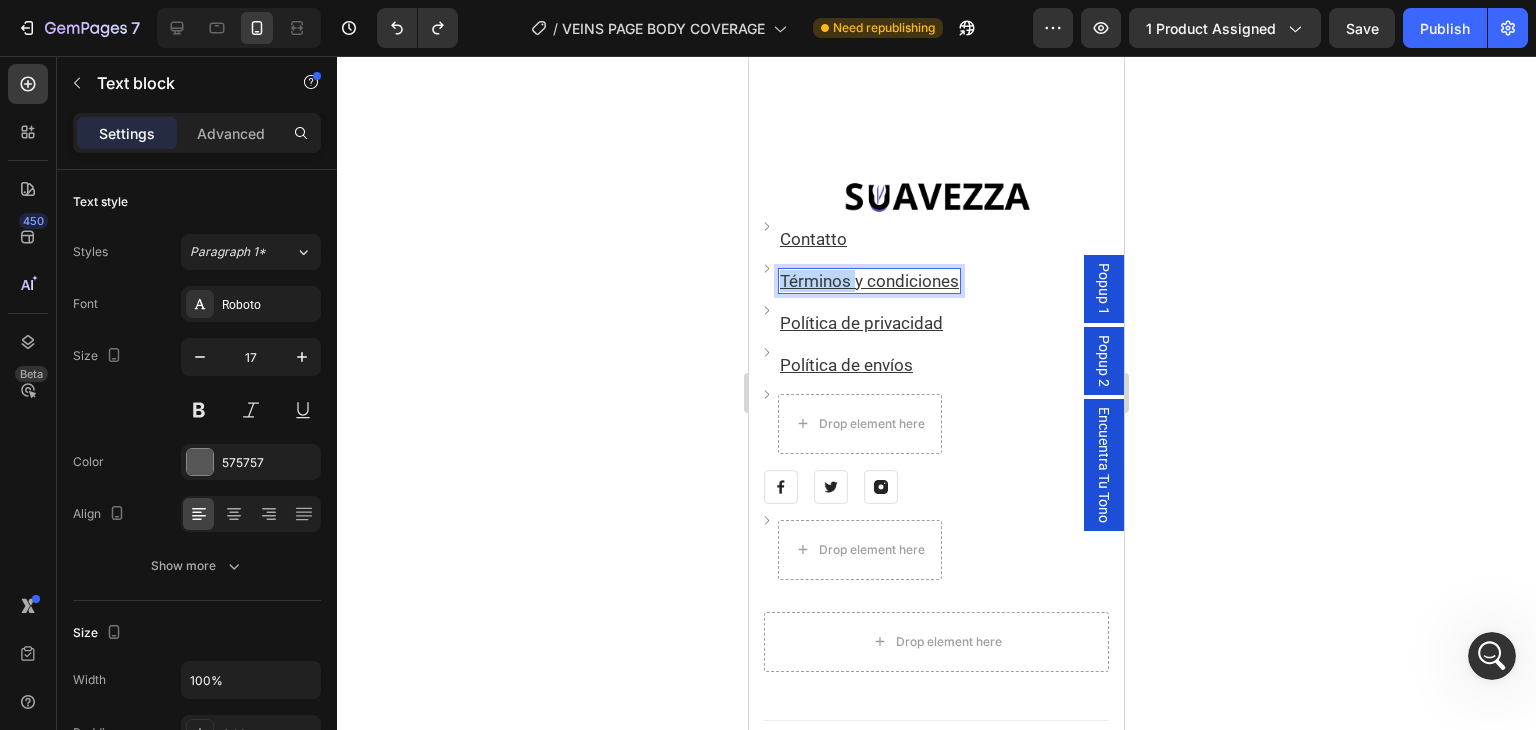 click on "Términos y condiciones" at bounding box center (869, 281) 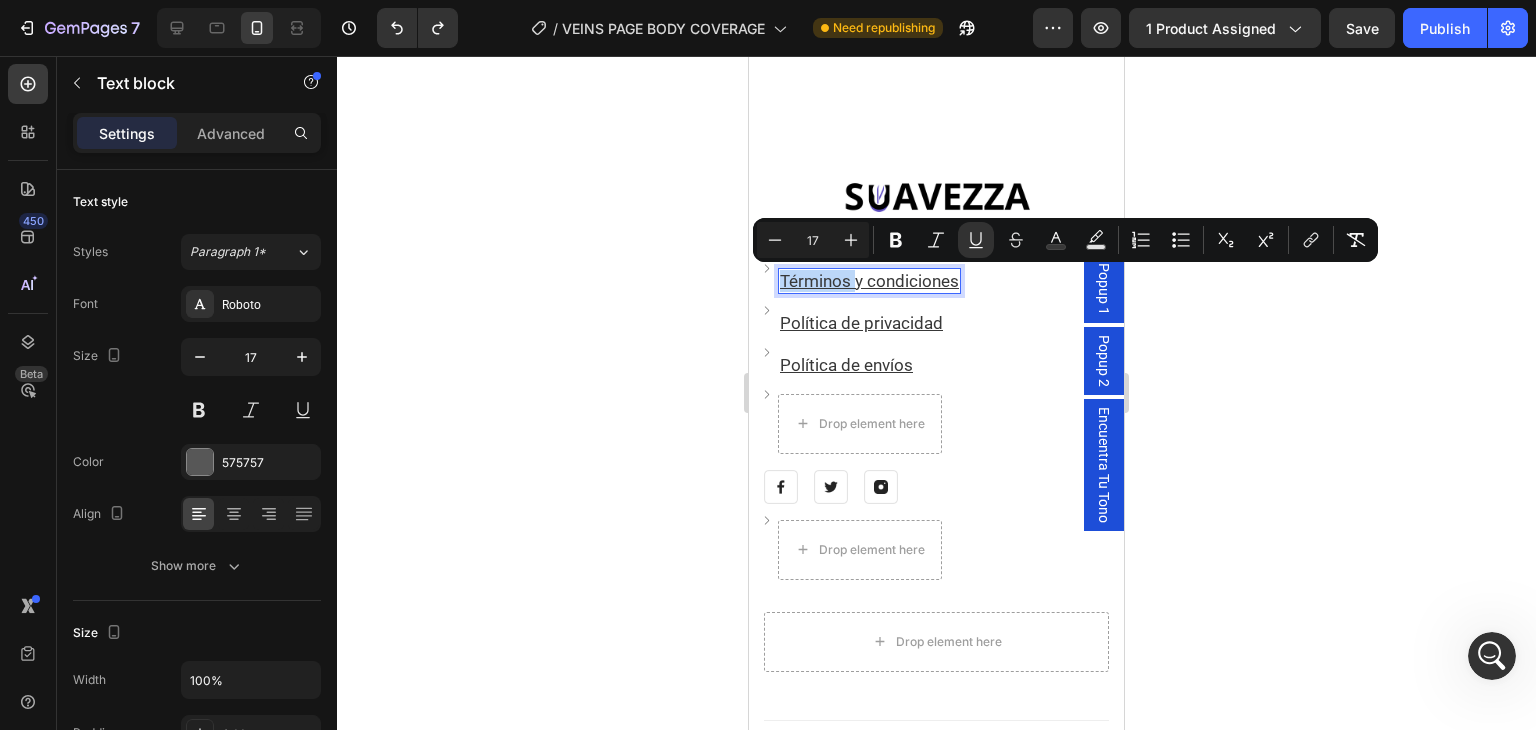 click on "Términos y condiciones" at bounding box center [869, 281] 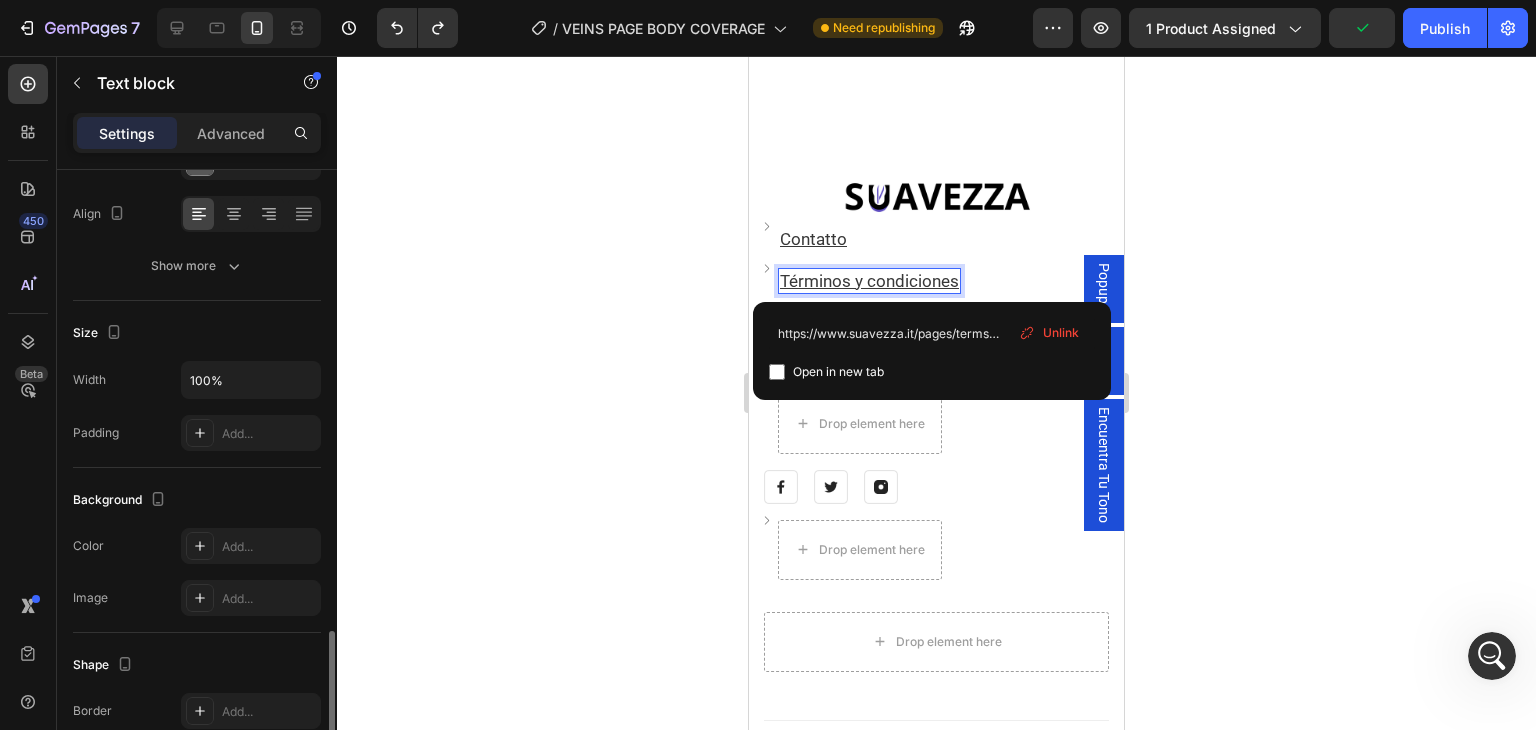 scroll, scrollTop: 566, scrollLeft: 0, axis: vertical 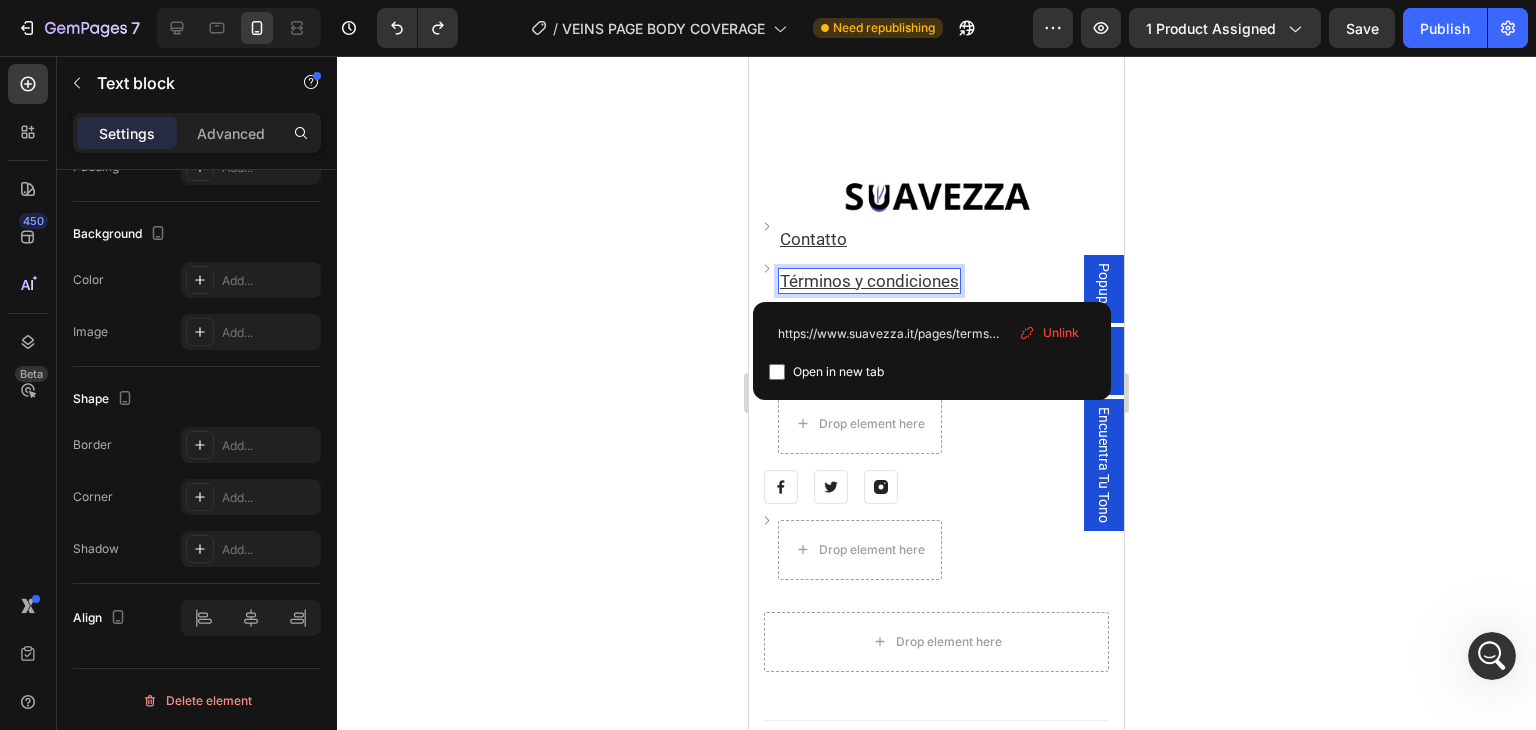 click on "Términos y condiciones" at bounding box center (869, 281) 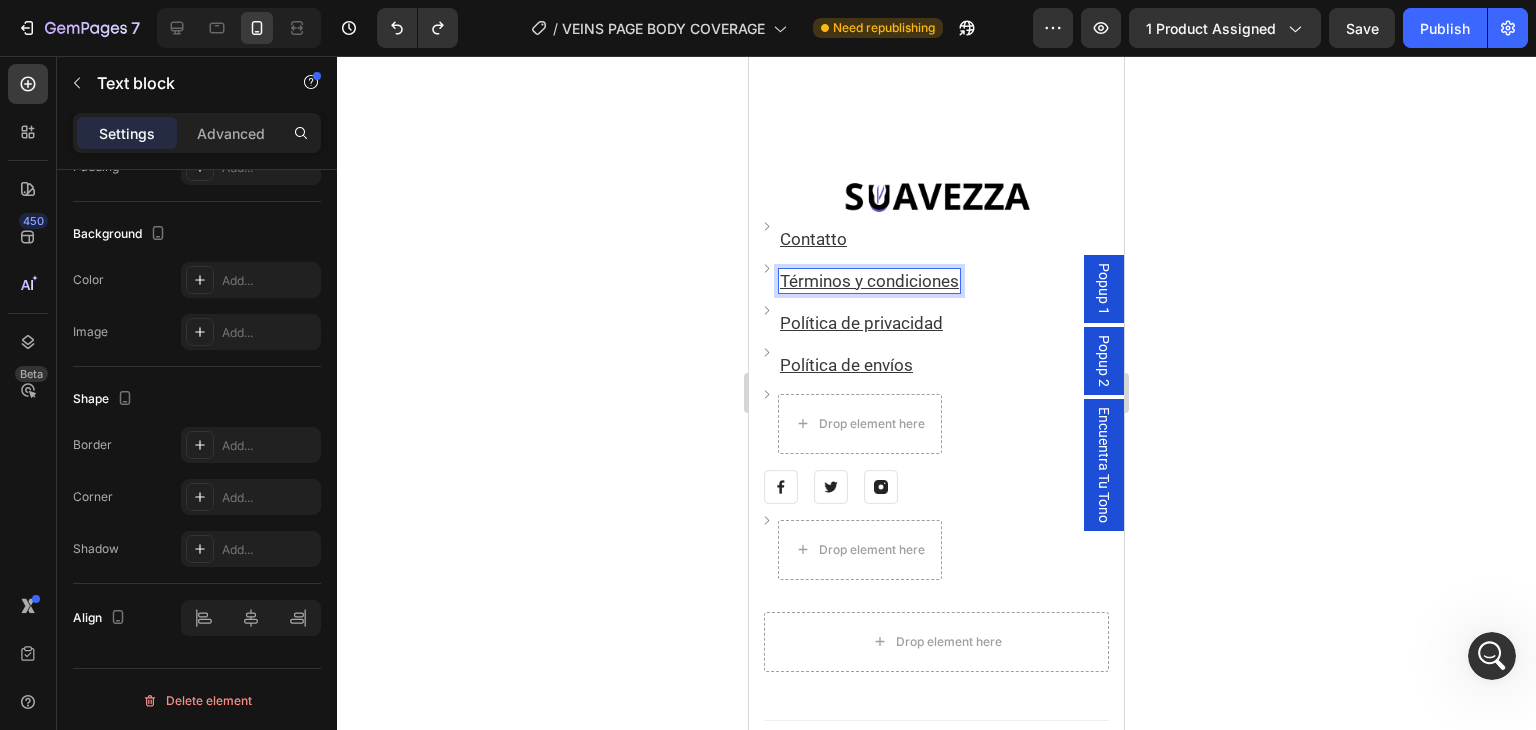 click on "Términos y condiciones" at bounding box center [869, 281] 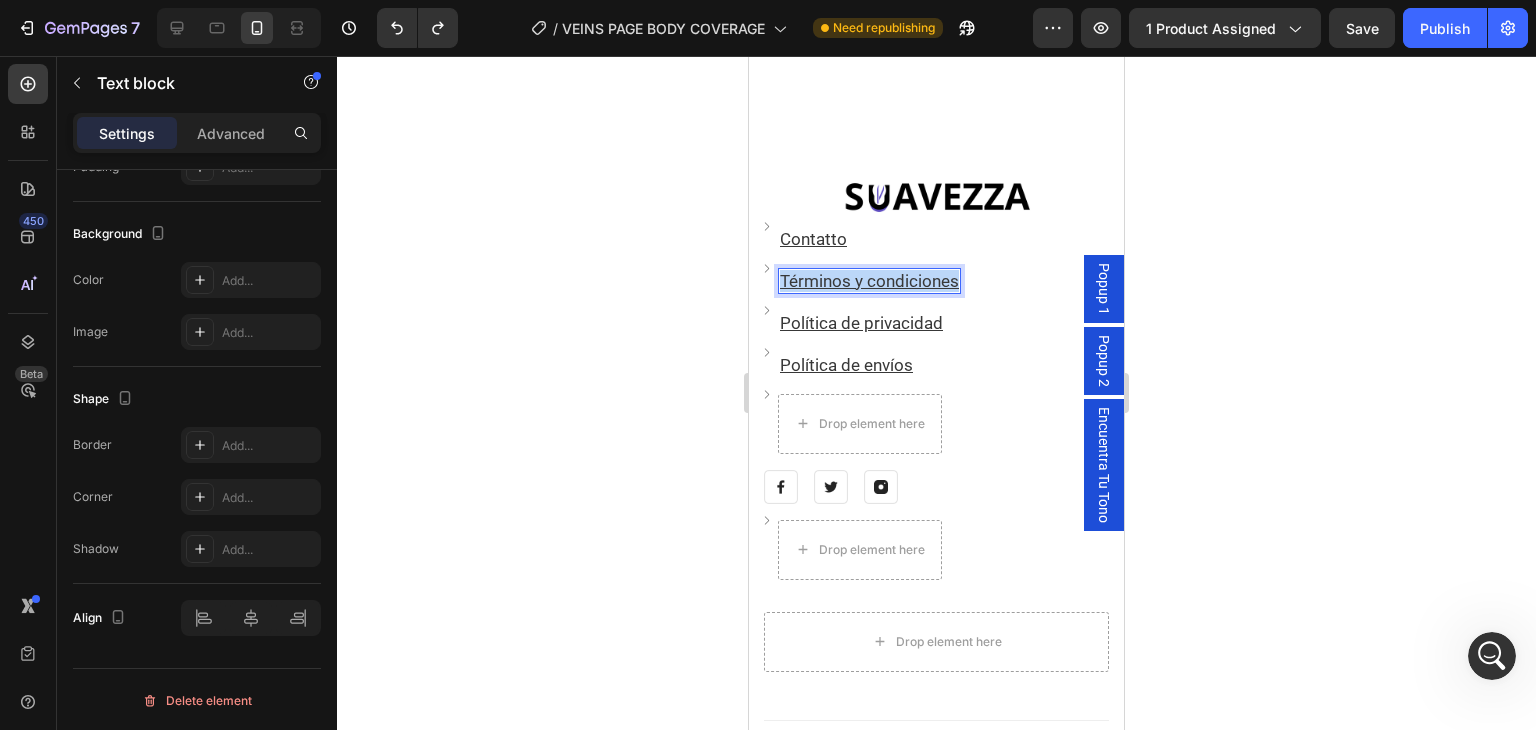 click on "Términos y condiciones" at bounding box center (869, 281) 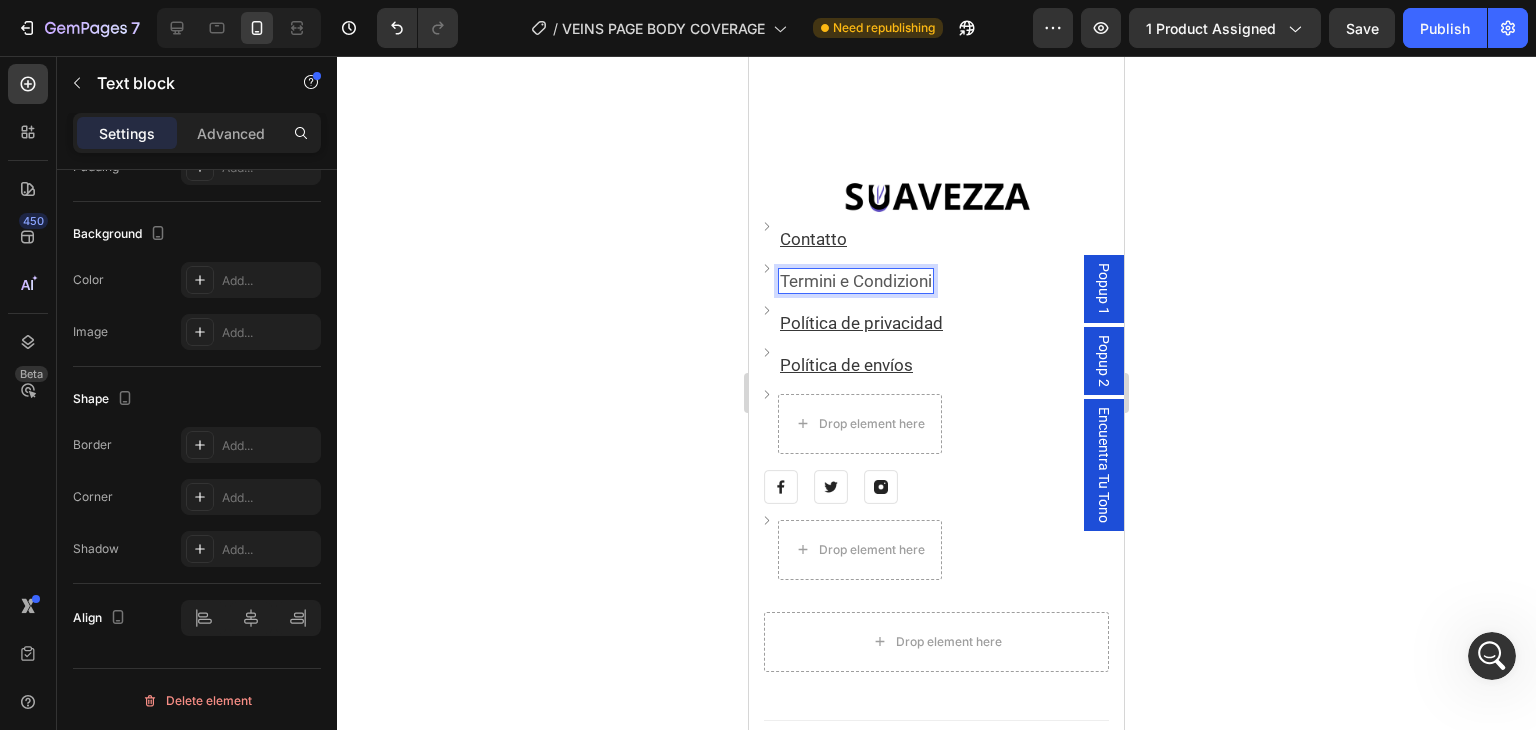 click on "Termini e Condizioni" at bounding box center (856, 281) 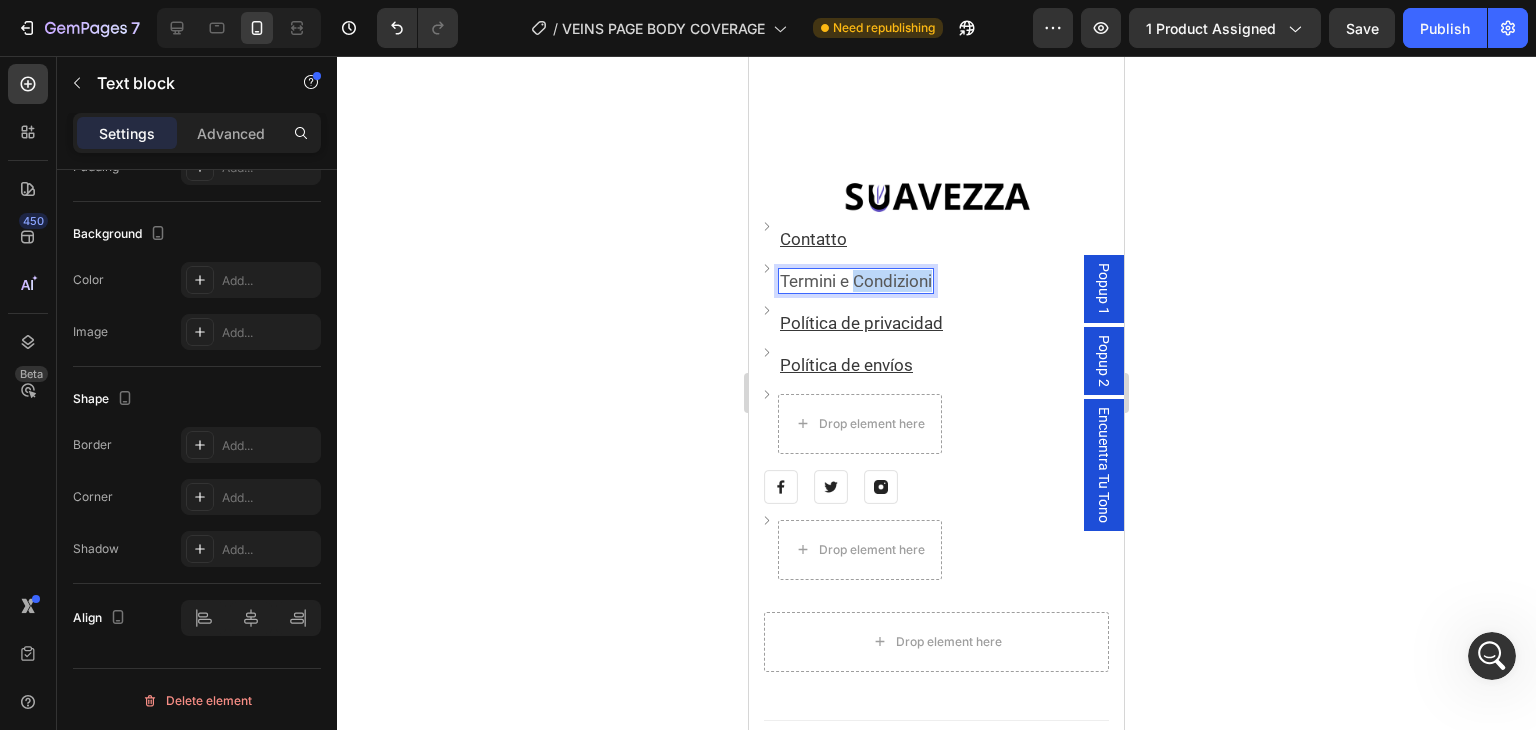 click on "Termini e Condizioni" at bounding box center (856, 281) 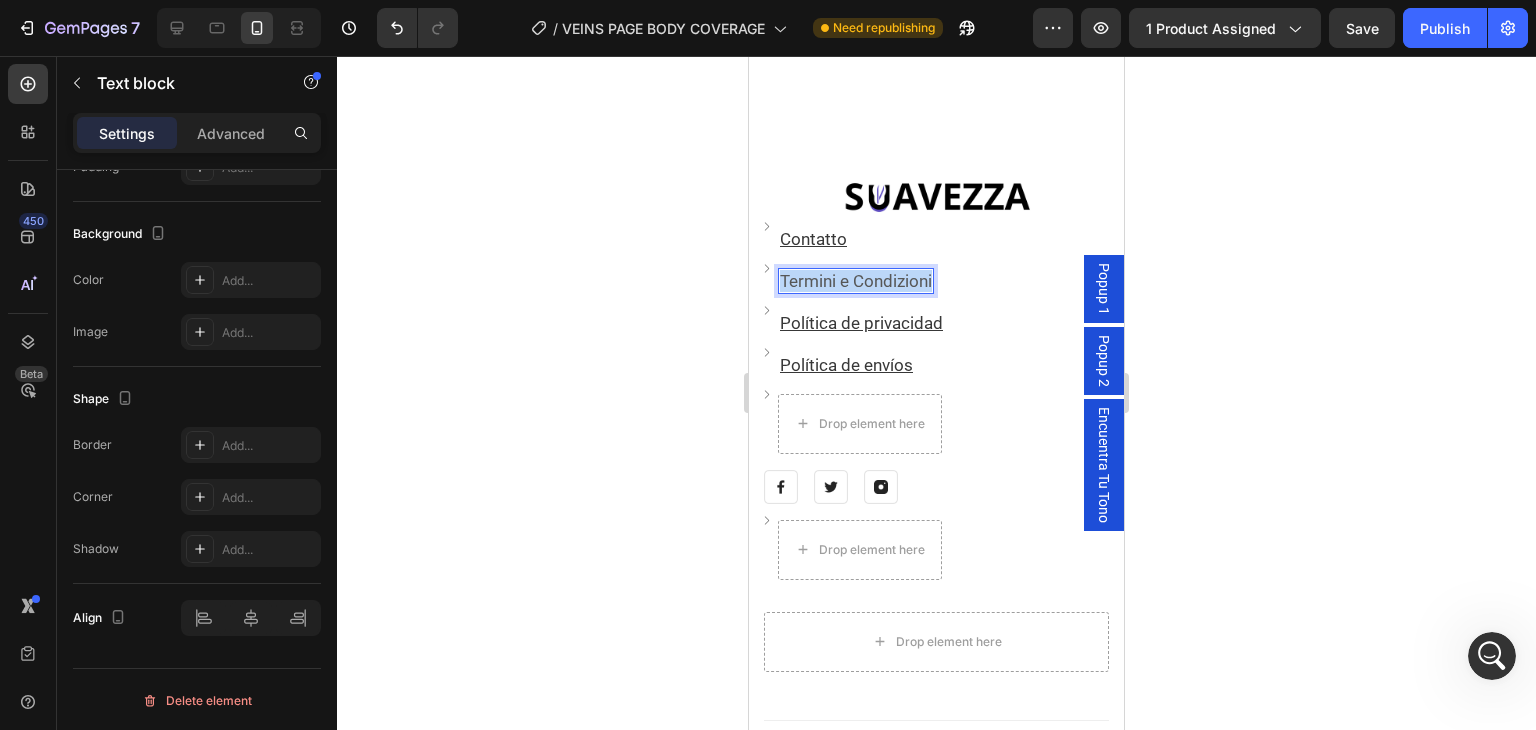 click on "Termini e Condizioni" at bounding box center [856, 281] 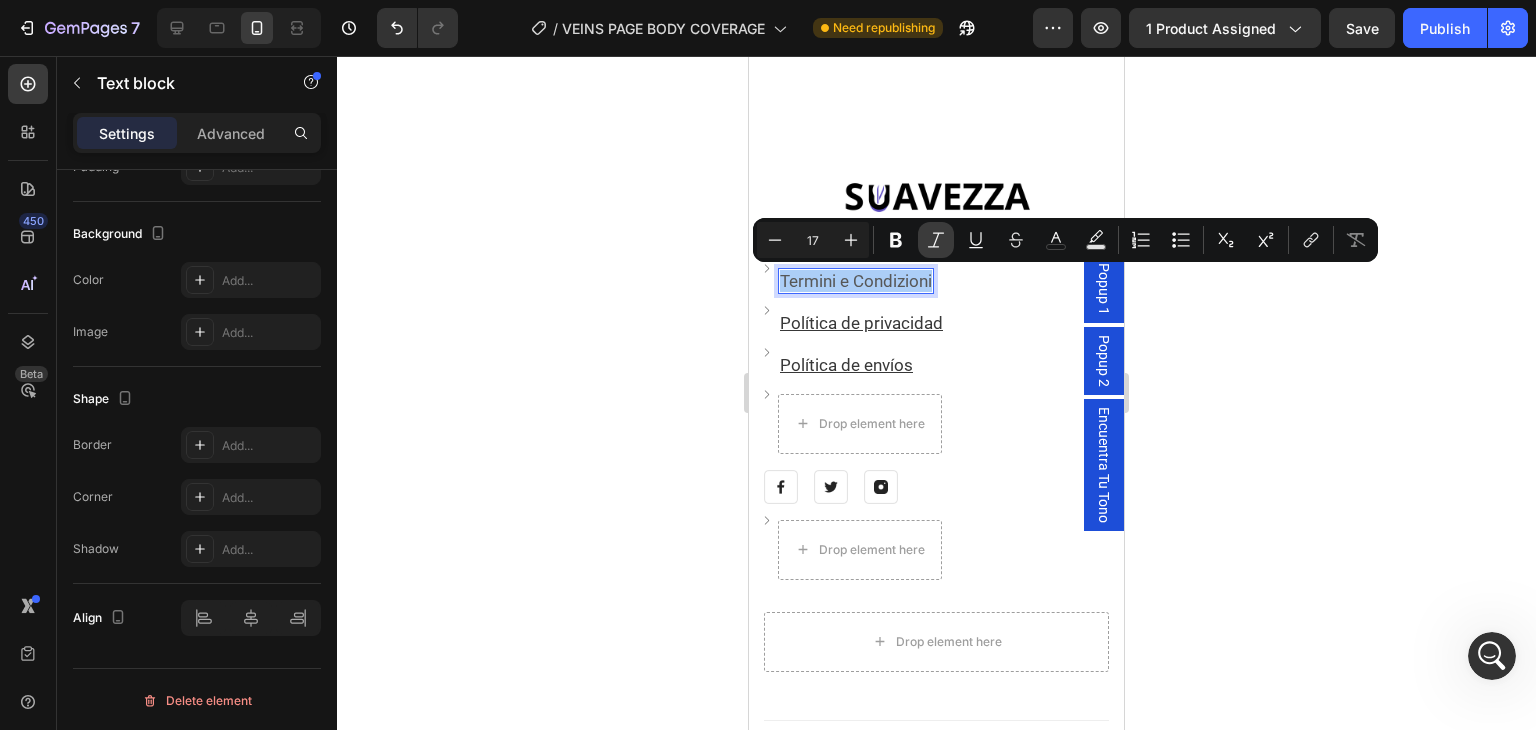 click 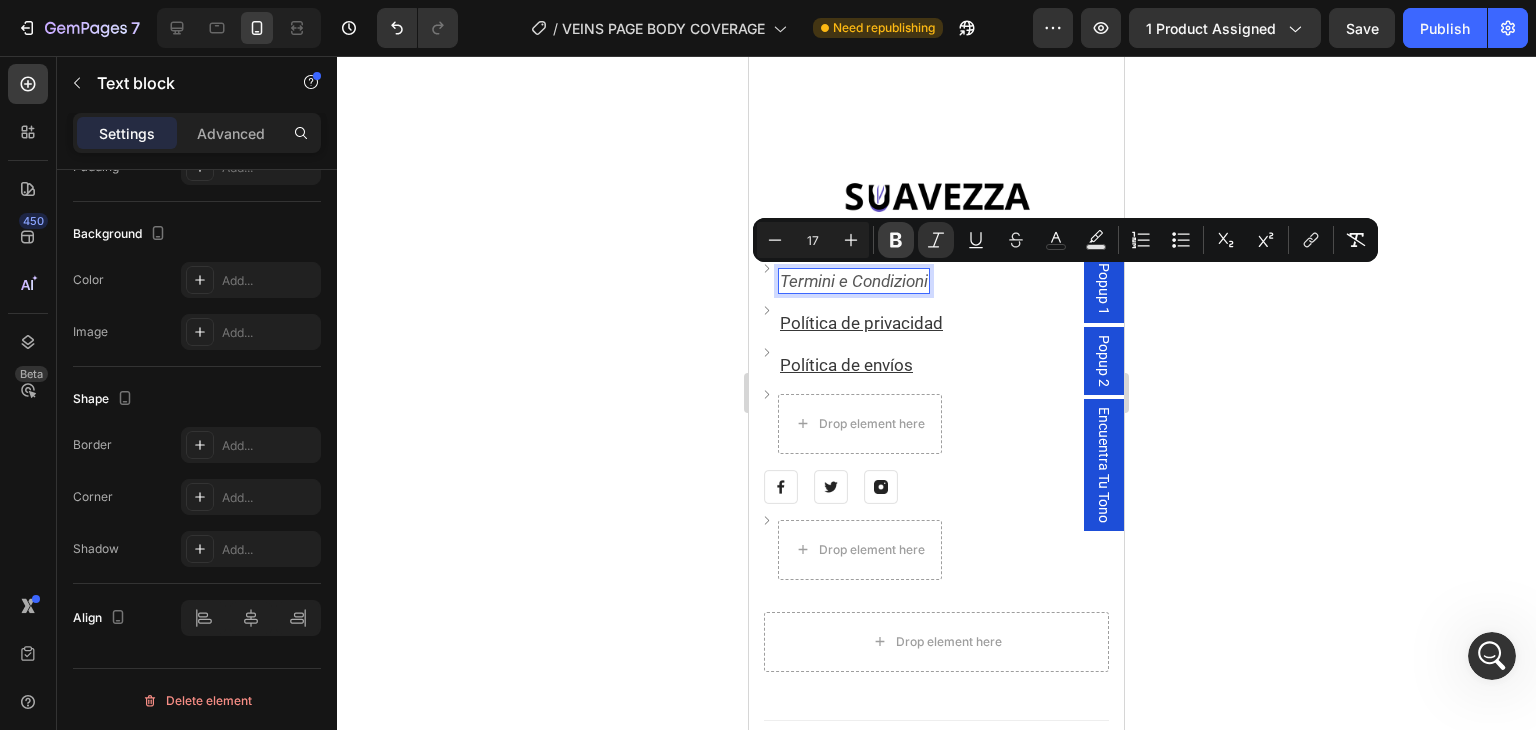 click on "Bold" at bounding box center [896, 240] 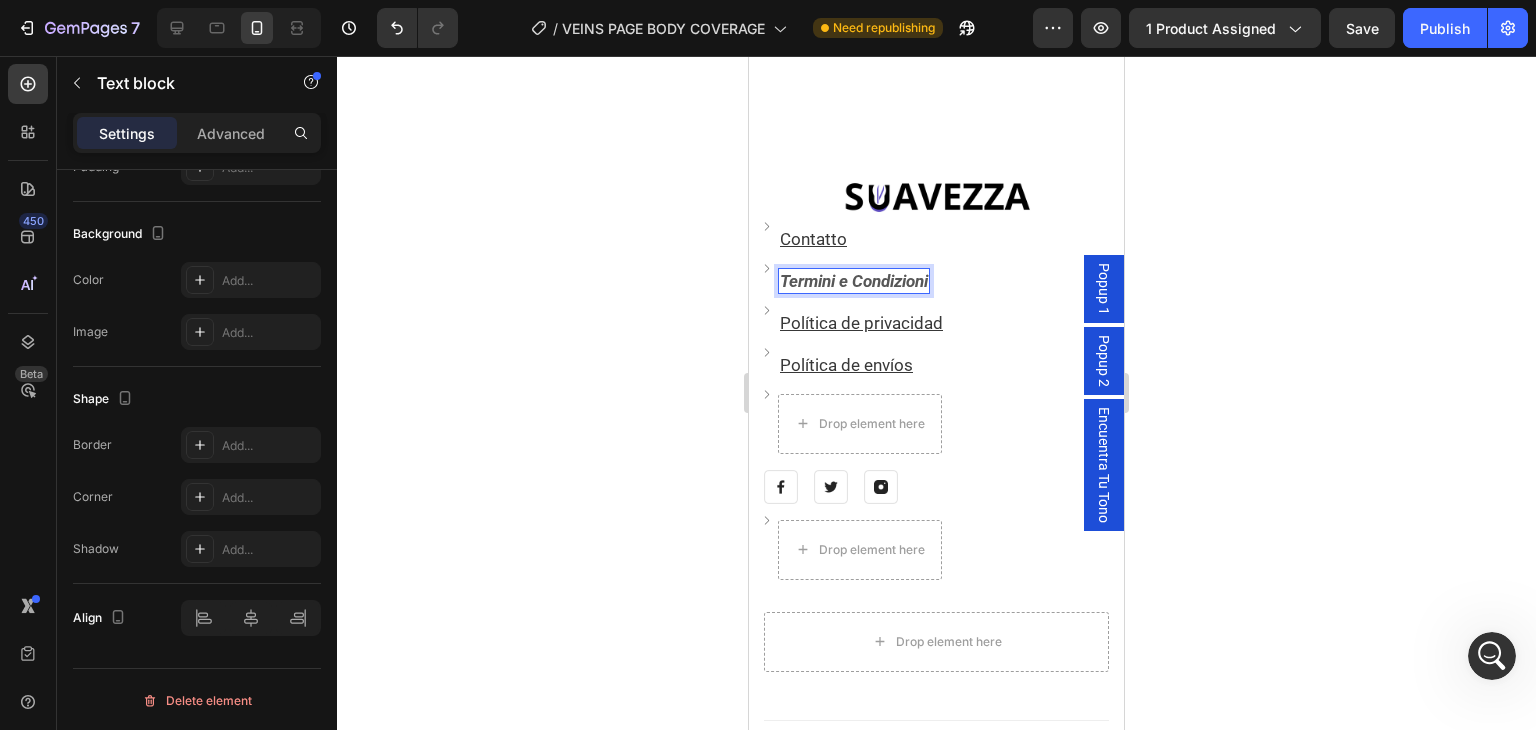 click on "Image Contatto Text block Row" at bounding box center [936, 239] 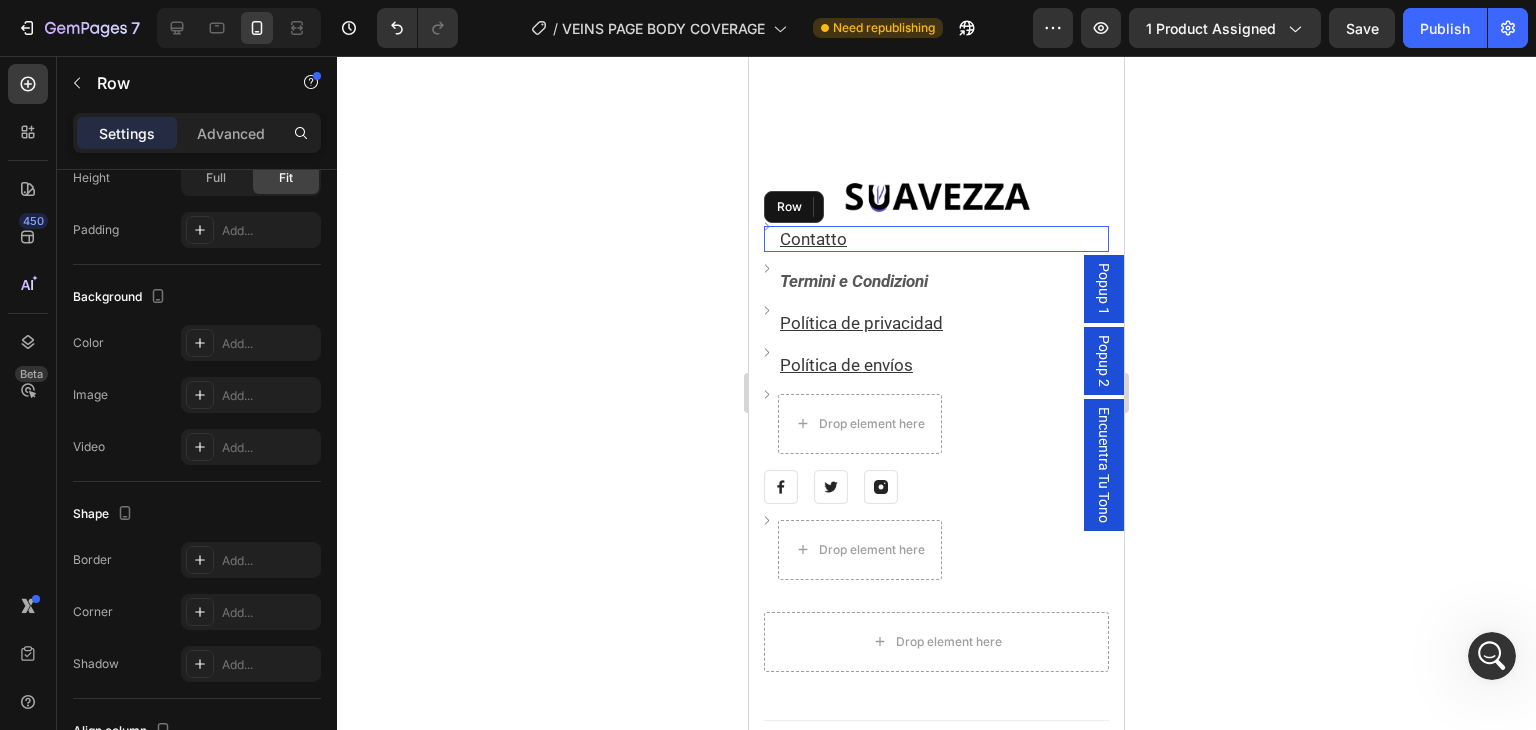 scroll, scrollTop: 0, scrollLeft: 0, axis: both 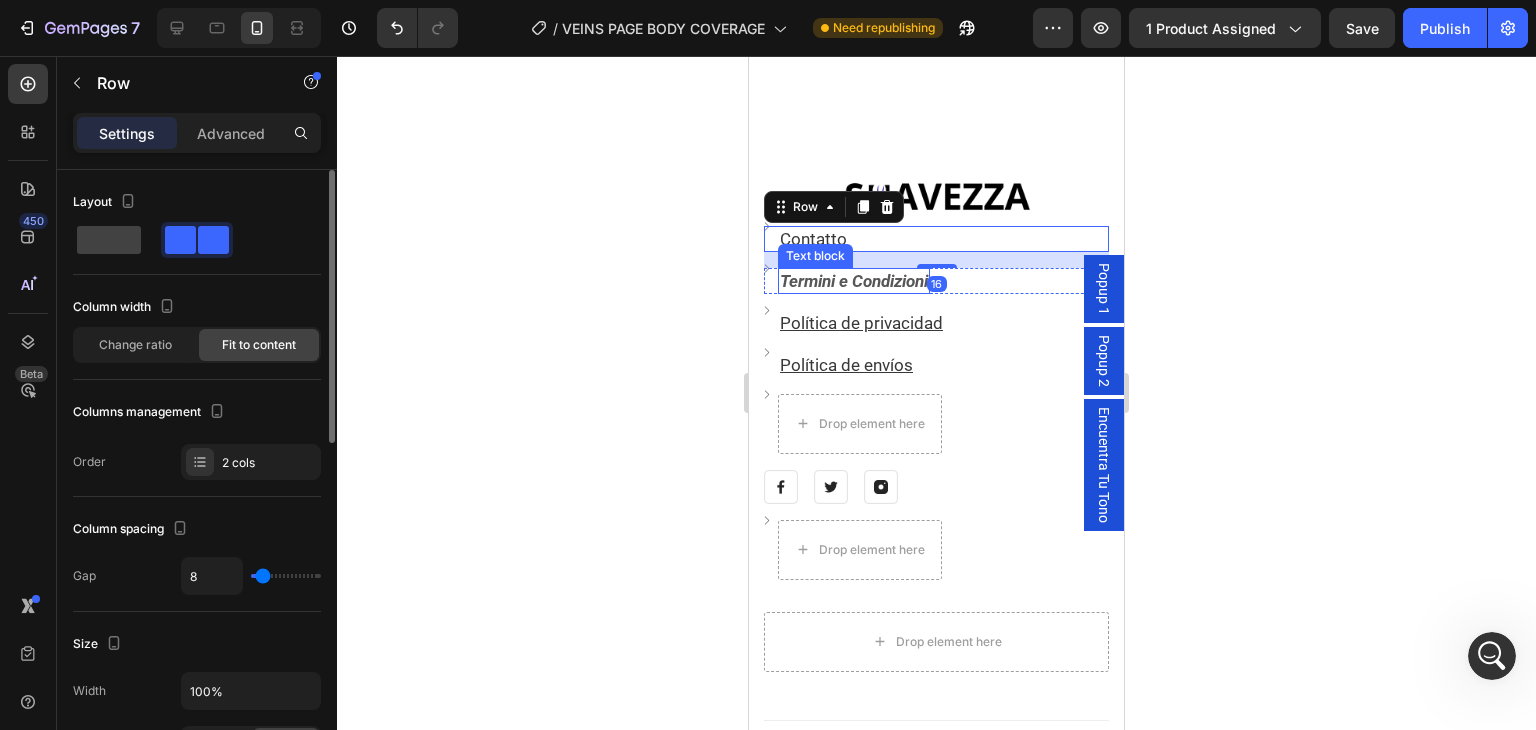 click on "Termini e Condizioni" at bounding box center [854, 281] 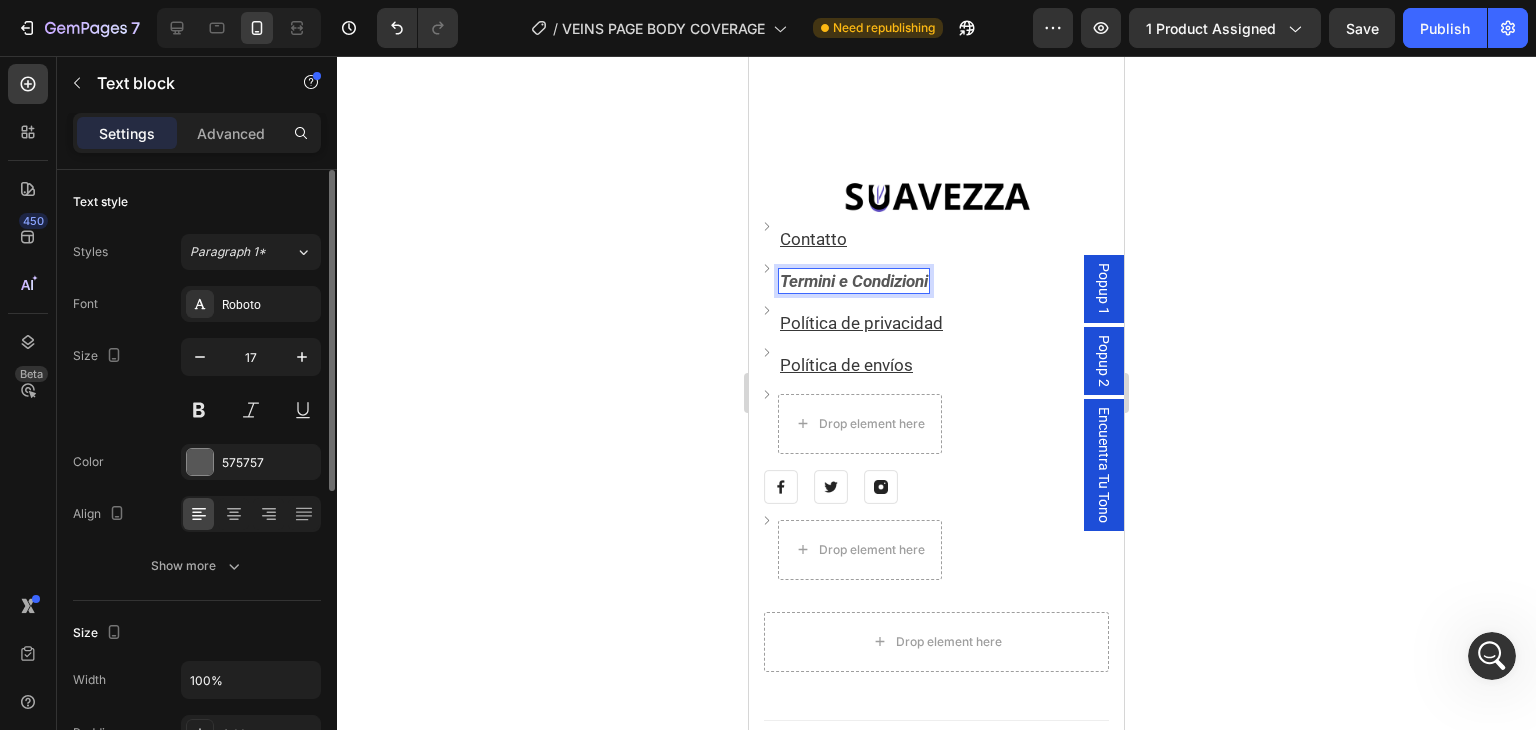 click on "Termini e Condizioni" at bounding box center (854, 281) 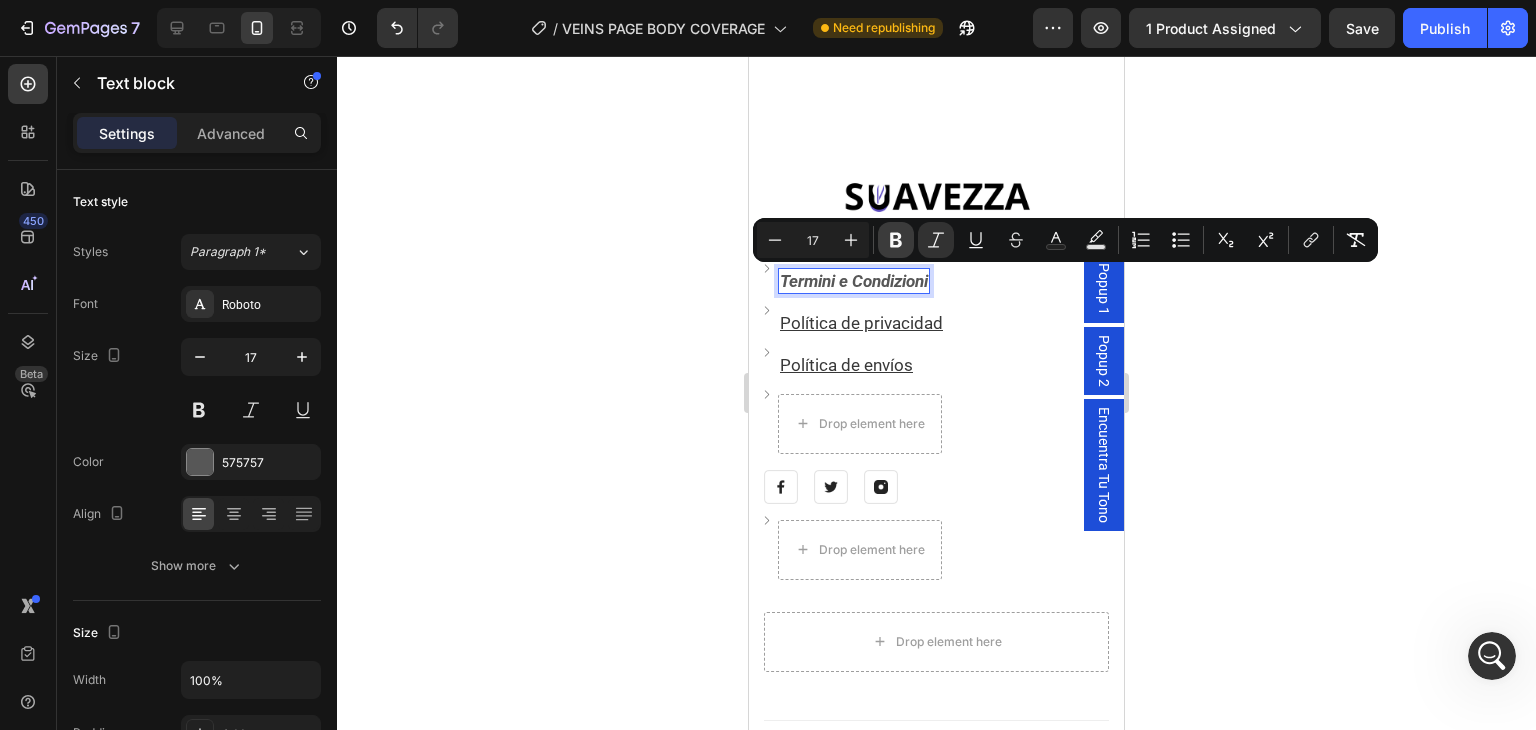 click 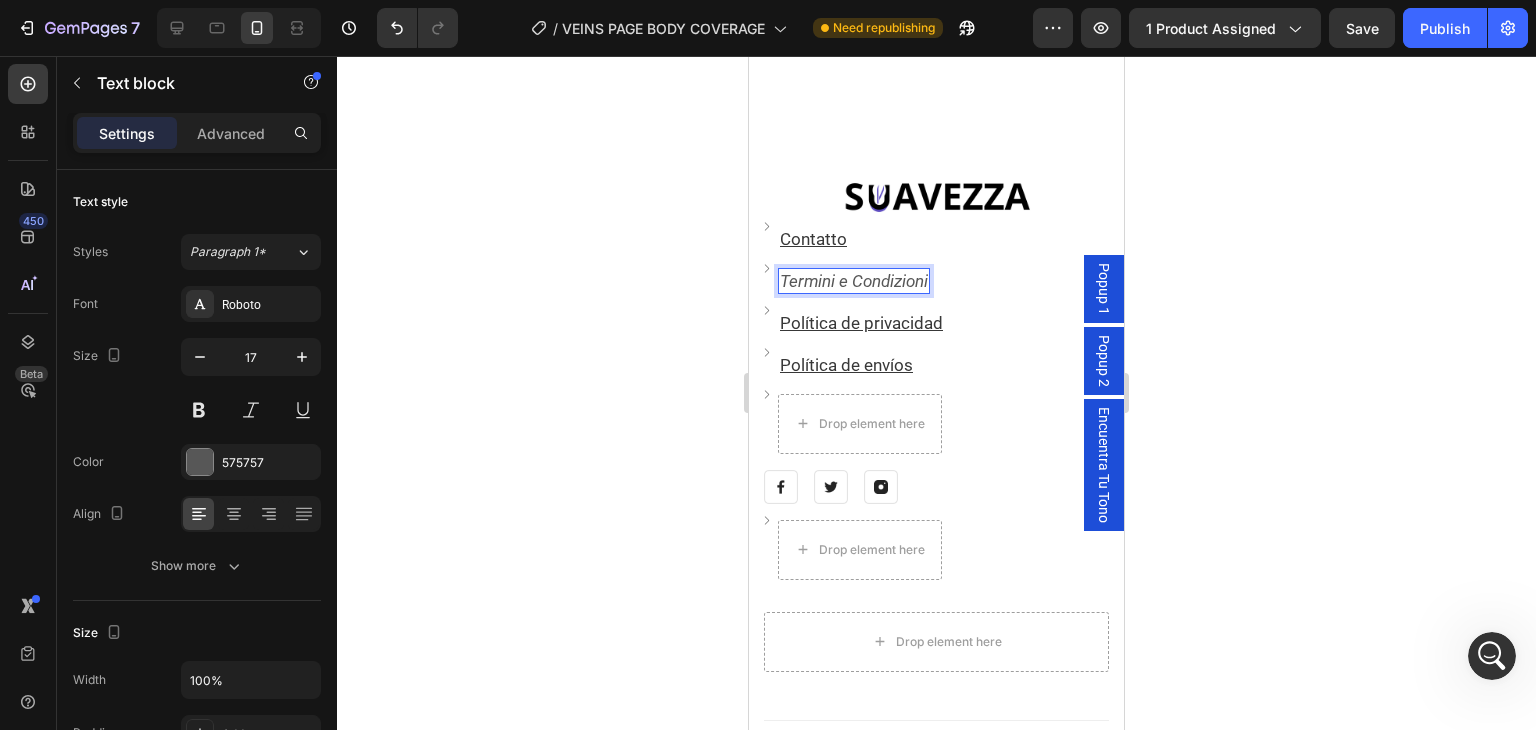 click on "Termini e Condizioni" at bounding box center (854, 281) 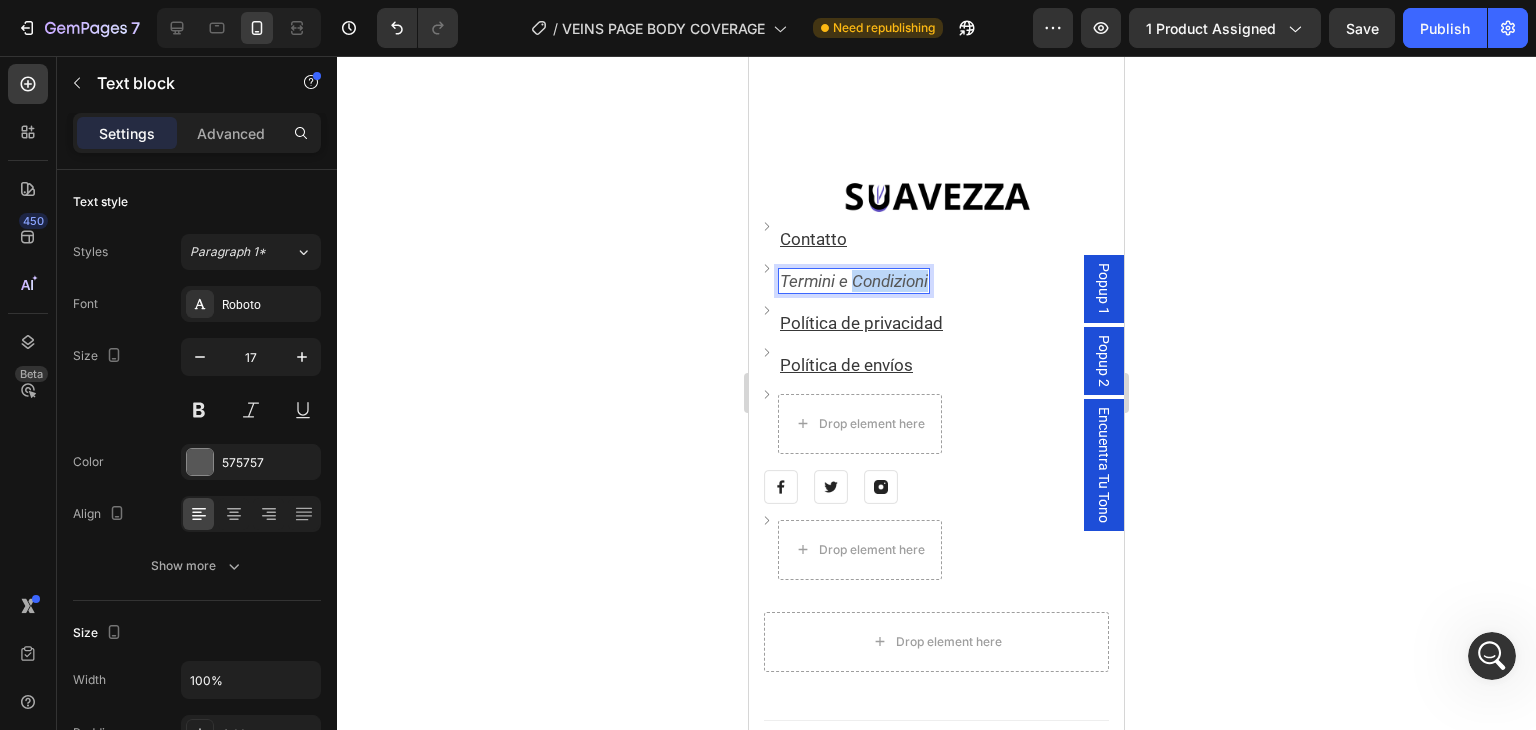 click on "Termini e Condizioni" at bounding box center (854, 281) 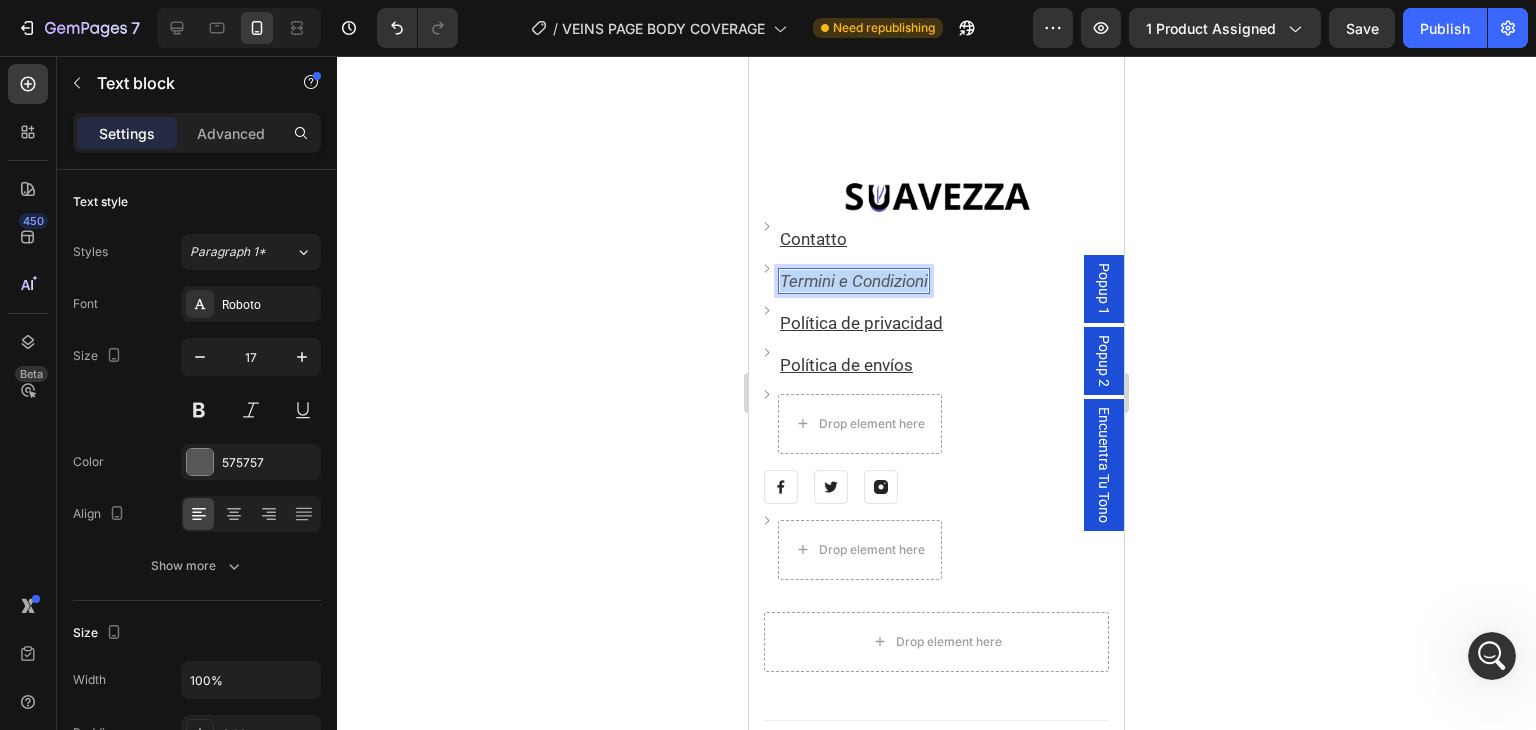 click on "Termini e Condizioni" at bounding box center [854, 281] 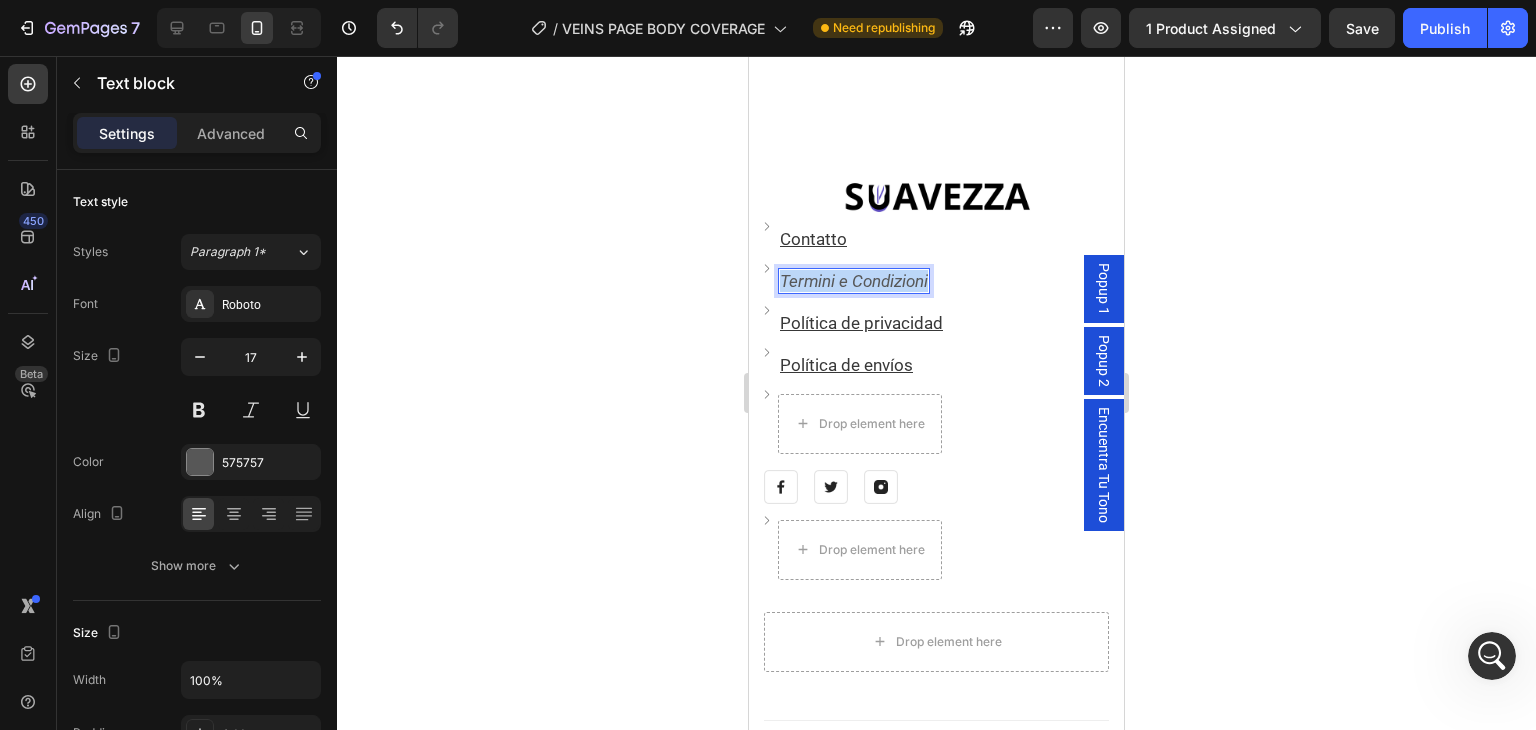click on "Termini e Condizioni" at bounding box center [854, 281] 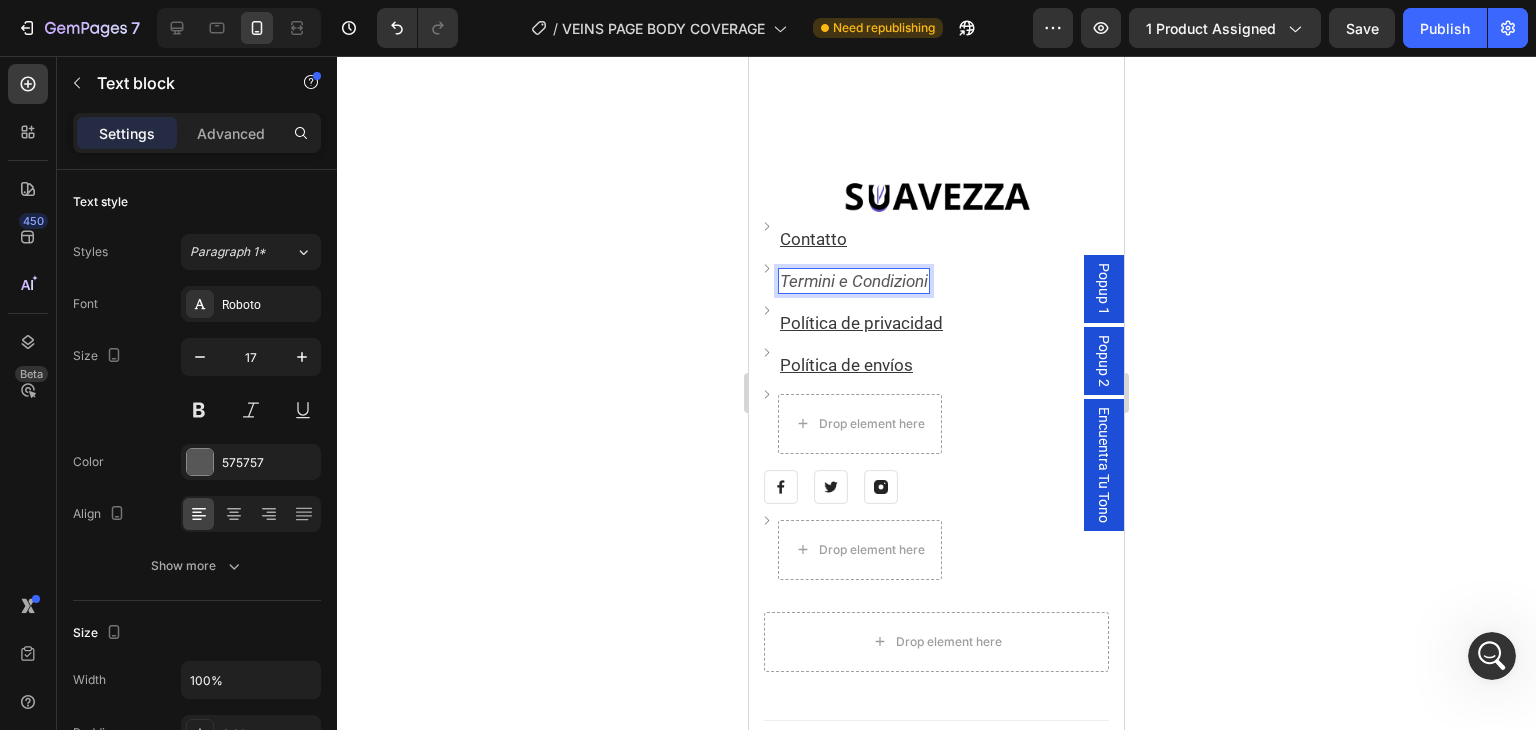 click on "Termini e Condizioni" at bounding box center [854, 281] 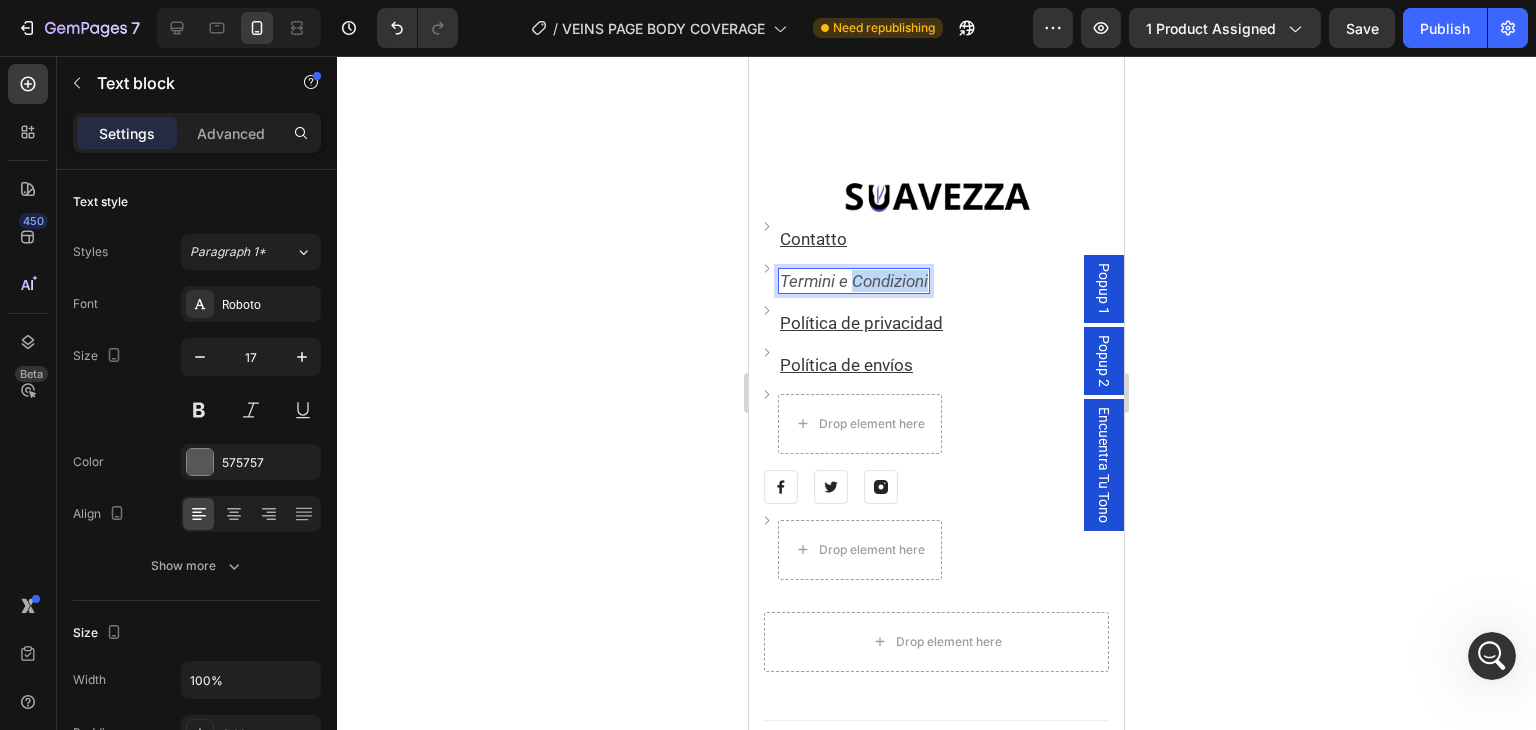 click on "Termini e Condizioni" at bounding box center [854, 281] 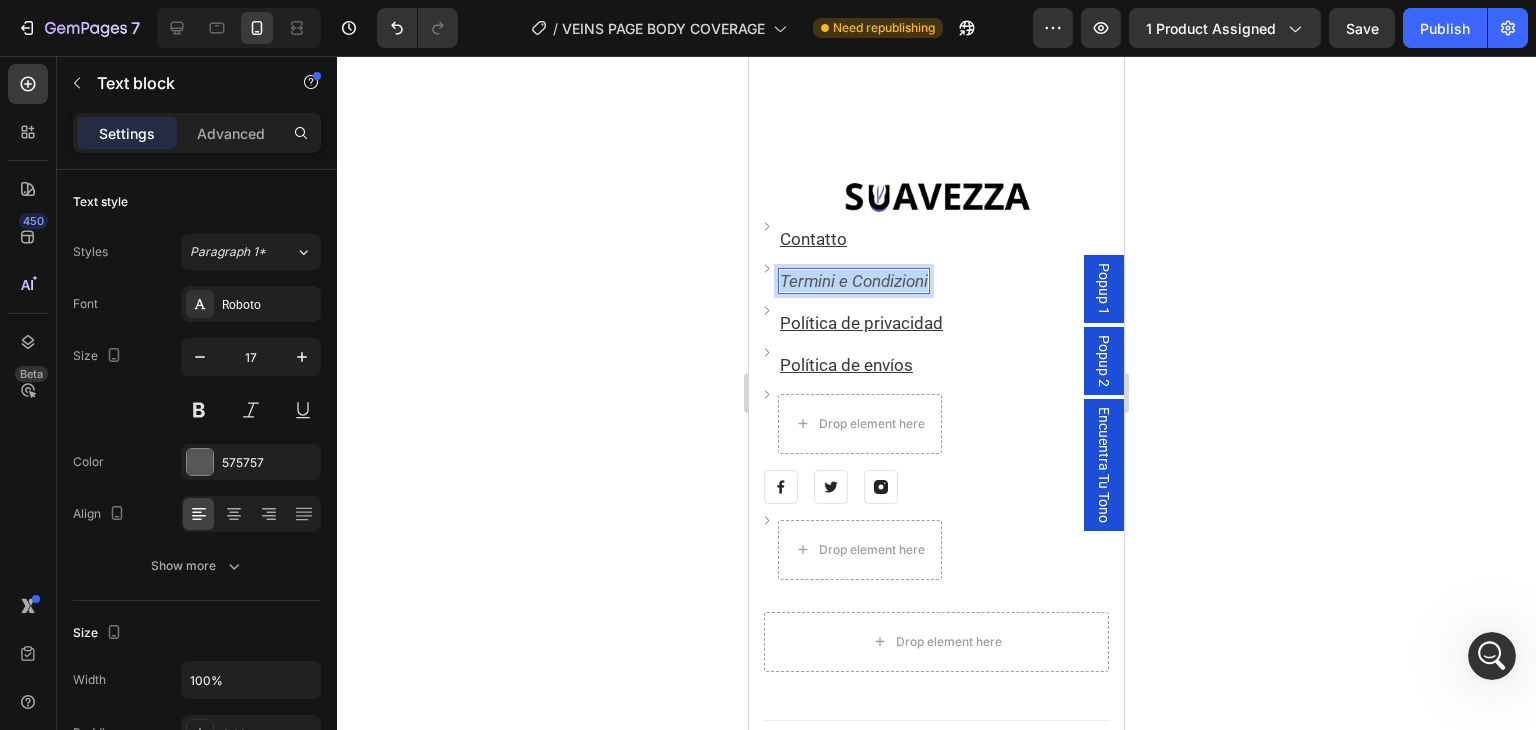 click on "Termini e Condizioni" at bounding box center [854, 281] 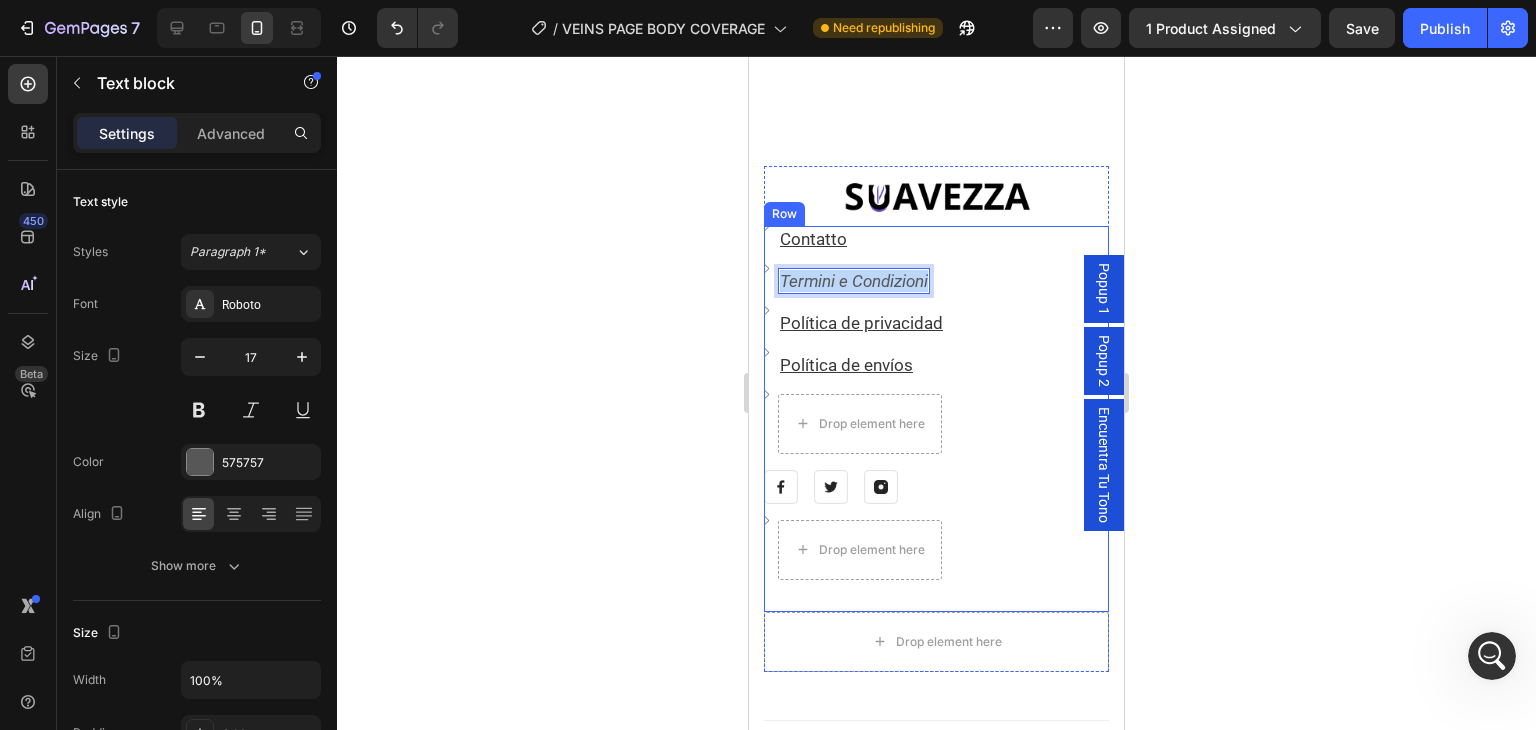 click on "Image Contatto Text block Row Image Termini e Condizioni Text block   0 Row" at bounding box center [936, 268] 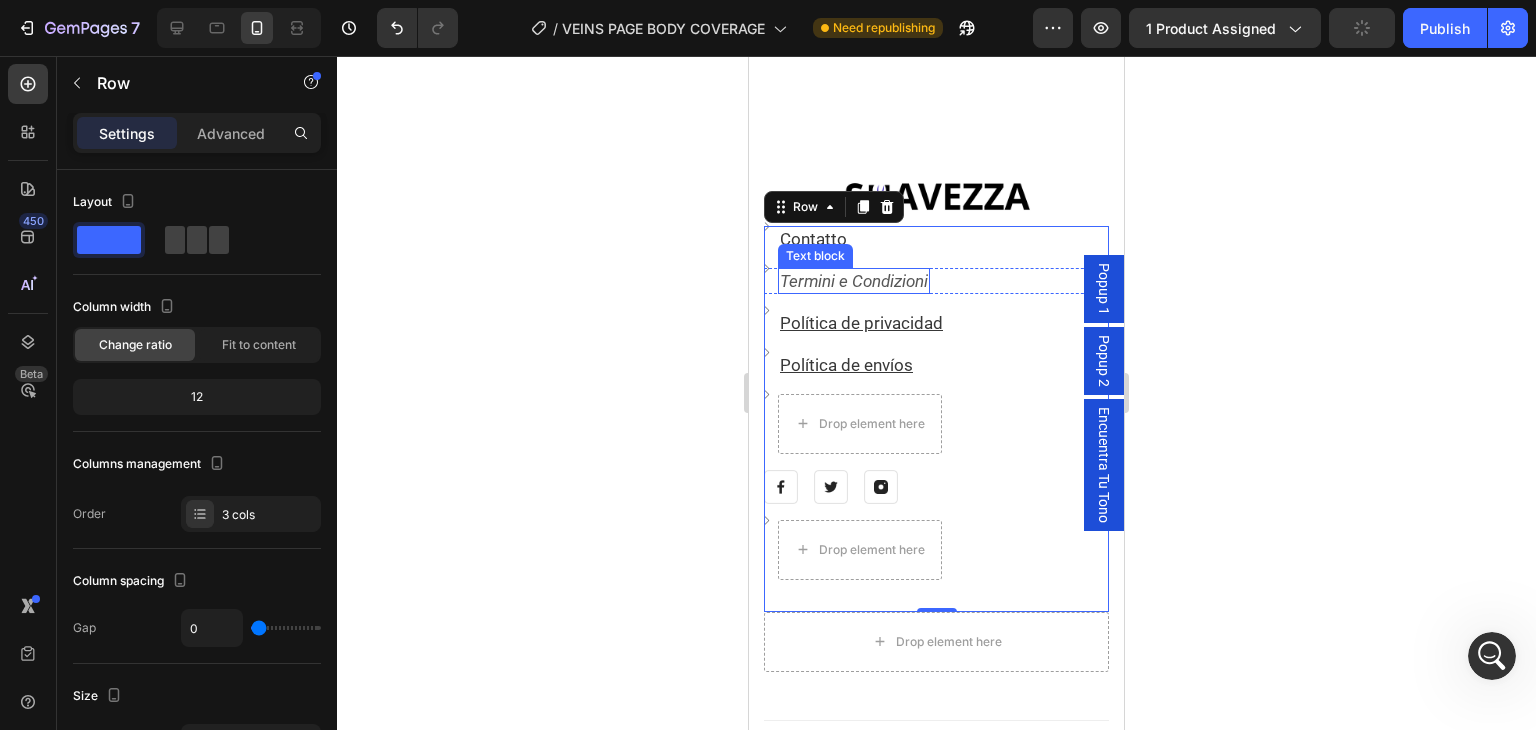 click on "Termini e Condizioni" at bounding box center (854, 281) 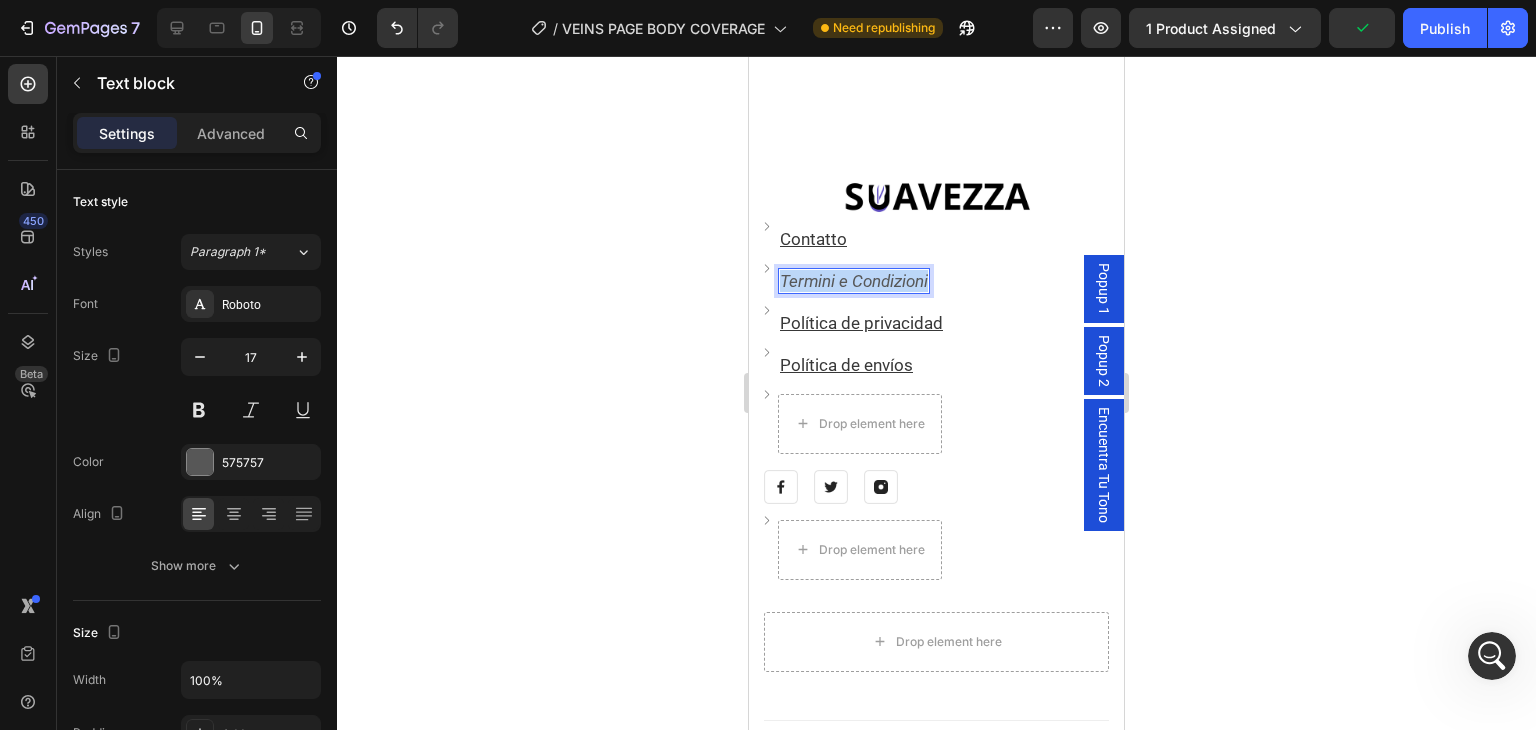 click on "Termini e Condizioni" at bounding box center (854, 281) 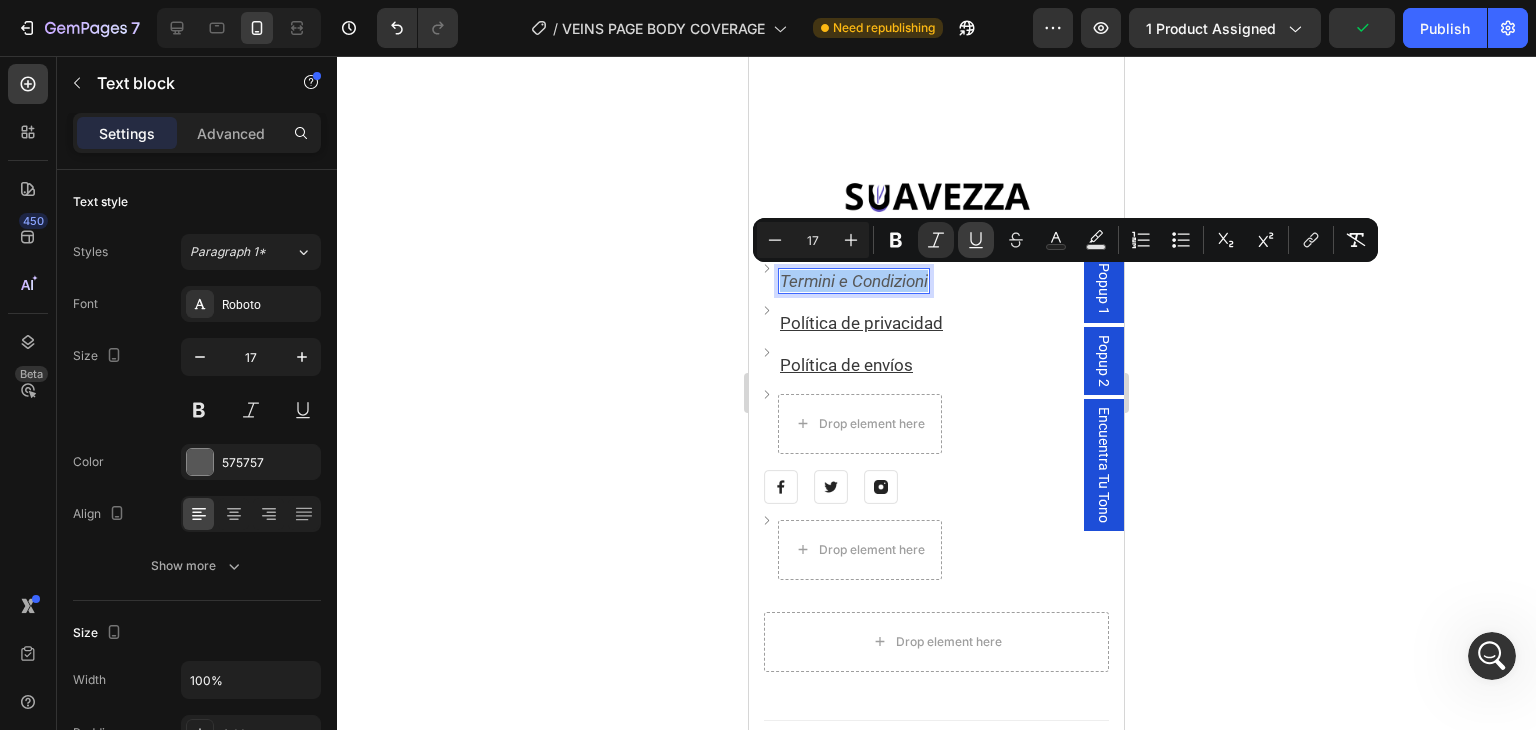 click 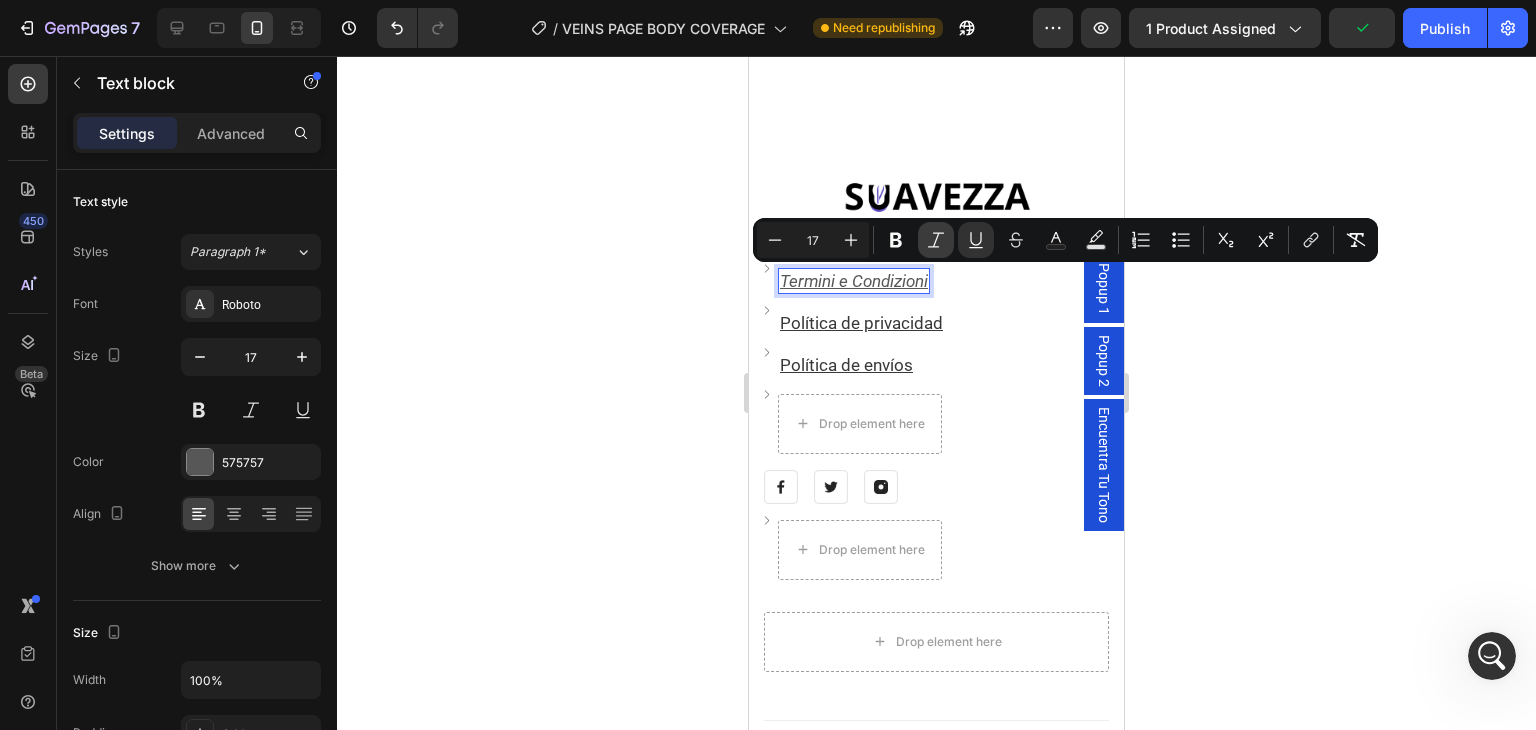 click 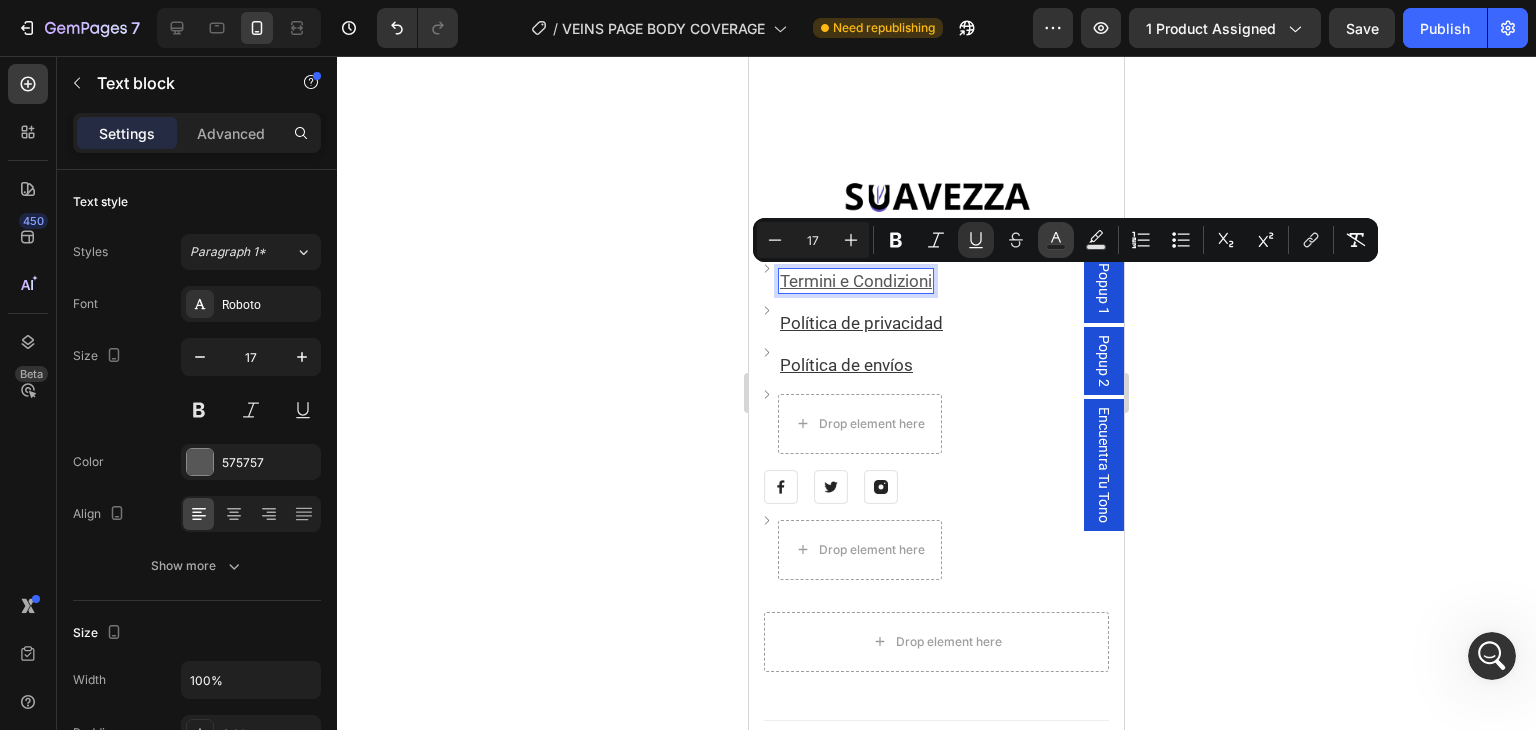 click 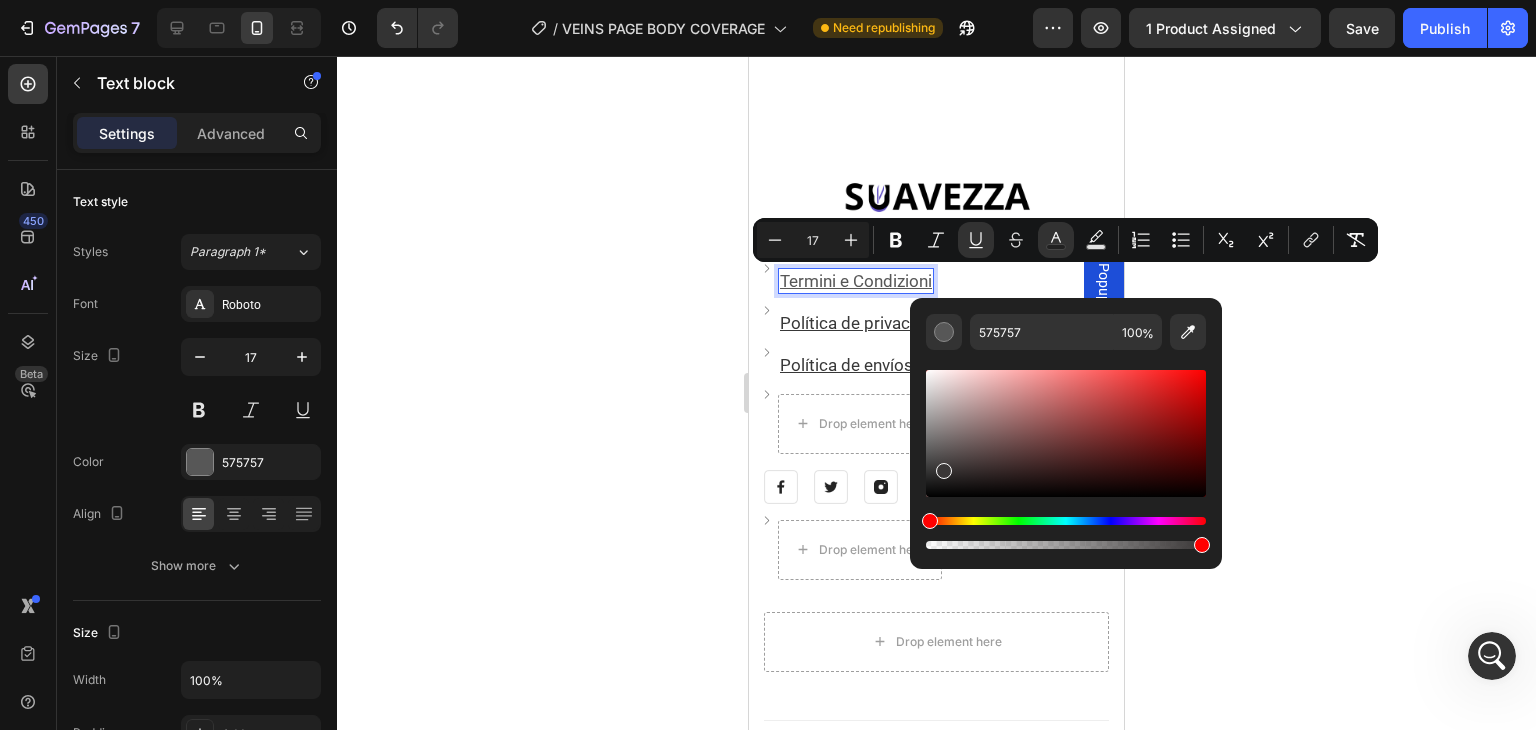 drag, startPoint x: 945, startPoint y: 449, endPoint x: 922, endPoint y: 509, distance: 64.25729 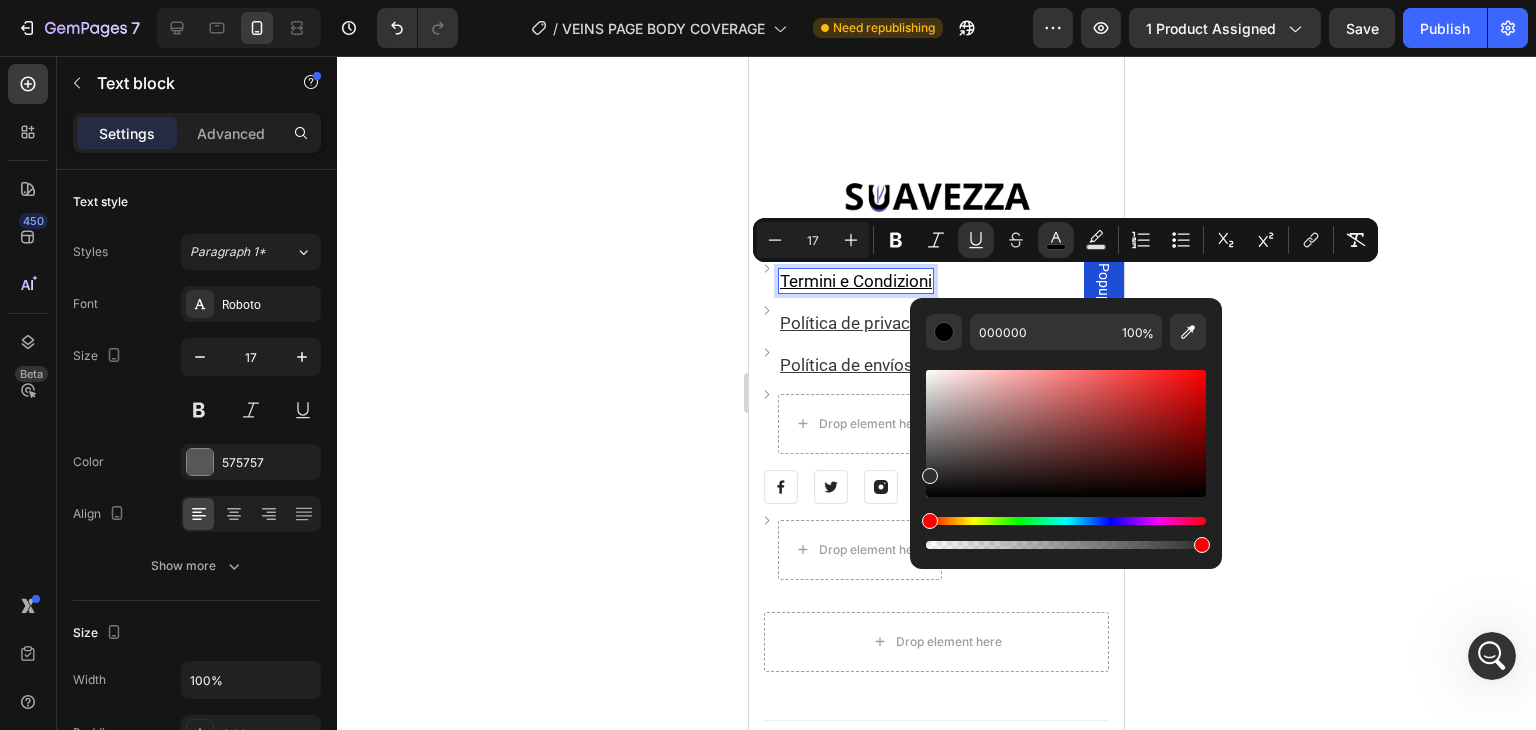 drag, startPoint x: 933, startPoint y: 477, endPoint x: 922, endPoint y: 472, distance: 12.083046 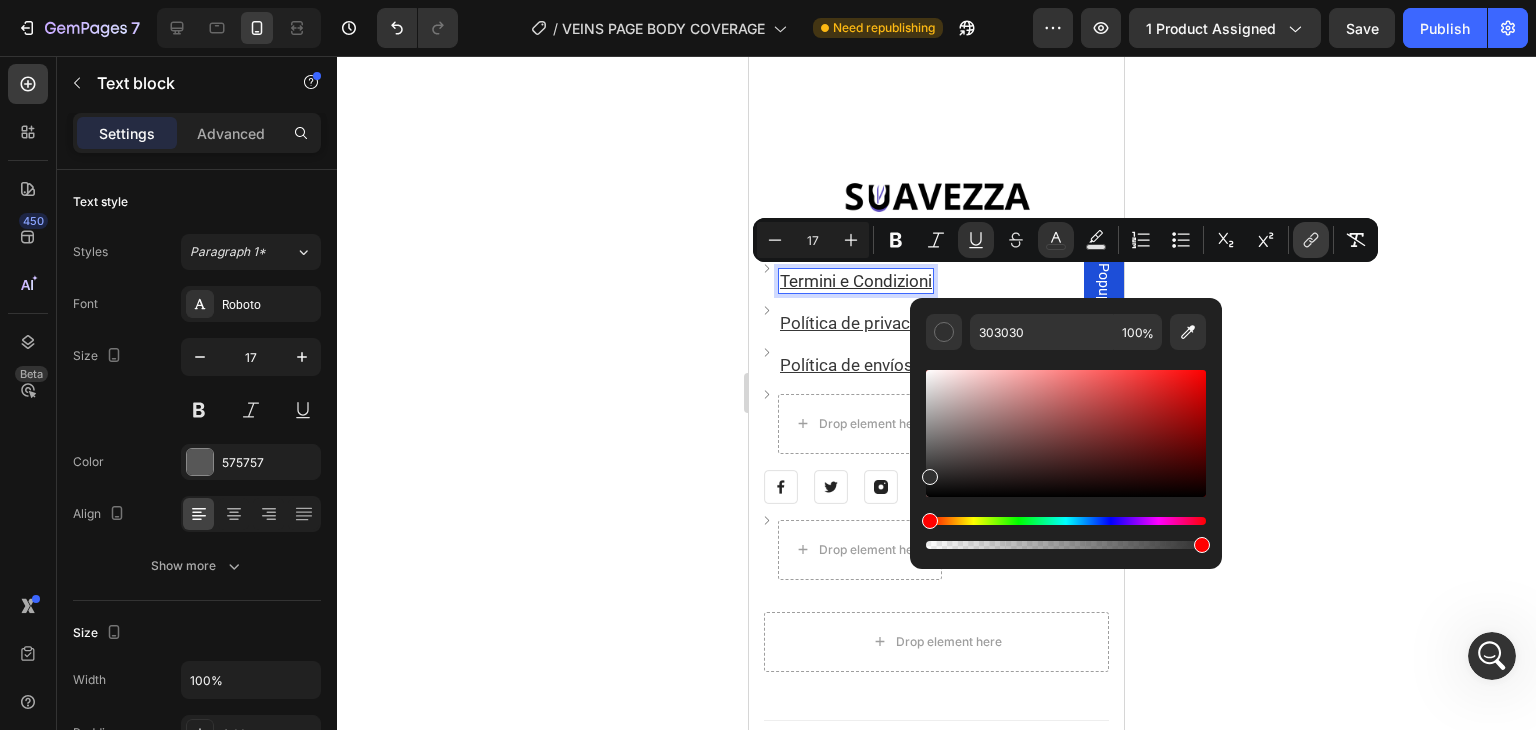 click 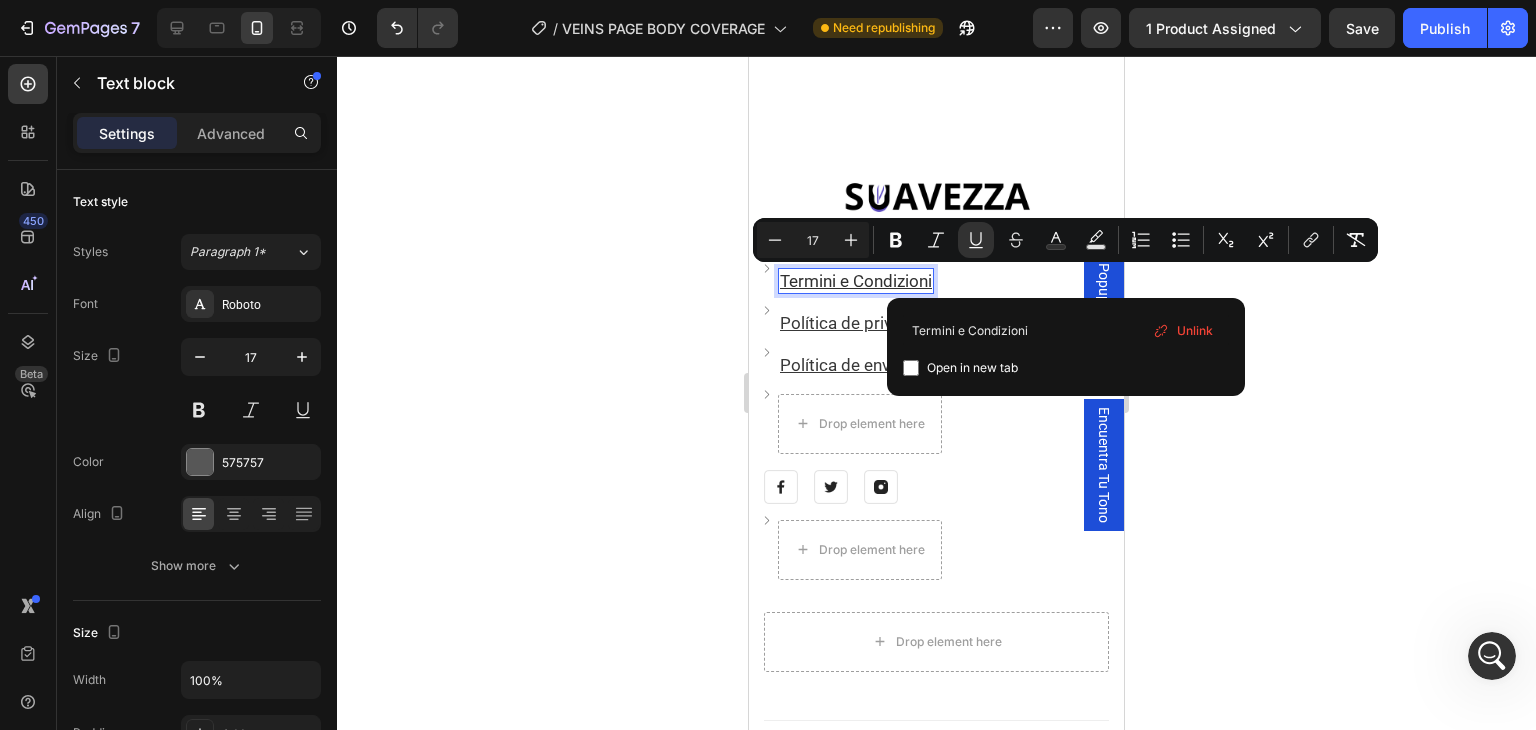 type on "Termini e Condizioni" 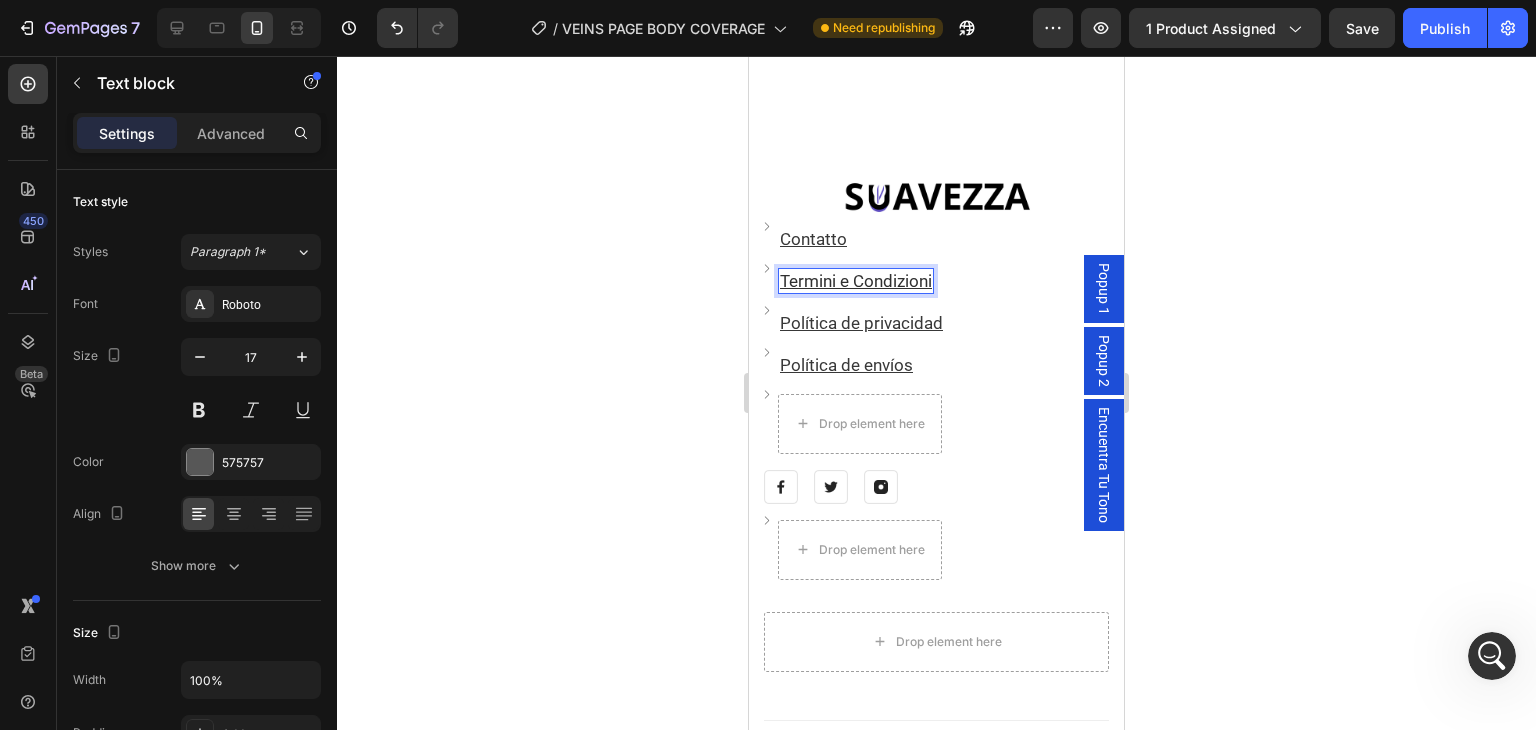 type on "17" 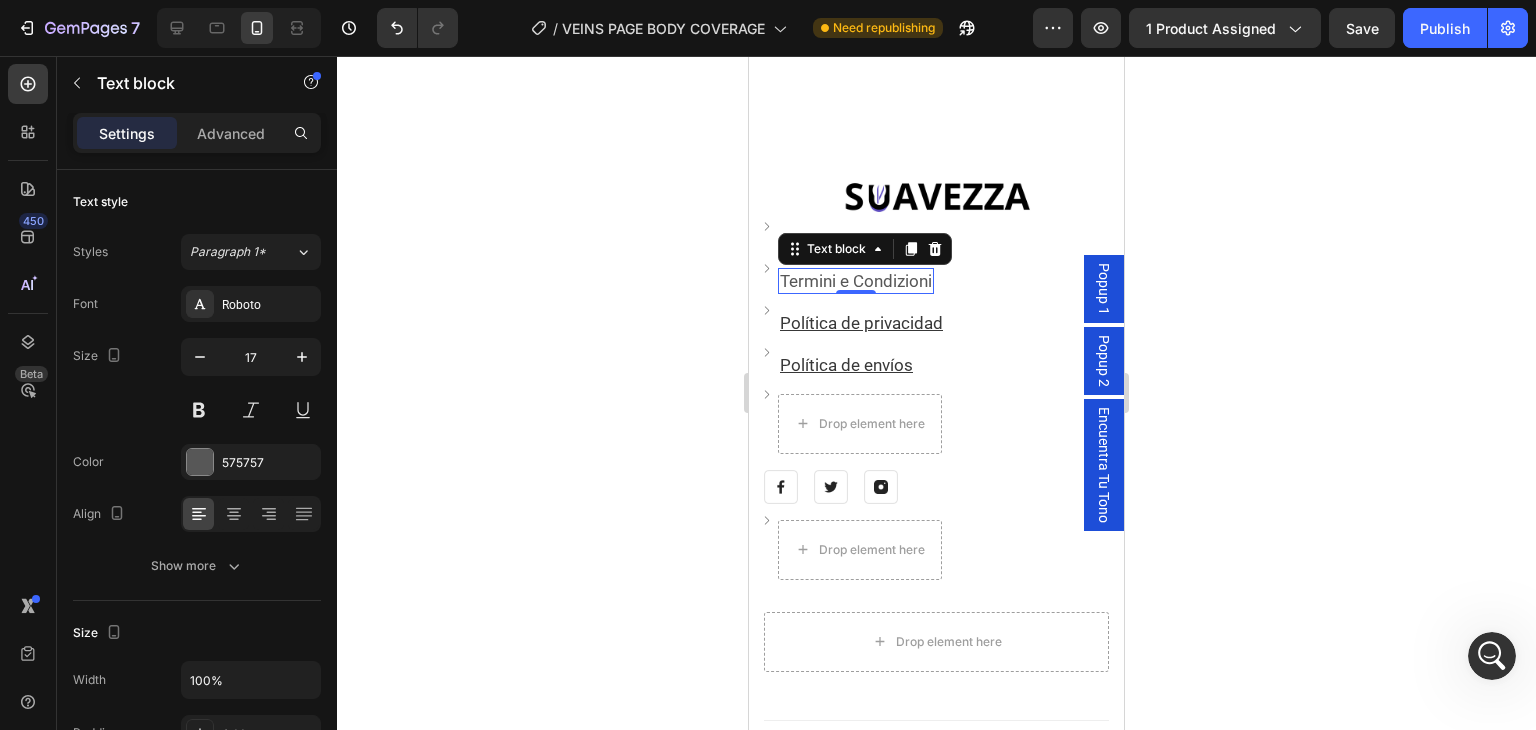 click on "Termini e Condizioni" at bounding box center [856, 281] 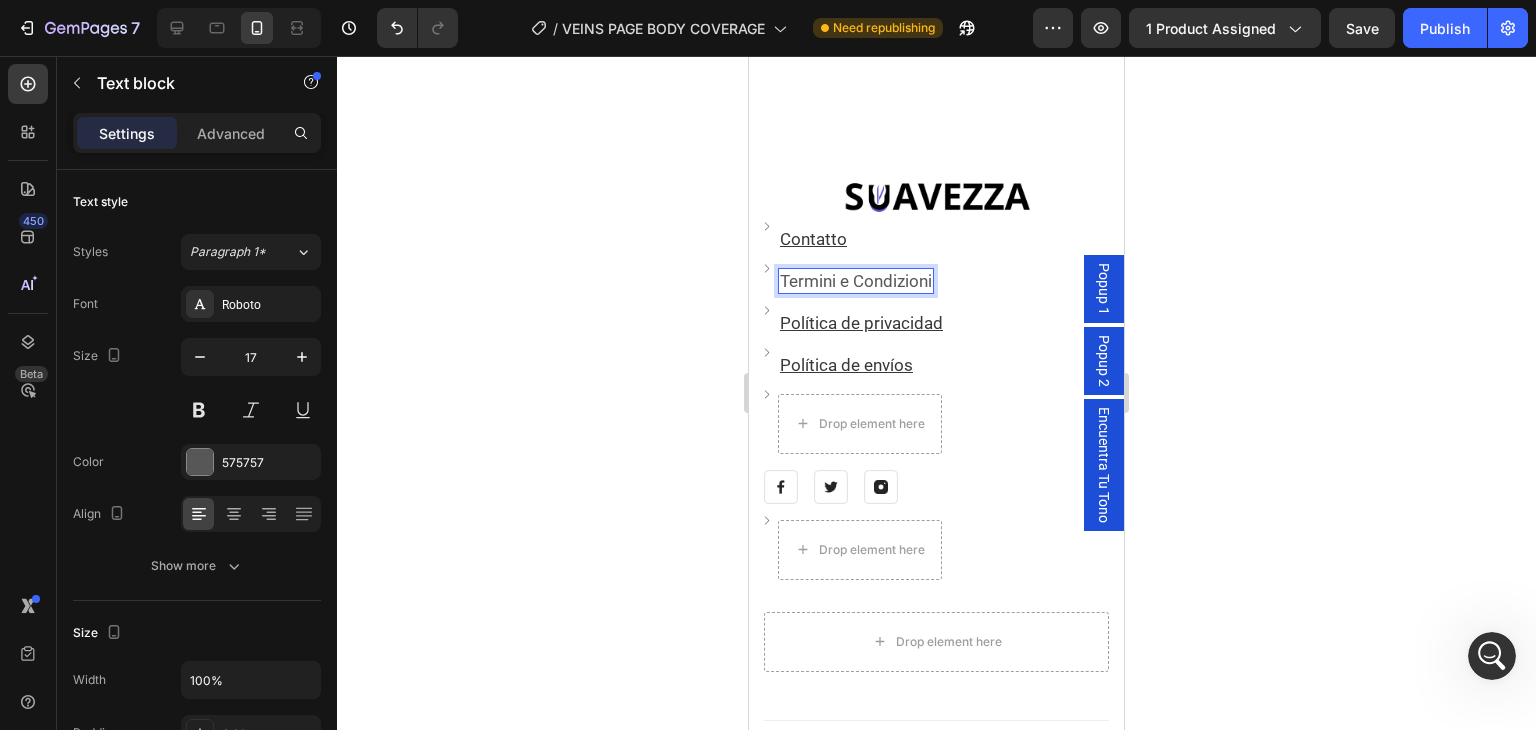 click on "Termini e Condizioni" at bounding box center (856, 281) 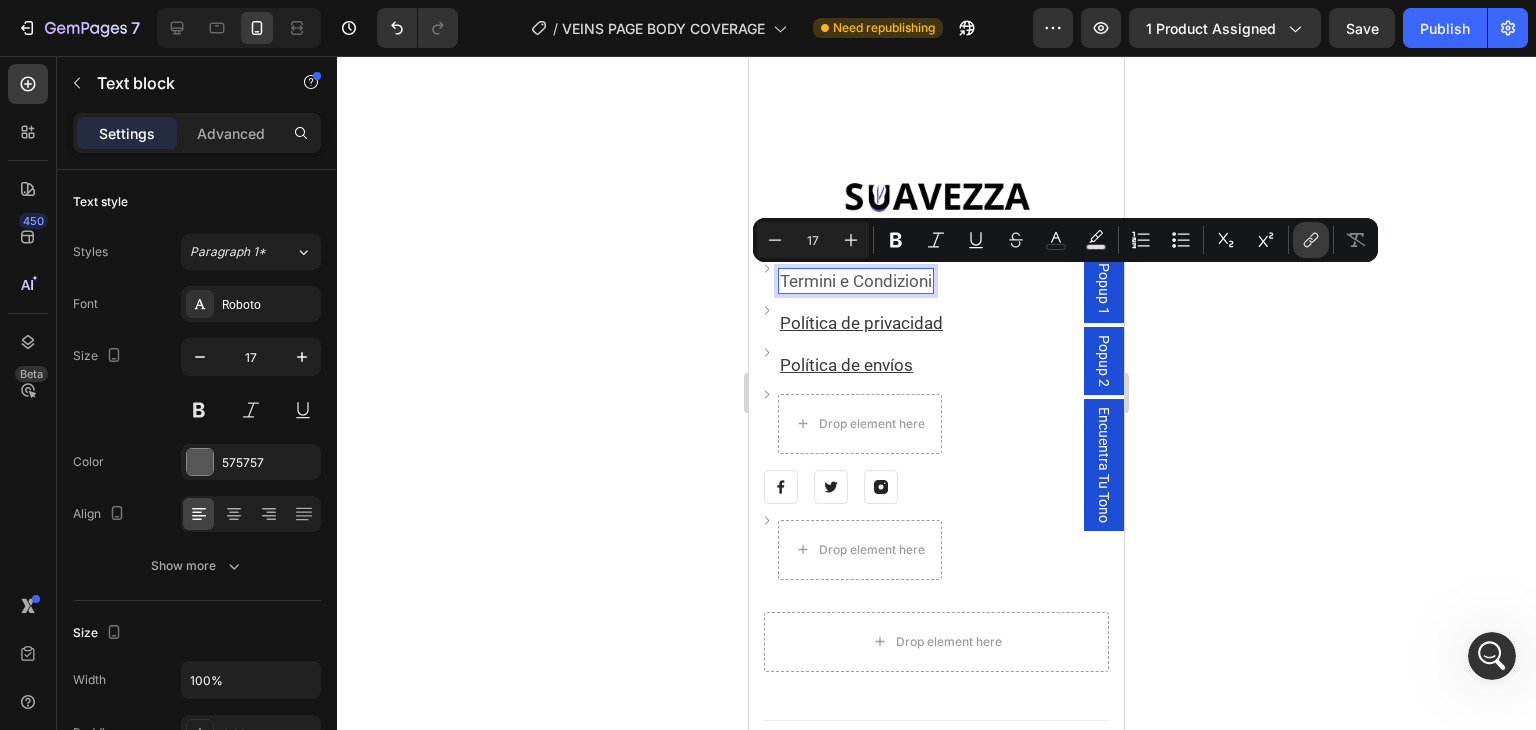 click on "link" at bounding box center [1311, 240] 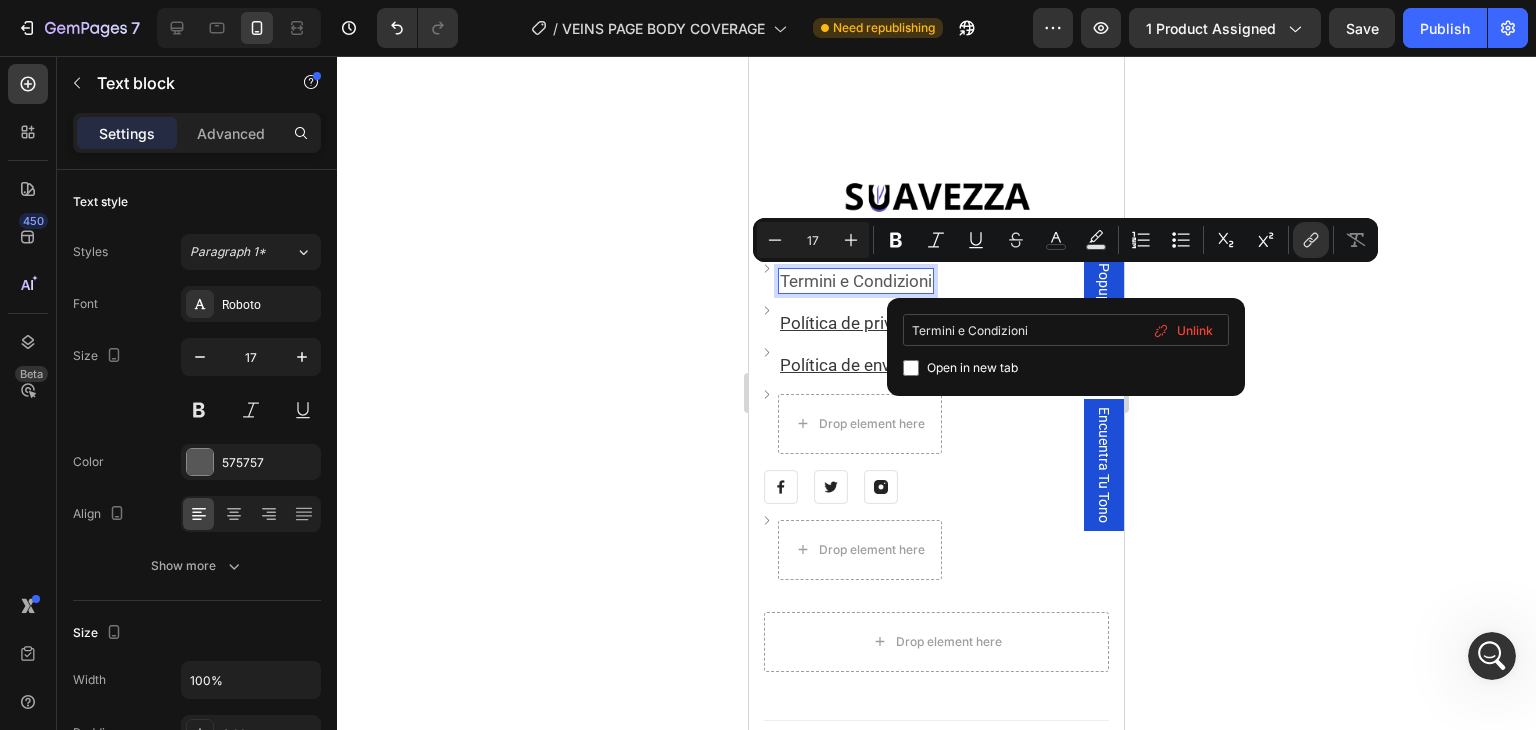 click on "Termini e Condizioni" at bounding box center (1066, 330) 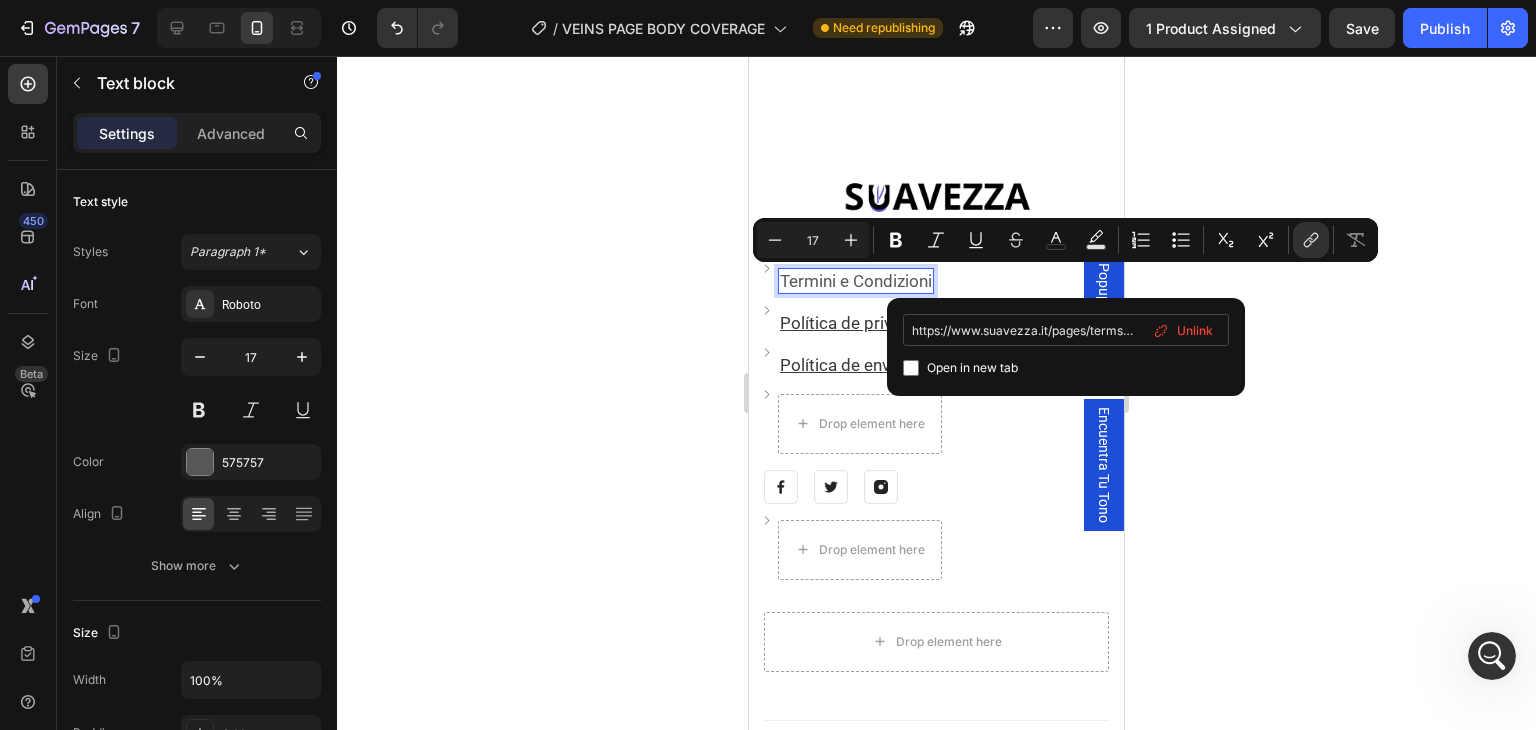 scroll, scrollTop: 0, scrollLeft: 78, axis: horizontal 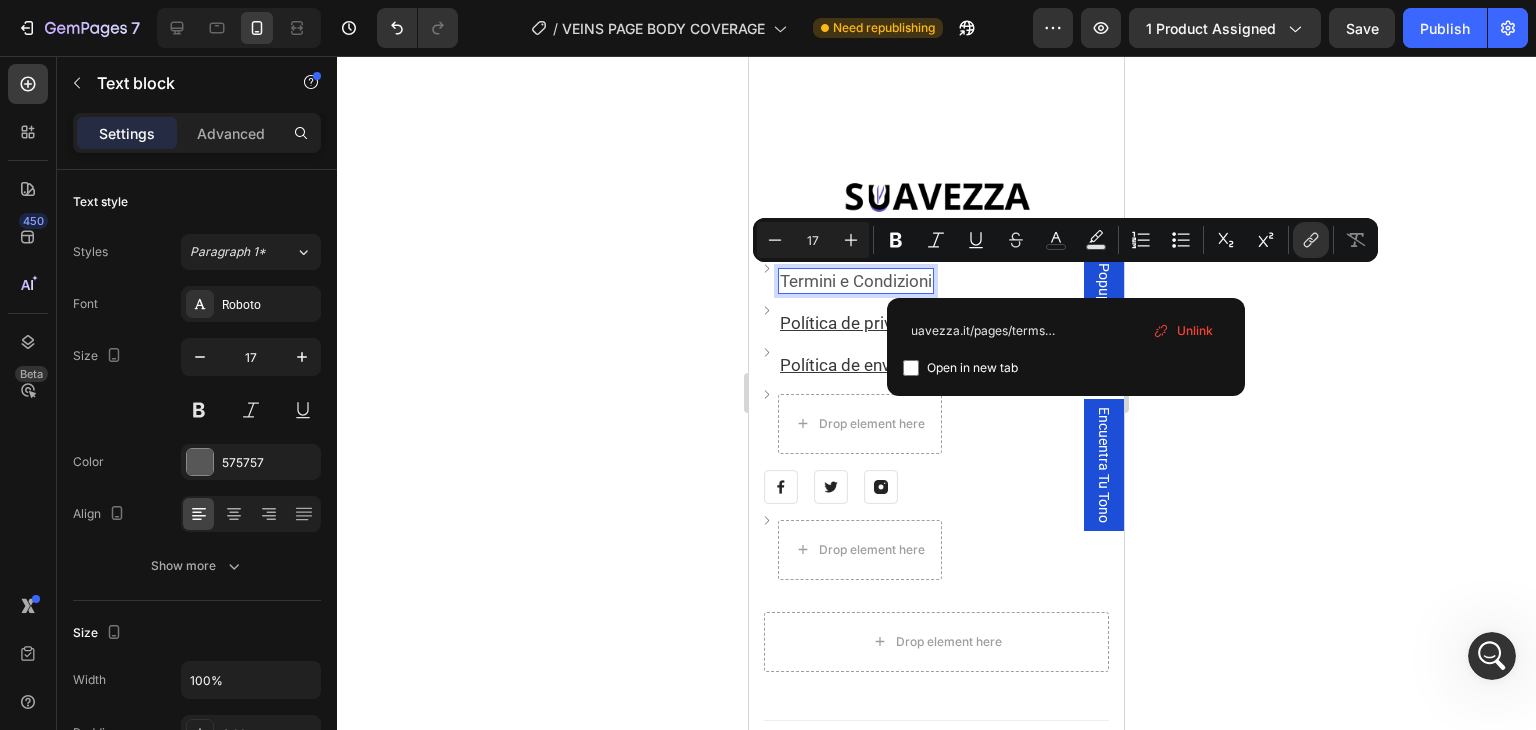 type on "https://www.suavezza.it/pages/terms-and-conditions" 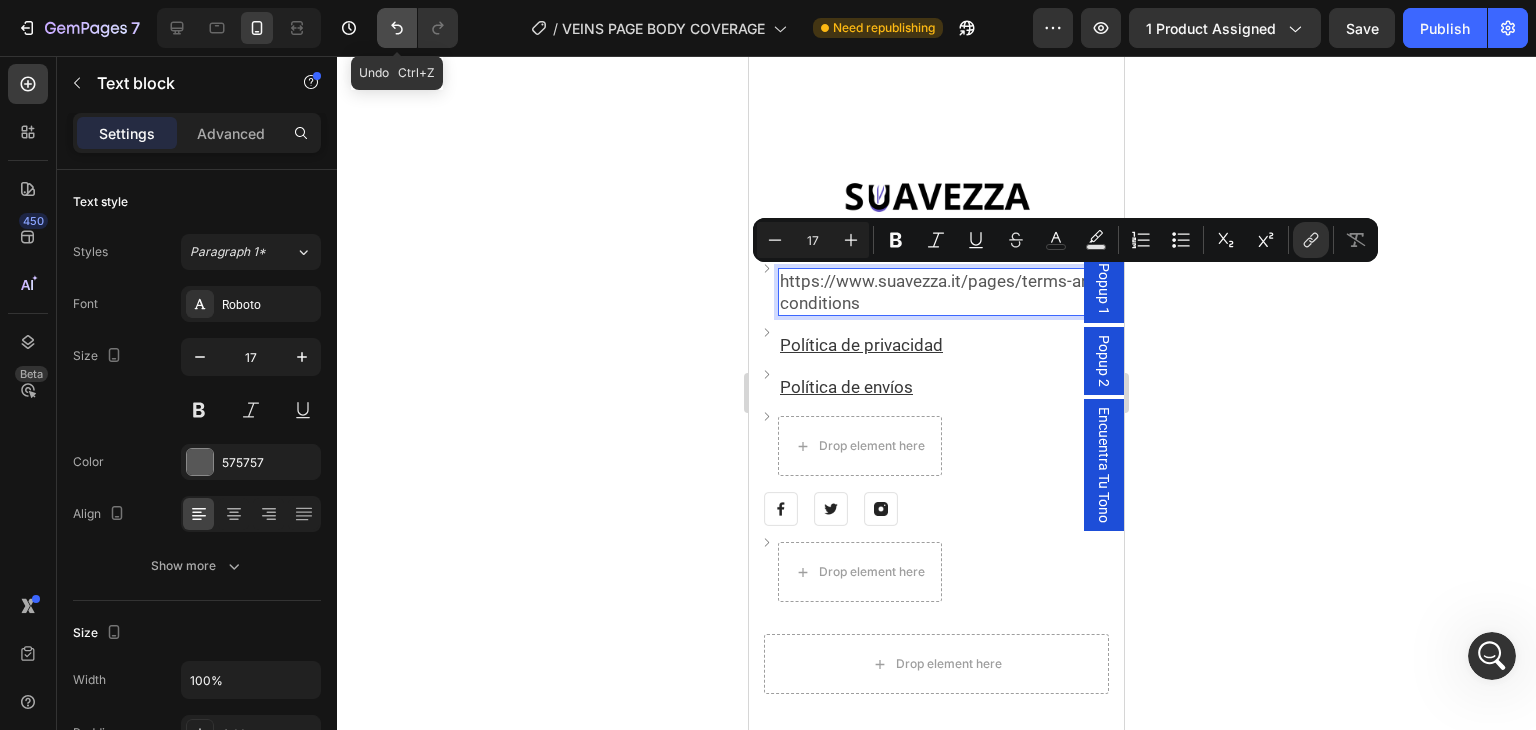click 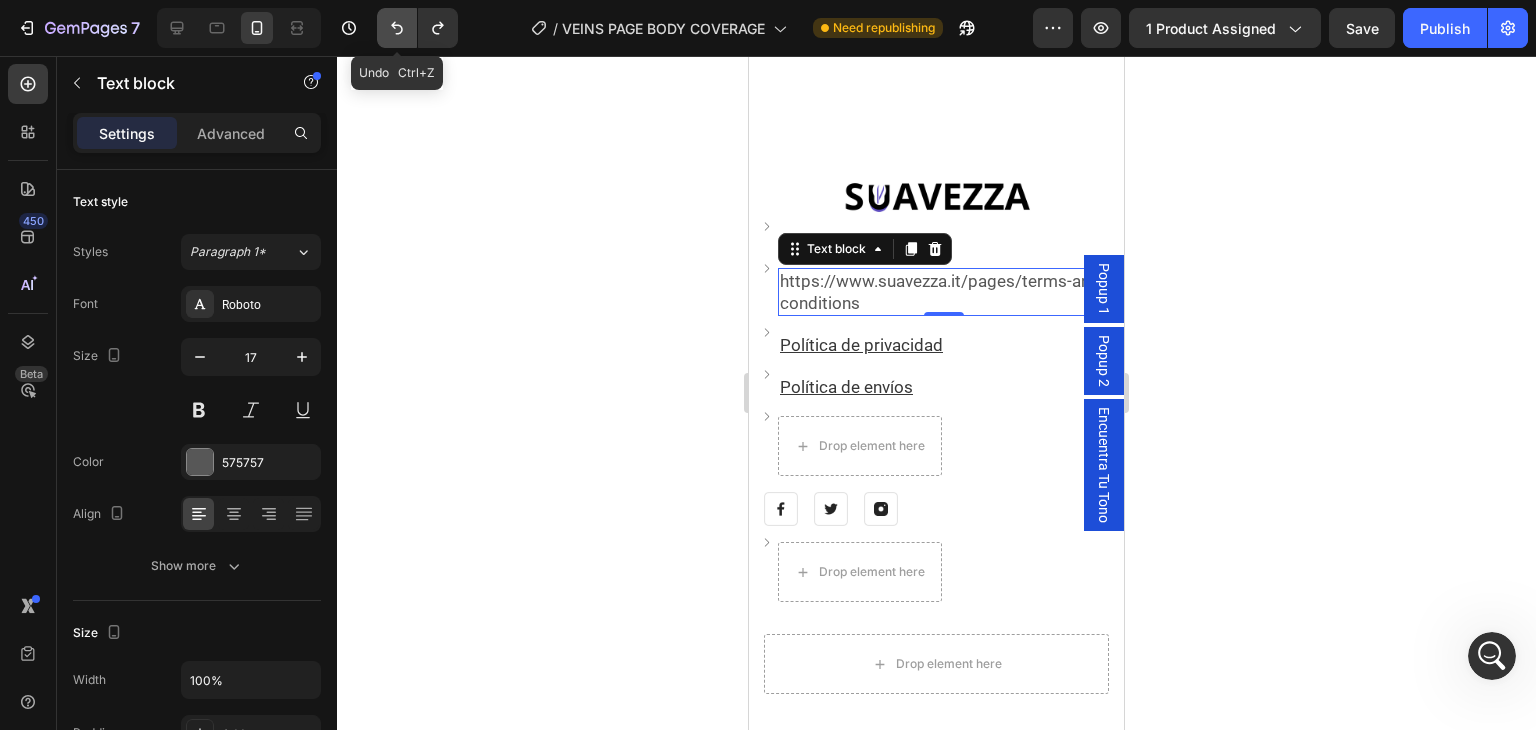 click 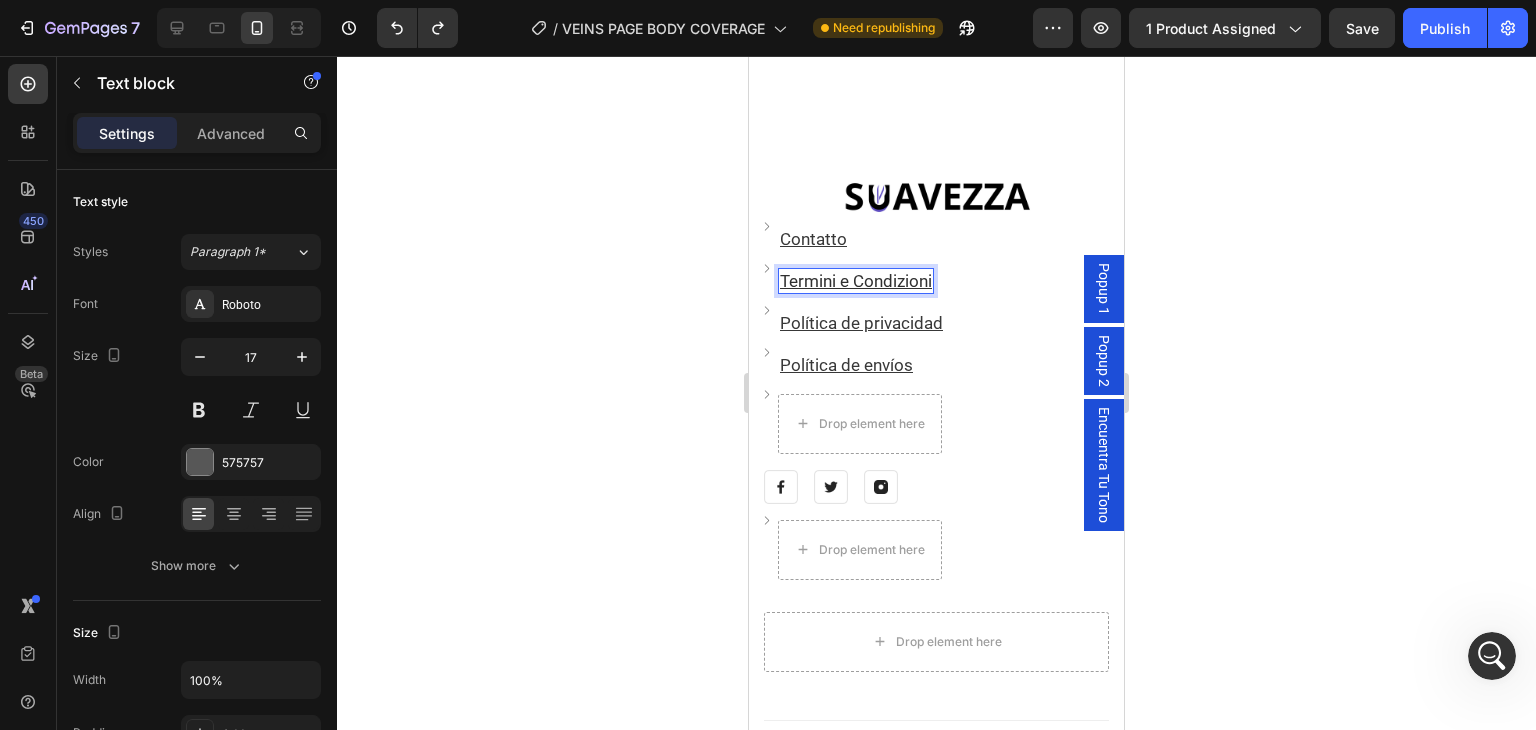 click on "Termini e Condizioni" at bounding box center (856, 281) 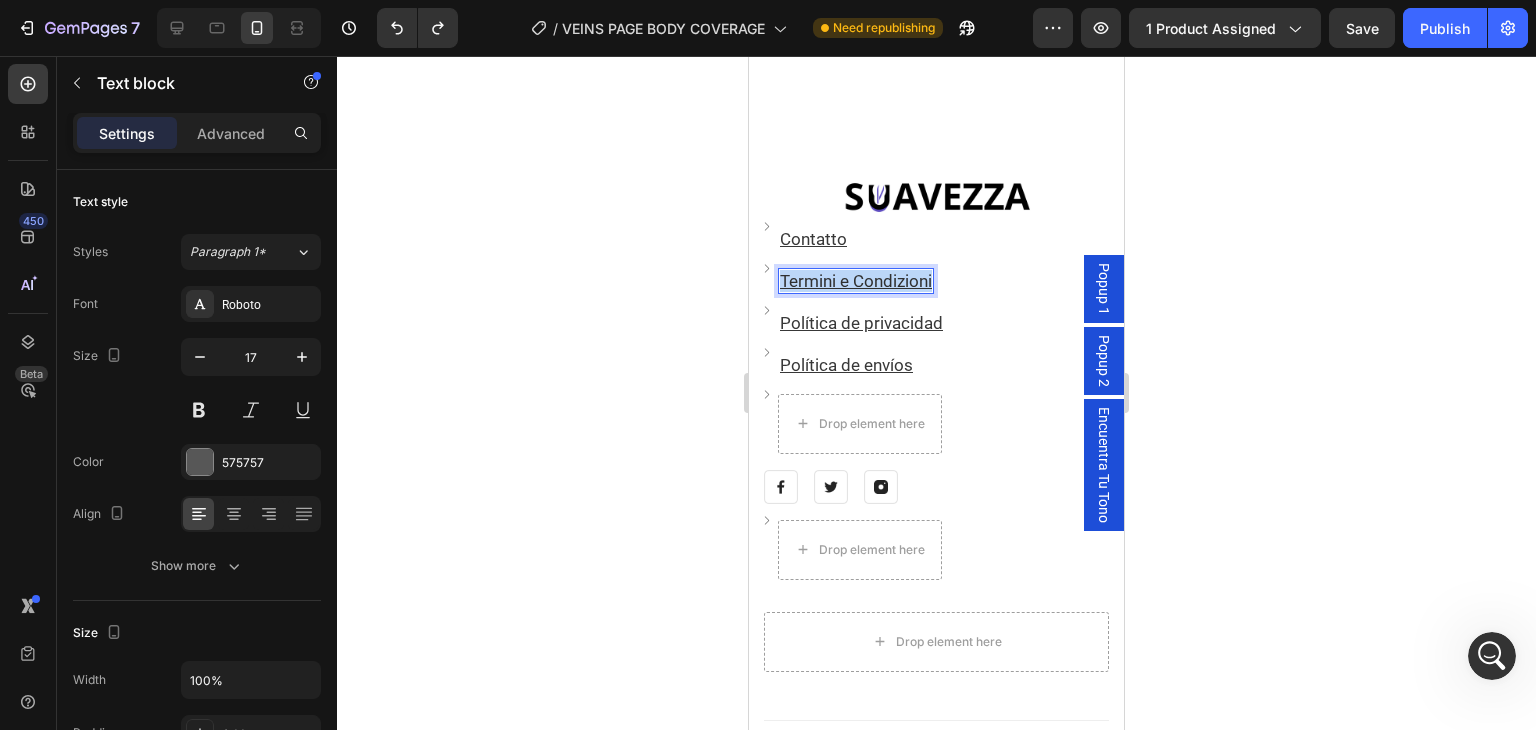 click on "Termini e Condizioni" at bounding box center [856, 281] 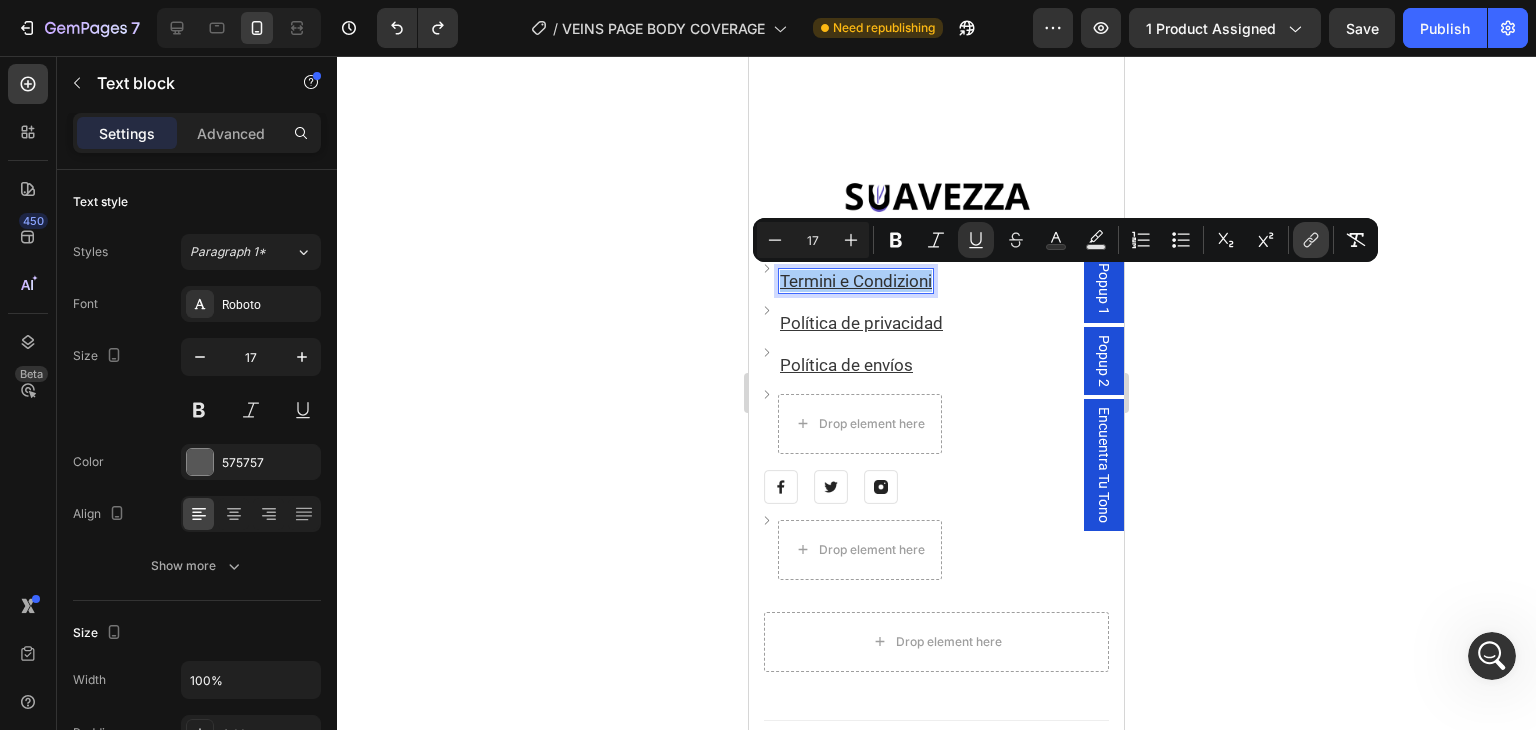 click 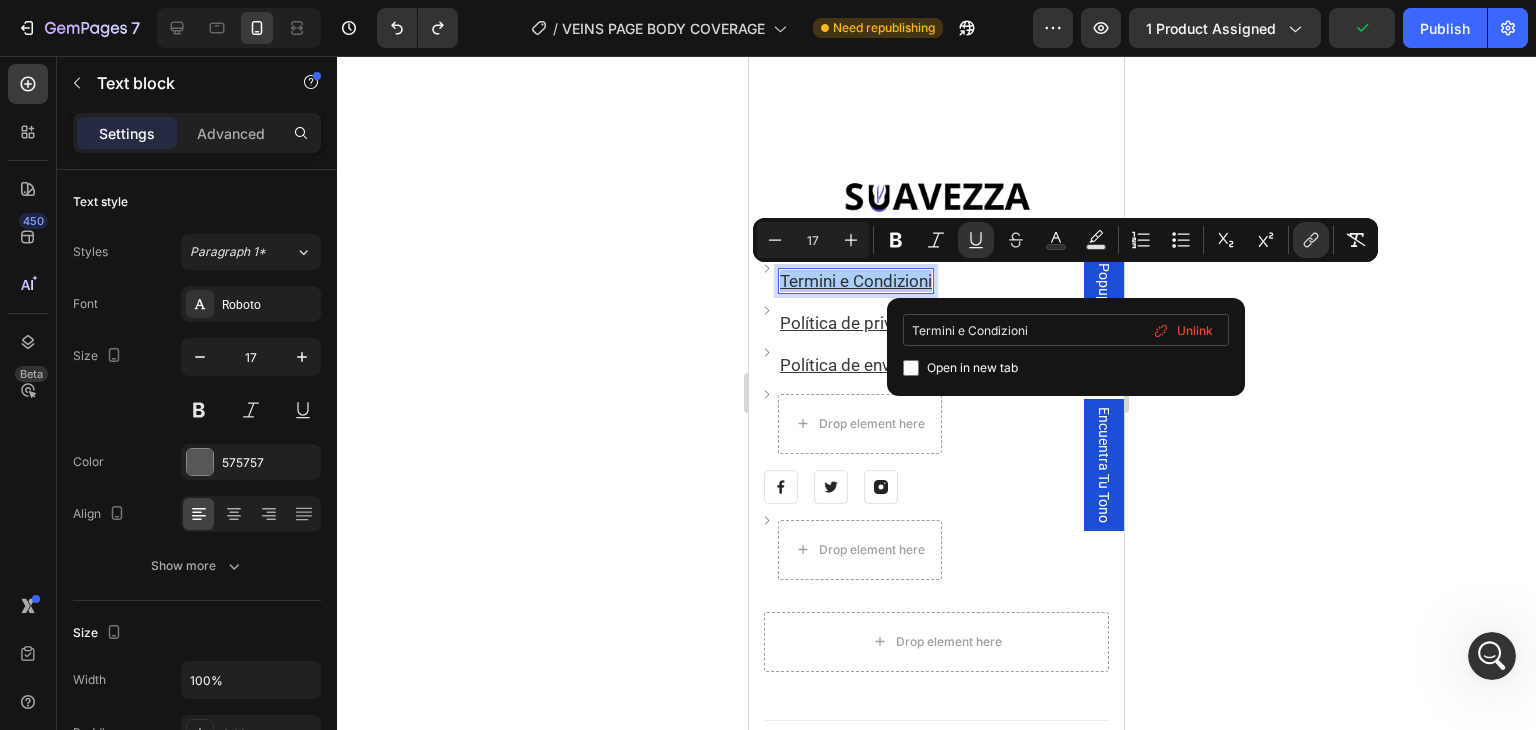 click on "Termini e Condizioni" at bounding box center [1066, 330] 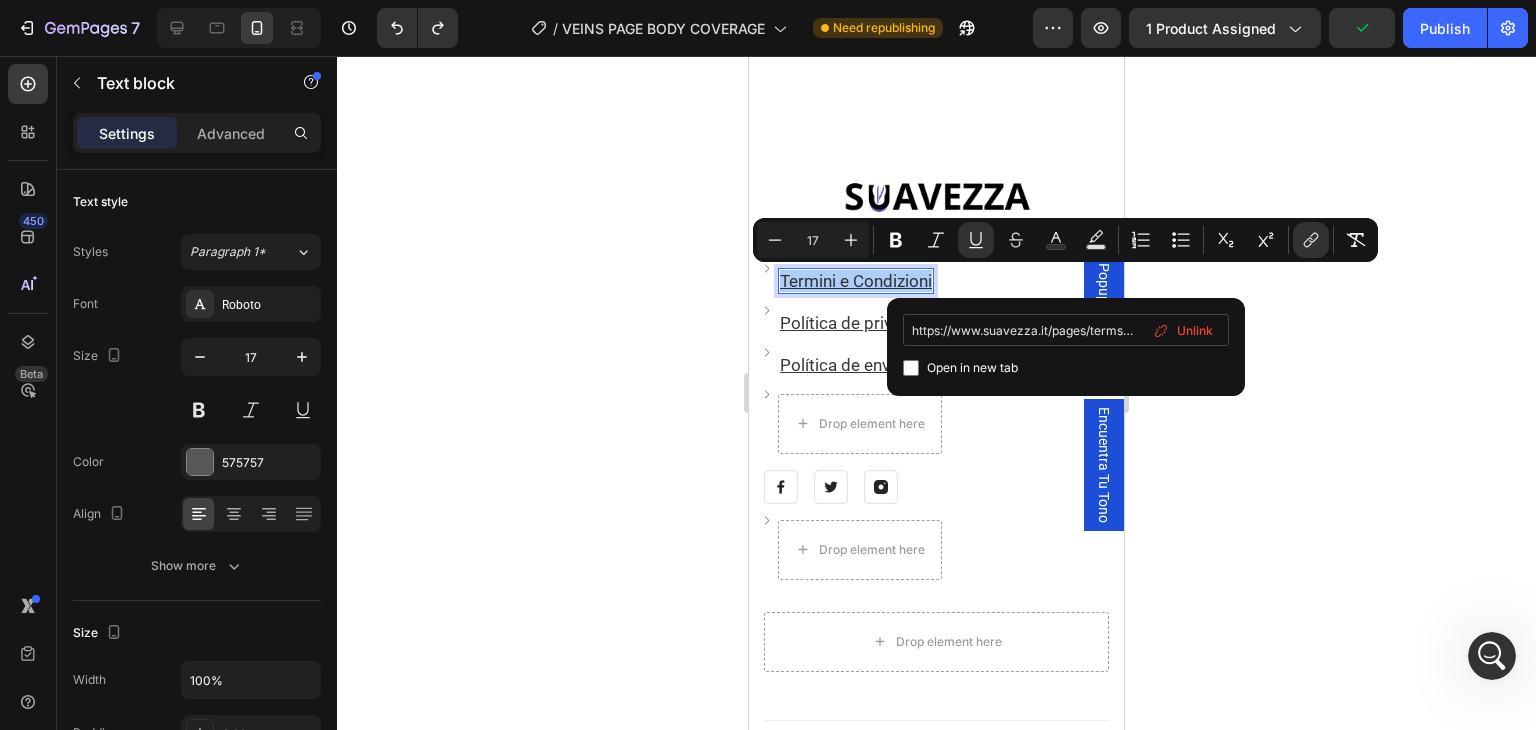 scroll, scrollTop: 0, scrollLeft: 78, axis: horizontal 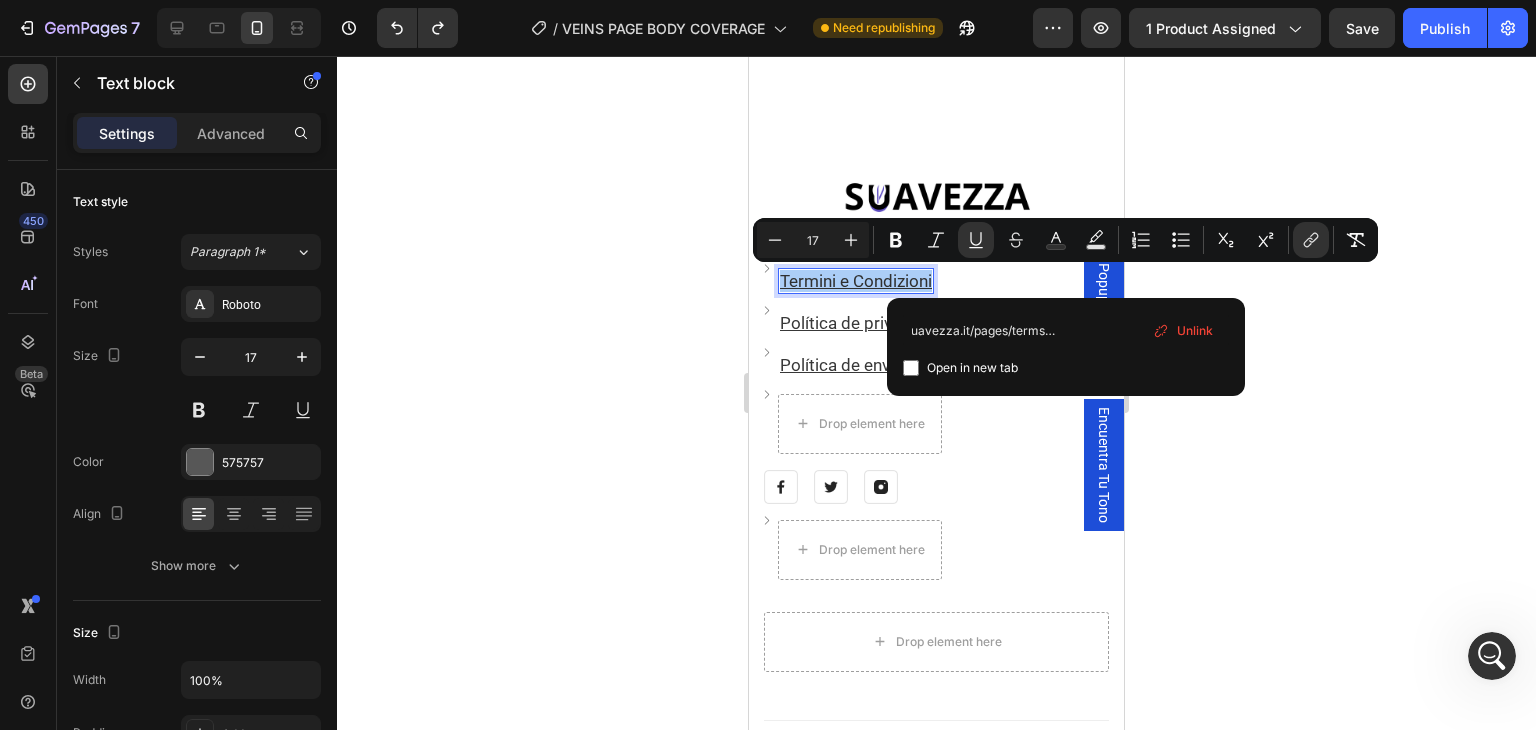 click 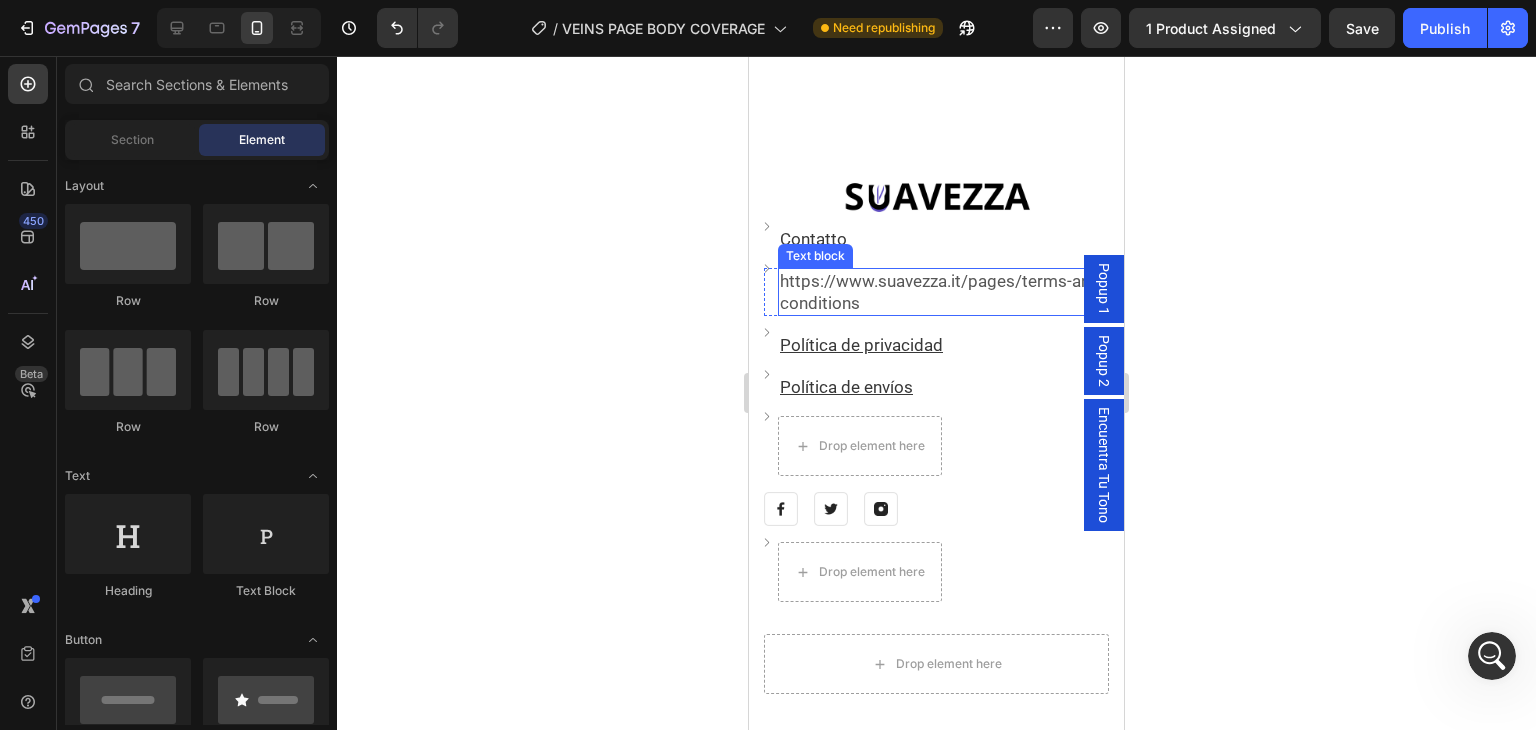 click on "https://www.suavezza.it/pages/terms-and-conditions" at bounding box center (942, 292) 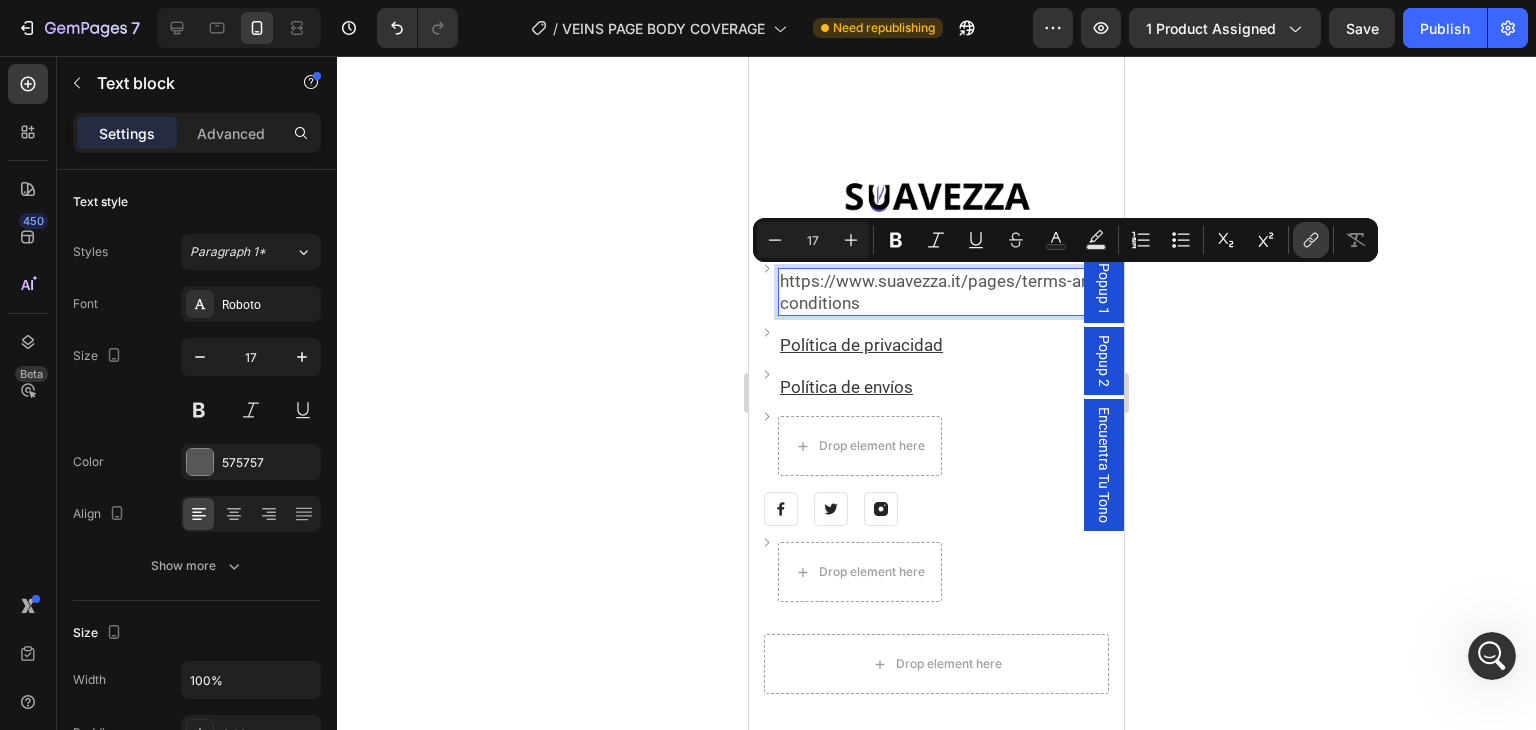 click 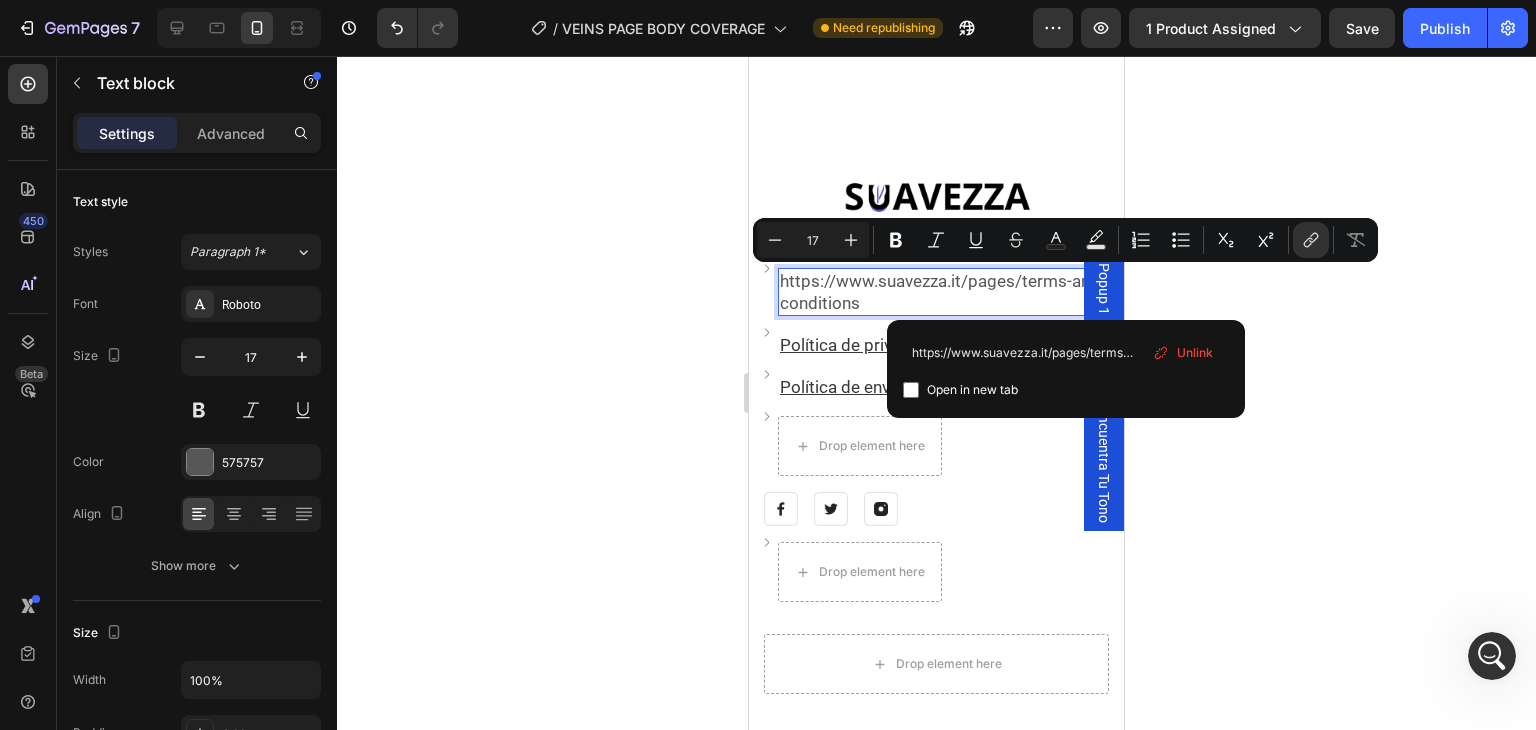 scroll, scrollTop: 0, scrollLeft: 78, axis: horizontal 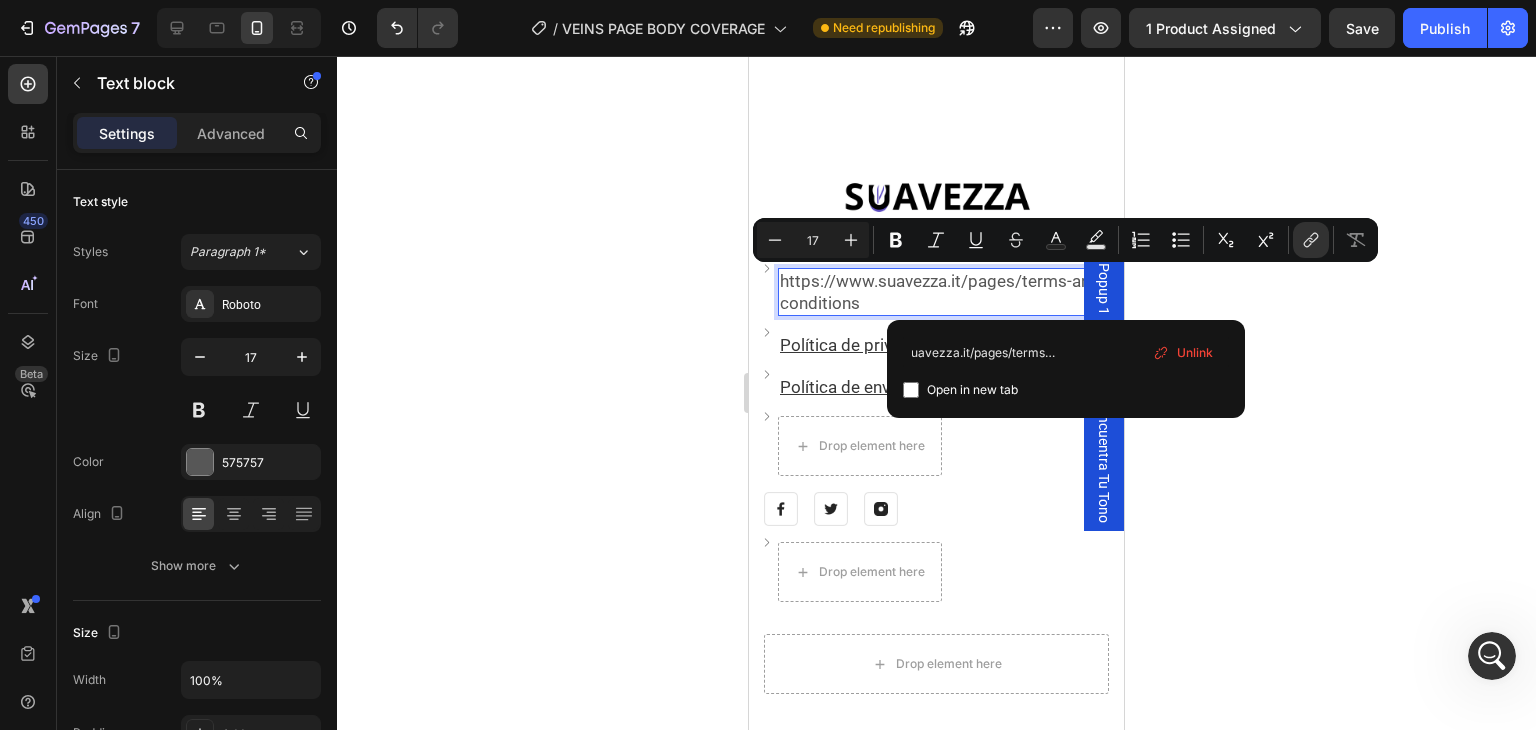 click on "Open in new tab" at bounding box center (972, 390) 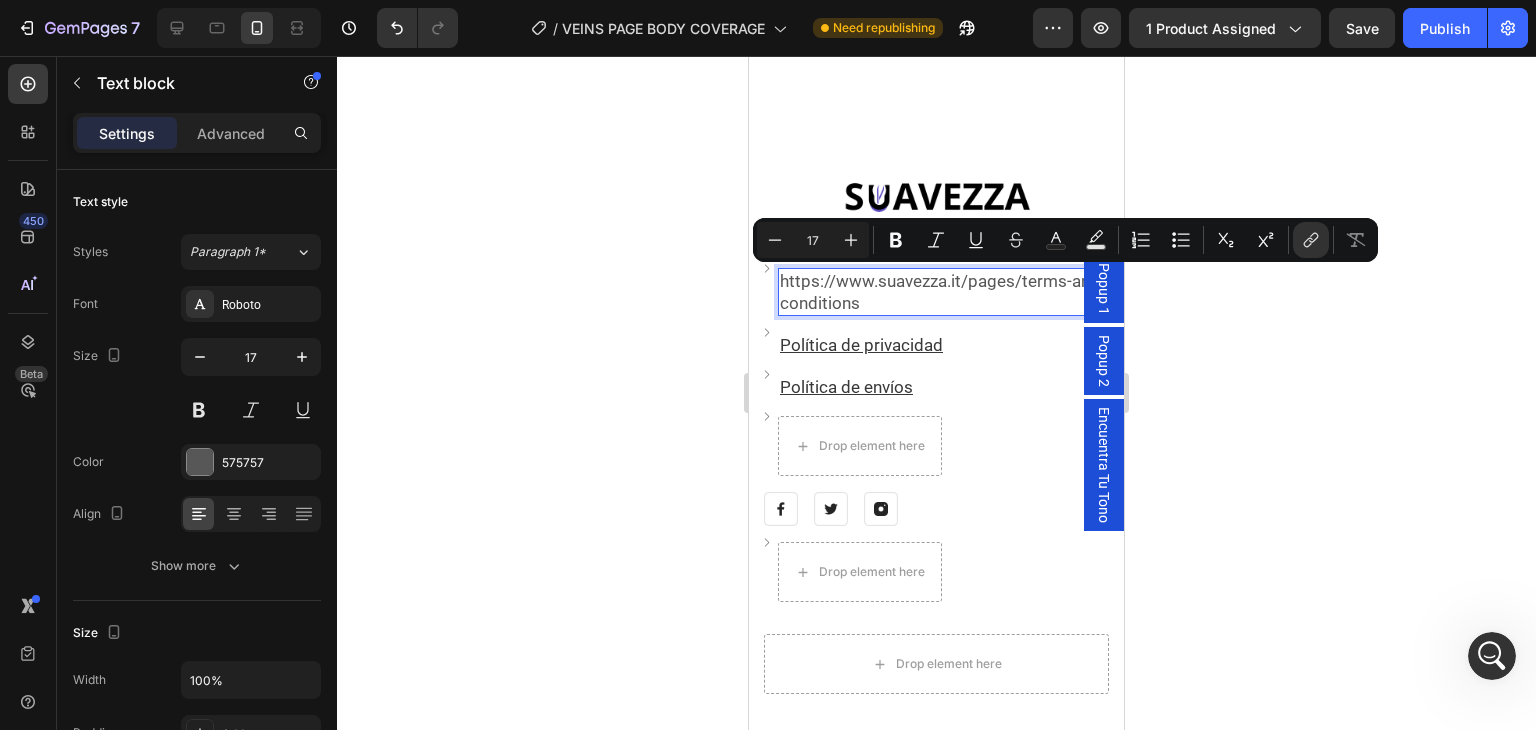 click 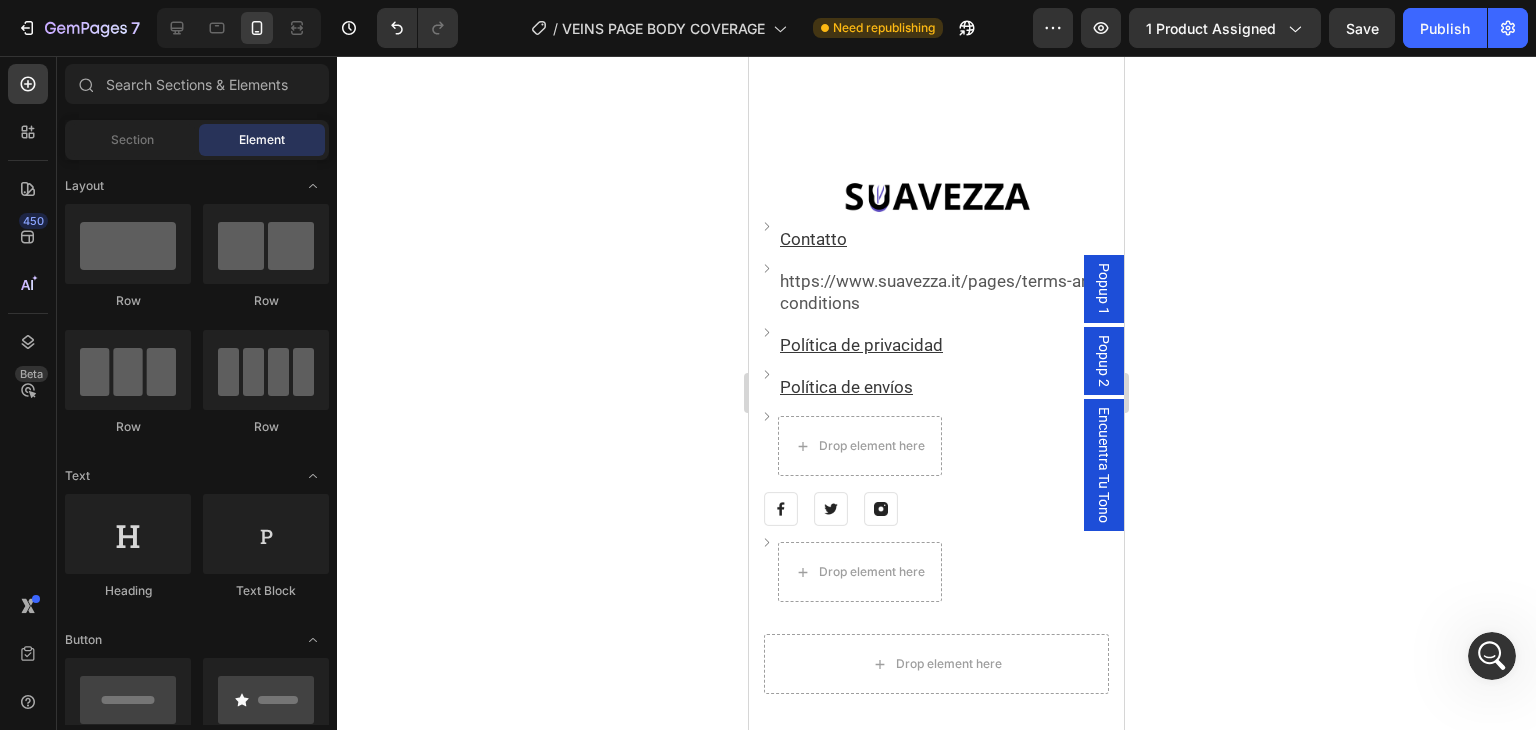 click on "https://www.suavezza.it/pages/terms-and-conditions" at bounding box center [943, 292] 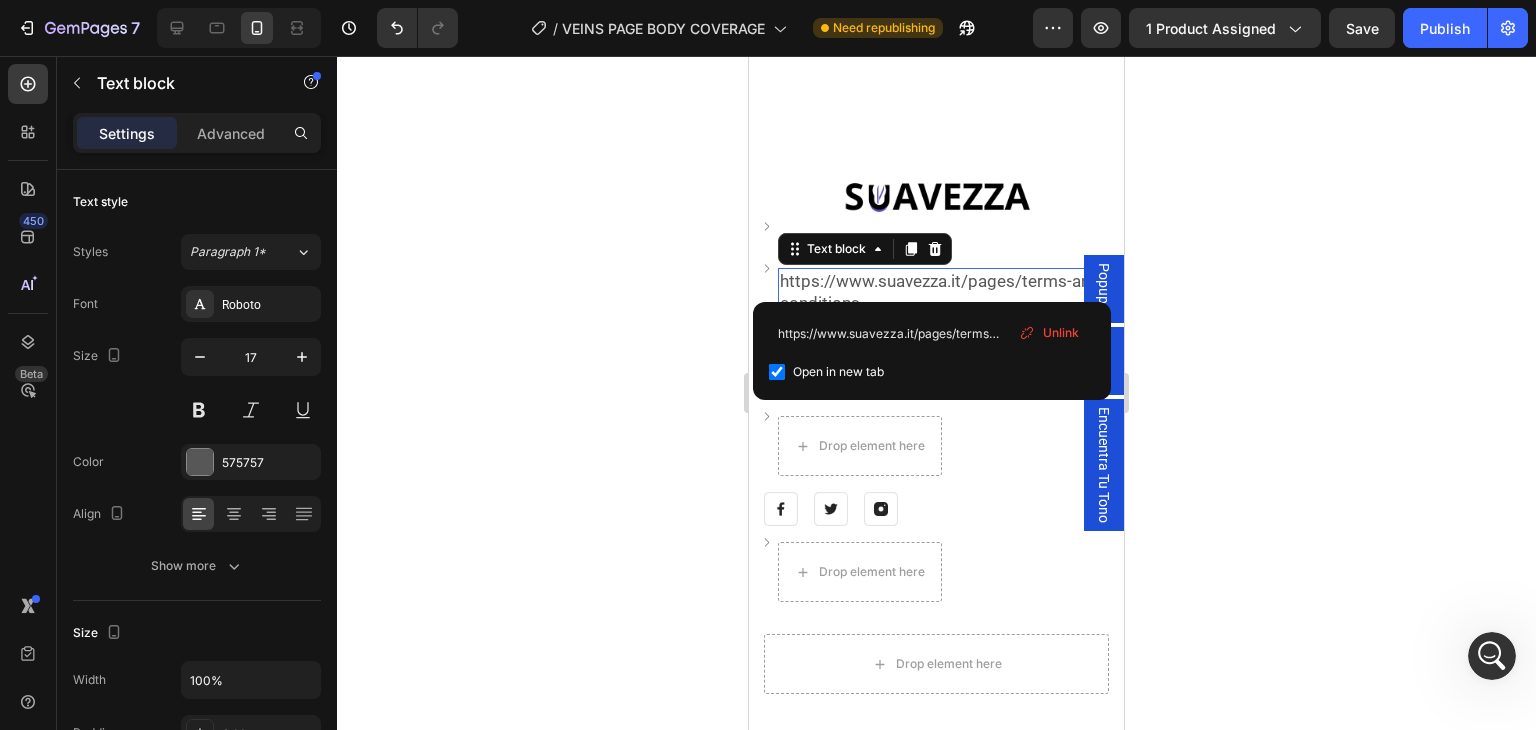 click on "https://www.suavezza.it/pages/terms-and-conditions" at bounding box center [943, 292] 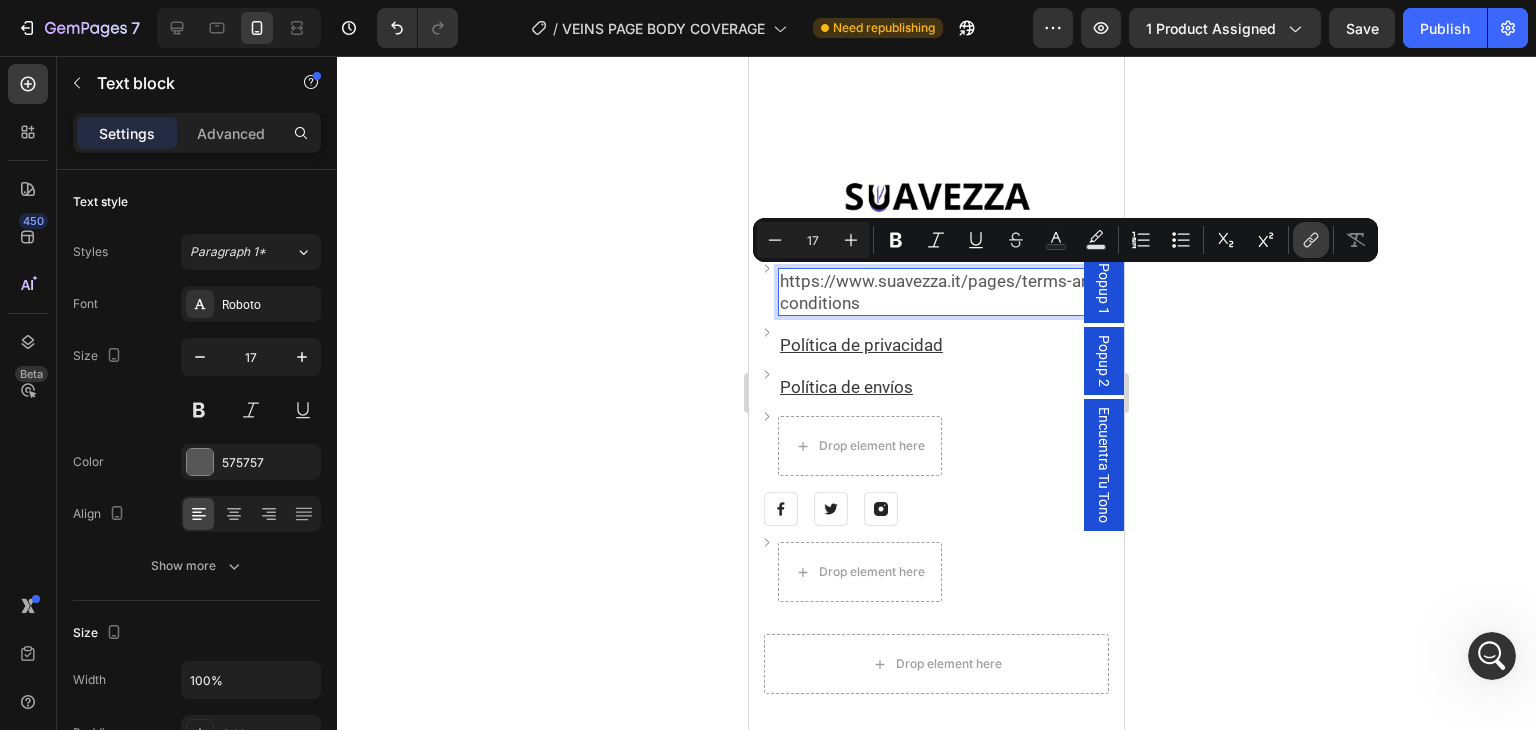 click 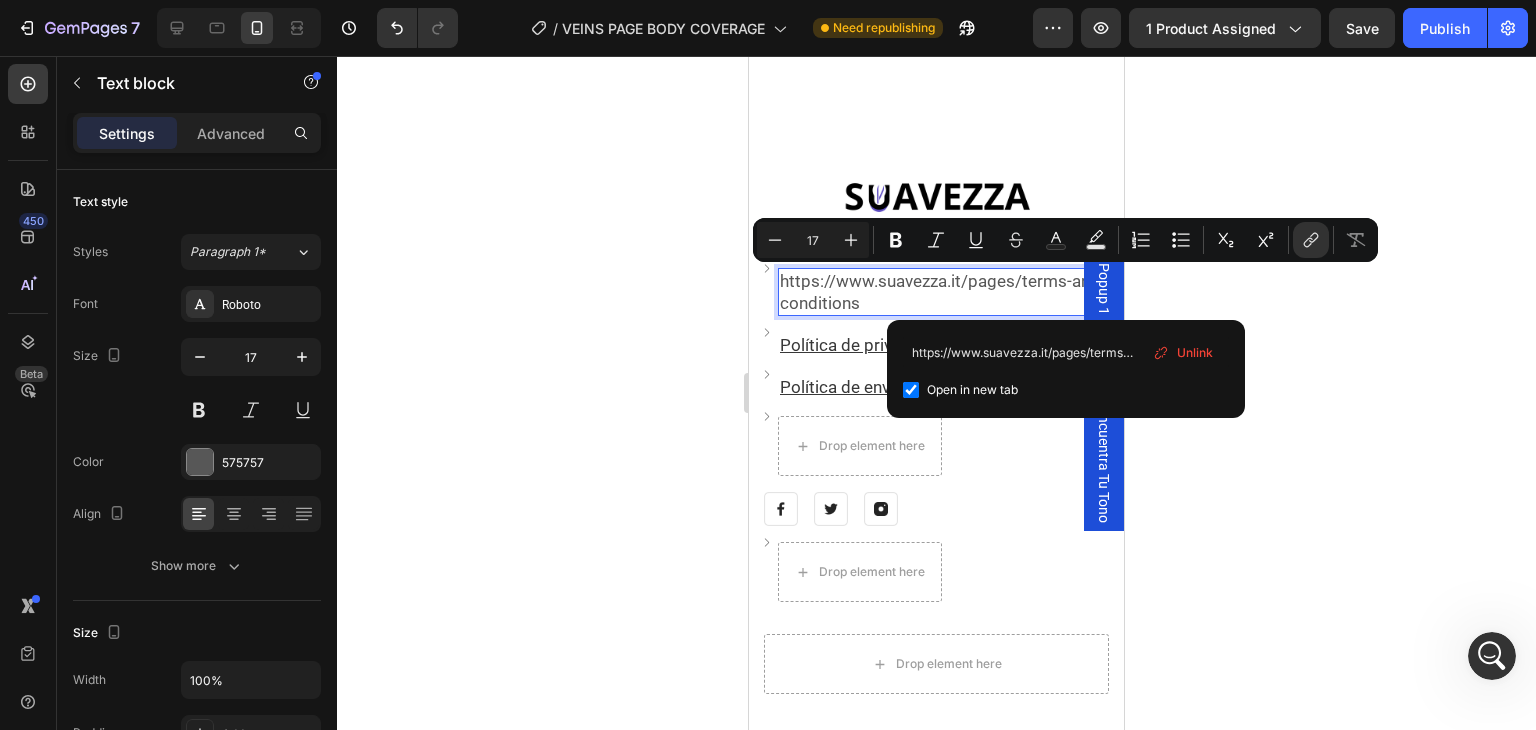 scroll, scrollTop: 0, scrollLeft: 78, axis: horizontal 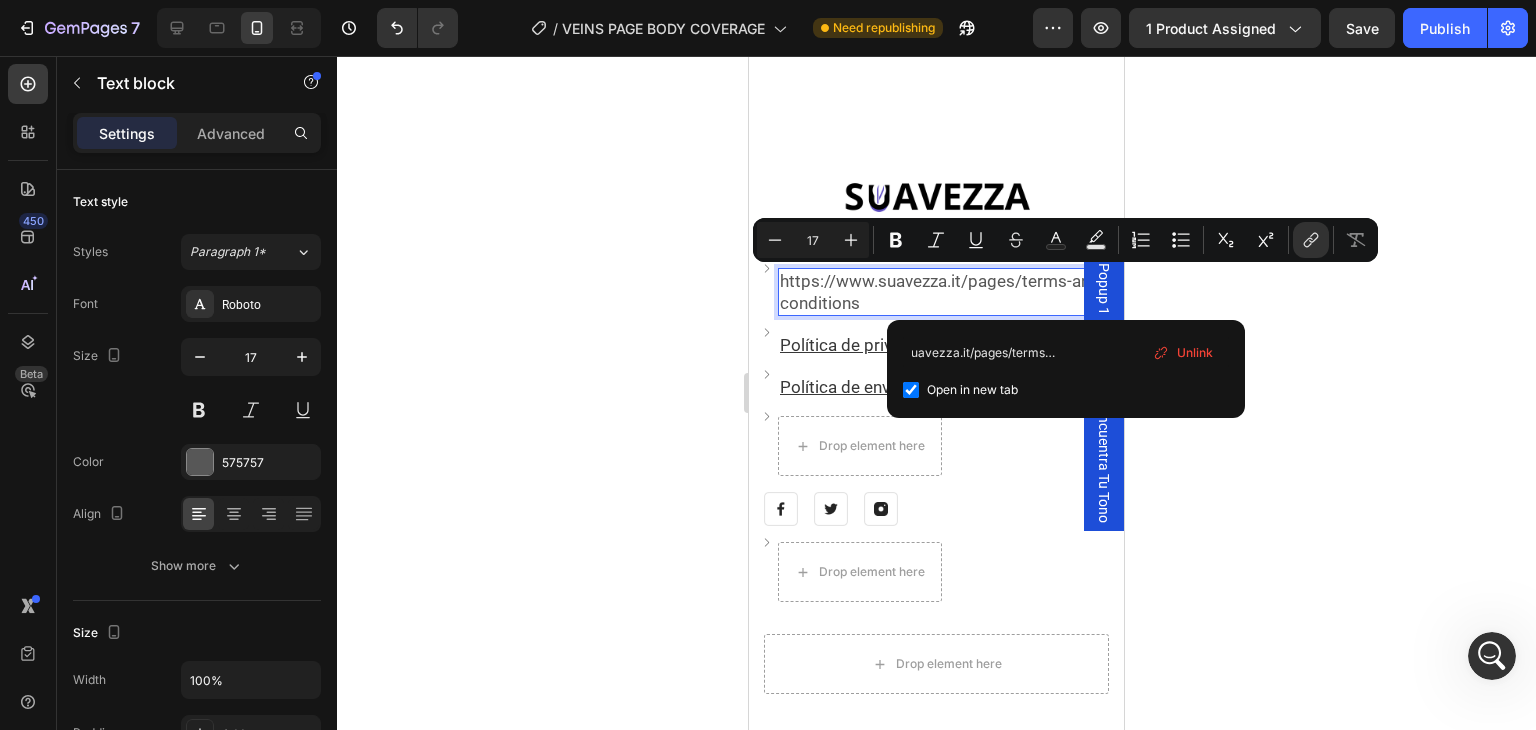 click on "Open in new tab" at bounding box center [972, 390] 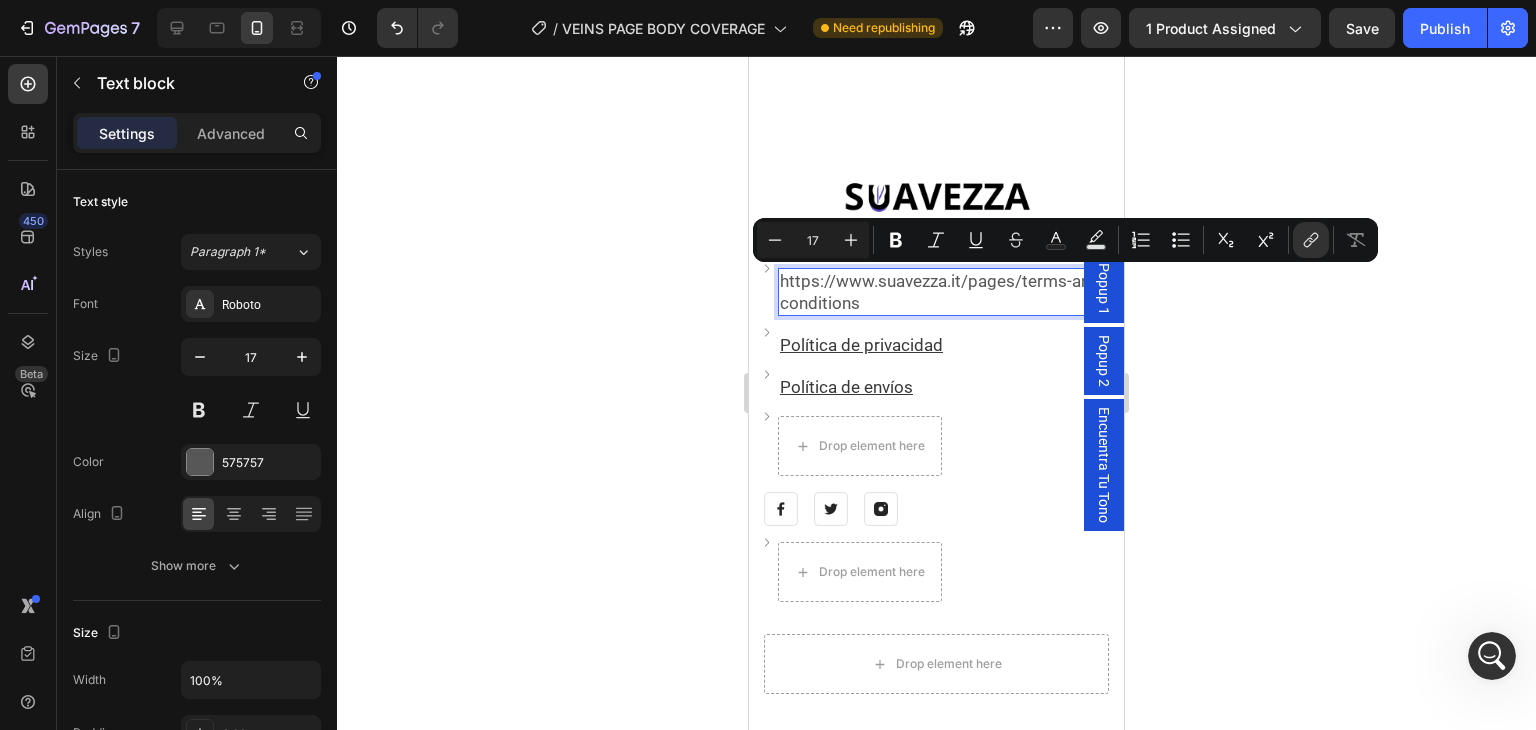 click on "https://www.suavezza.it/pages/terms-and-conditions" at bounding box center (942, 292) 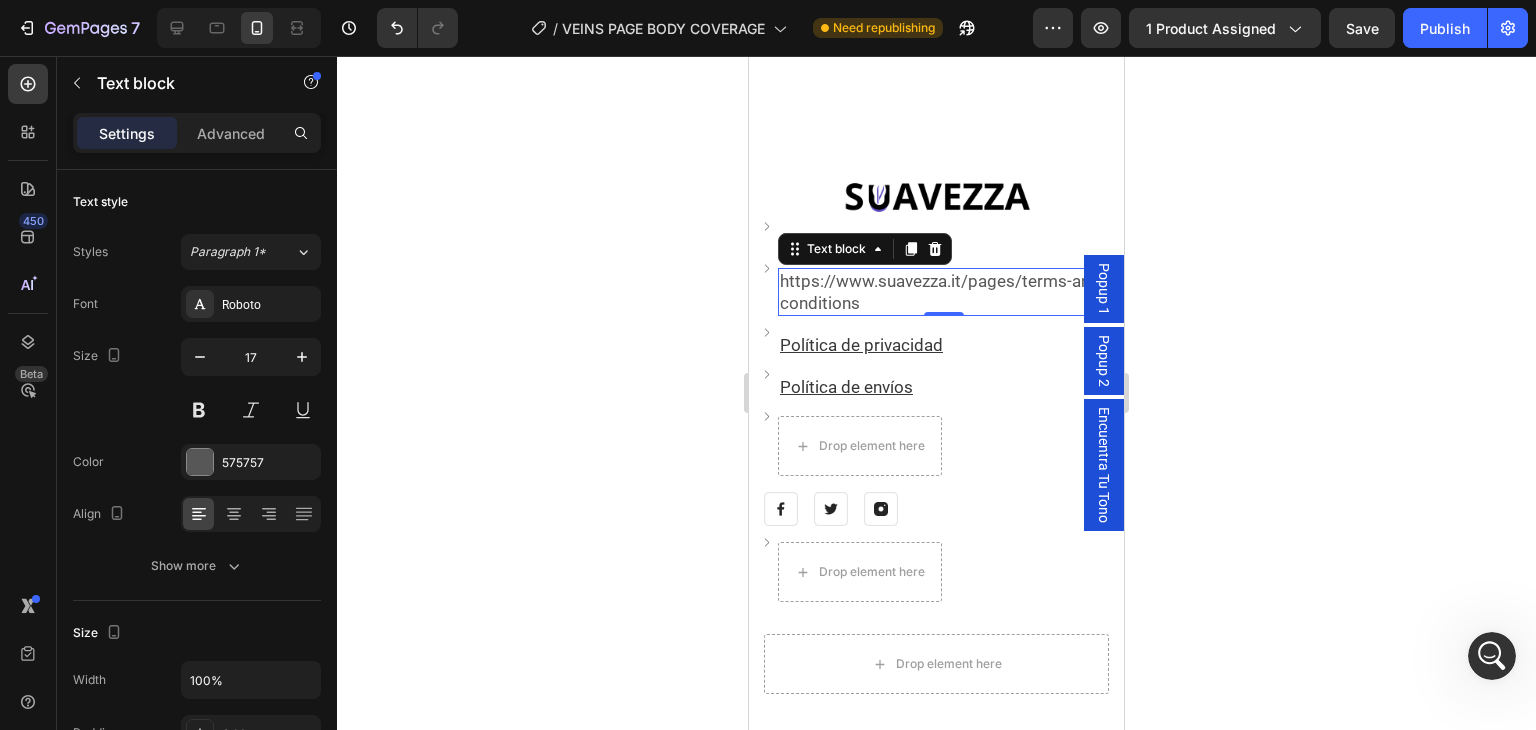 click on "https://www.suavezza.it/pages/terms-and-conditions" at bounding box center (942, 292) 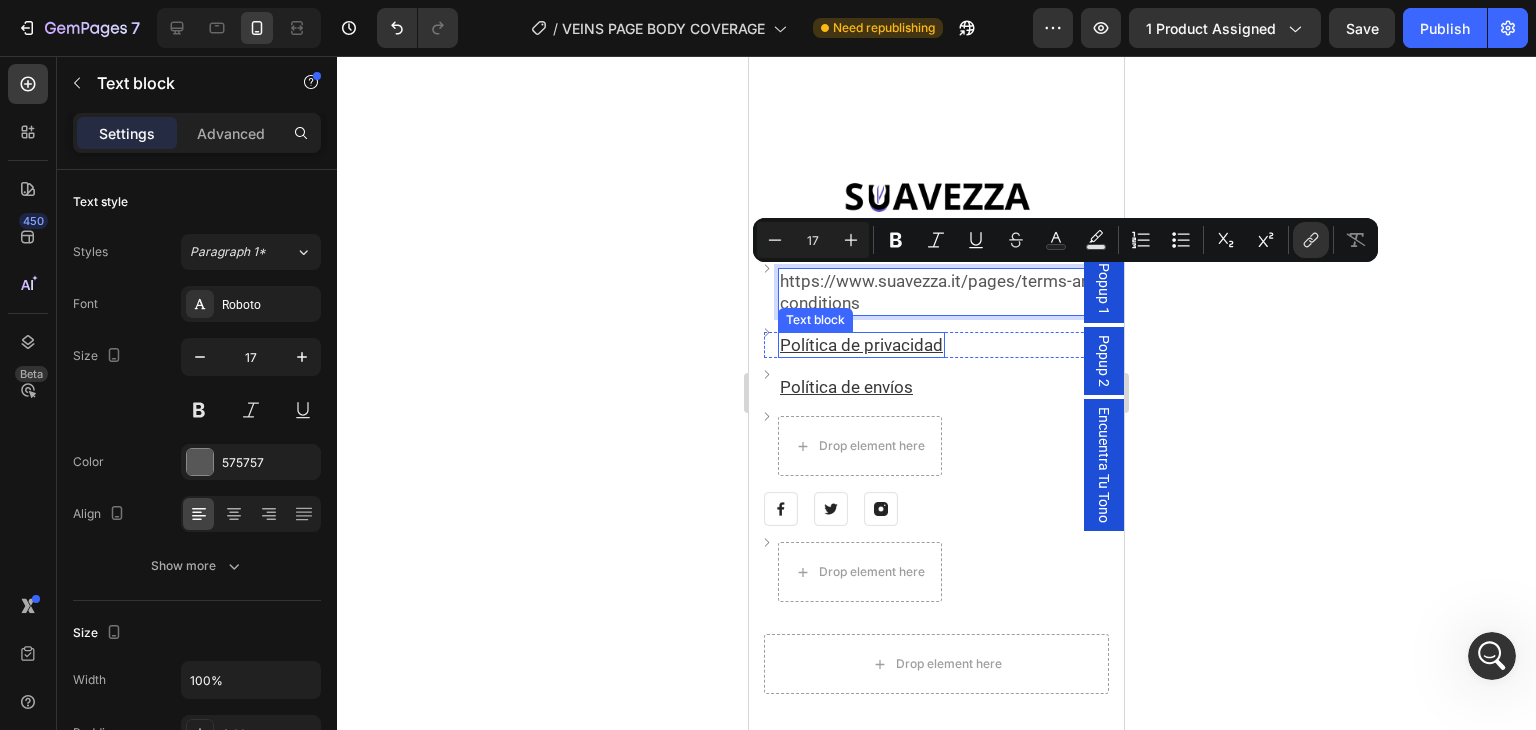 click on "Política de privacidad" at bounding box center [861, 345] 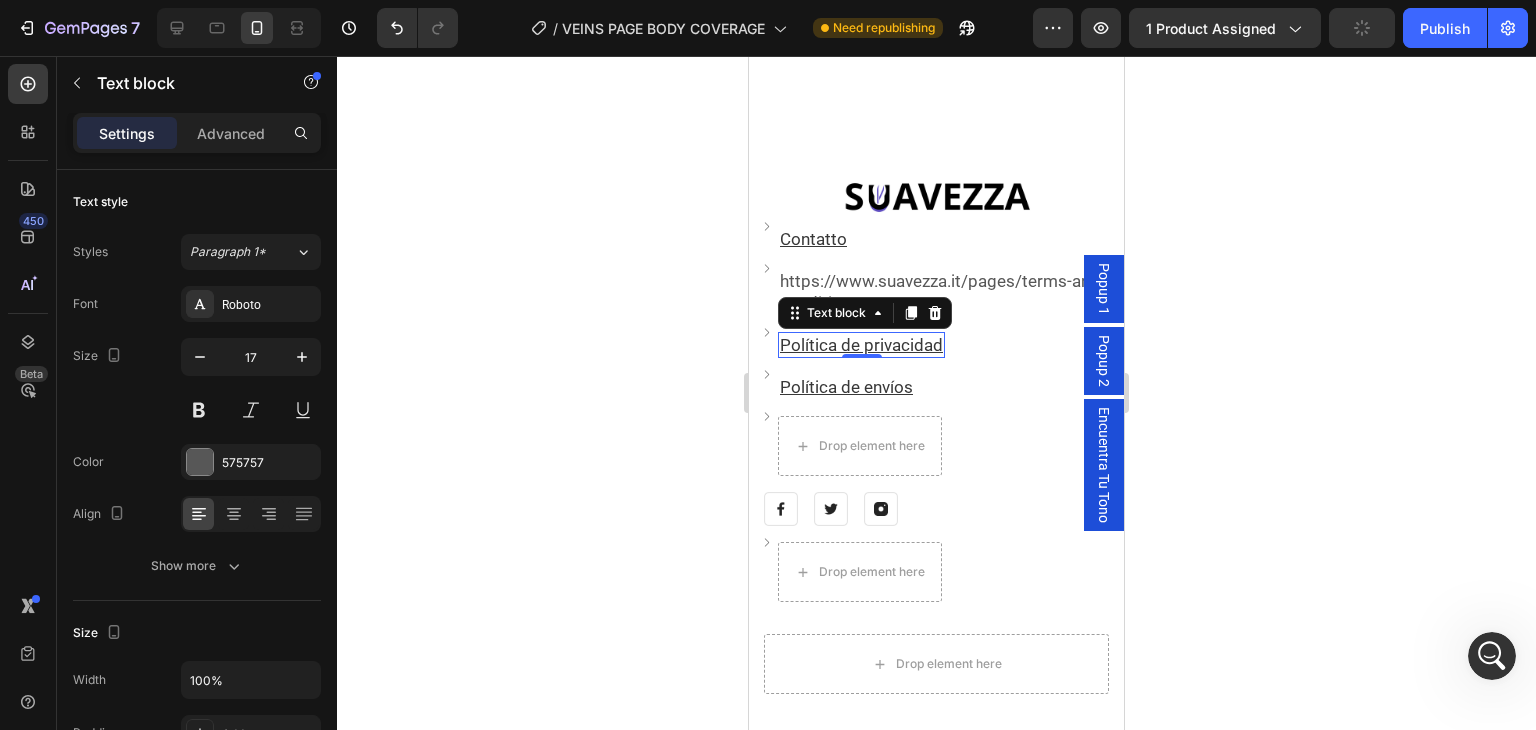 click on "Política de privacidad" at bounding box center (861, 345) 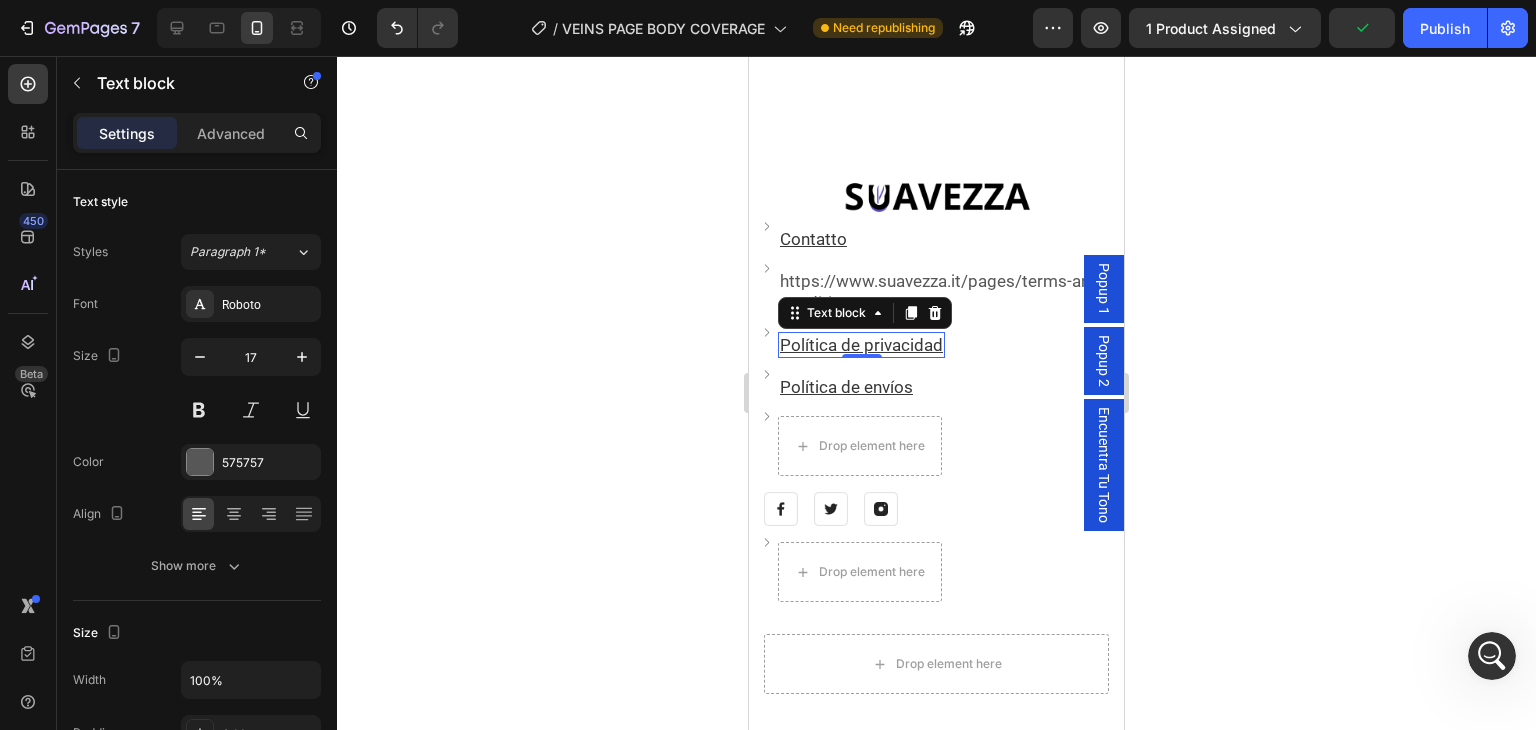 click on "Política de privacidad" at bounding box center [861, 345] 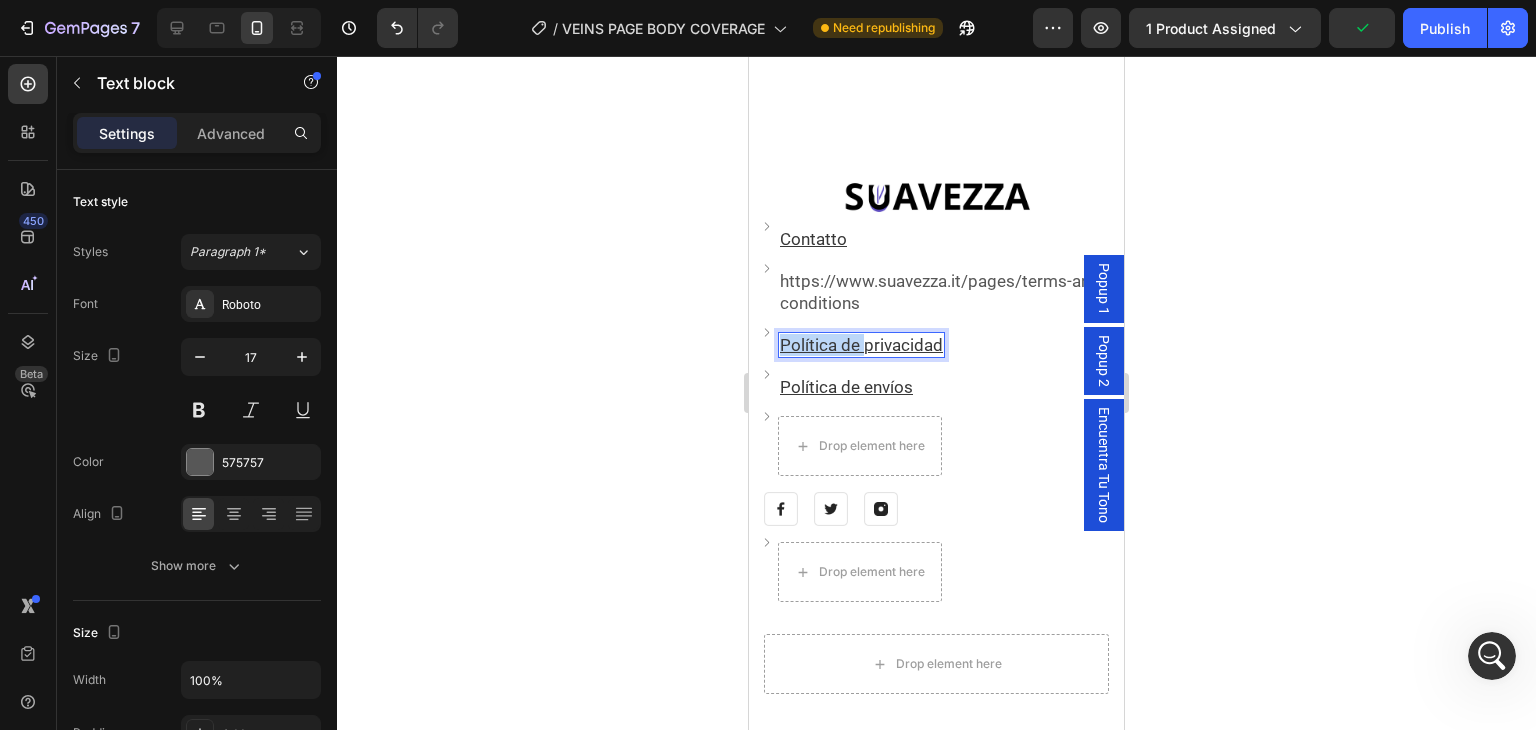 click on "Política de privacidad" at bounding box center [861, 345] 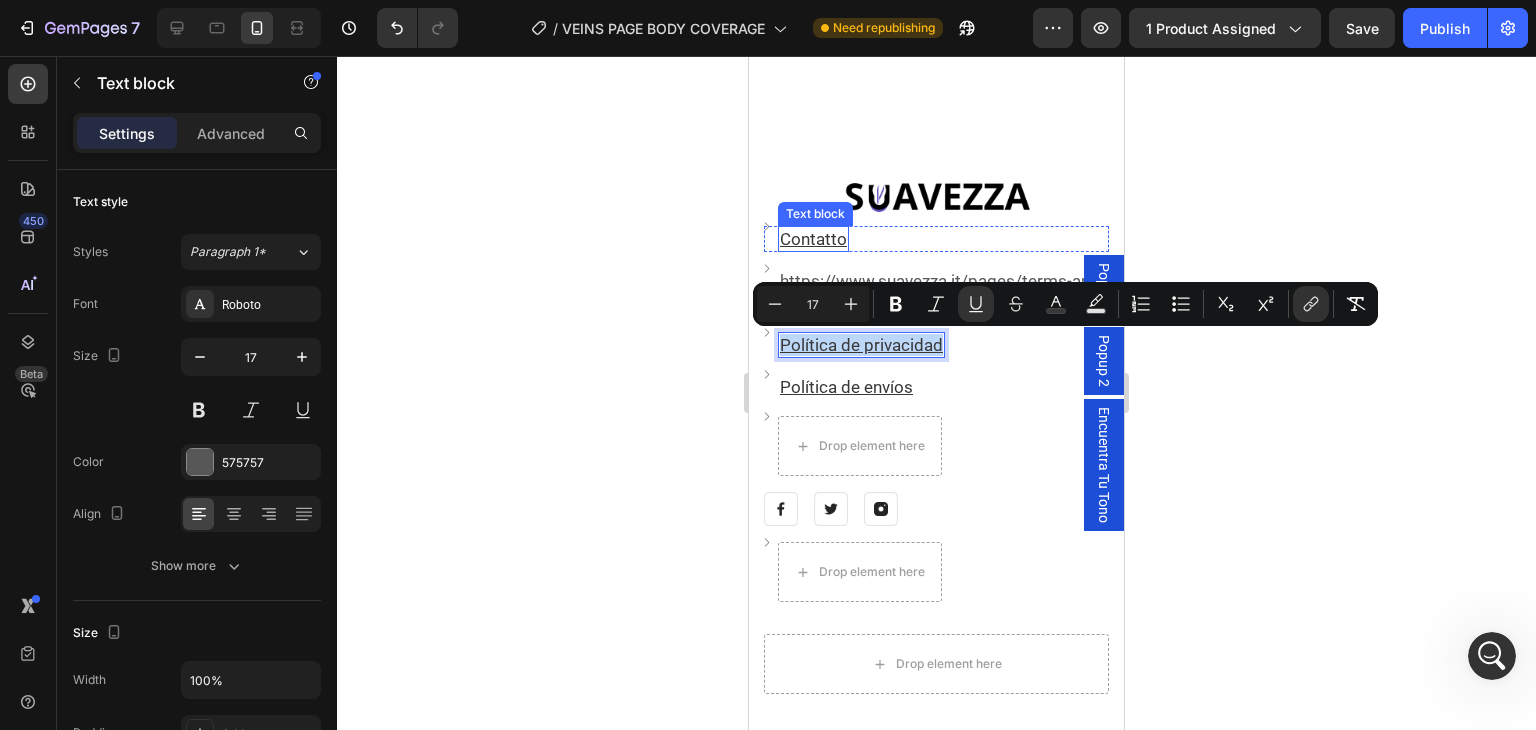 click on "Contatto" at bounding box center [813, 239] 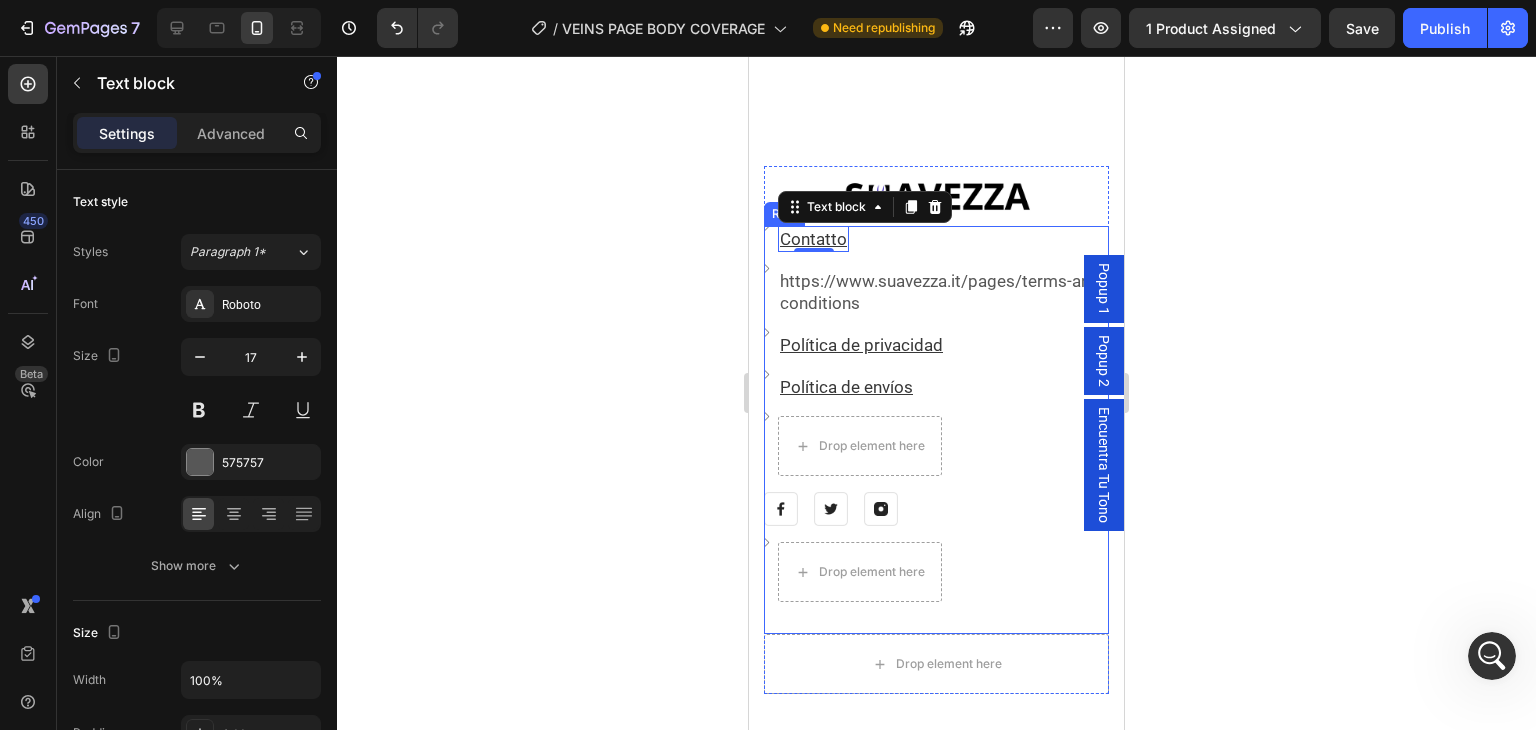 click on "https://www.suavezza.it/pages/terms-and-conditions" at bounding box center [942, 292] 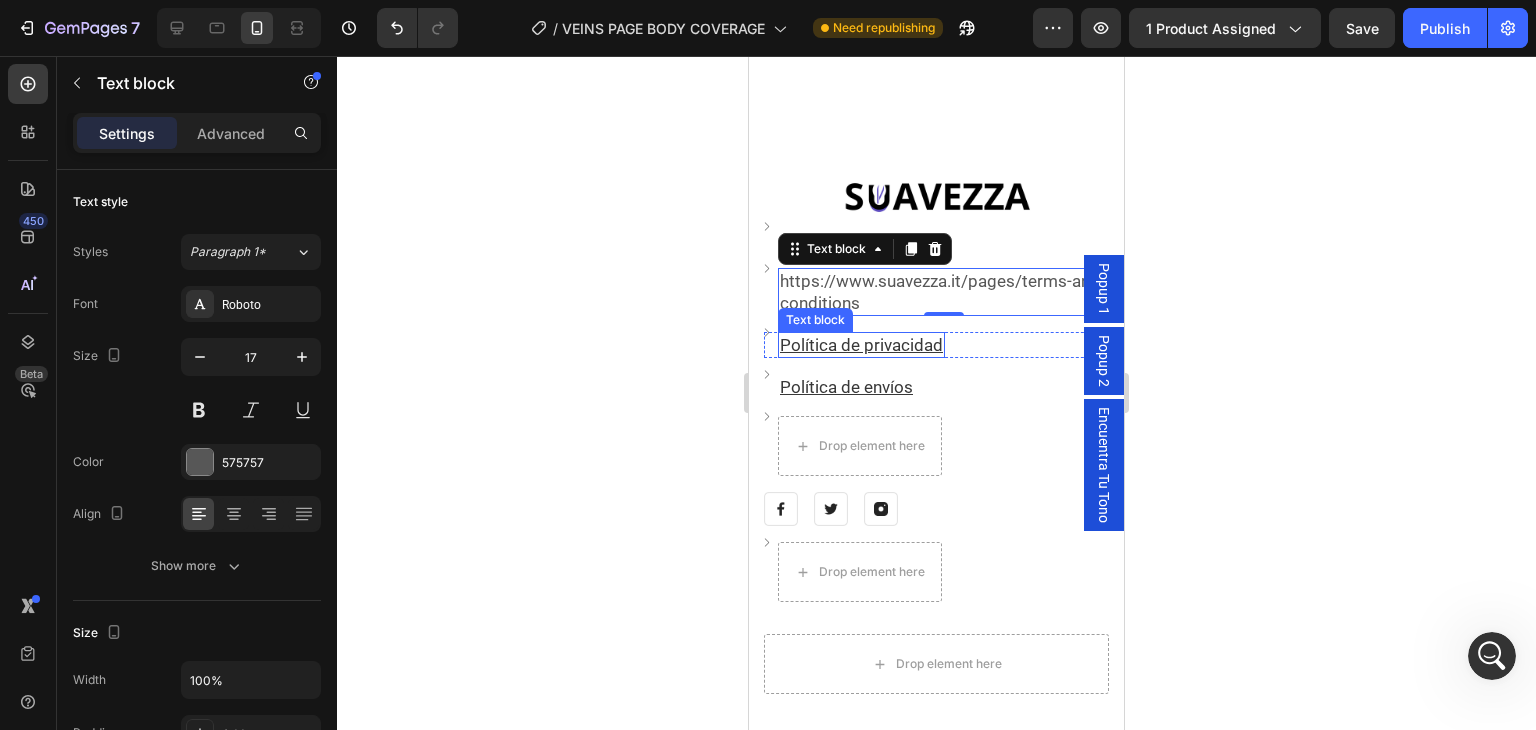 click on "Política de privacidad" at bounding box center (861, 345) 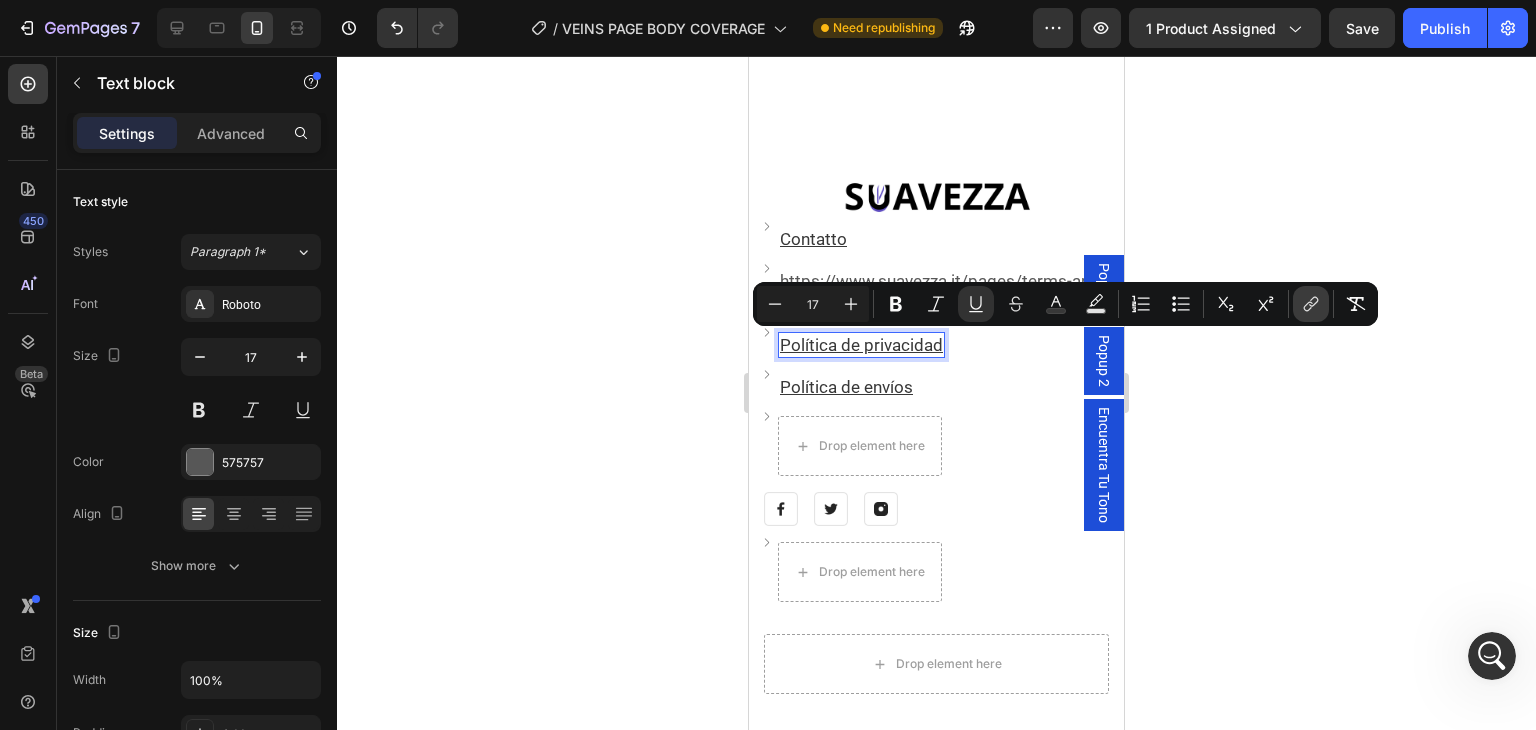 click 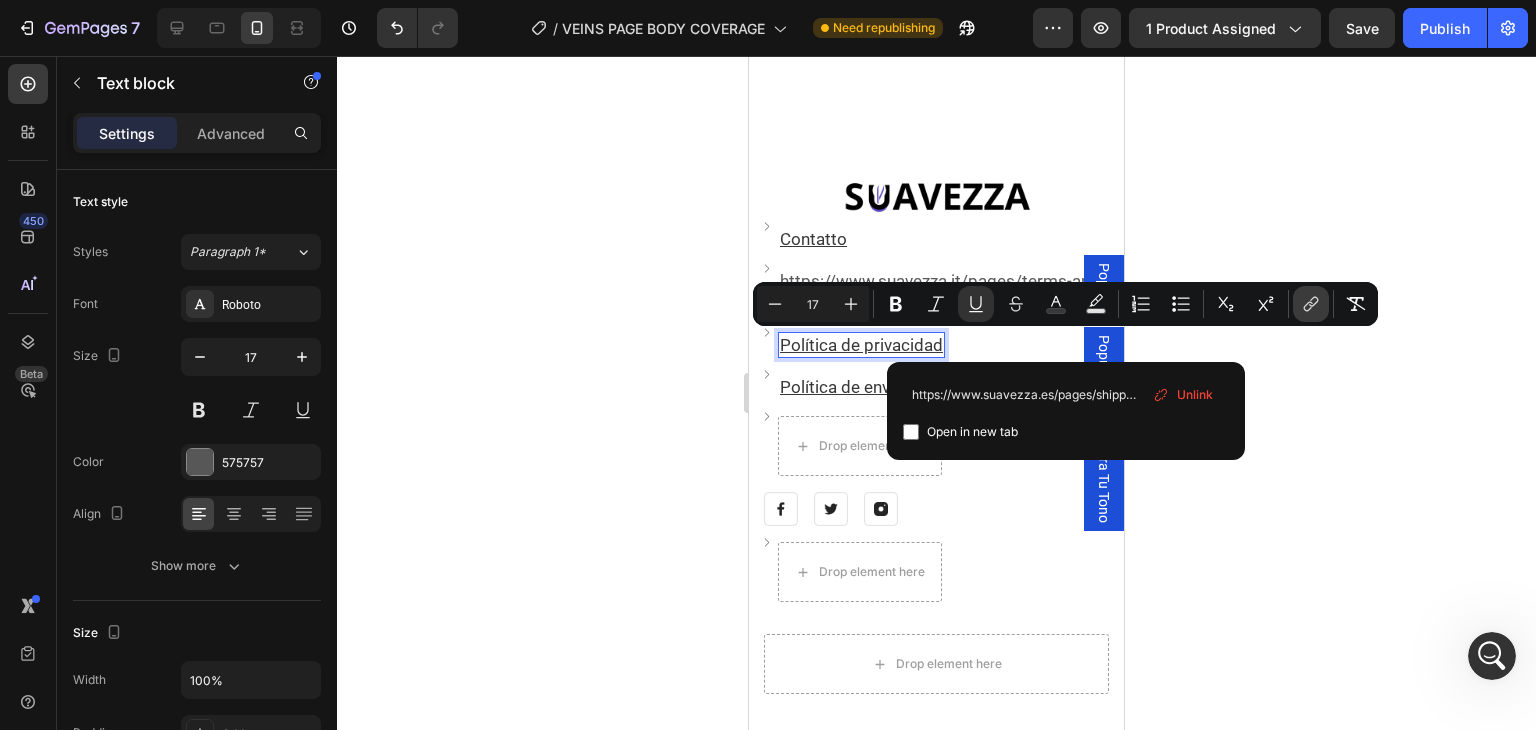 scroll, scrollTop: 0, scrollLeft: 49, axis: horizontal 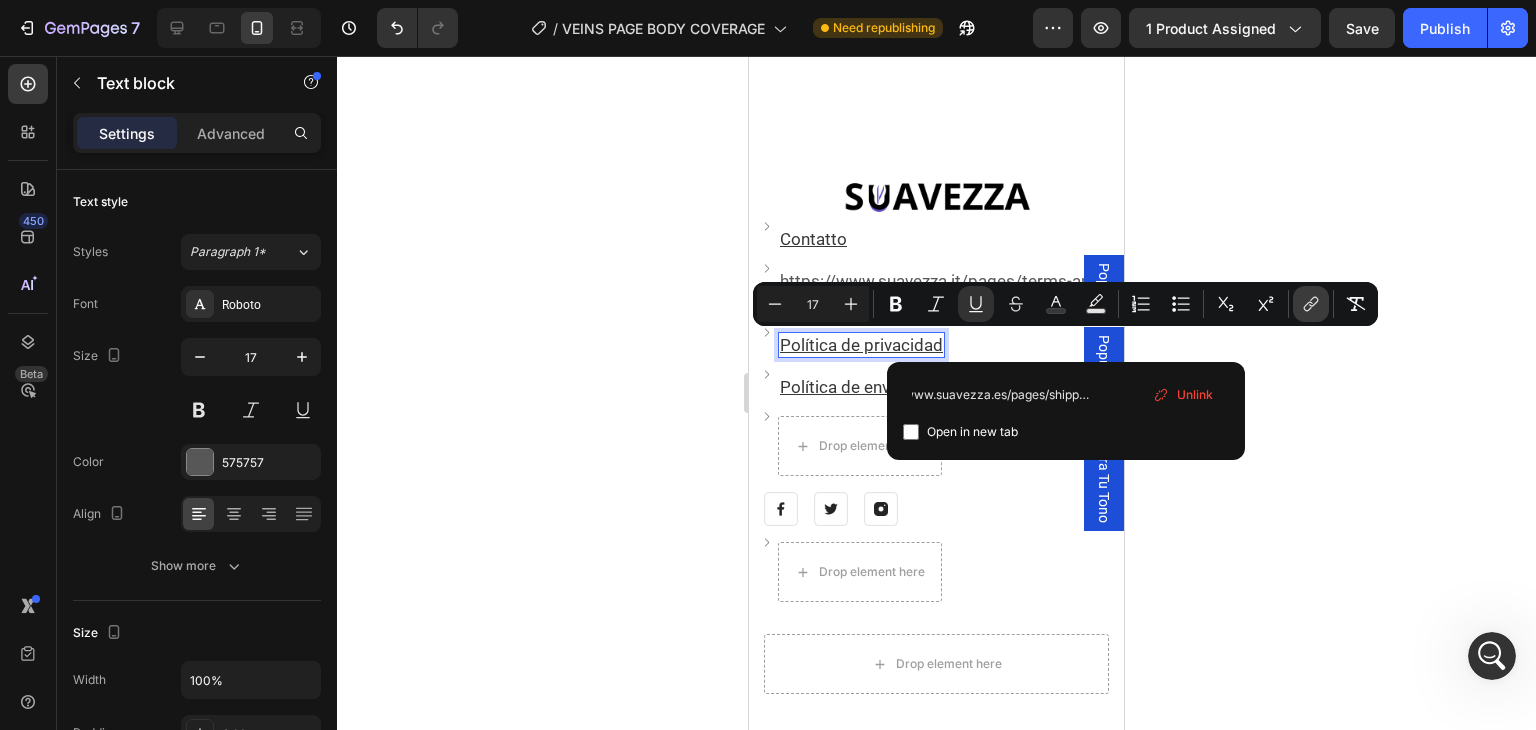 click 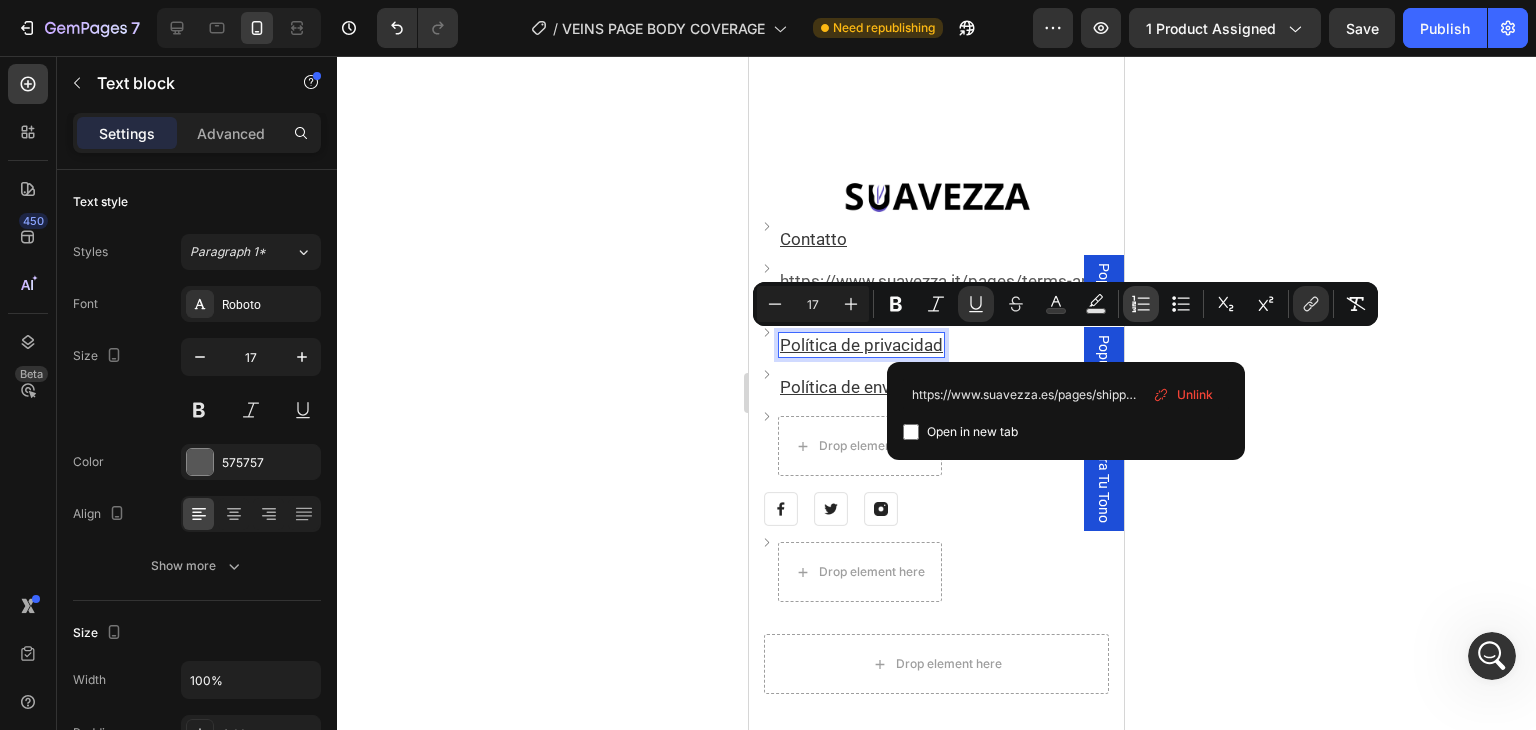 scroll, scrollTop: 0, scrollLeft: 49, axis: horizontal 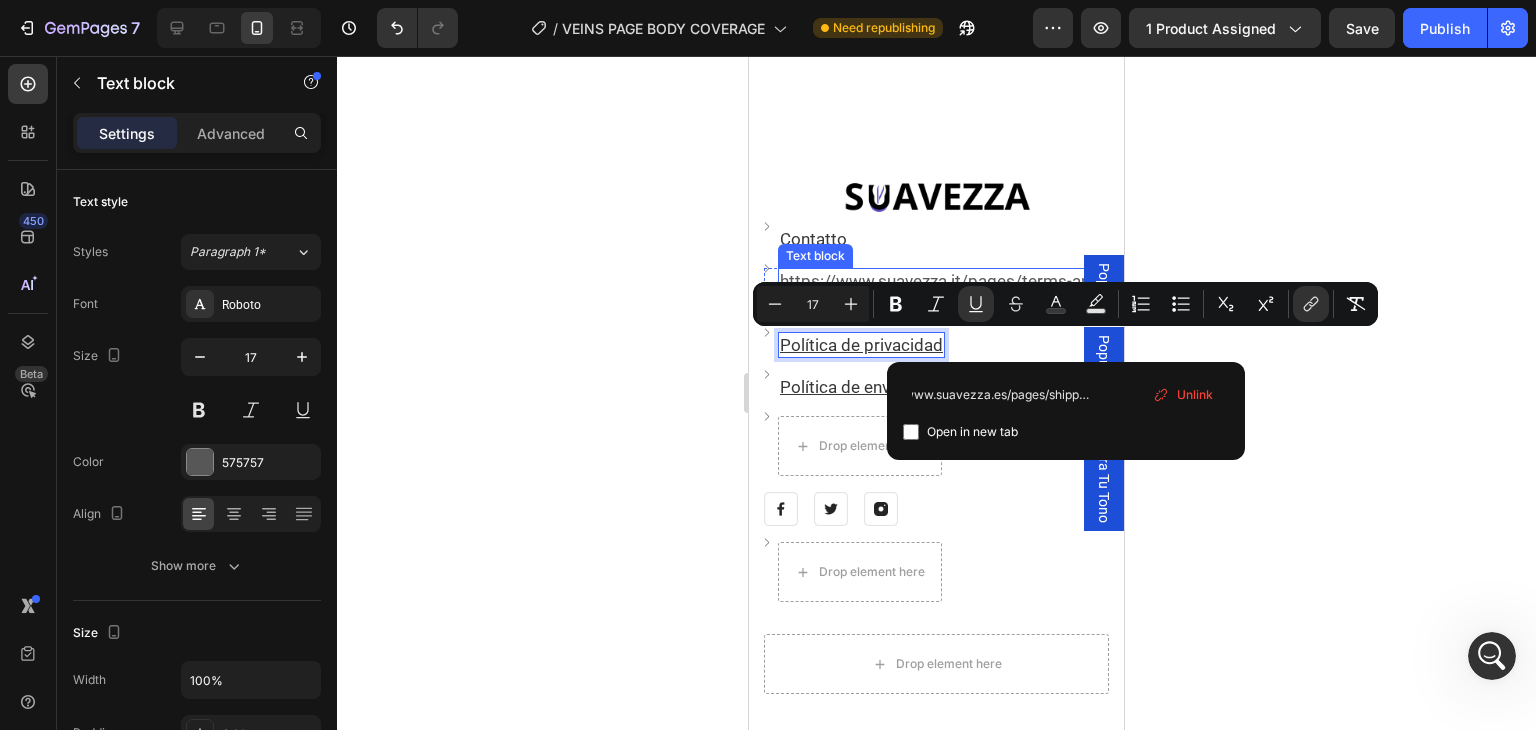 click on "https://www.suavezza.it/pages/terms-and-conditions" at bounding box center (942, 292) 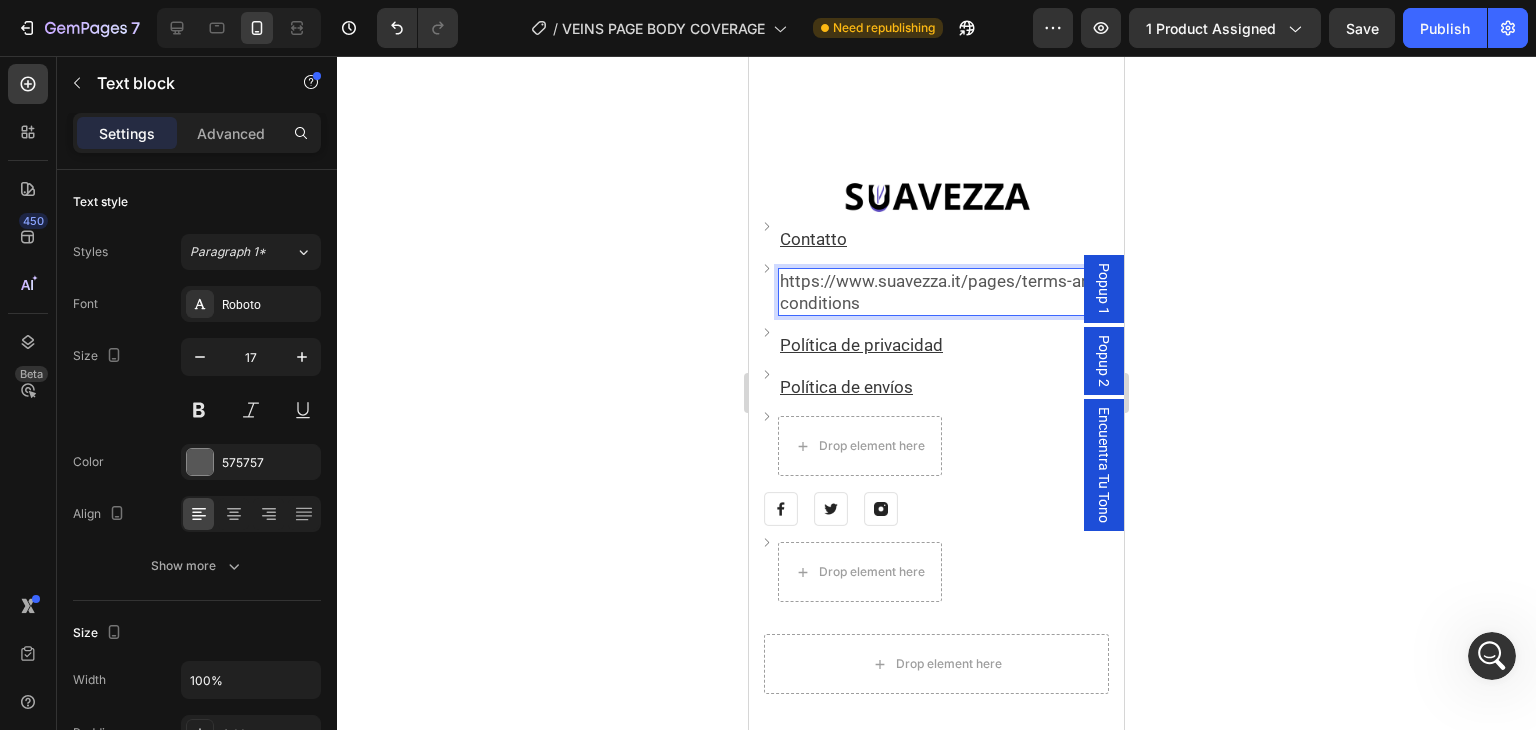 click on "https://www.suavezza.it/pages/terms-and-conditions" at bounding box center [942, 292] 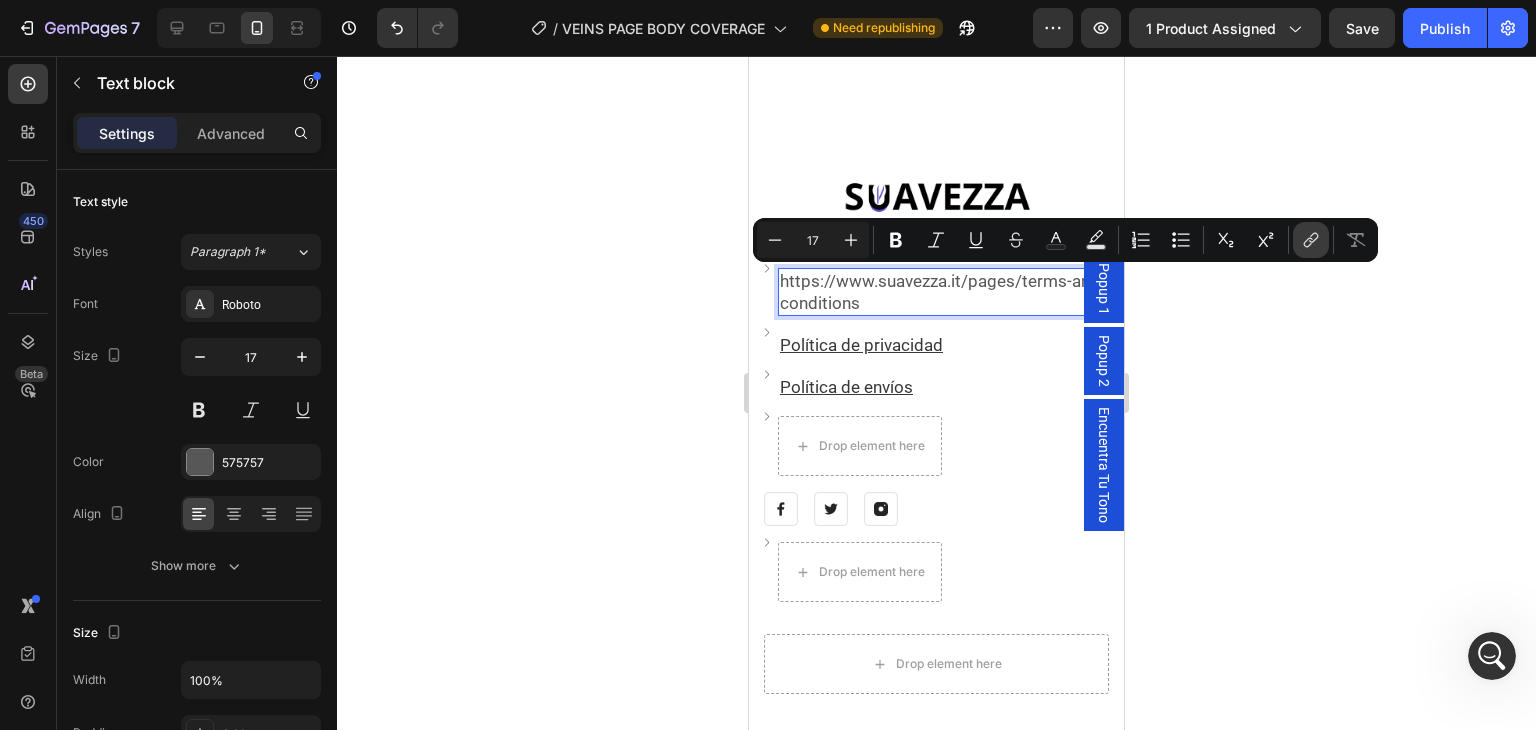 click 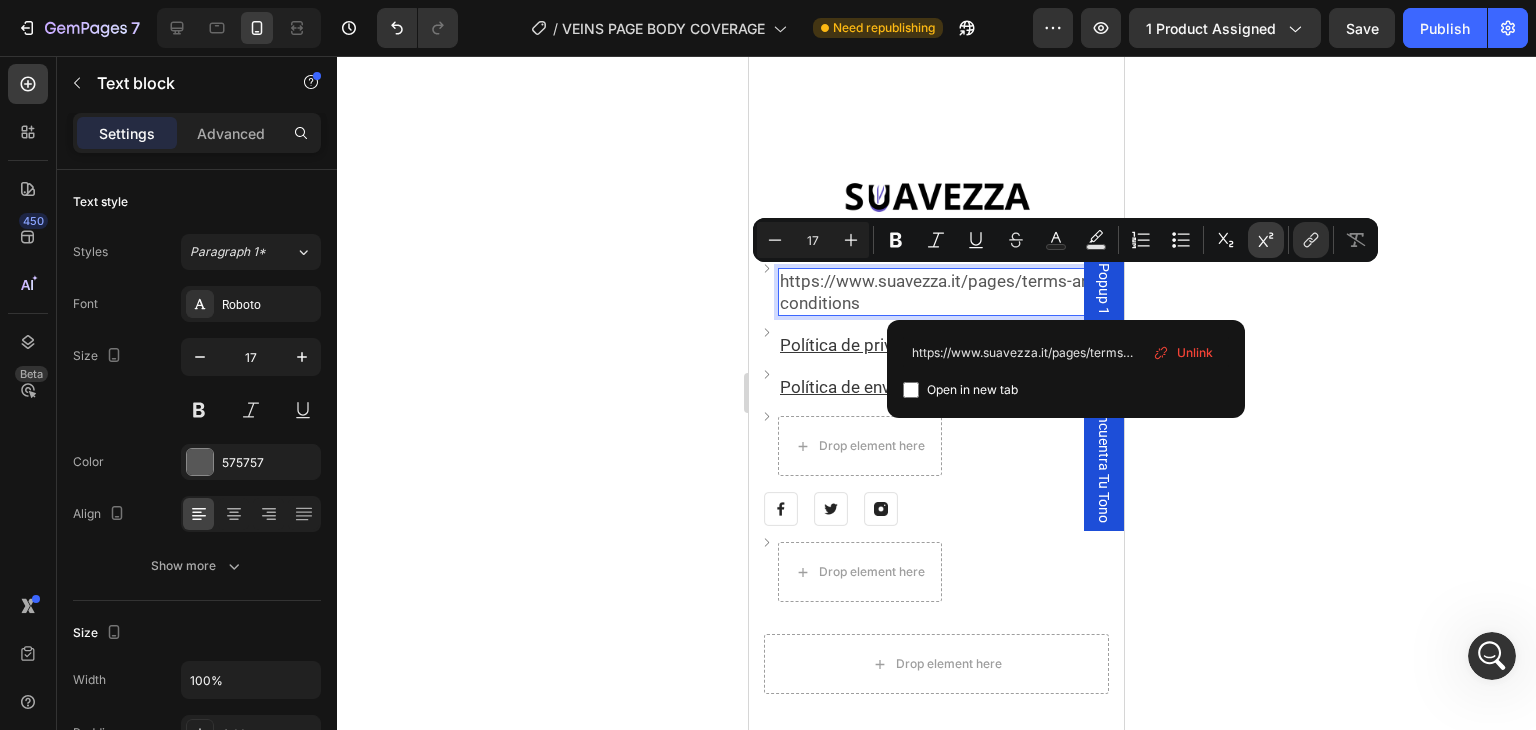 scroll, scrollTop: 0, scrollLeft: 78, axis: horizontal 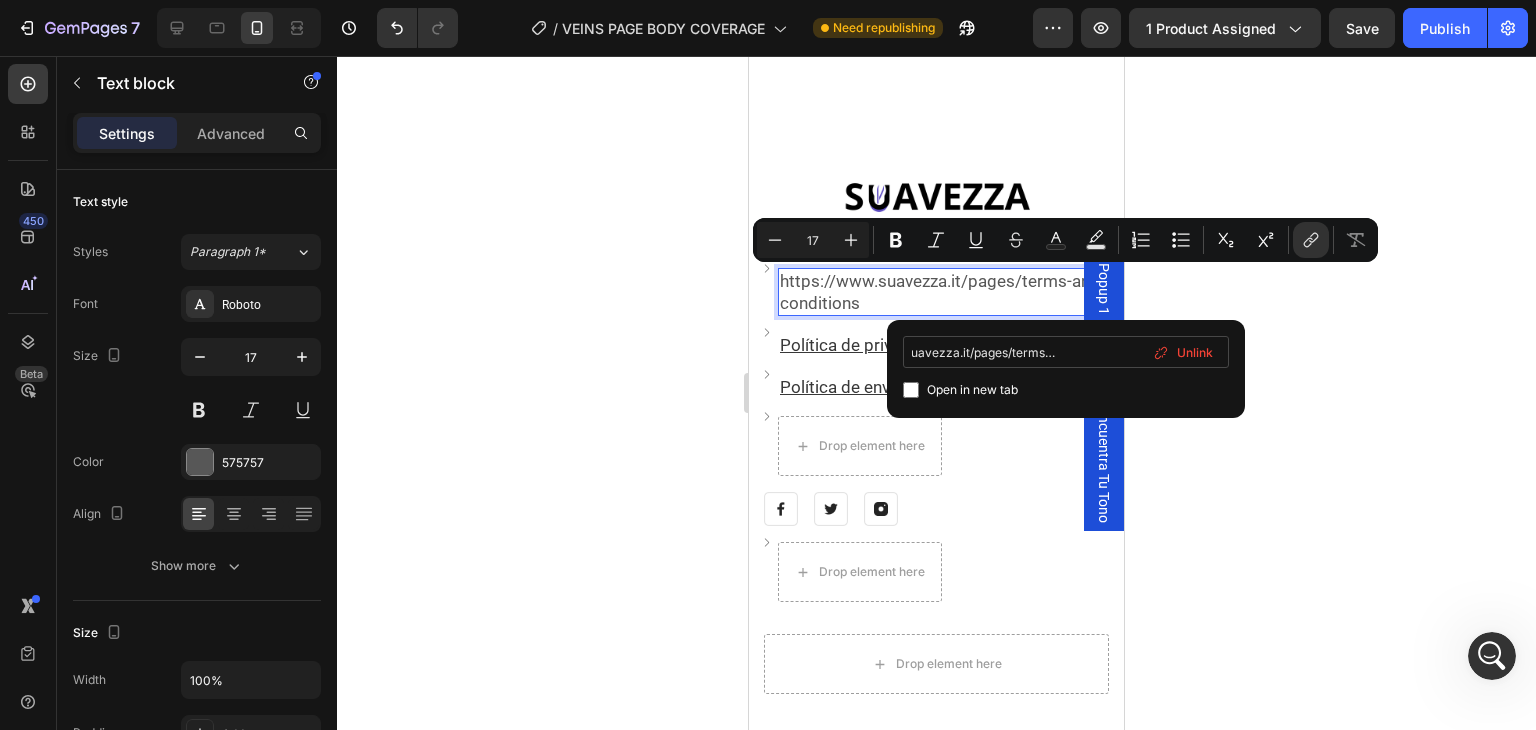 click on "https://www.suavezza.it/pages/terms-and-conditions" at bounding box center (1066, 352) 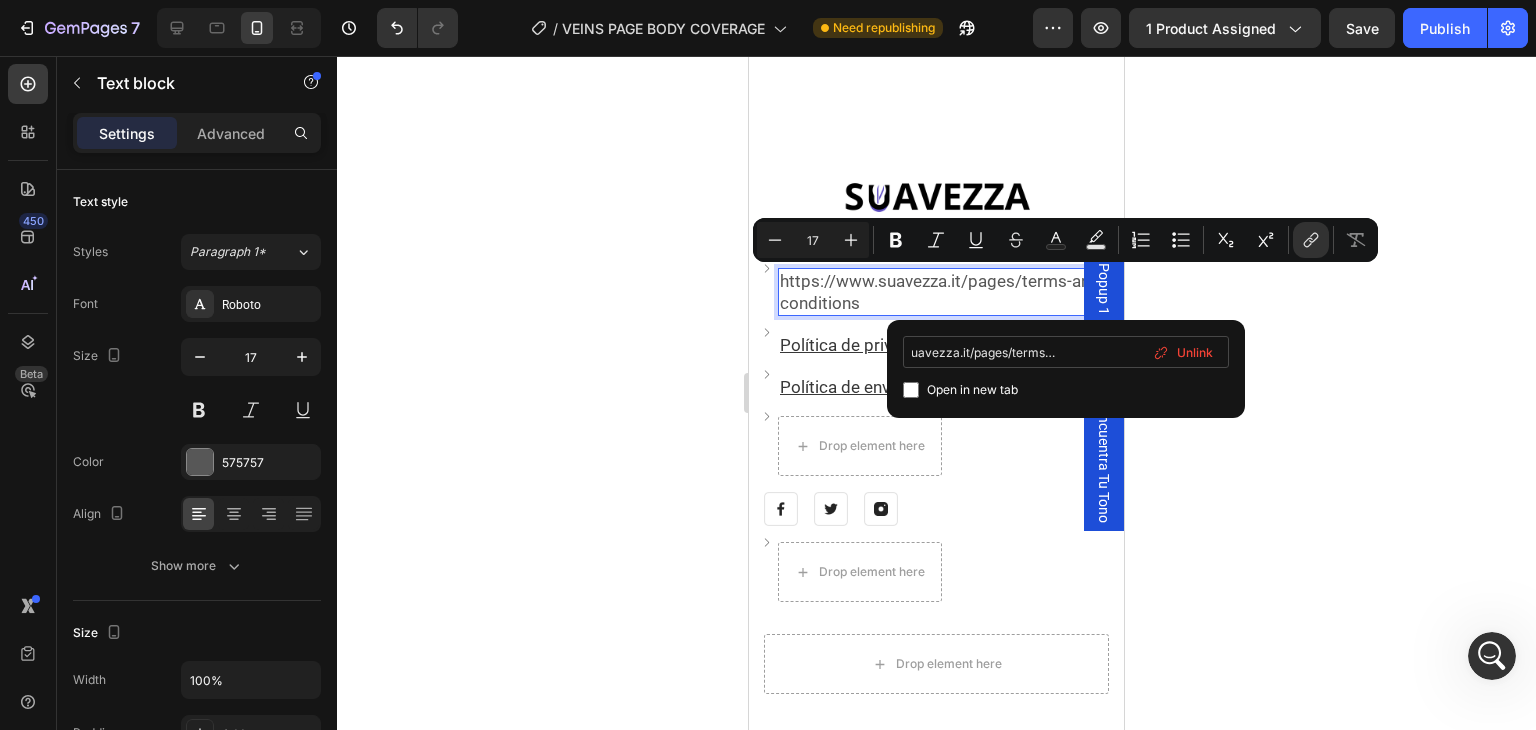 click on "https://www.suavezza.it/pages/terms-and-conditions" at bounding box center (1066, 352) 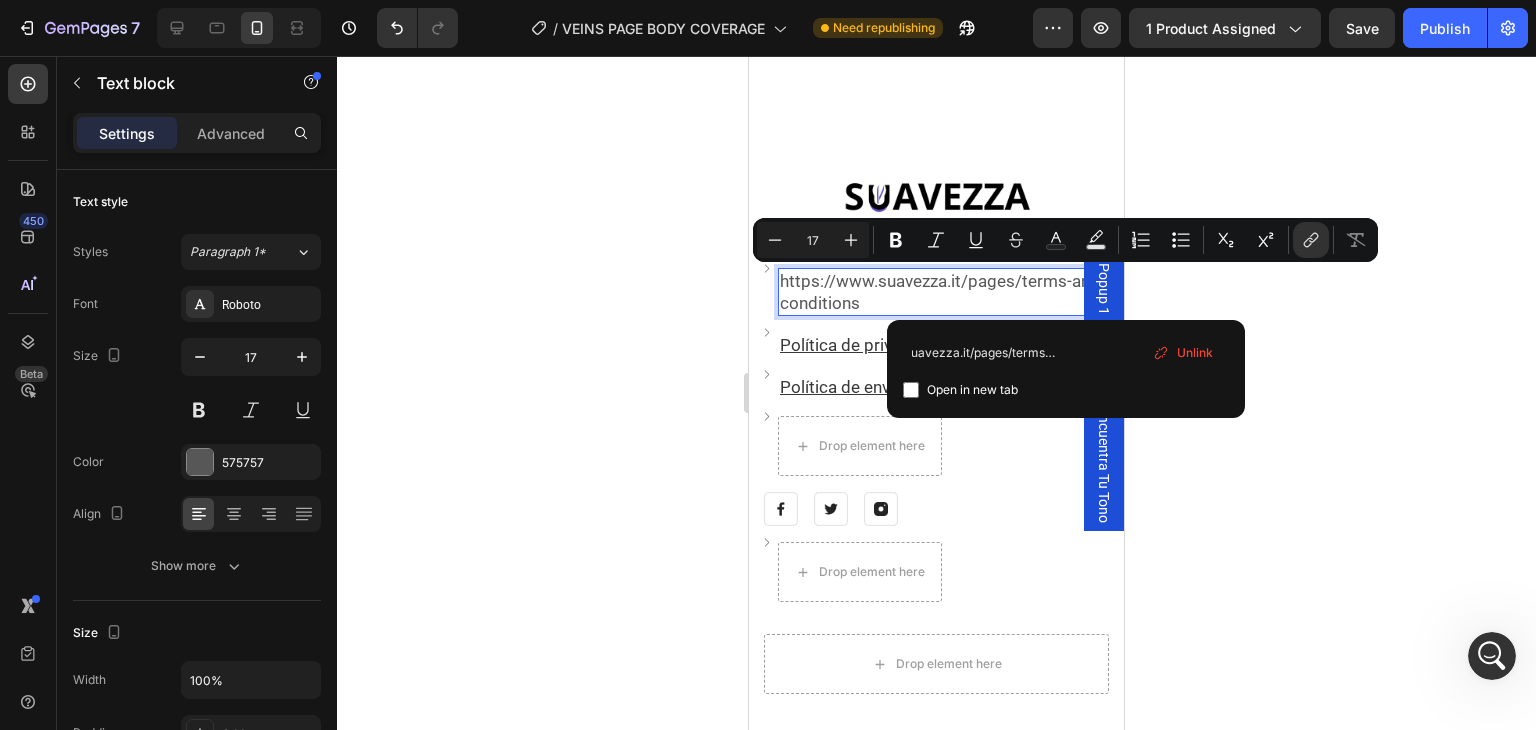 click on "https://www.suavezza.it/pages/terms-and-conditions" at bounding box center (943, 292) 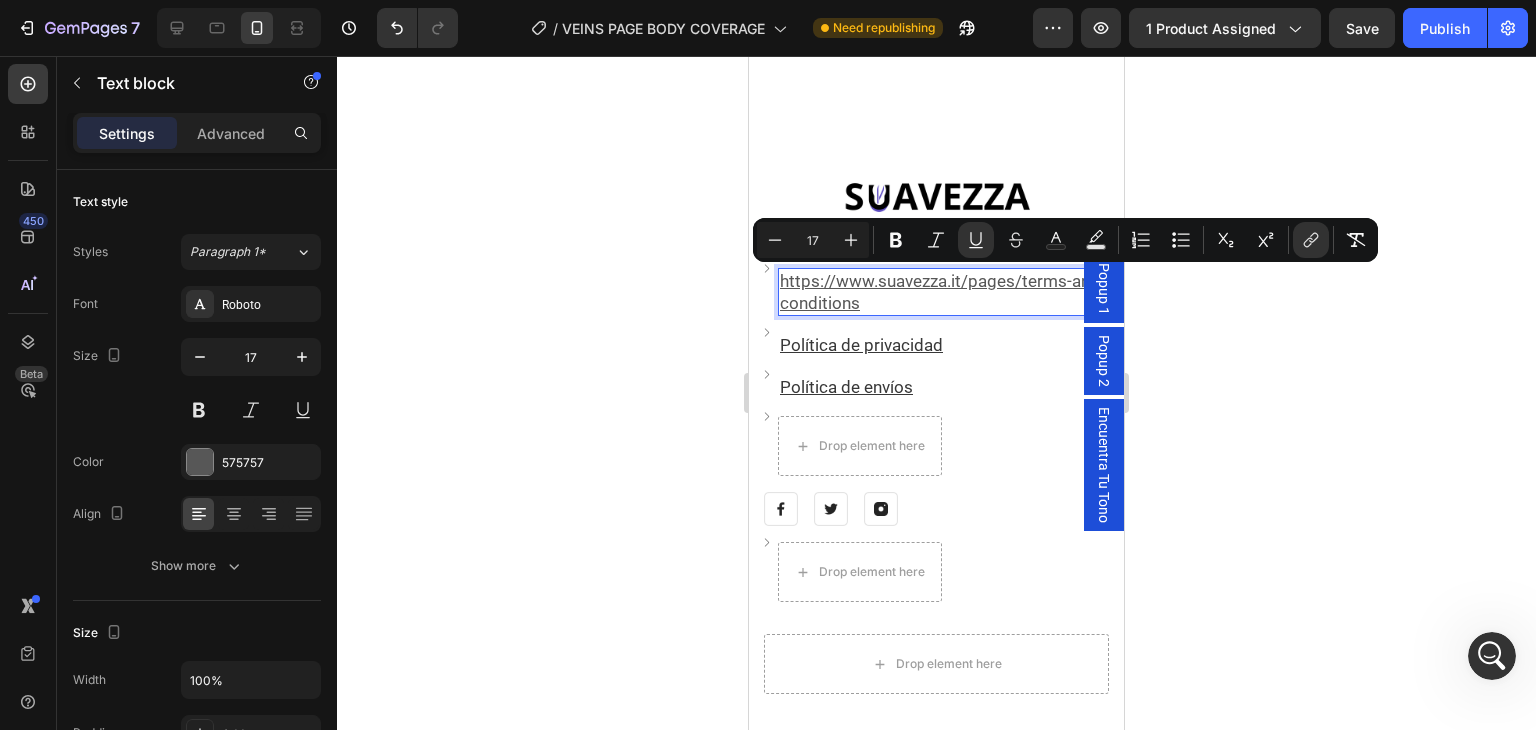 click on "https://www.suavezza.it/pages/terms-and-conditions" at bounding box center [943, 292] 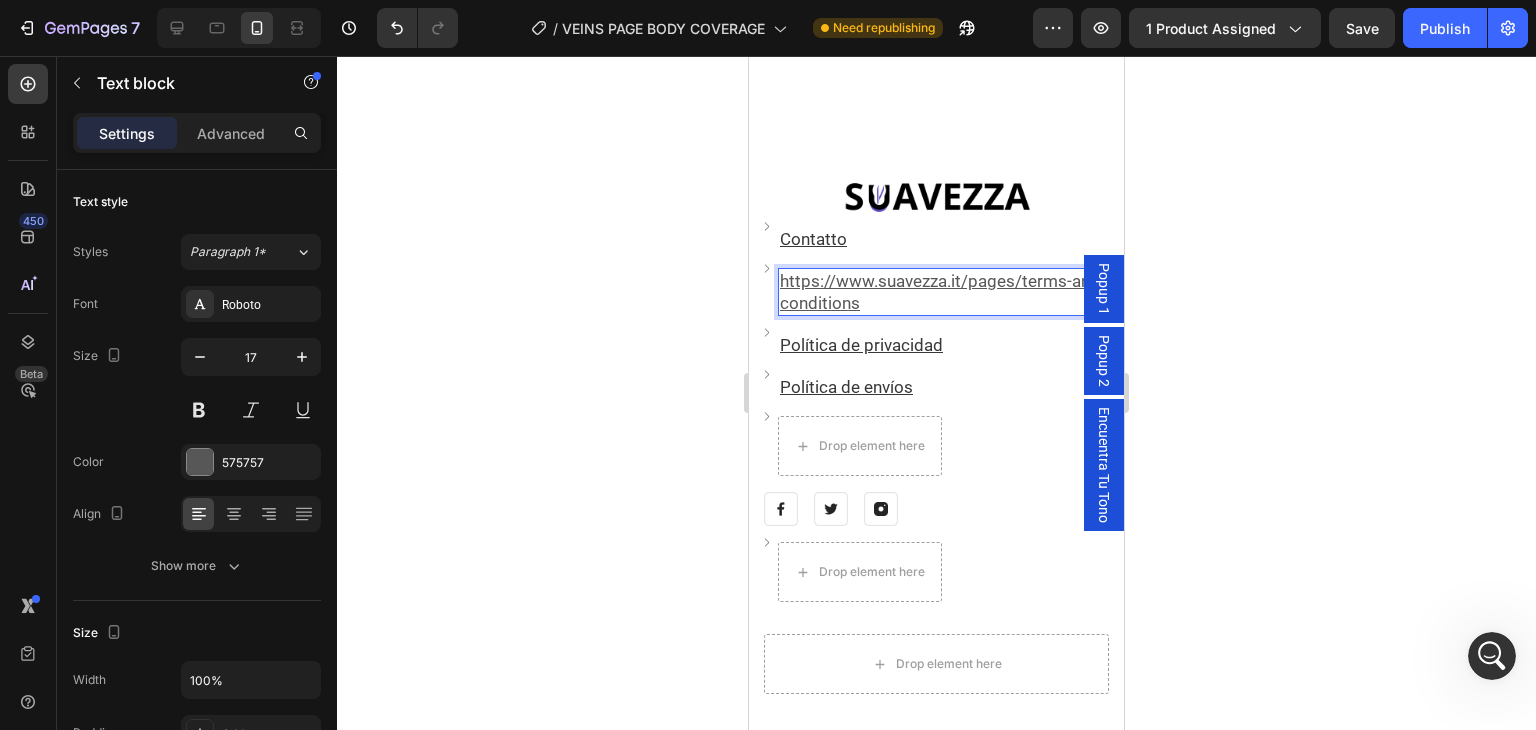 click on "https://www.suavezza.it/pages/terms-and-conditions" at bounding box center (943, 292) 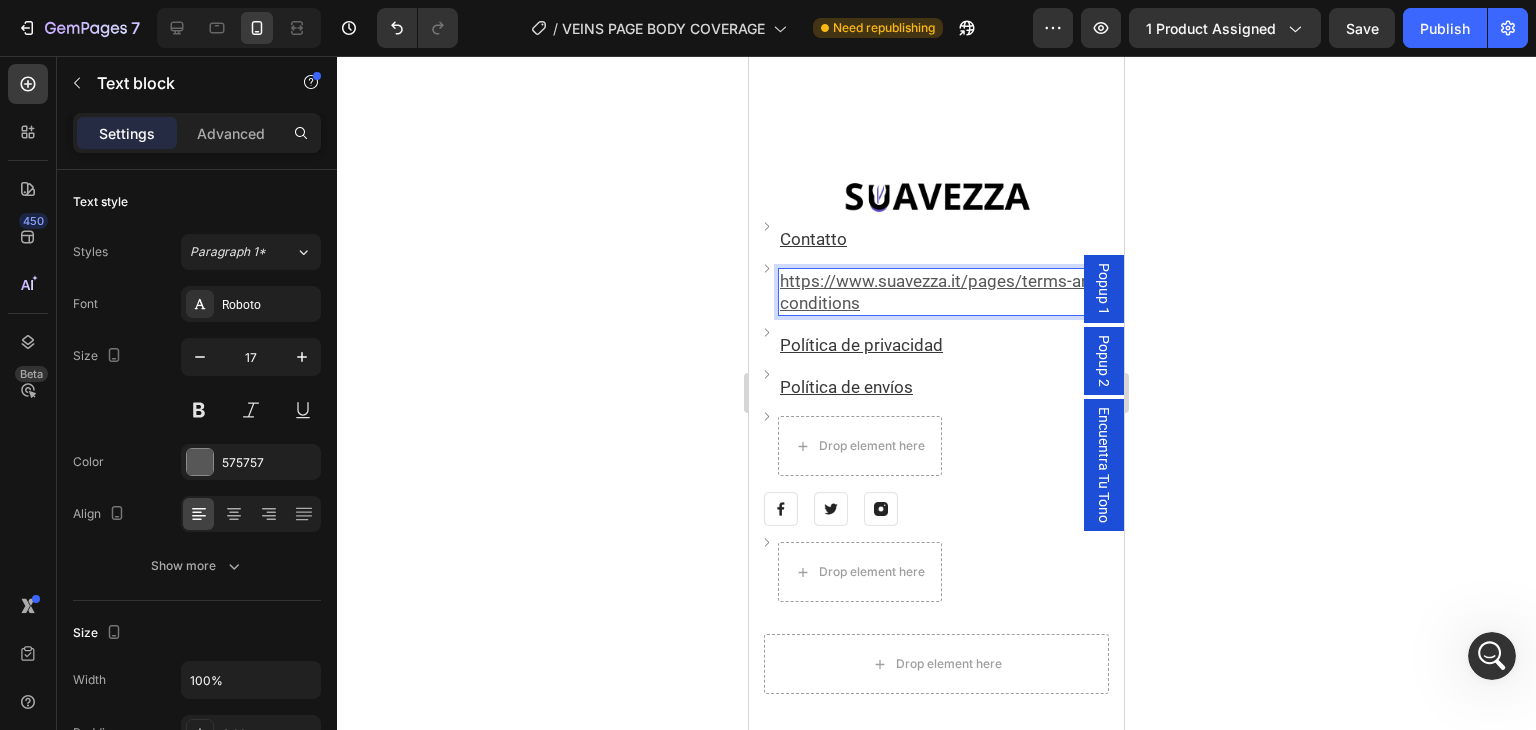 click on "https://www.suavezza.it/pages/terms-and-conditions" at bounding box center (943, 292) 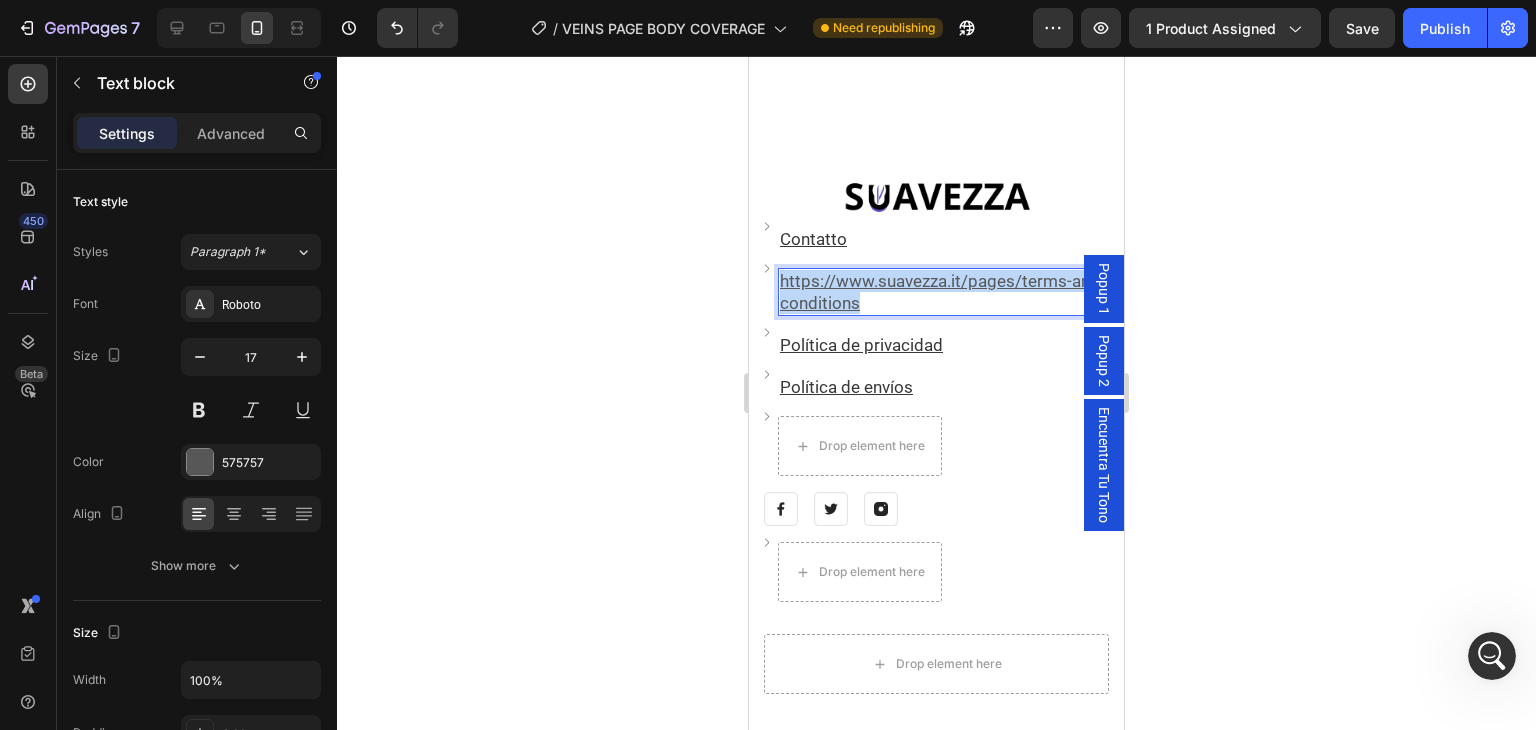 drag, startPoint x: 933, startPoint y: 300, endPoint x: 768, endPoint y: 283, distance: 165.87344 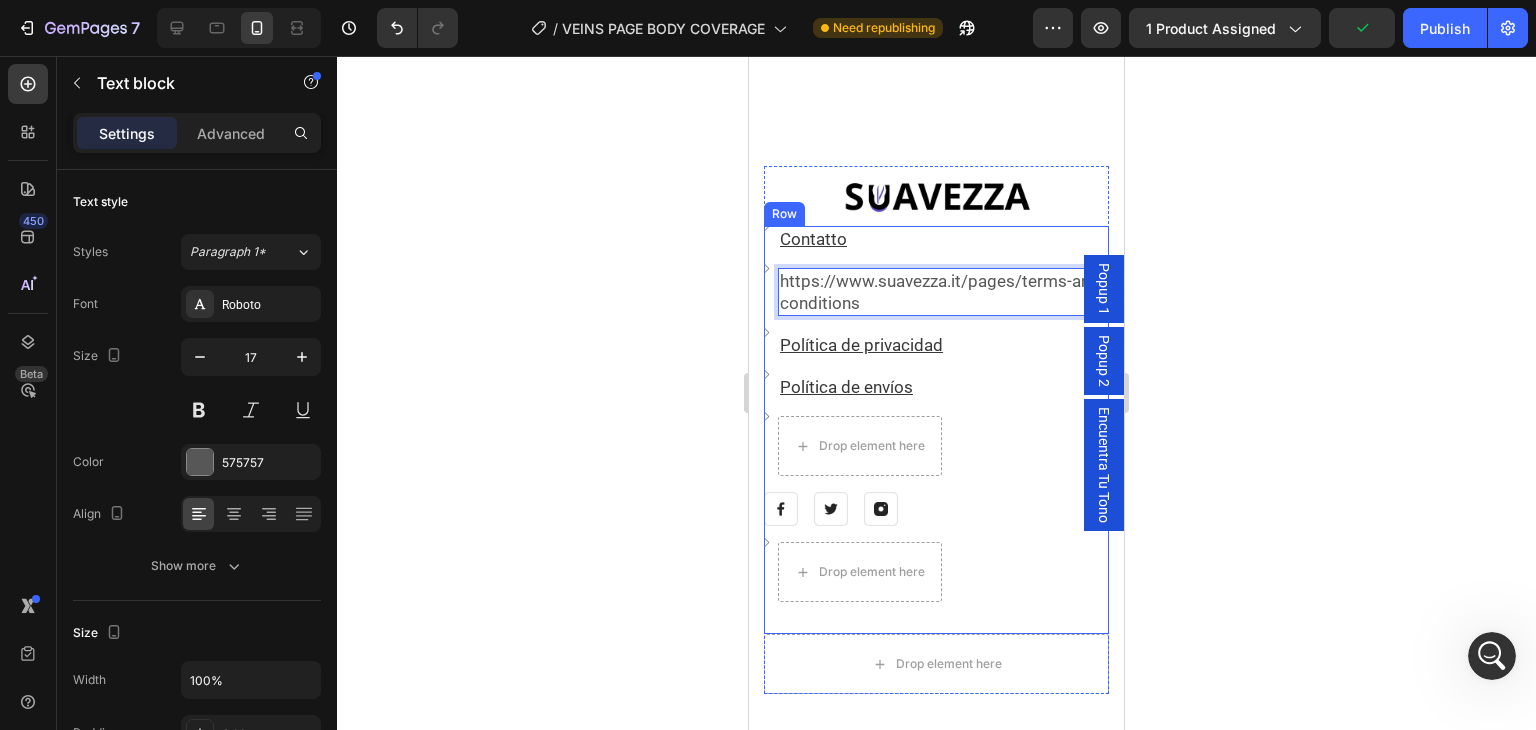 click on "https://www.suavezza.it/pages/terms-and-conditions" at bounding box center [943, 292] 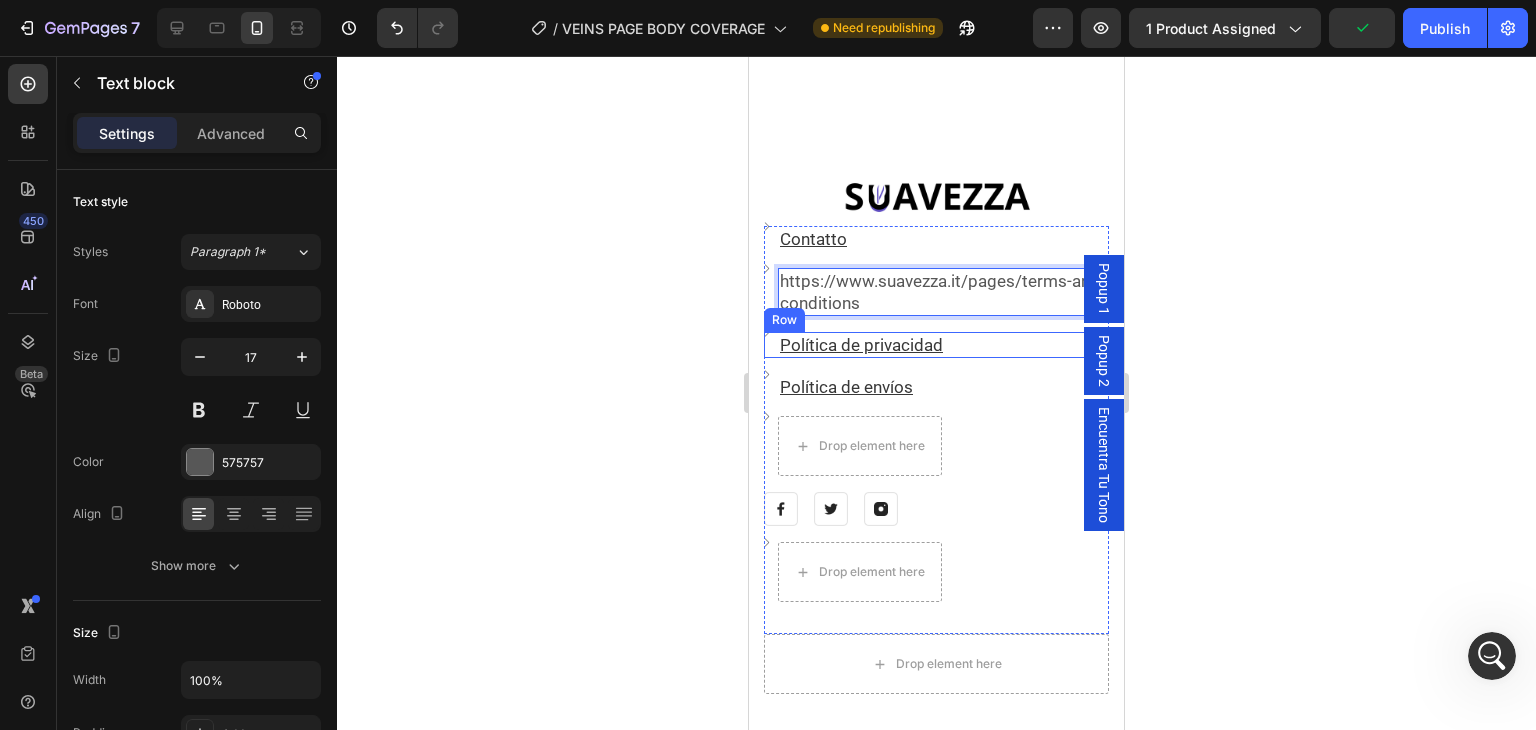 click on "Image Política de privacidad Text block Row" at bounding box center [936, 345] 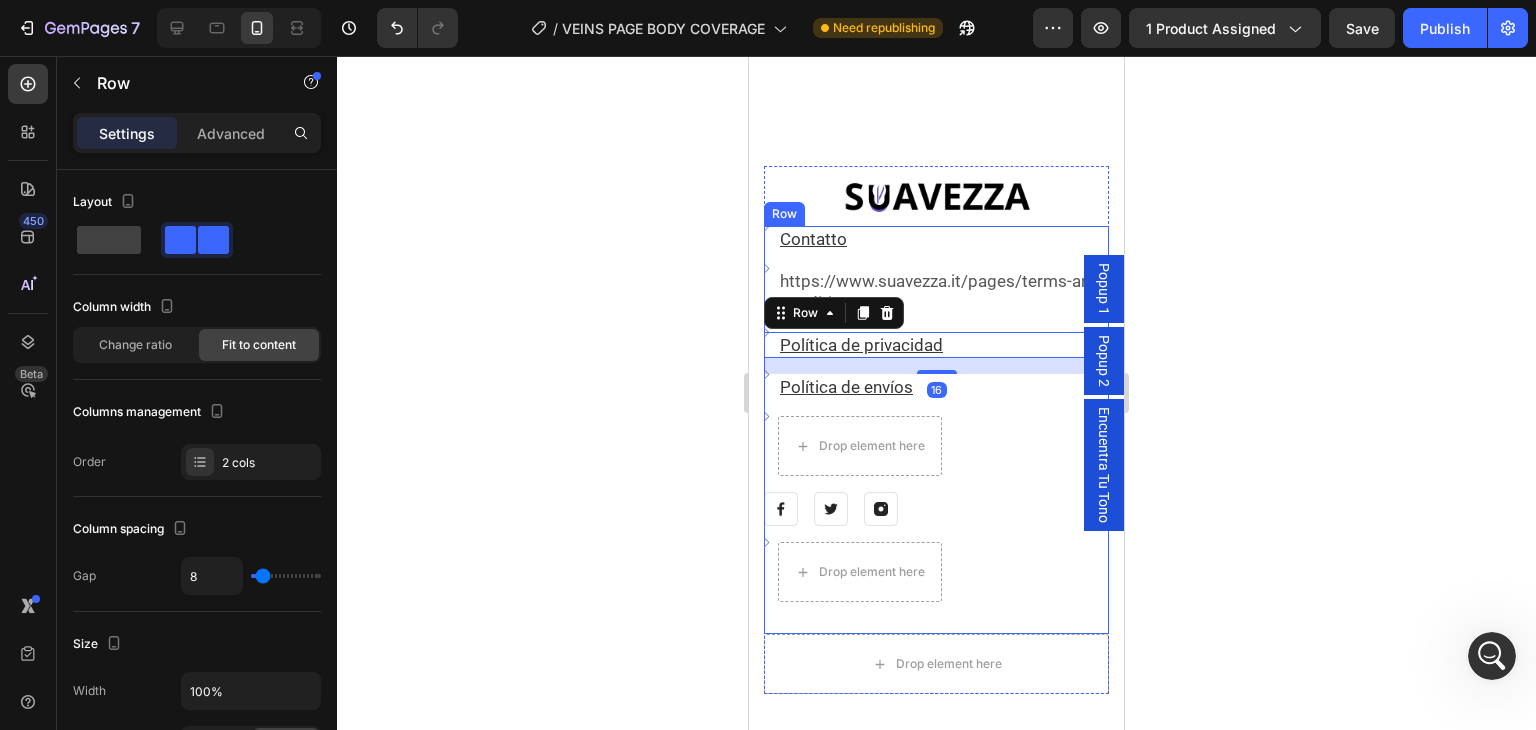click on "https://www.suavezza.it/pages/terms-and-conditions" at bounding box center (943, 292) 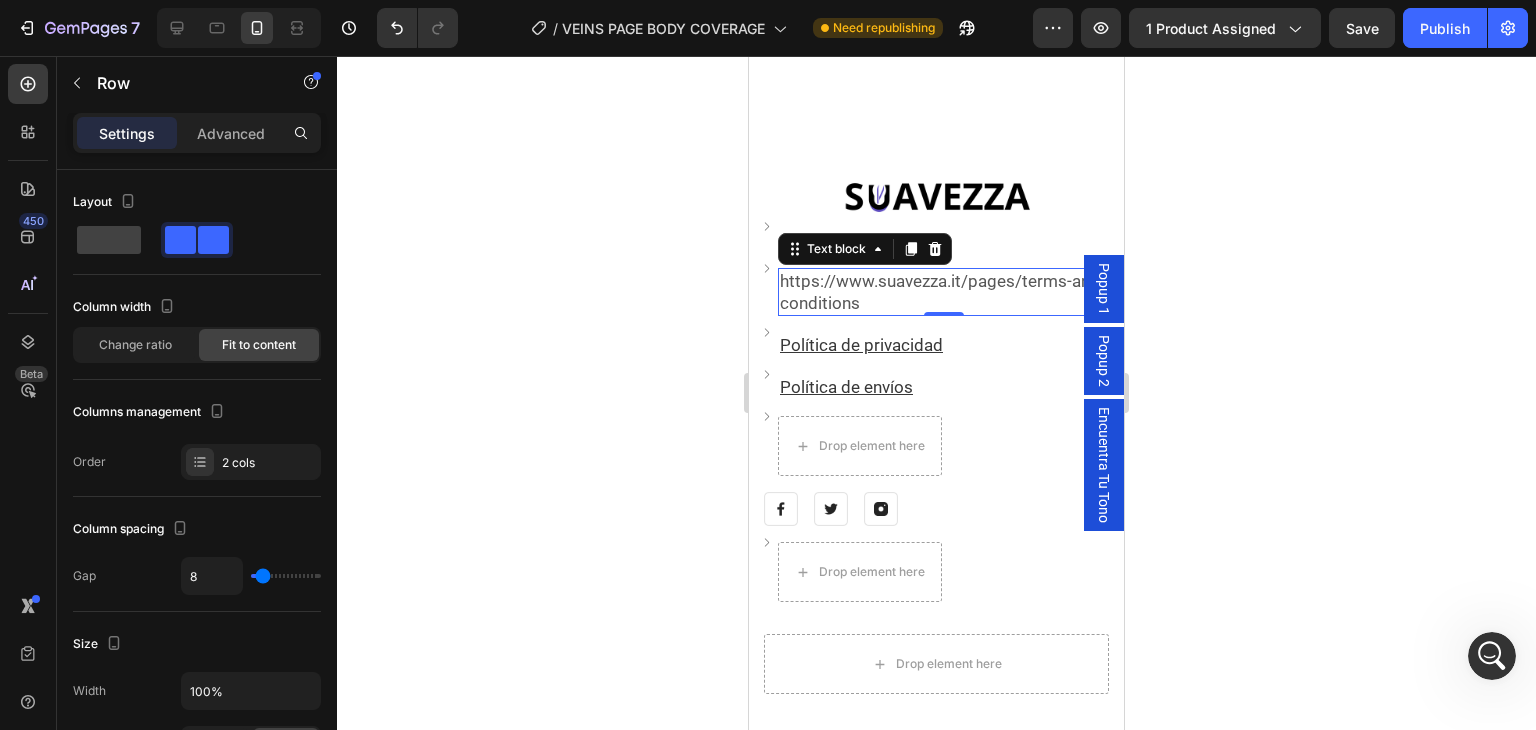 click at bounding box center [944, 314] 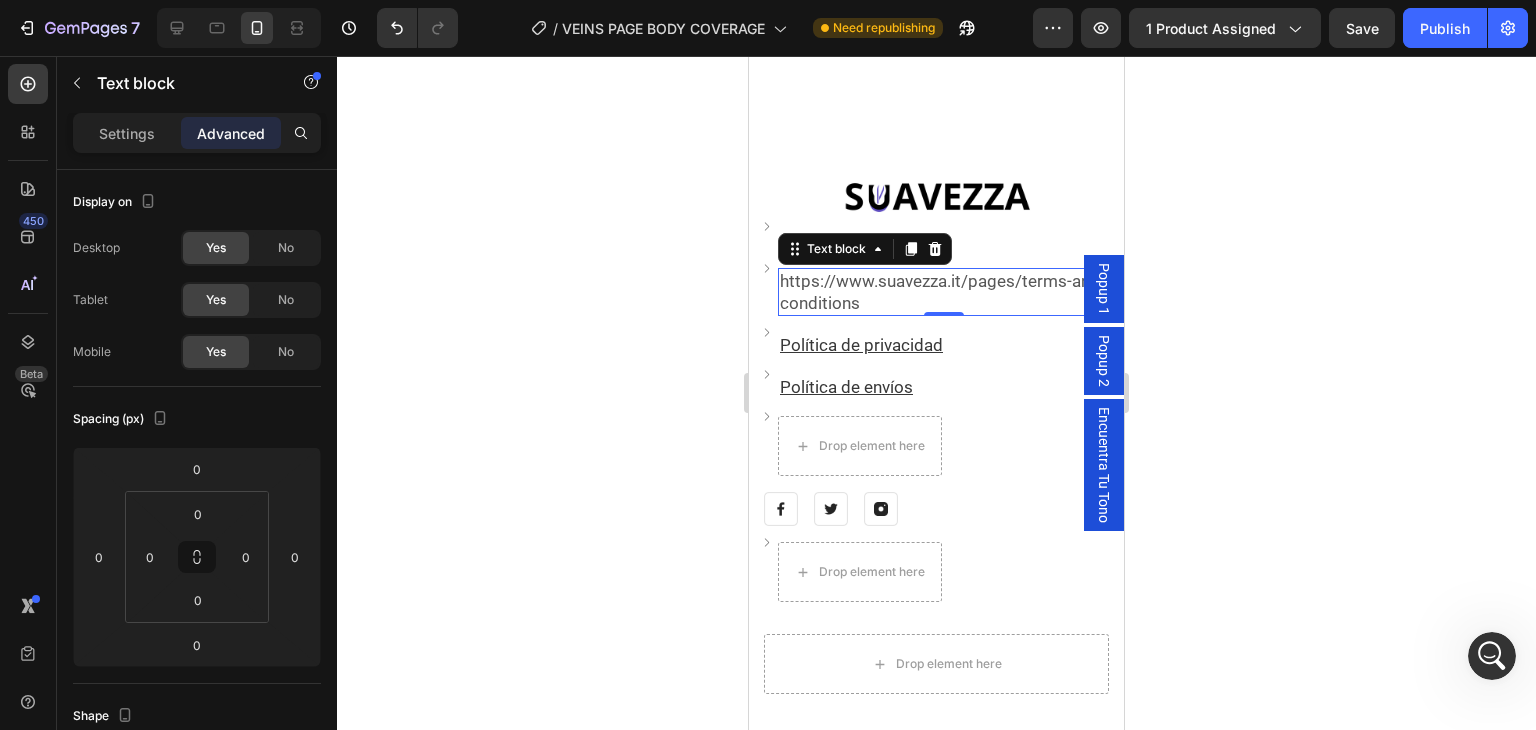 click at bounding box center (944, 314) 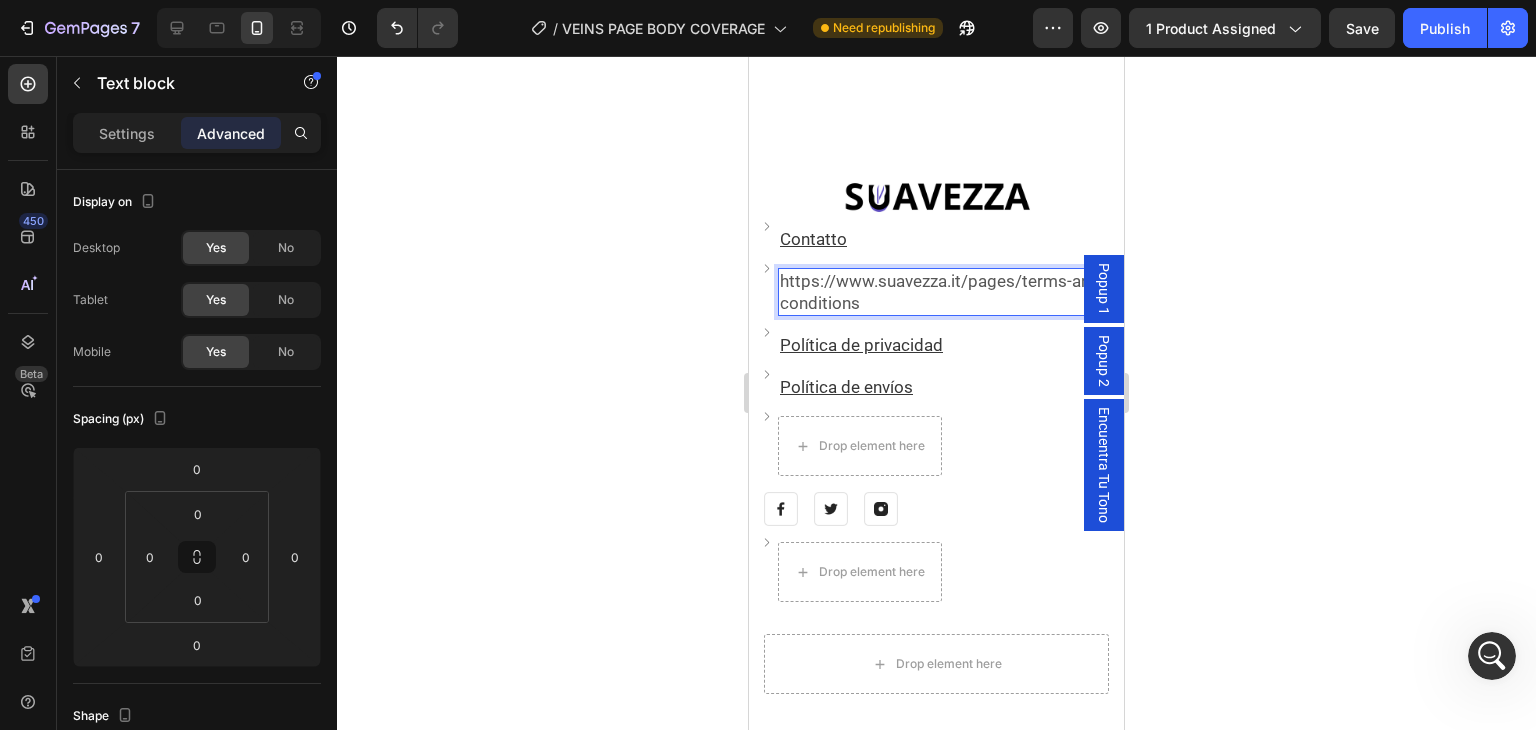 click on "https://www.suavezza.it/pages/terms-and-conditions" at bounding box center (943, 292) 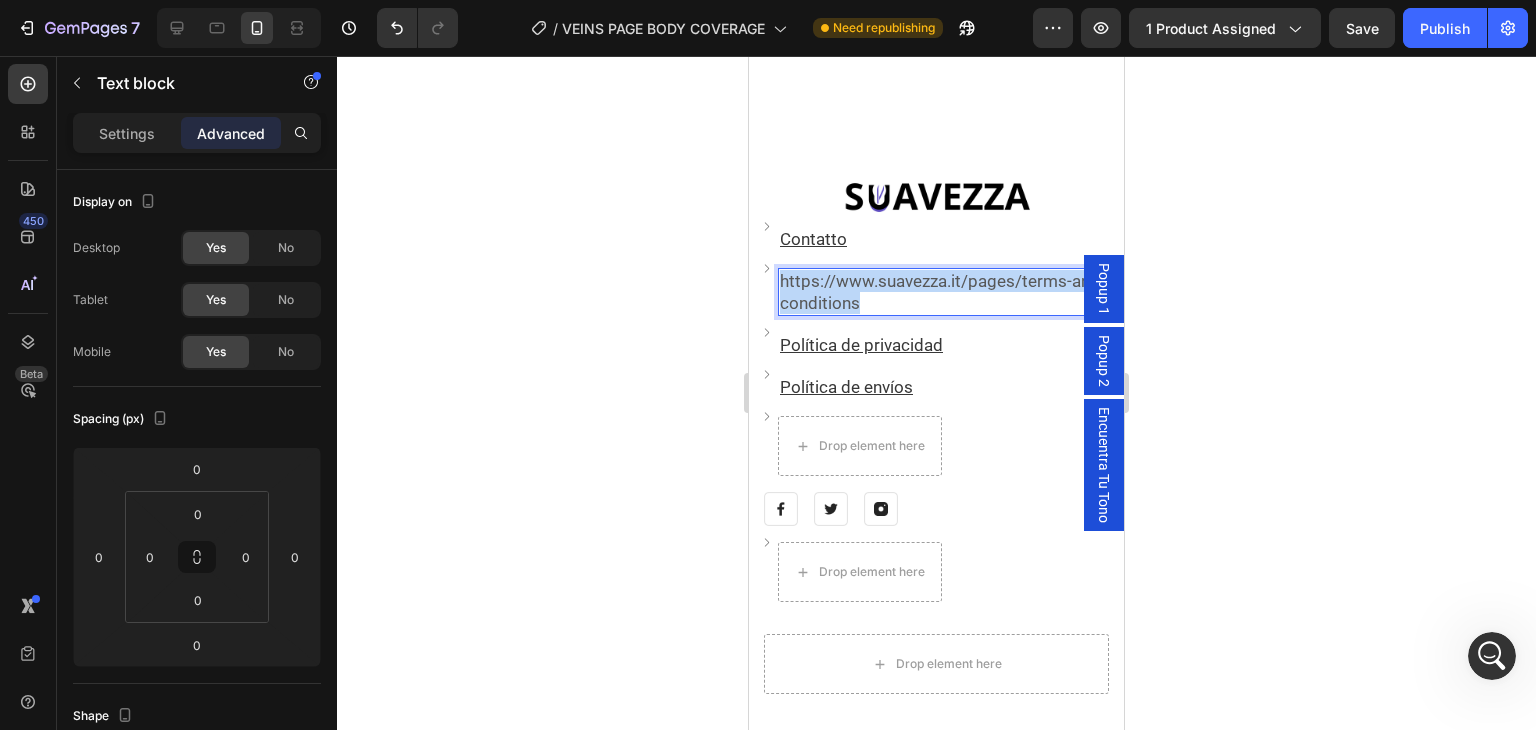click on "https://www.suavezza.it/pages/terms-and-conditions" at bounding box center [943, 292] 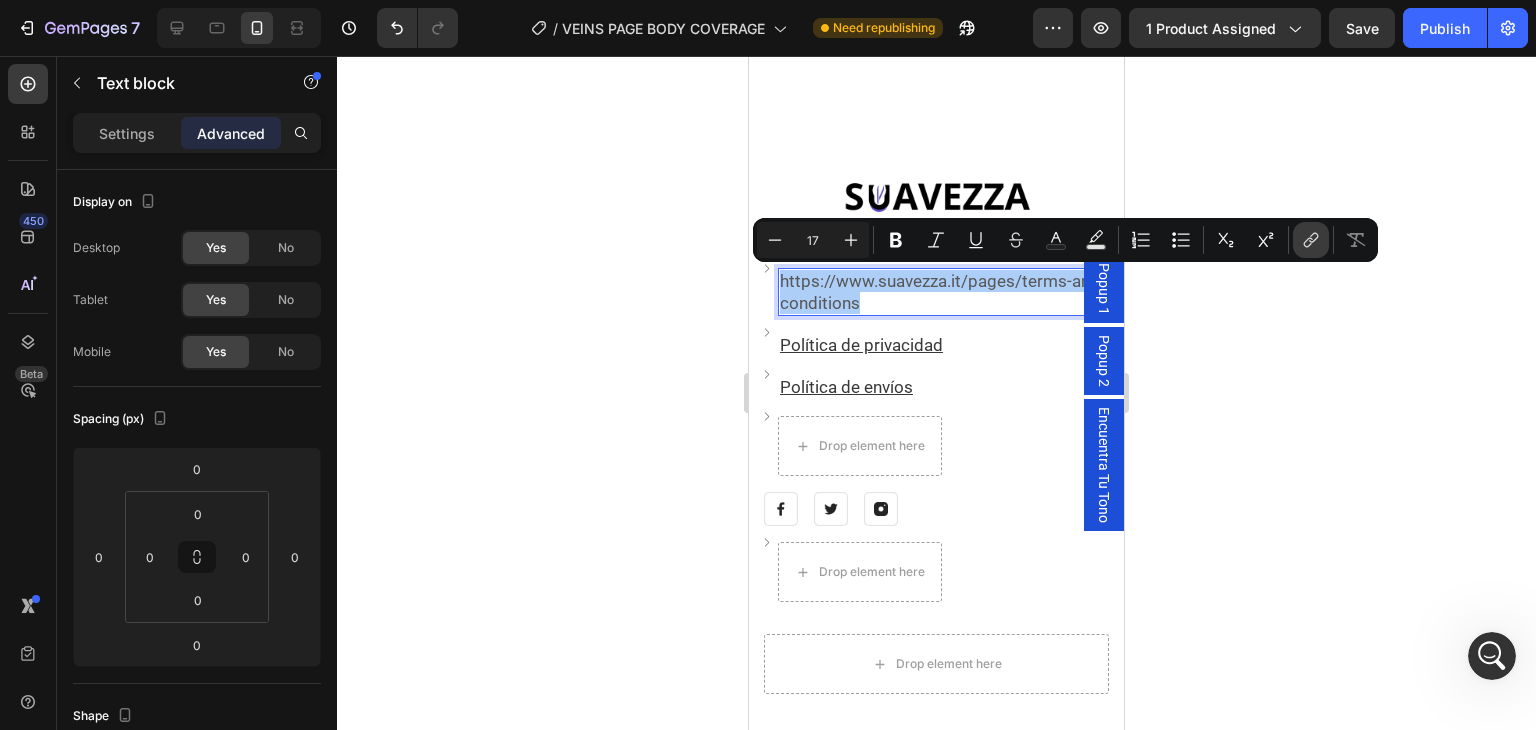 click 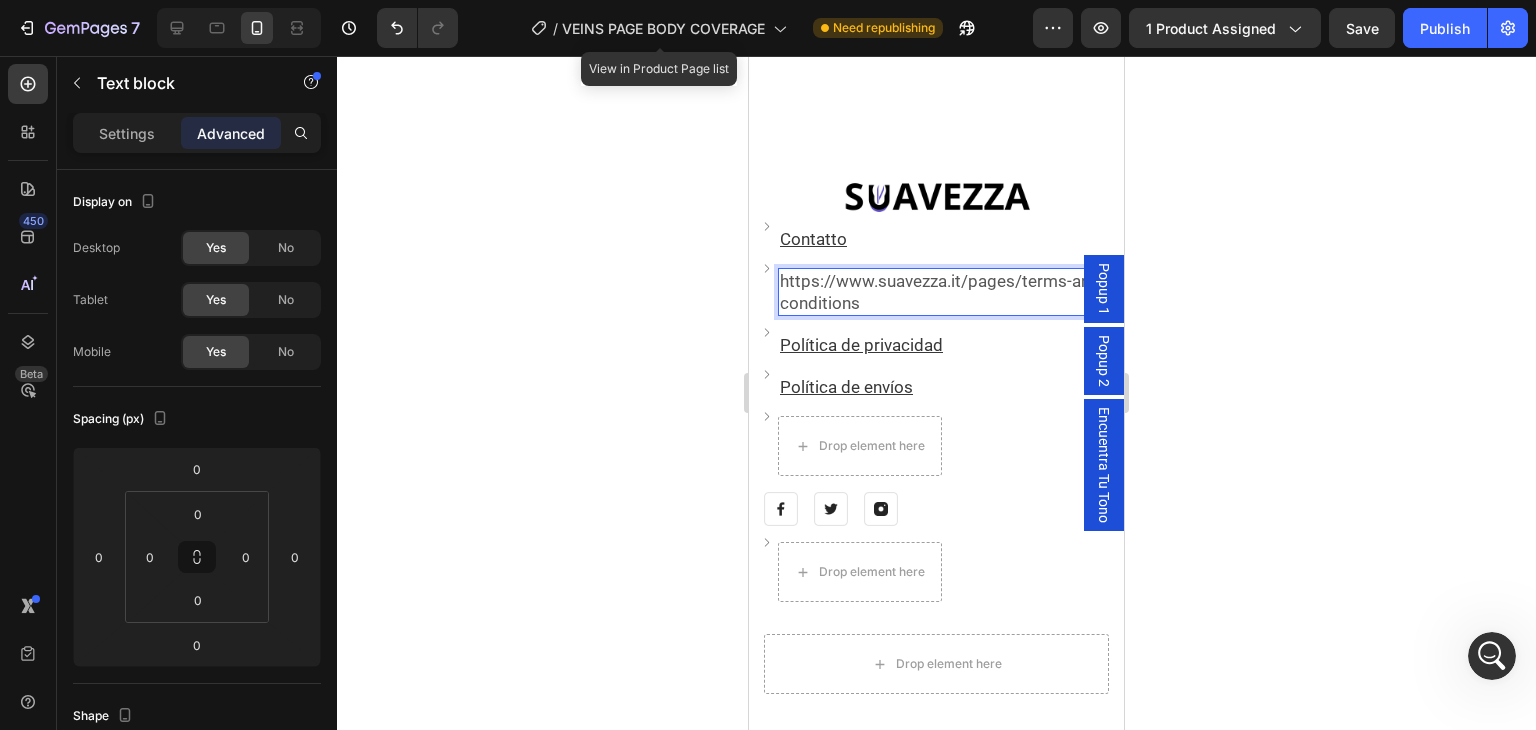click on "https://www.suavezza.it/pages/terms-and-conditions" at bounding box center (943, 292) 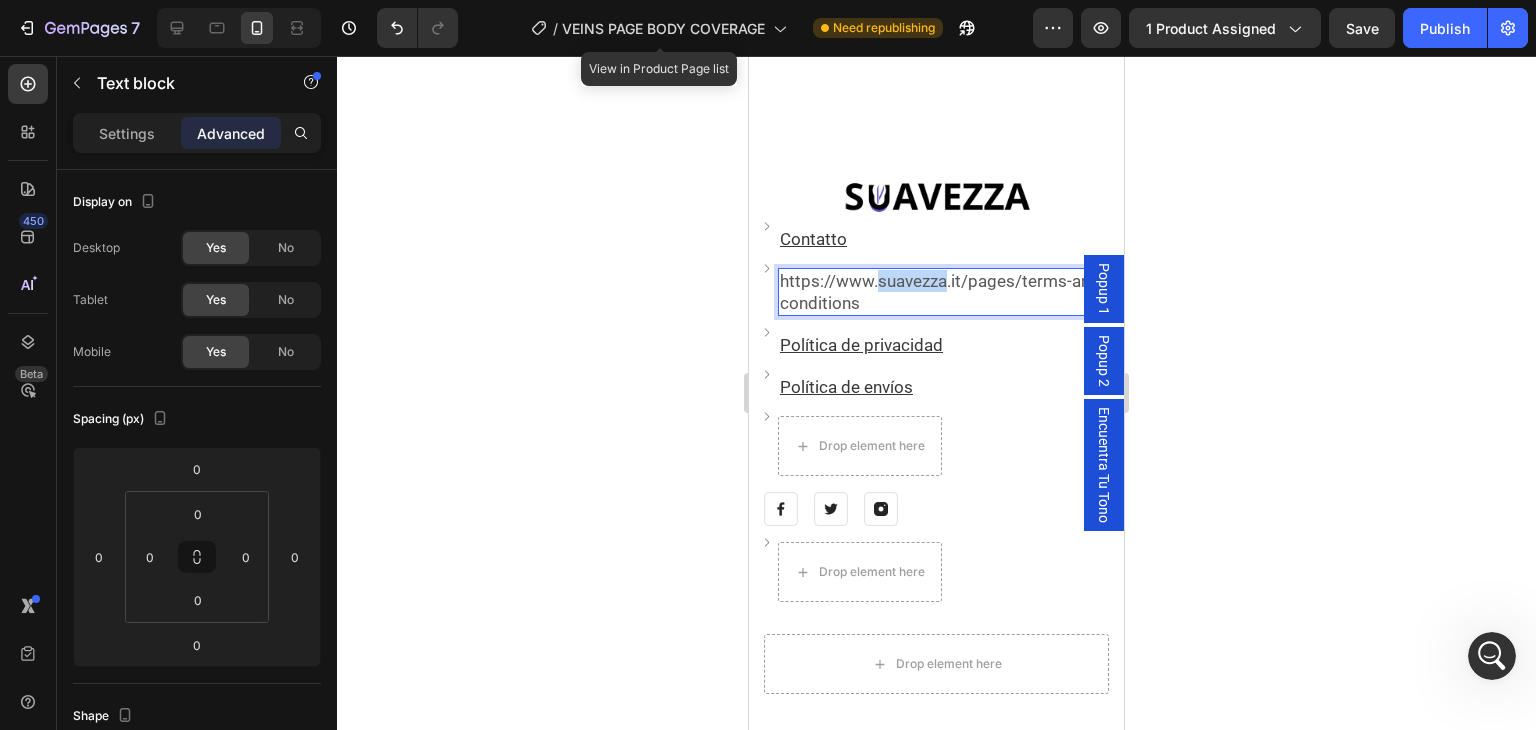click on "https://www.suavezza.it/pages/terms-and-conditions" at bounding box center [943, 292] 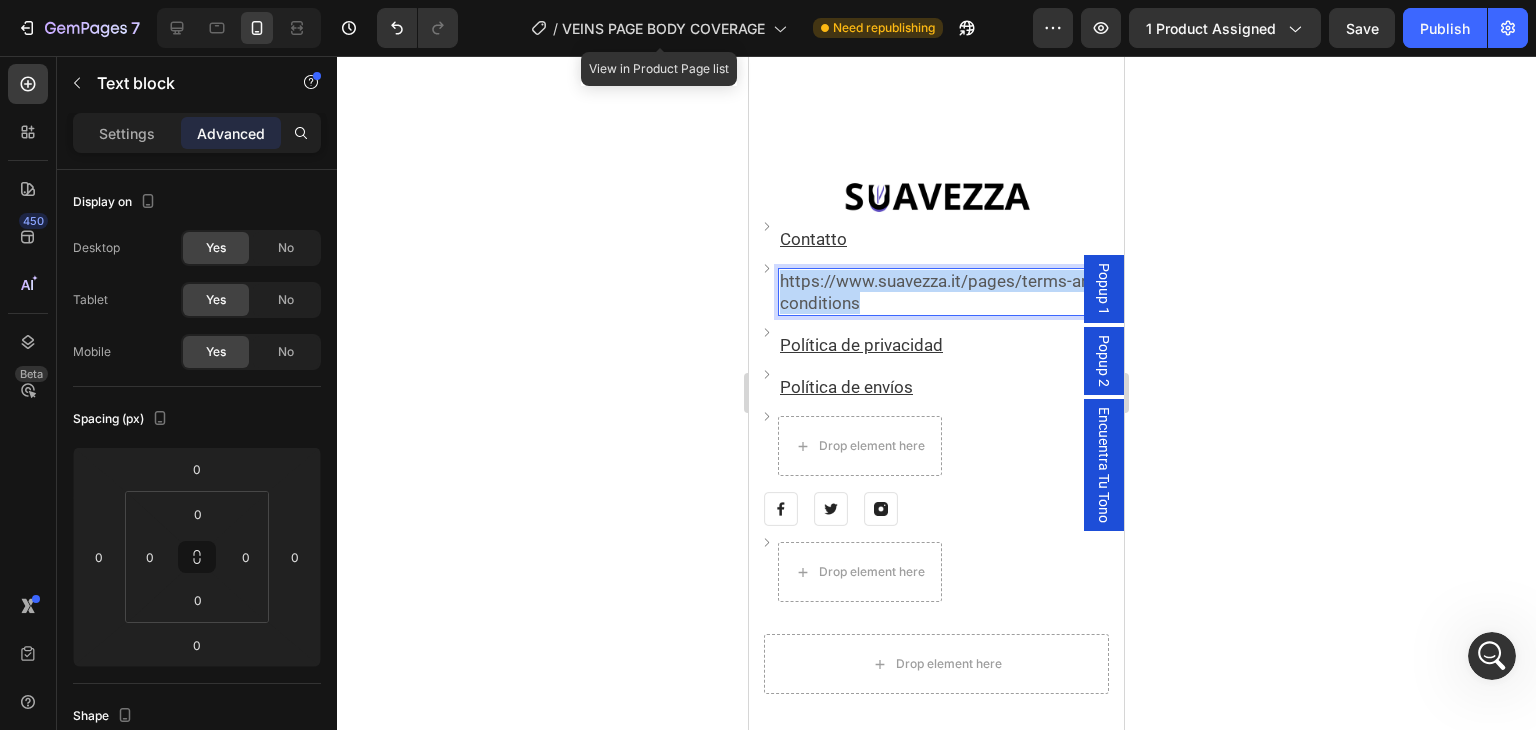 click on "https://www.suavezza.it/pages/terms-and-conditions" at bounding box center (943, 292) 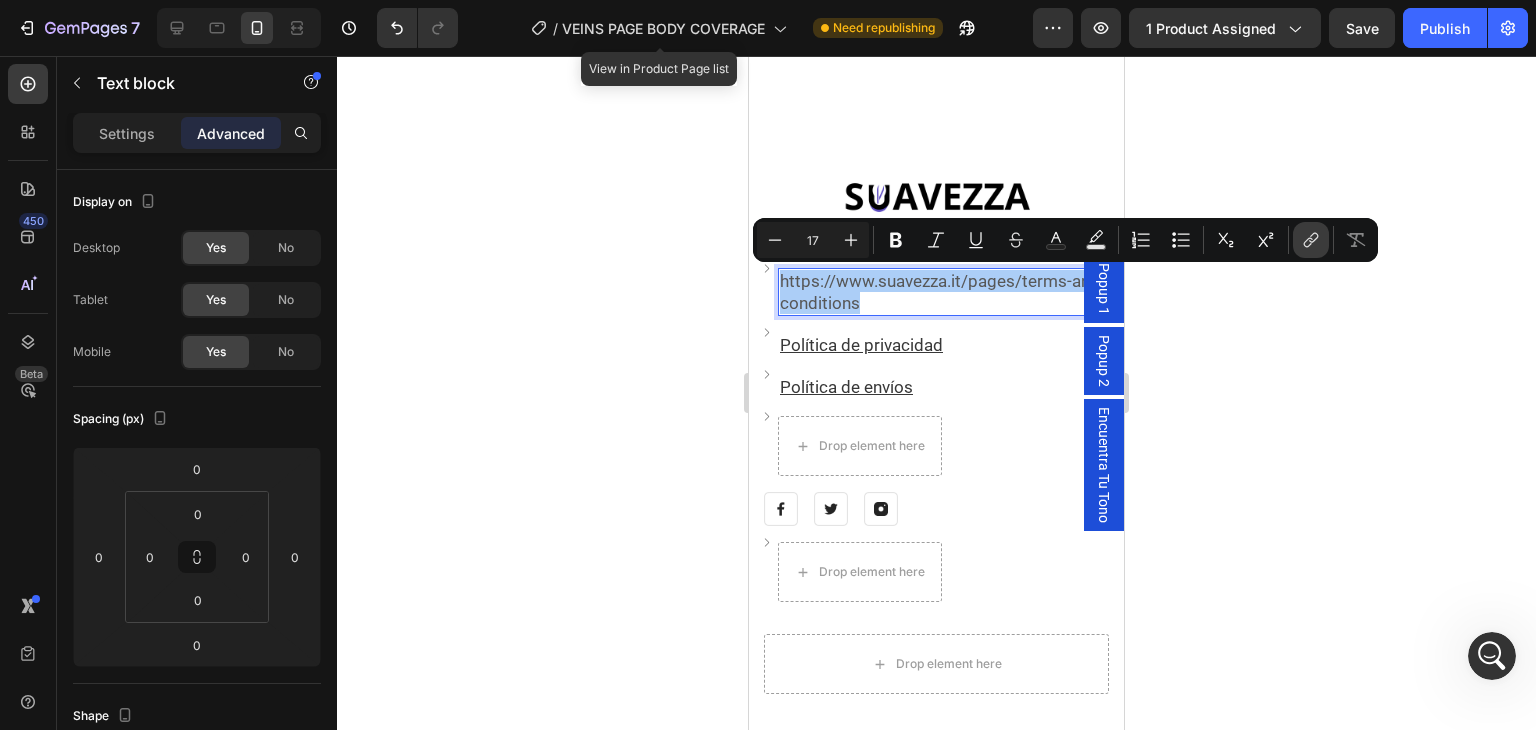 click 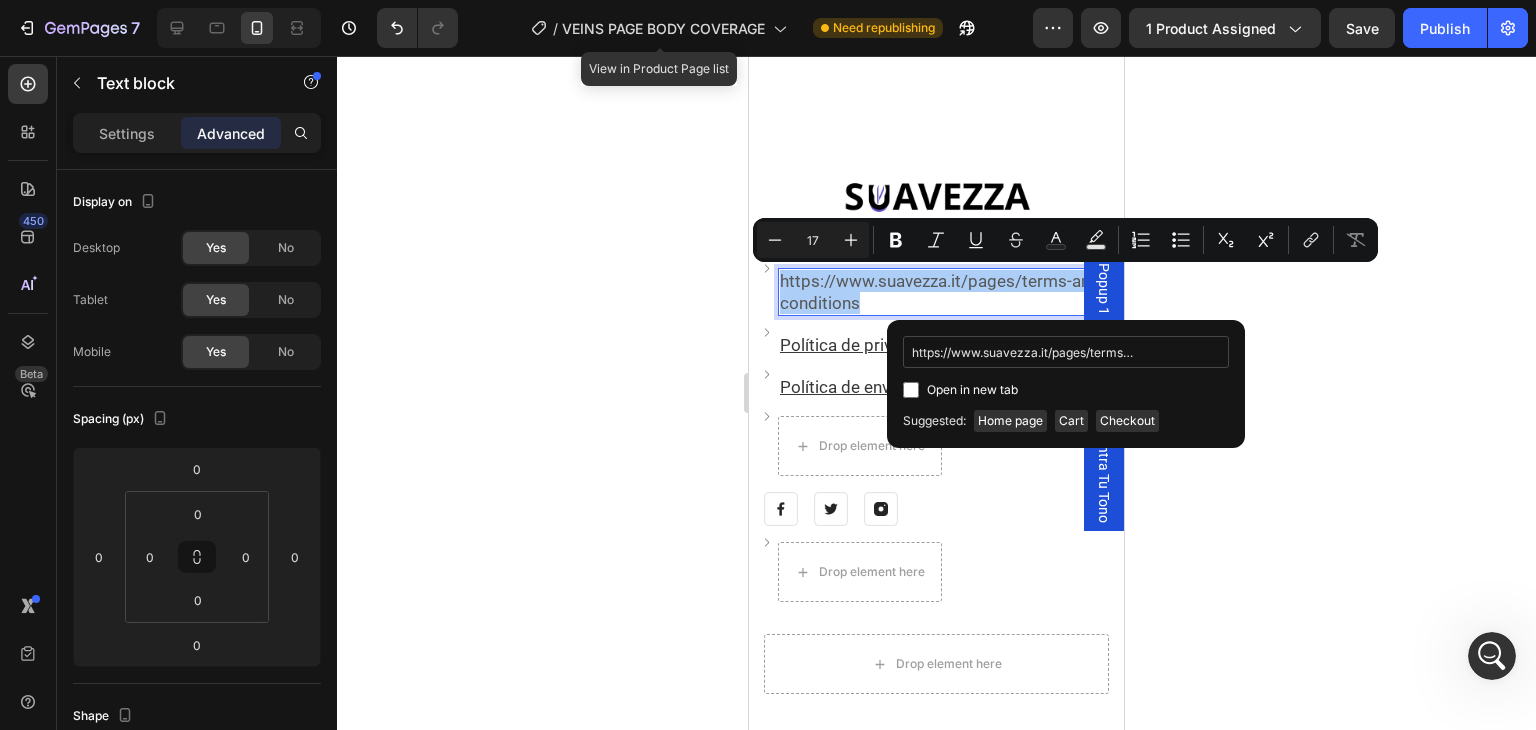 scroll, scrollTop: 0, scrollLeft: 78, axis: horizontal 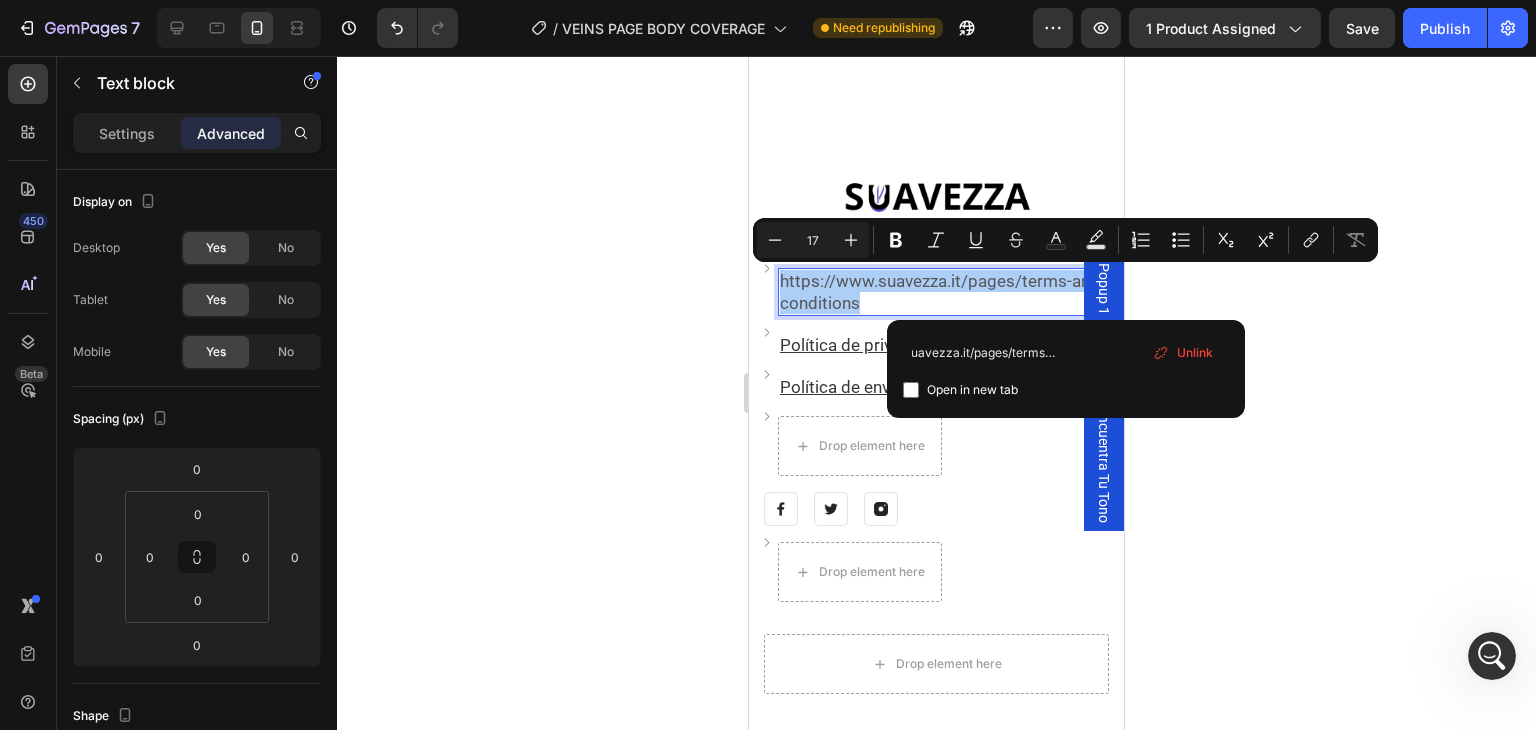 type on "https://www.suavezza.it/pages/terms-and-conditions" 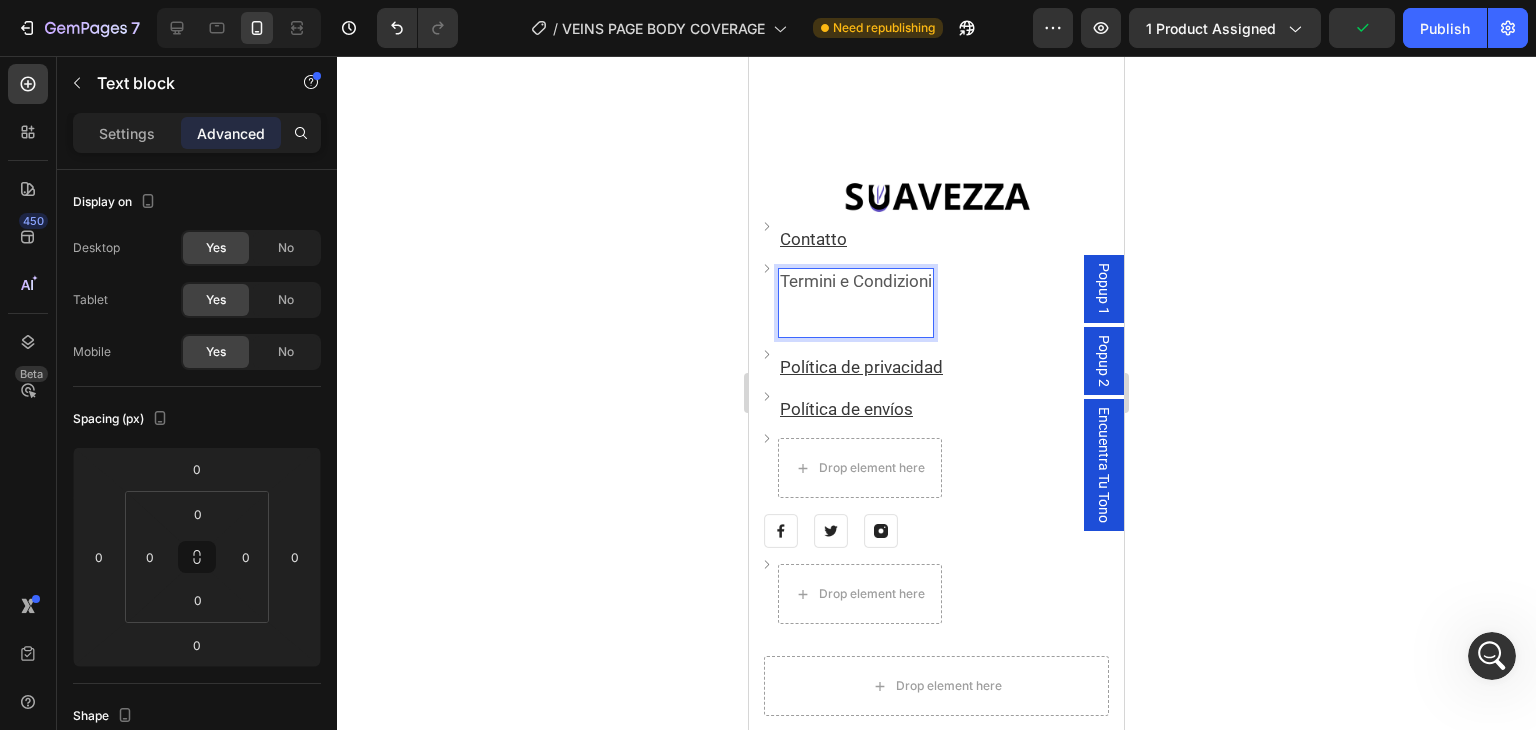 click on "Image Termini e Condizioni Text block   0 Row" at bounding box center (936, 303) 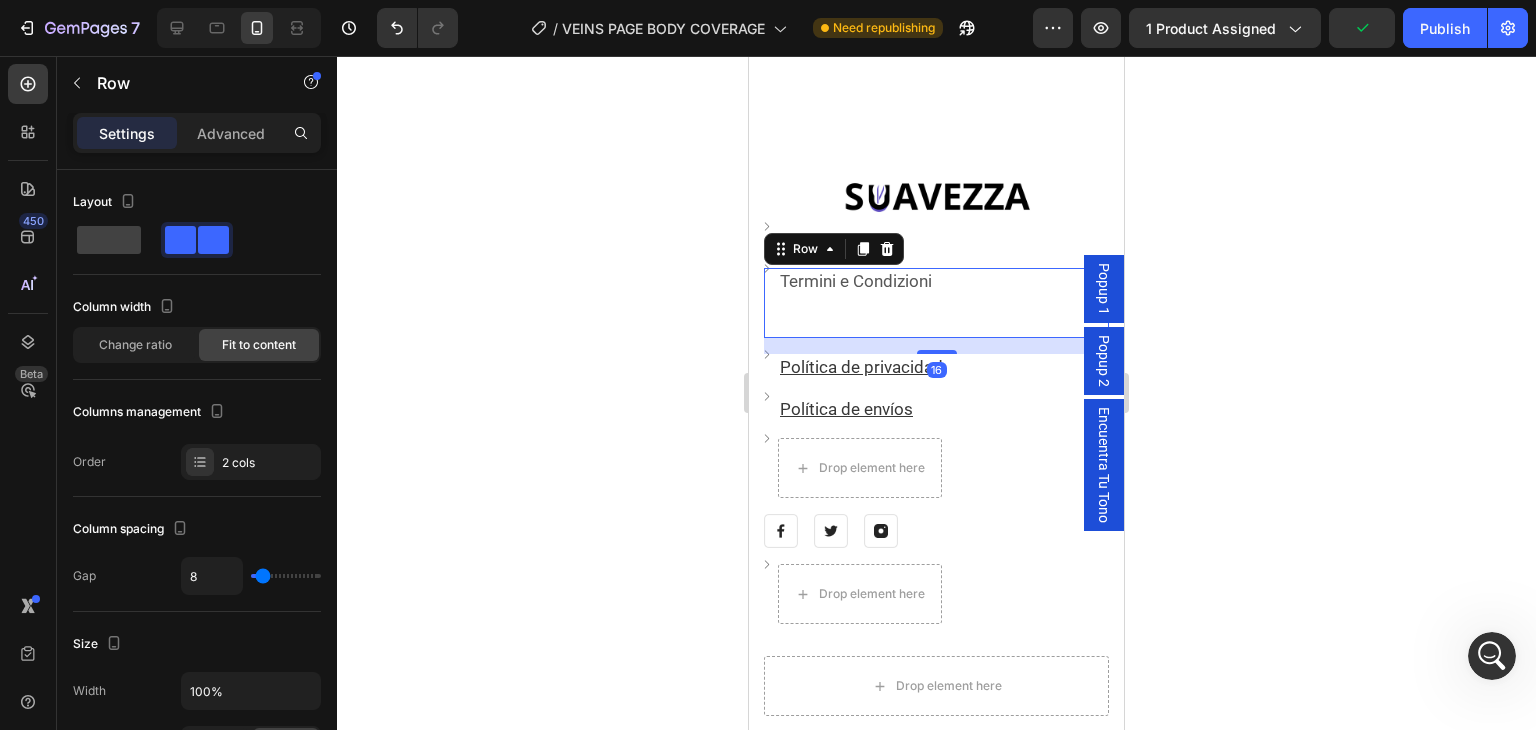 click at bounding box center (856, 314) 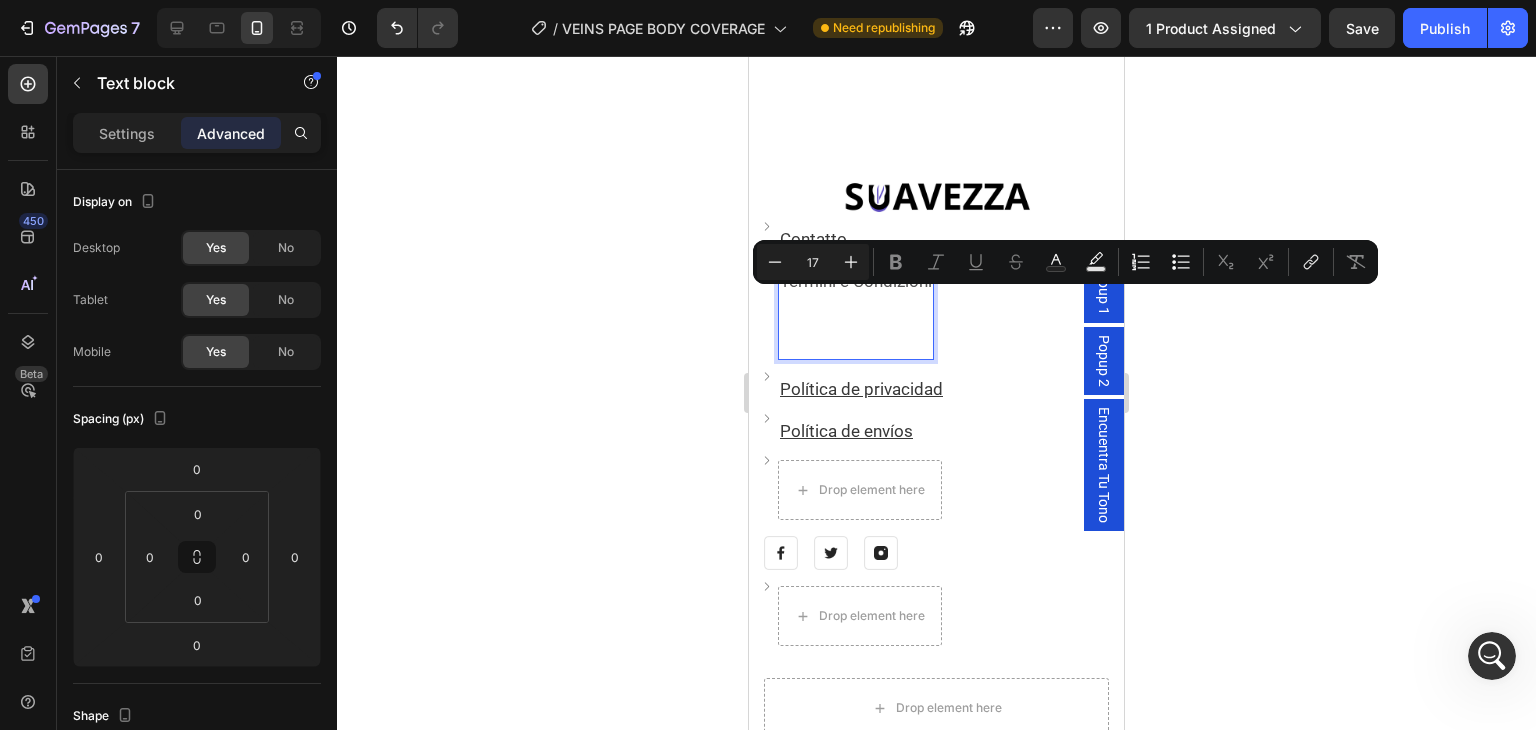click at bounding box center [856, 325] 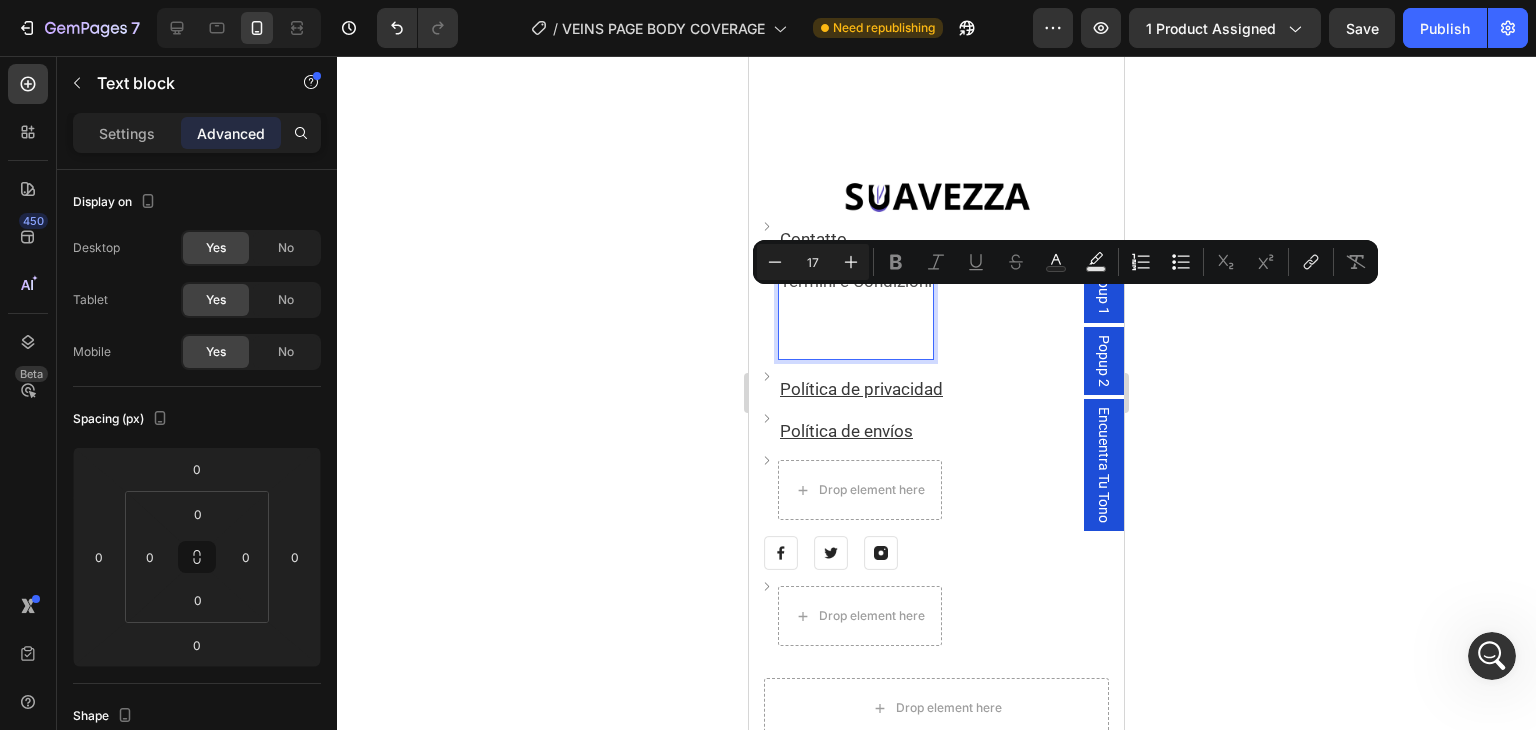click at bounding box center [856, 325] 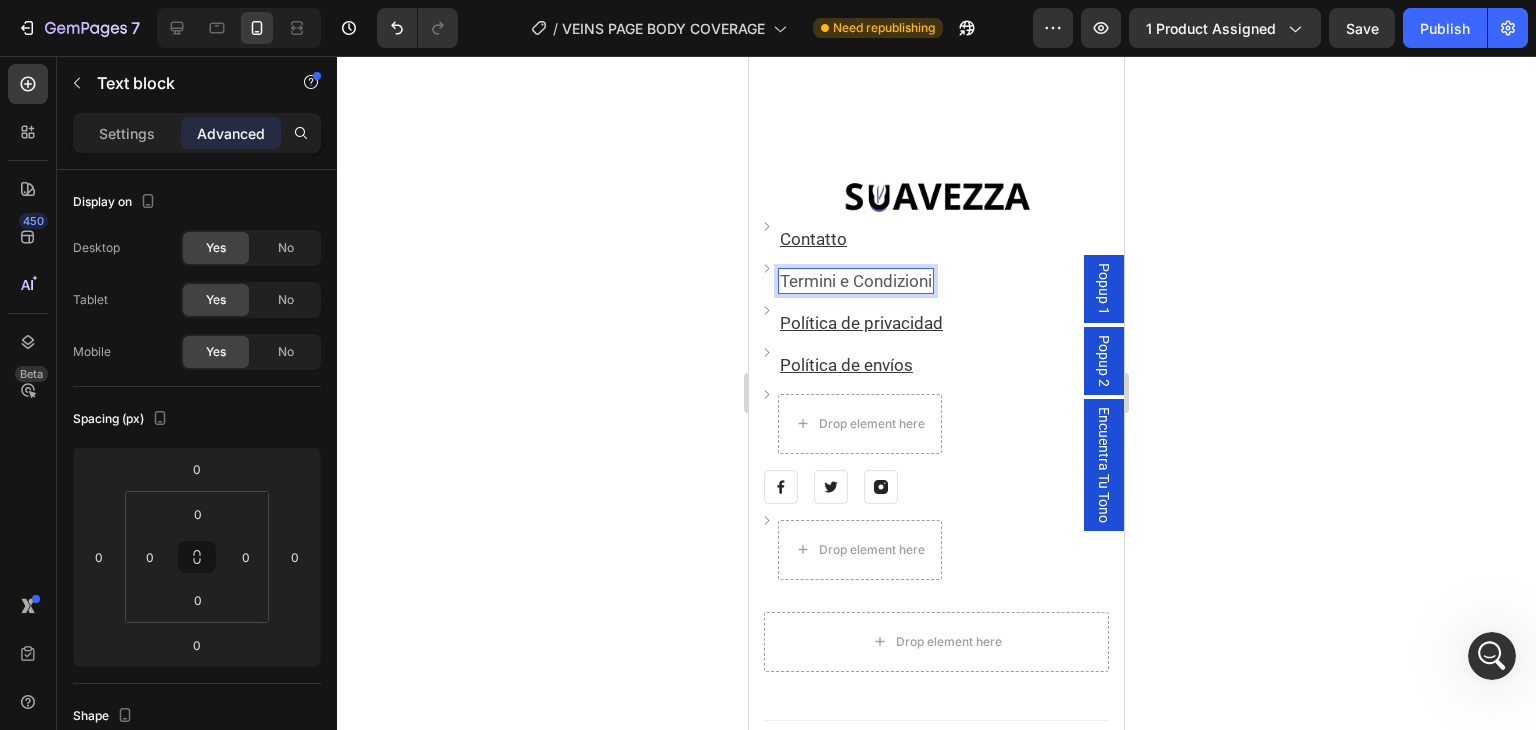 click on "Termini e Condizioni" at bounding box center (856, 281) 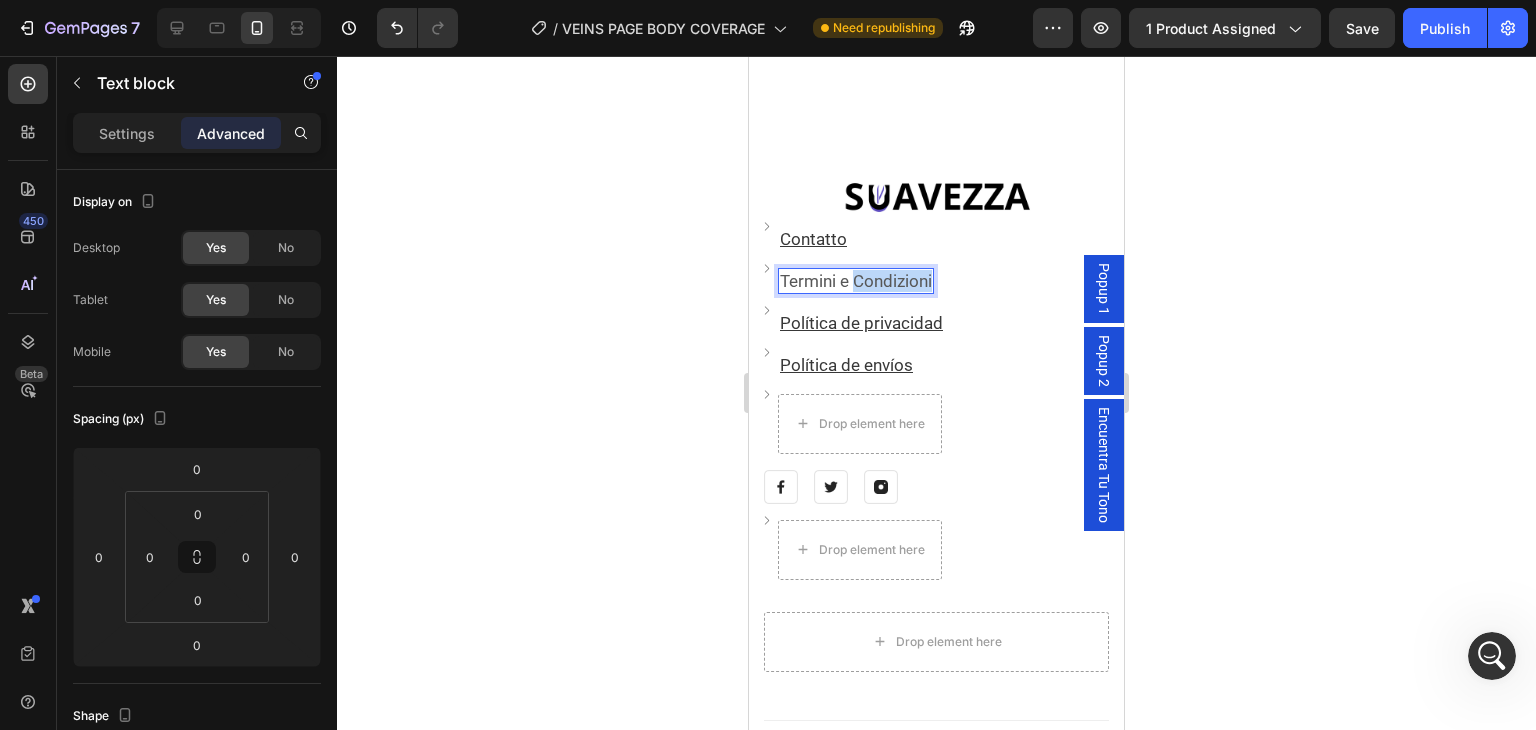 click on "Termini e Condizioni" at bounding box center [856, 281] 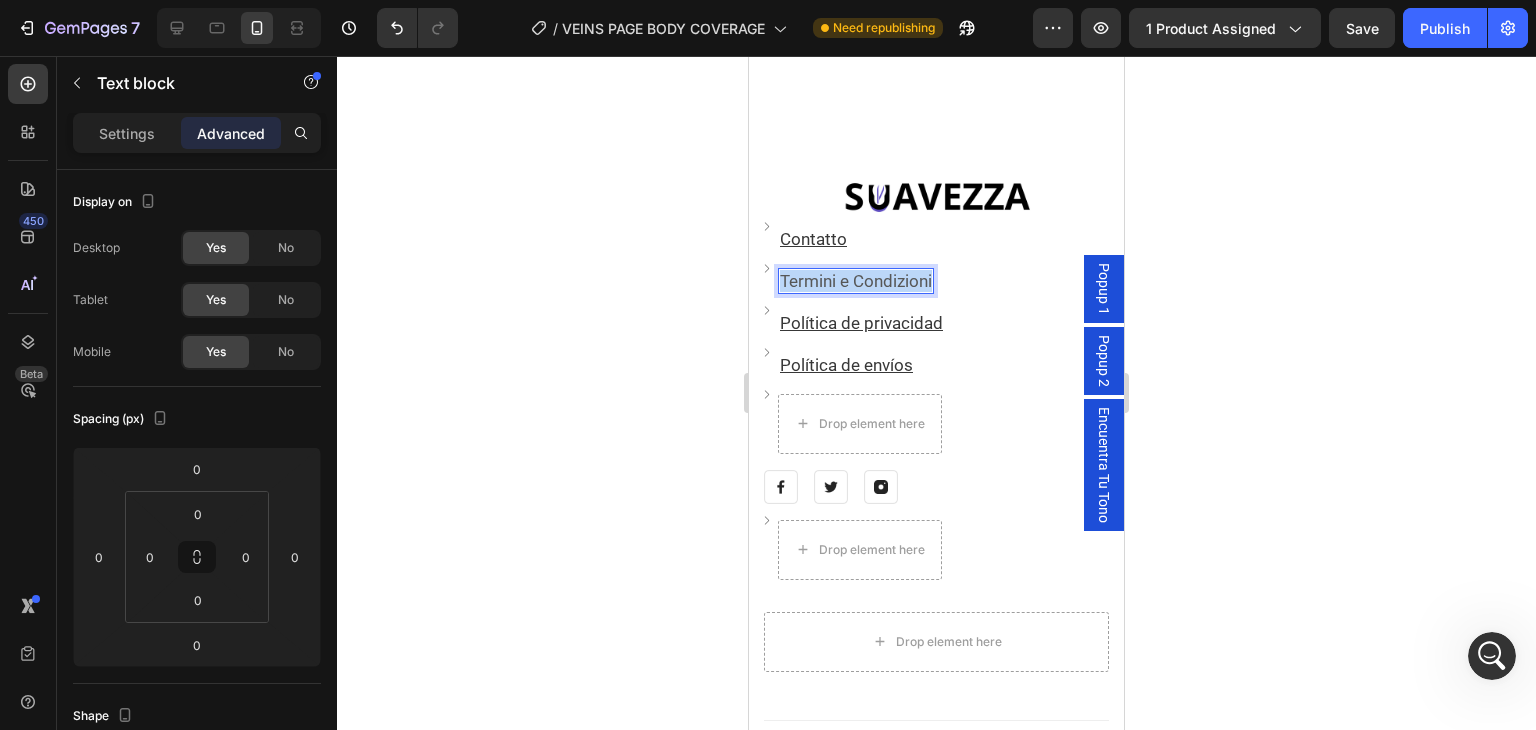 click on "Termini e Condizioni" at bounding box center [856, 281] 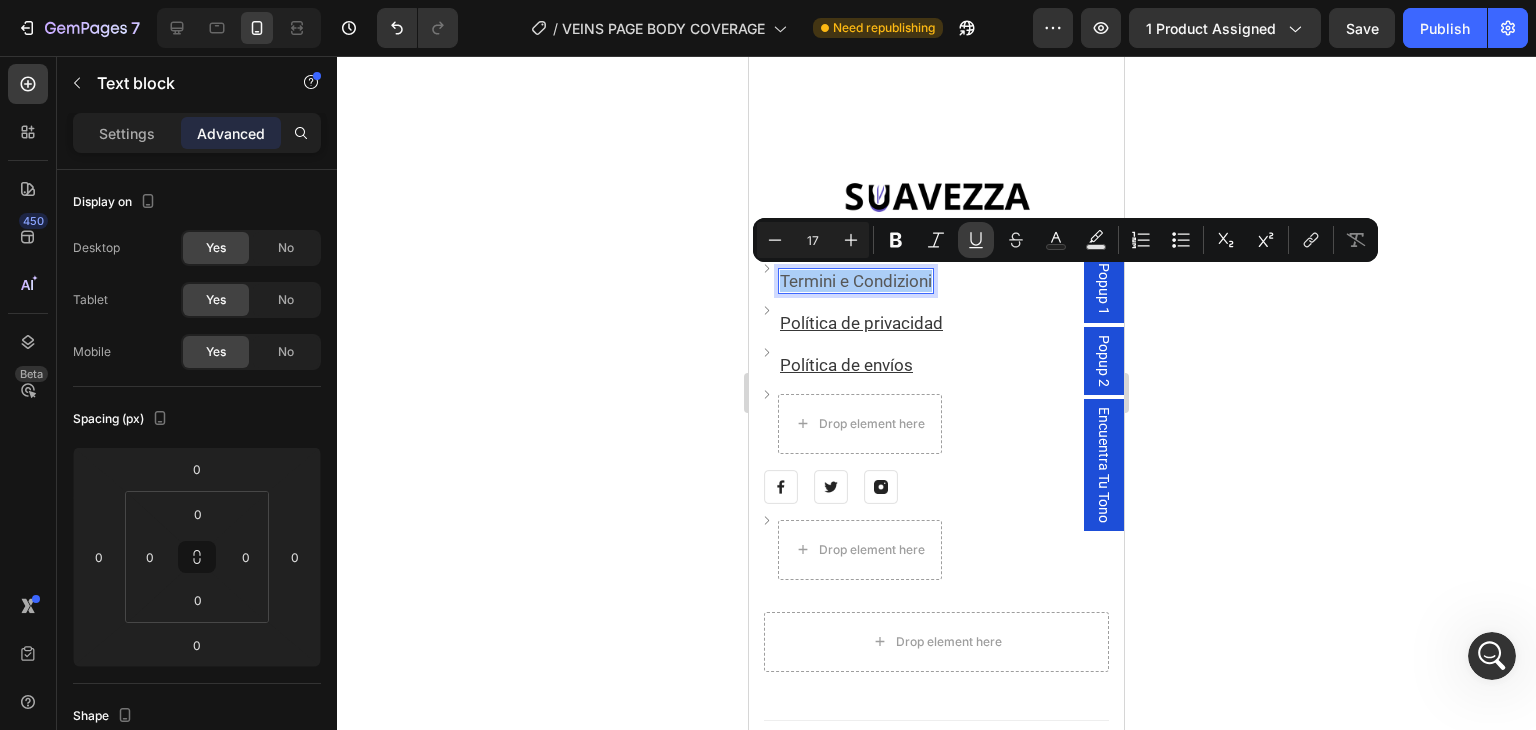 click 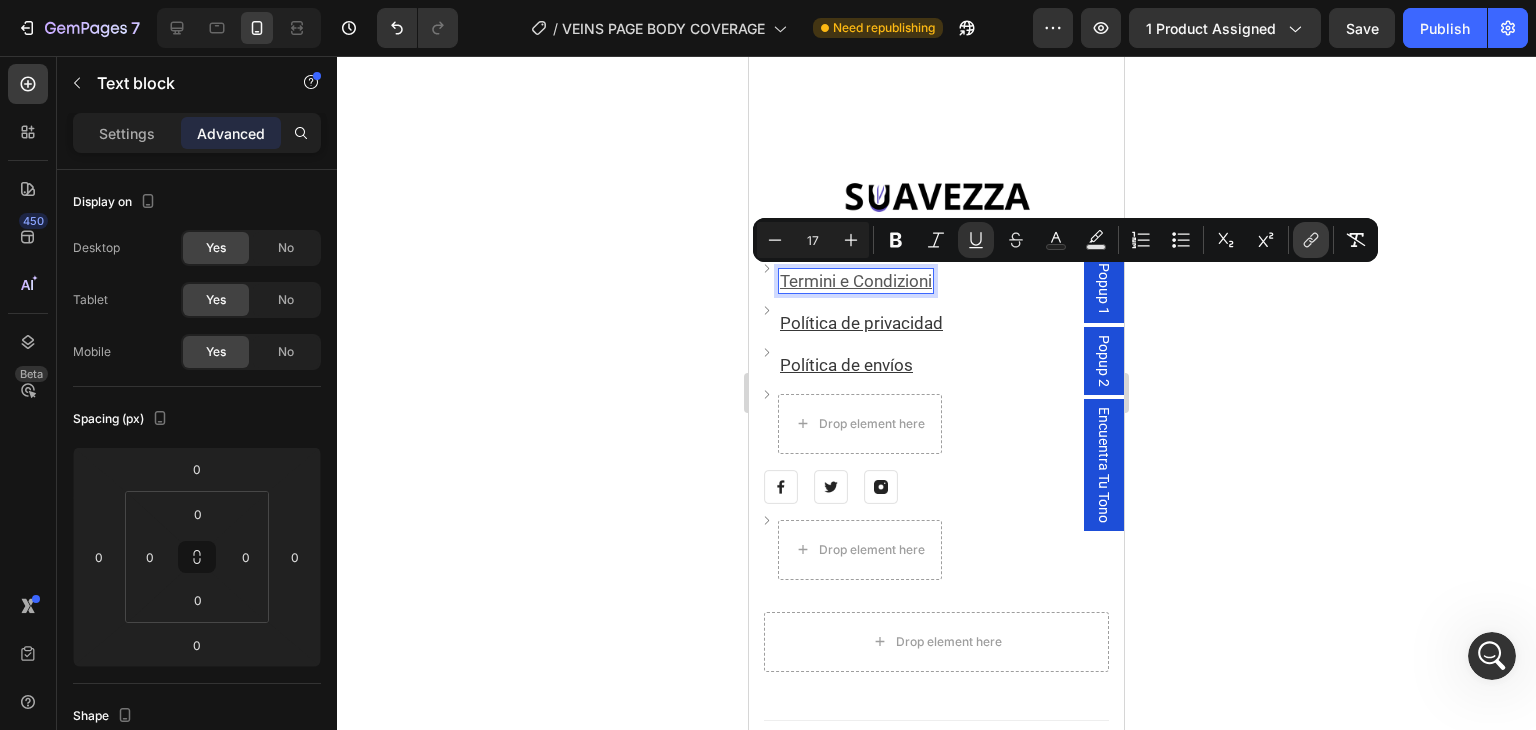 click on "link" at bounding box center [1311, 240] 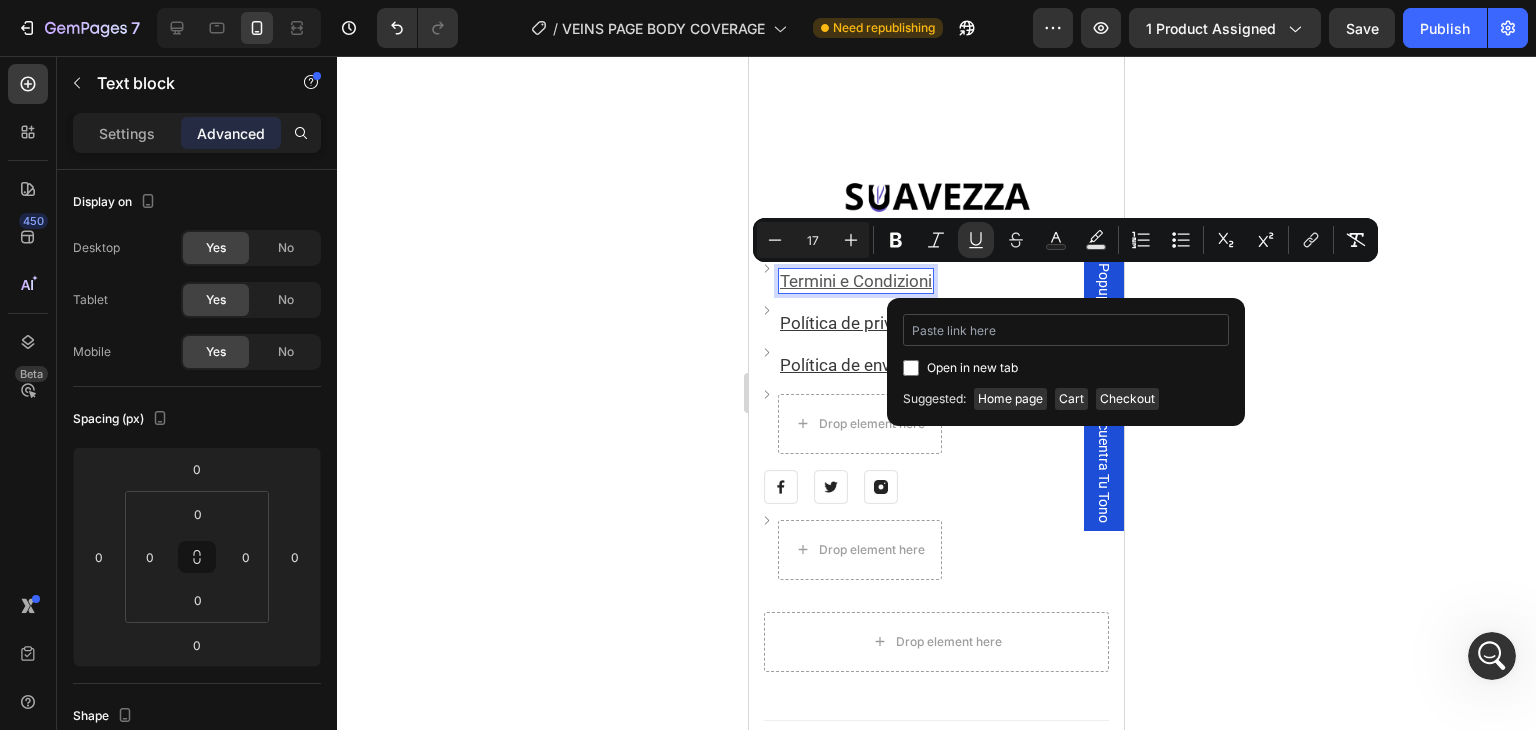 click at bounding box center (1066, 330) 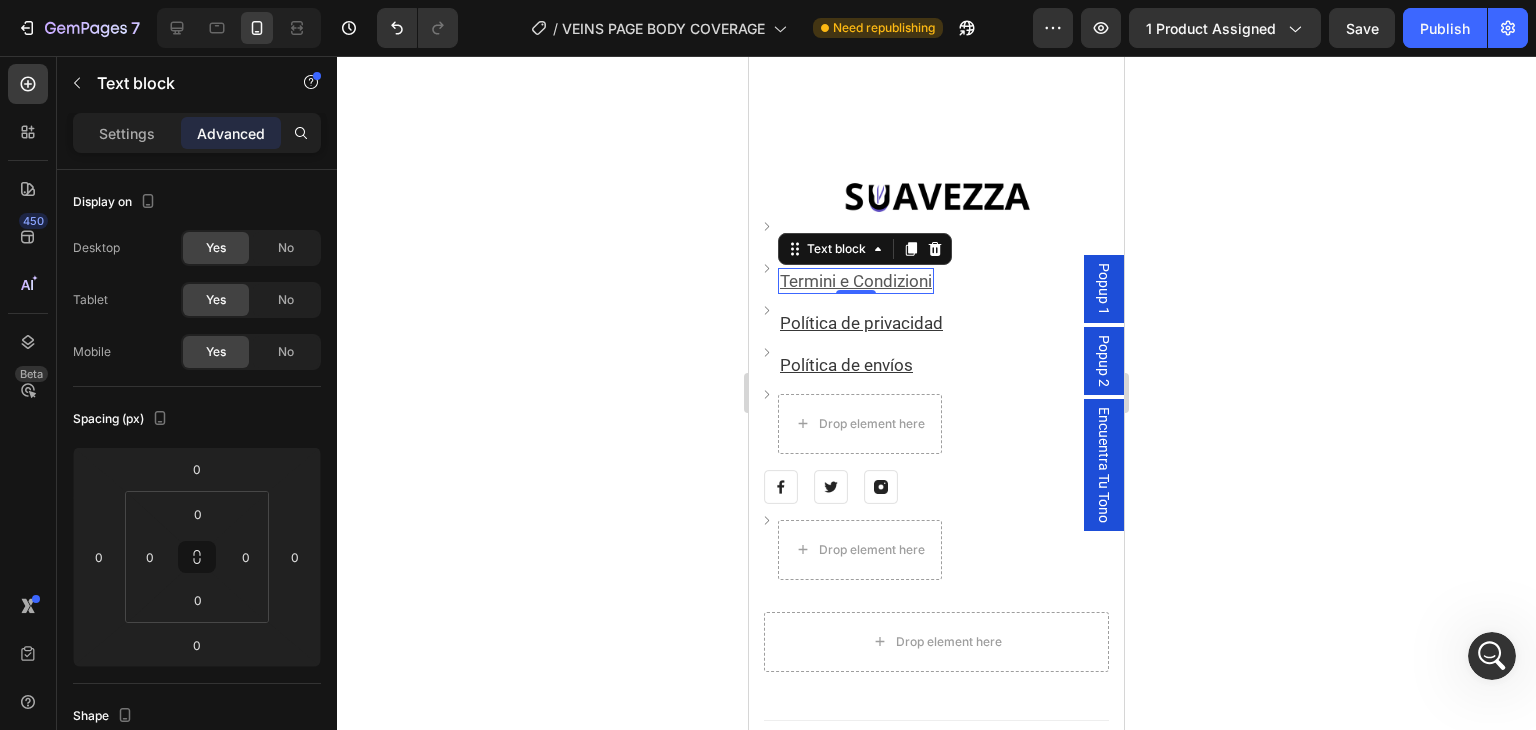 click on "Termini e Condizioni" at bounding box center [856, 281] 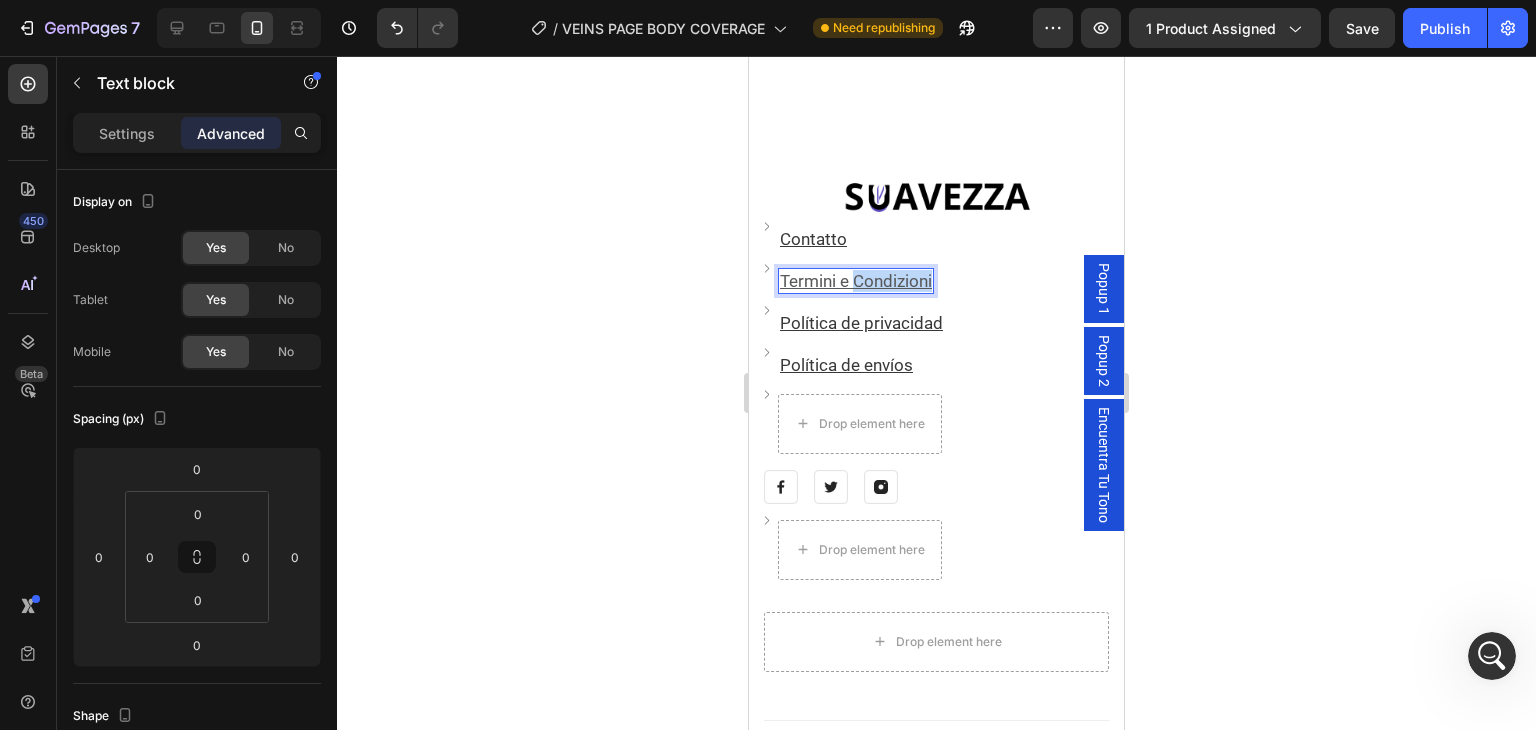 click on "Termini e Condizioni" at bounding box center [856, 281] 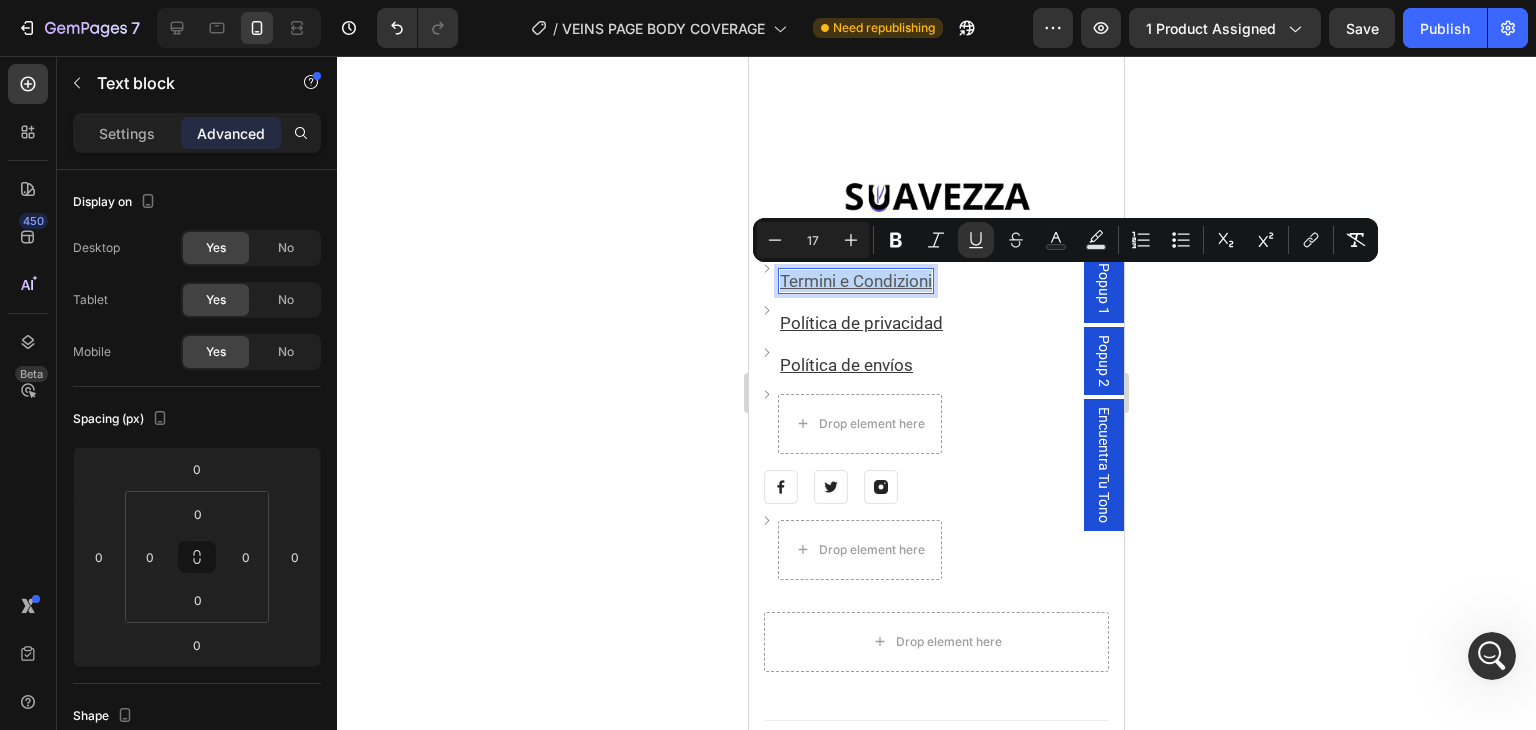 click on "Termini e Condizioni" at bounding box center [856, 281] 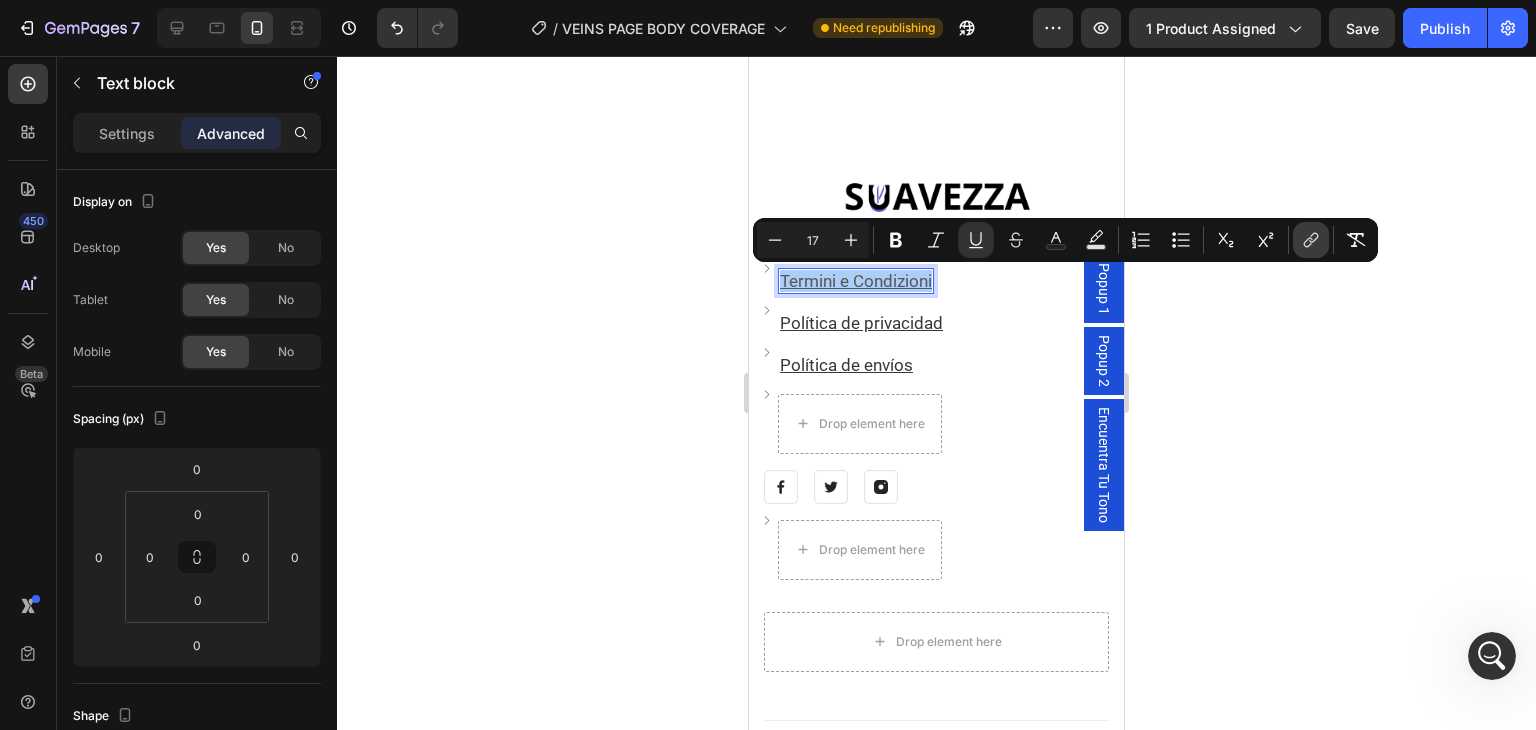 click 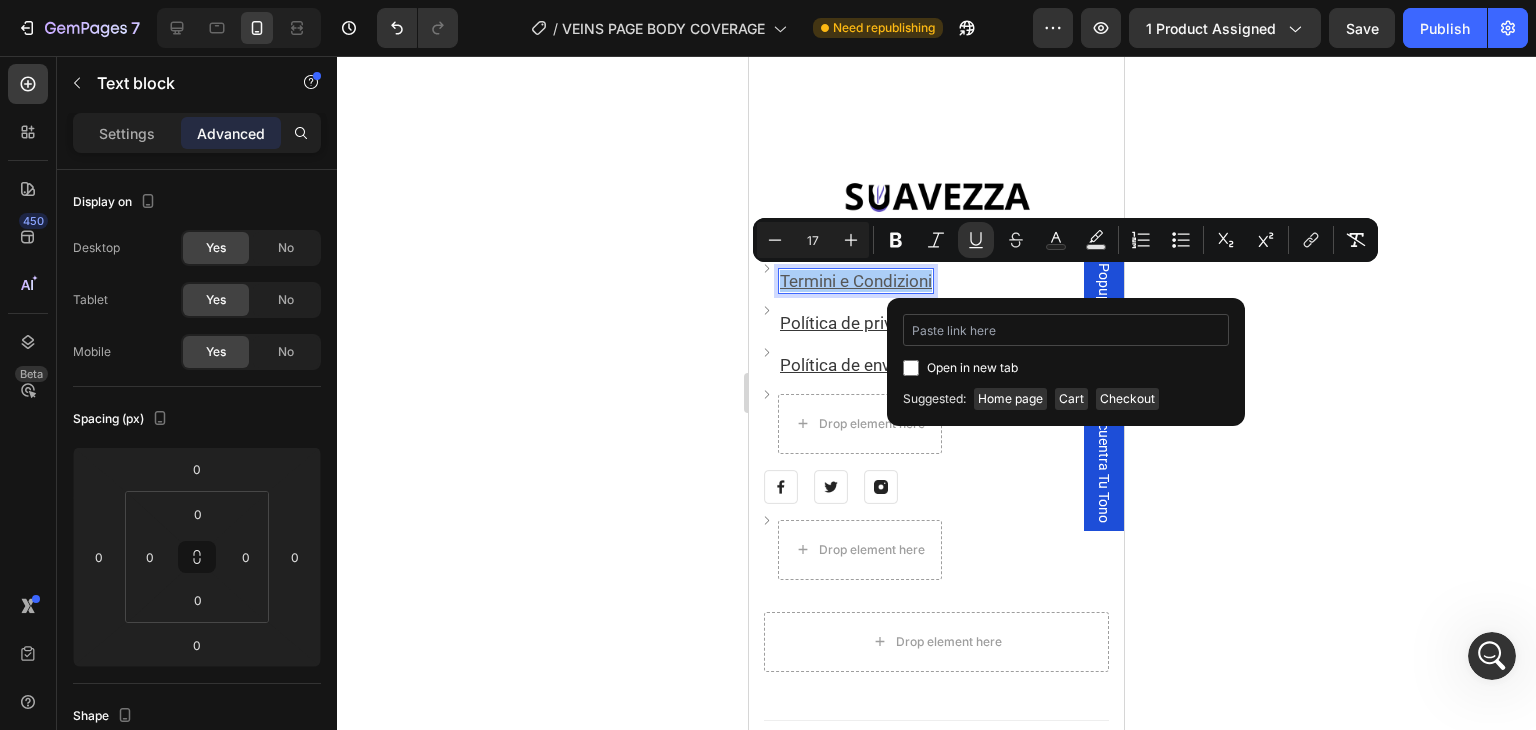 click at bounding box center [1066, 330] 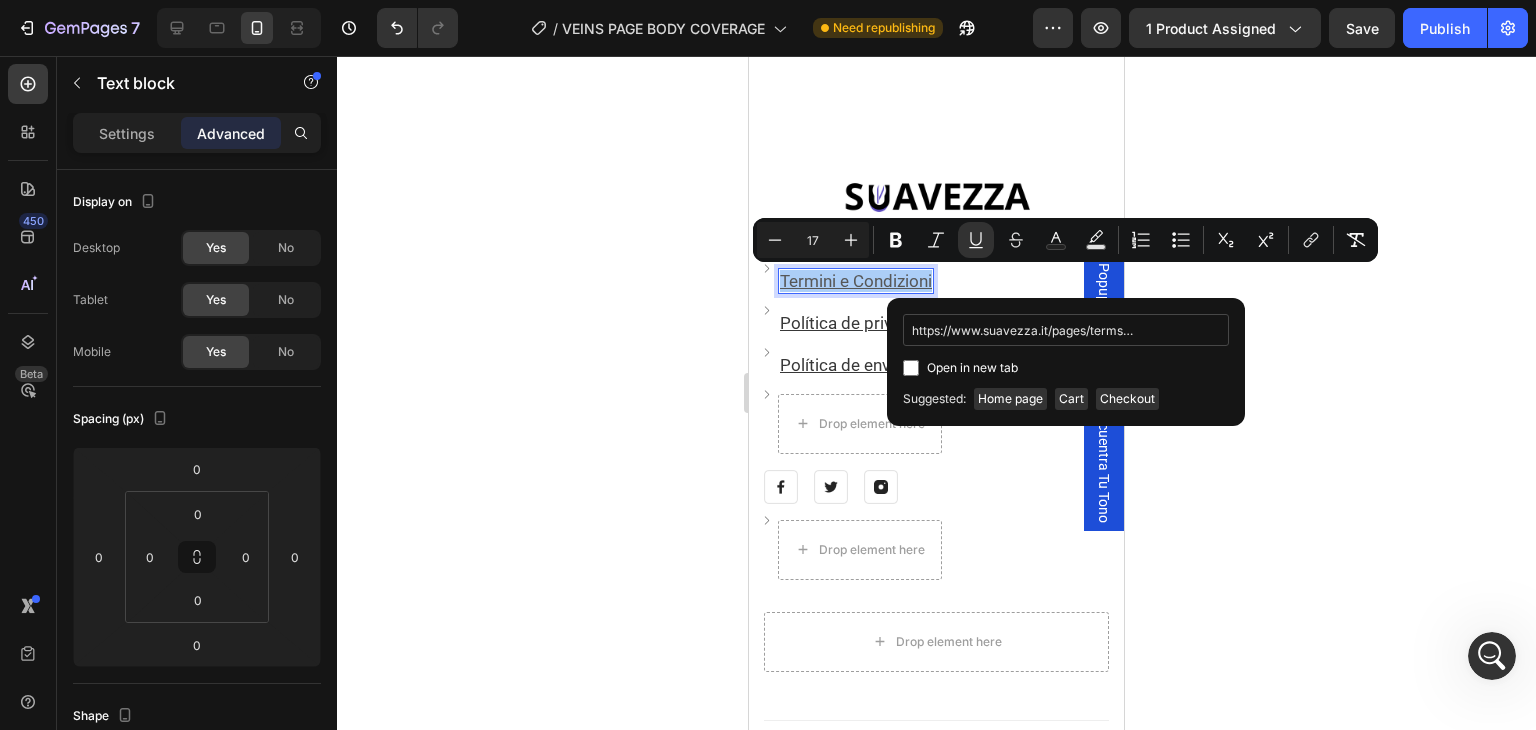 scroll, scrollTop: 0, scrollLeft: 78, axis: horizontal 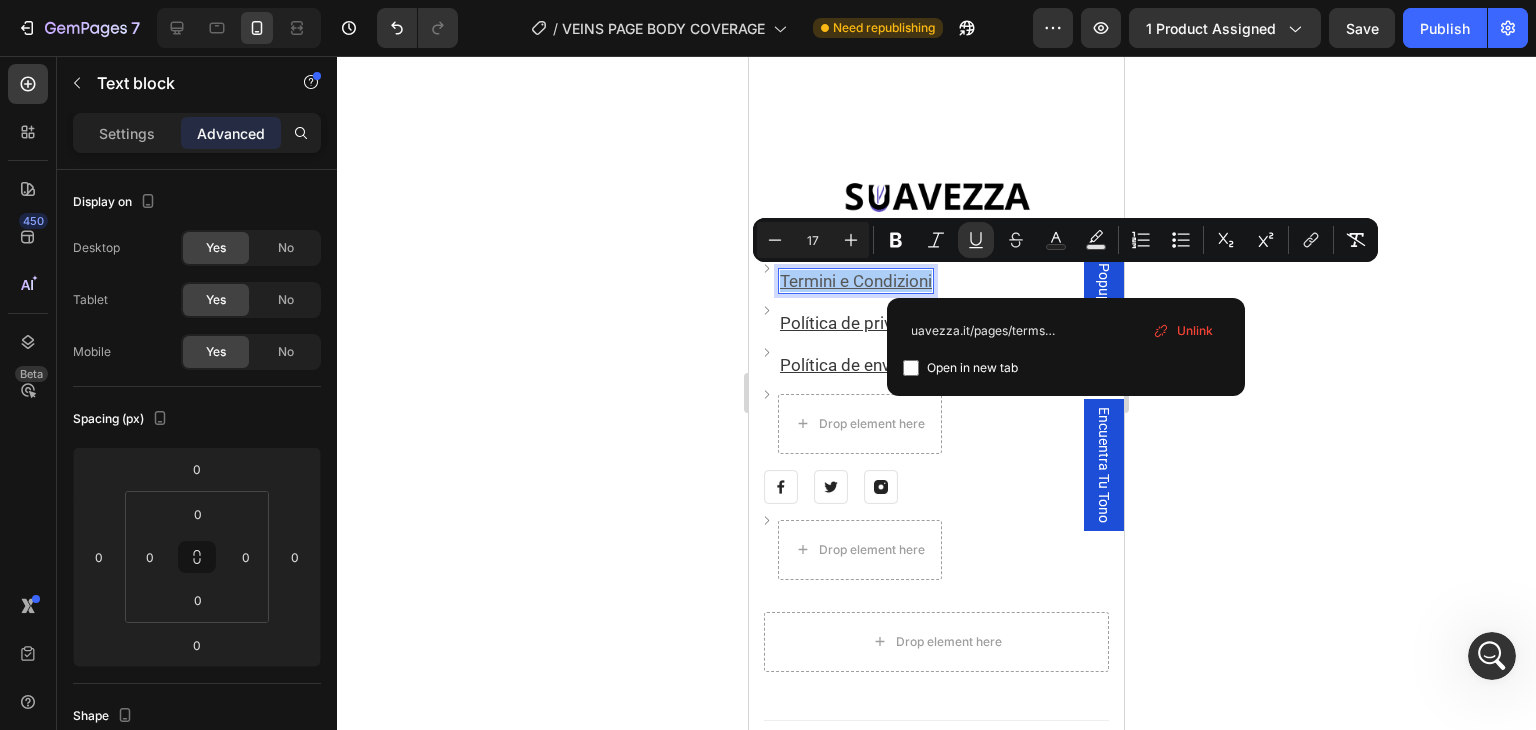 type on "https://www.suavezza.it/pages/terms-and-conditions" 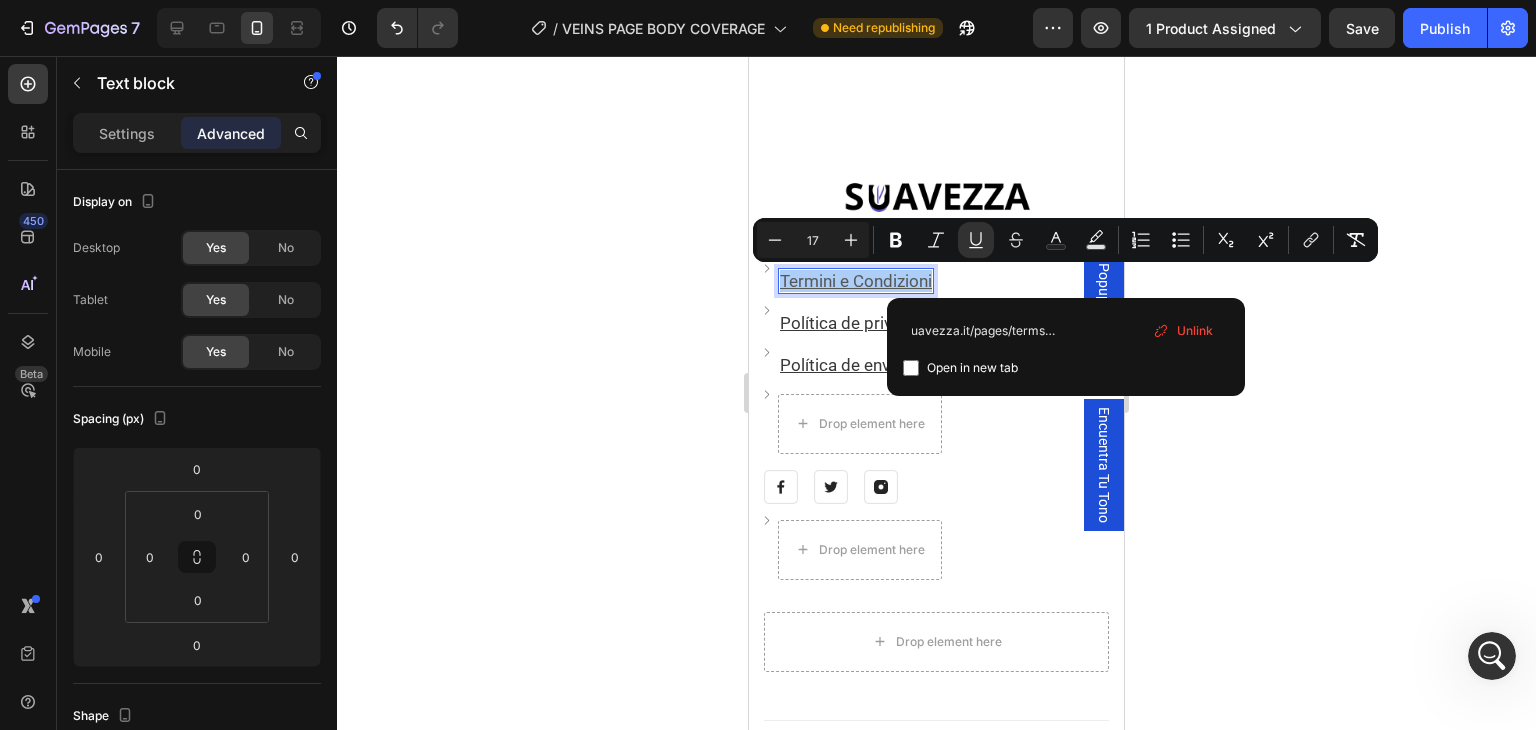 click at bounding box center [911, 368] 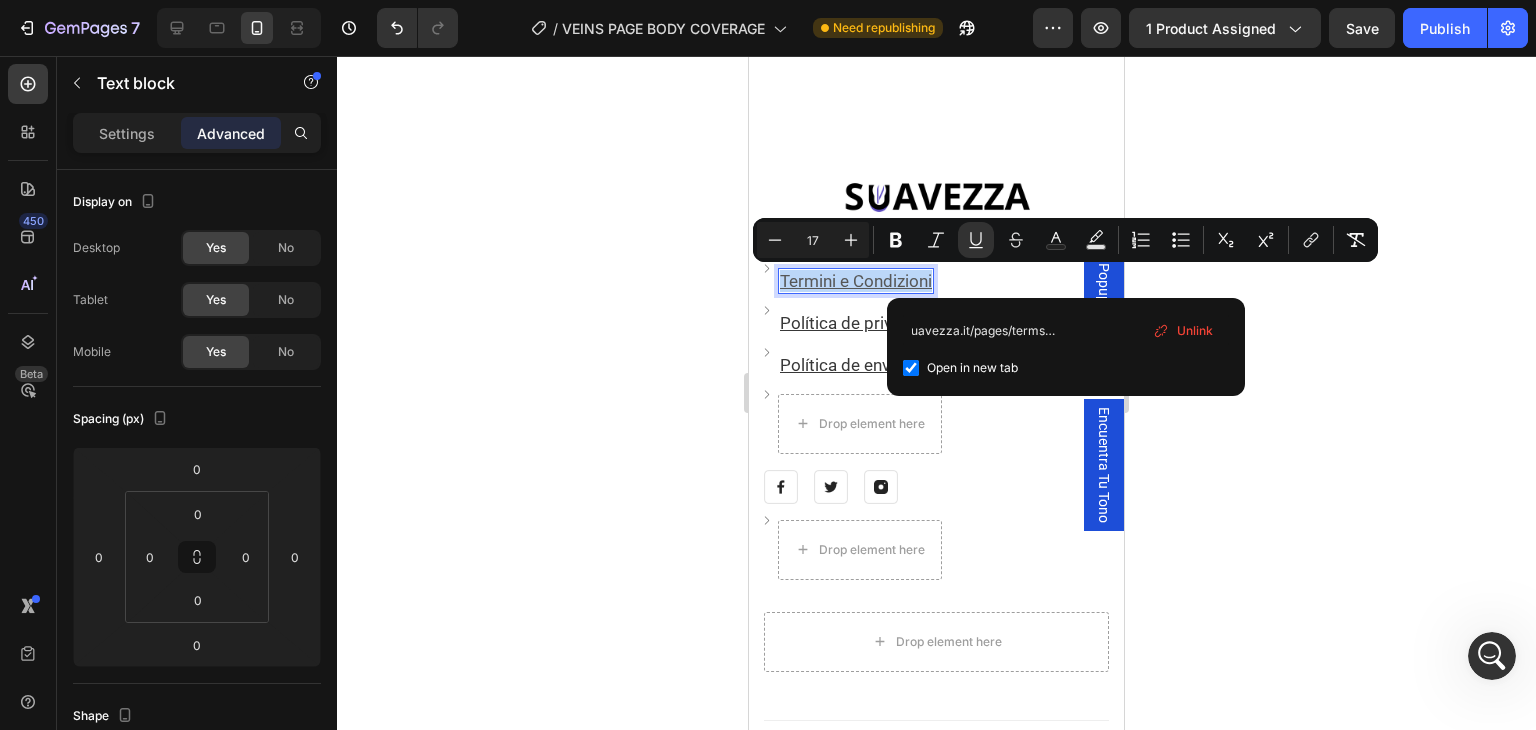 checkbox on "true" 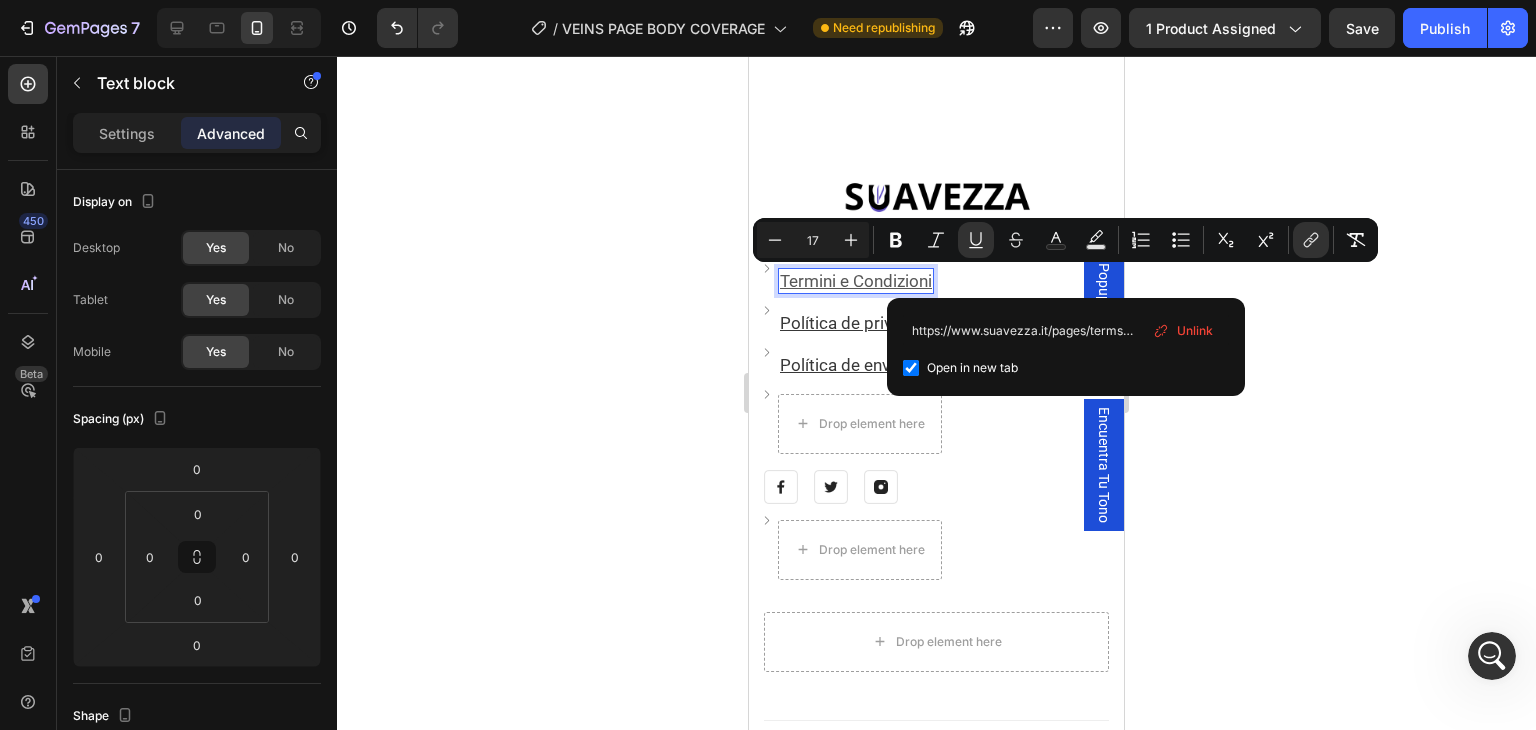 click 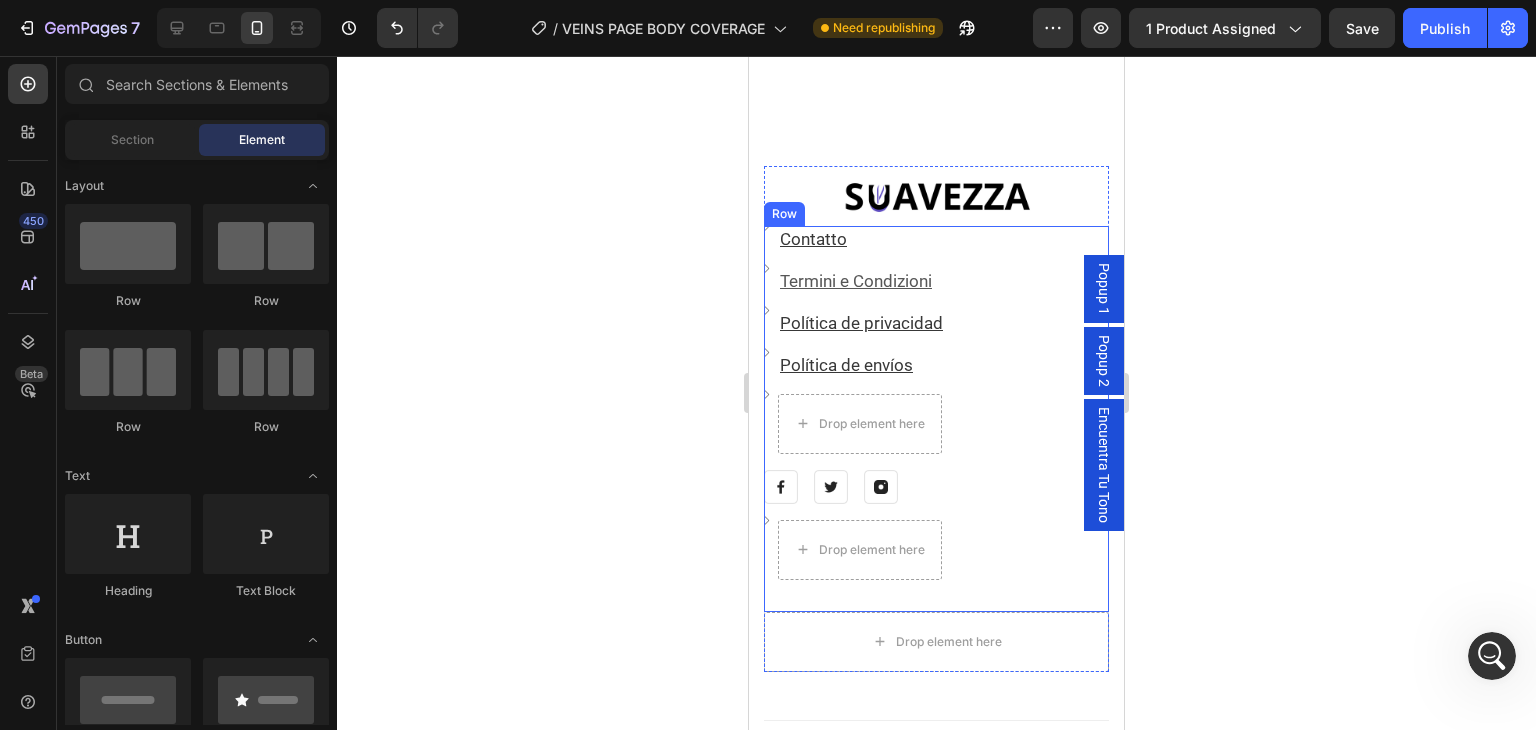 click on "Termini e Condizioni" at bounding box center [856, 281] 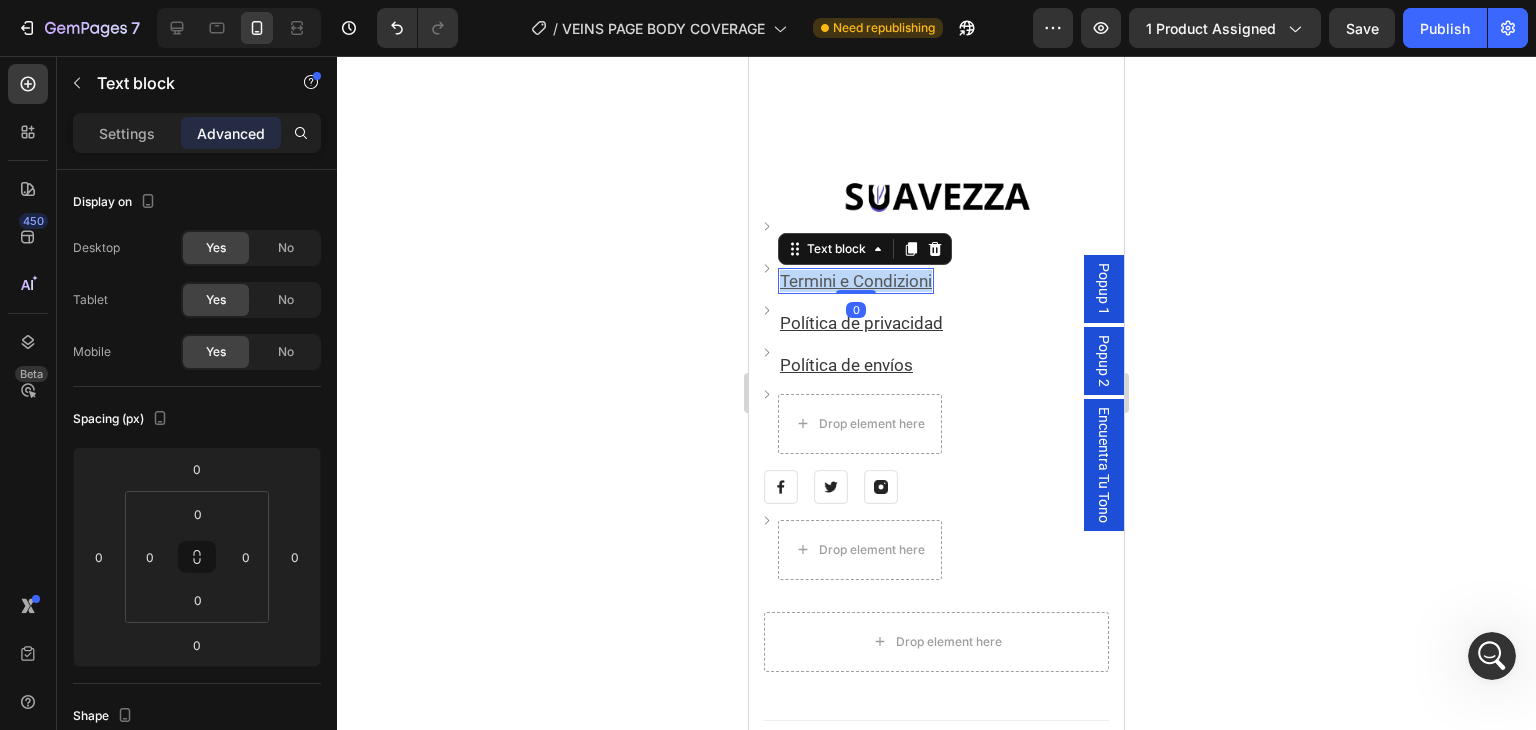 click on "Termini e Condizioni" at bounding box center [856, 281] 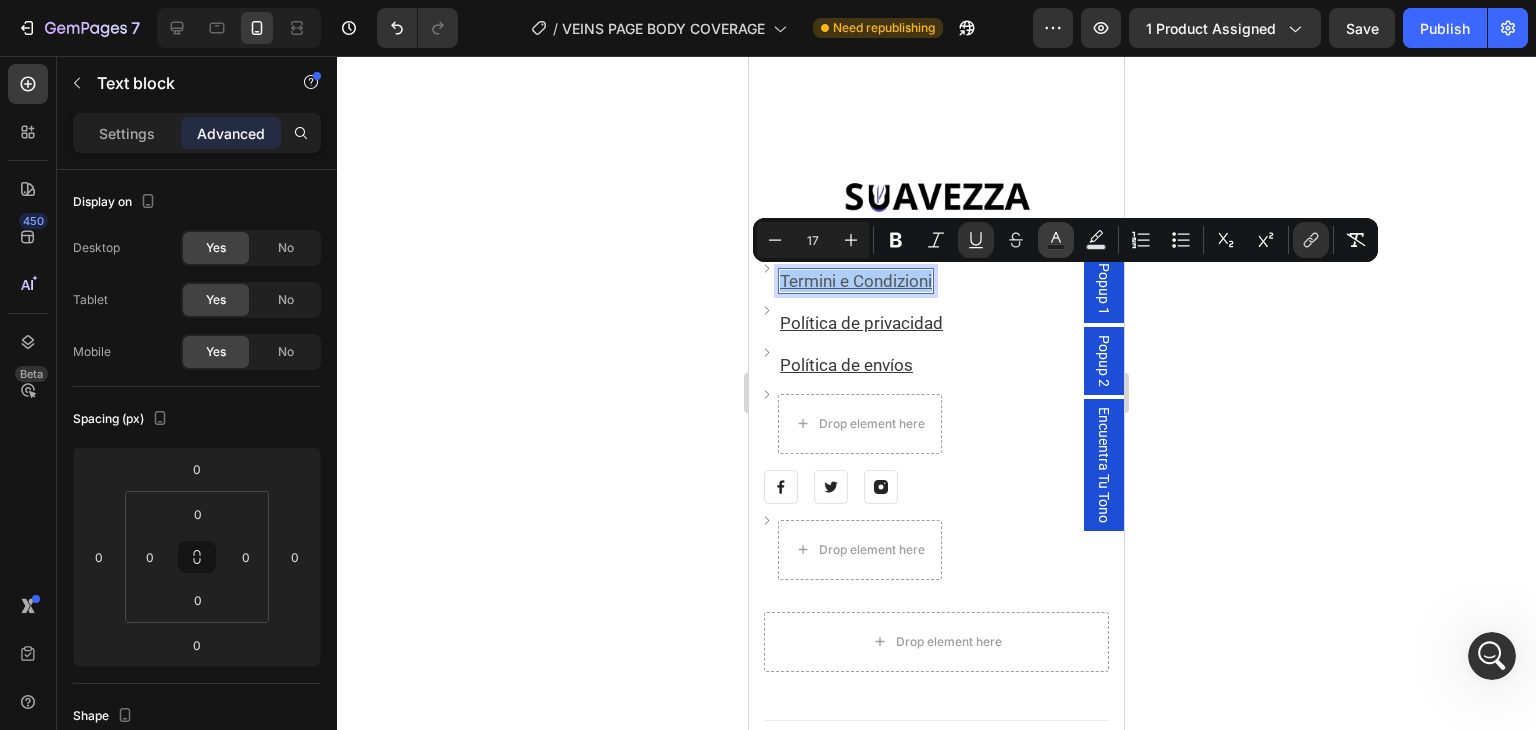 click 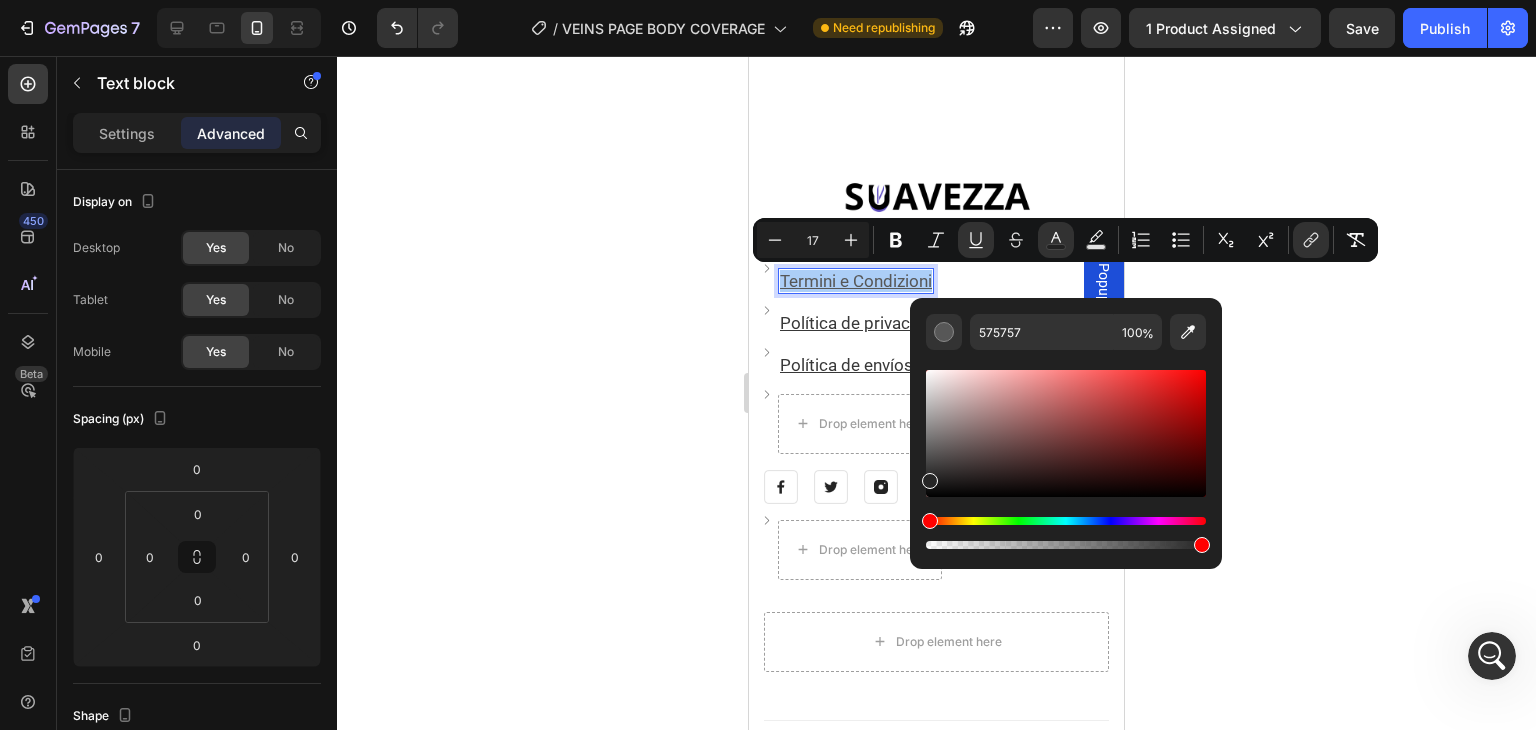 drag, startPoint x: 942, startPoint y: 416, endPoint x: 927, endPoint y: 469, distance: 55.081757 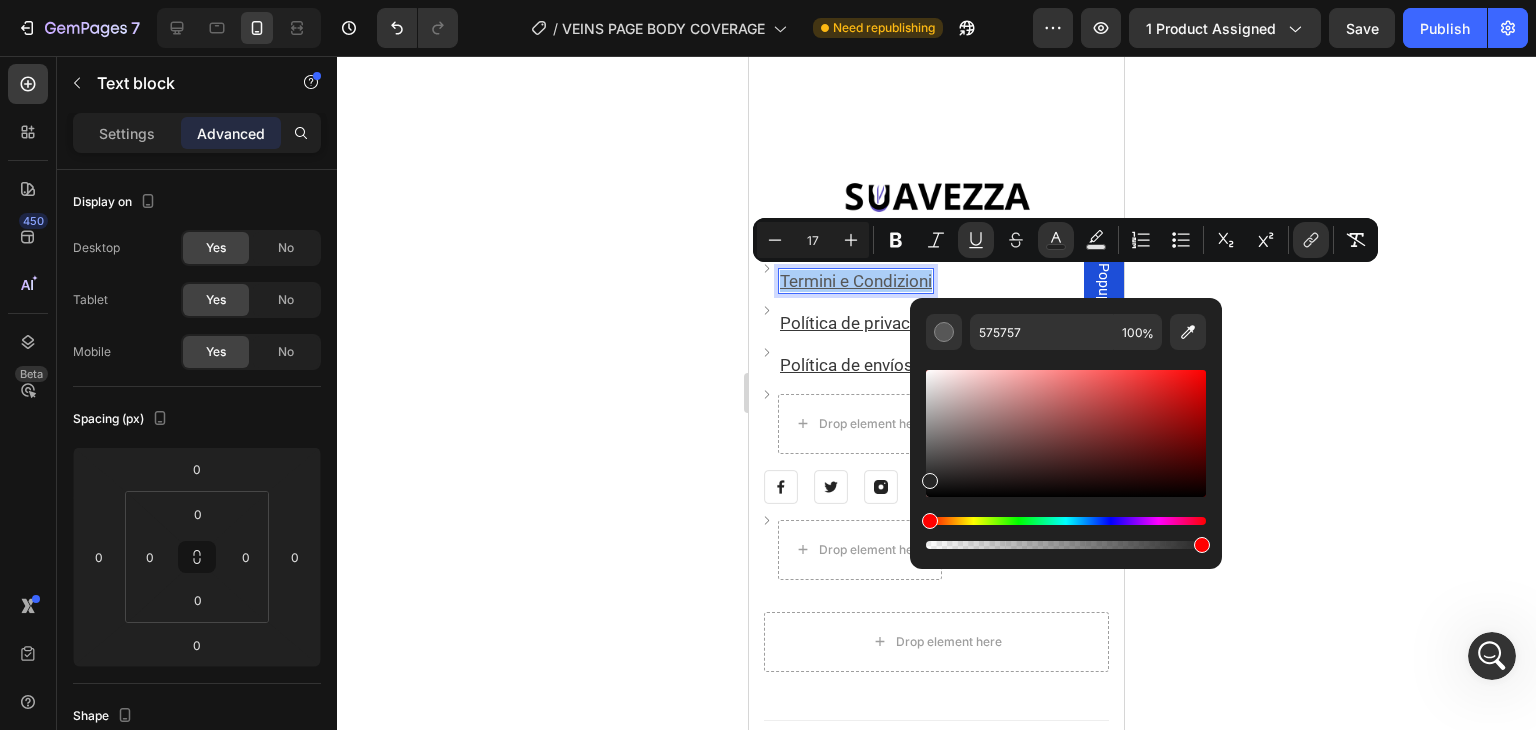 click at bounding box center [1066, 433] 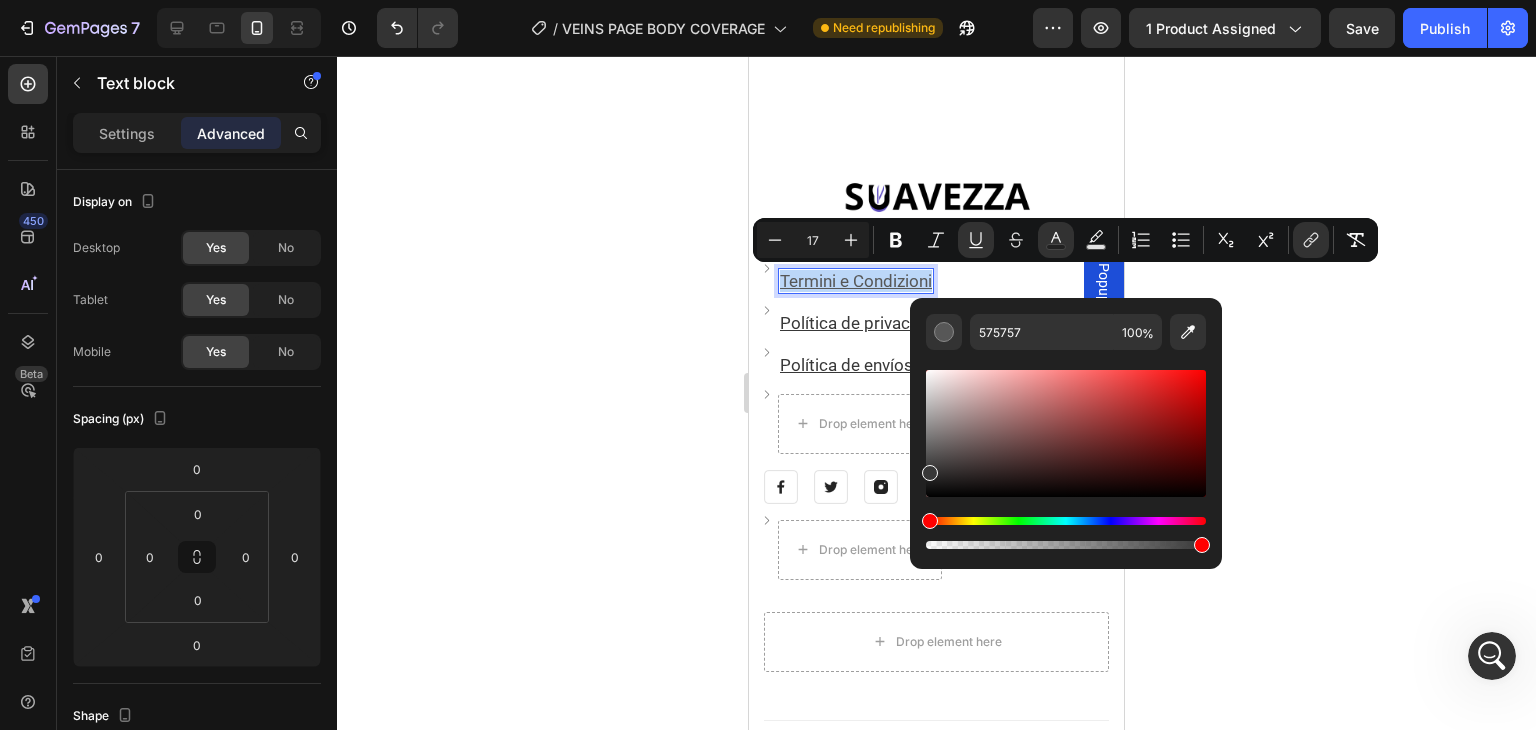 type on "383838" 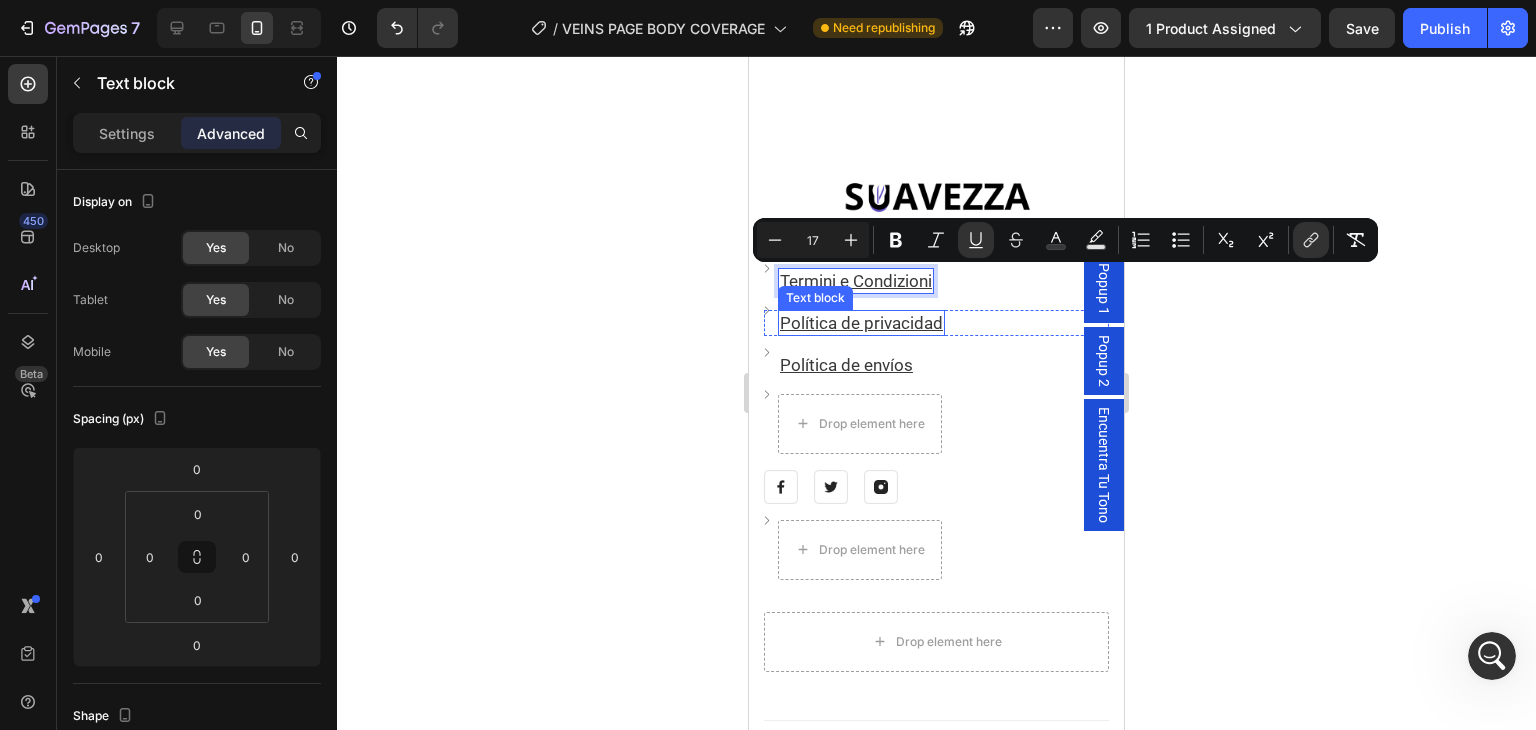 click on "Política de privacidad" at bounding box center (861, 323) 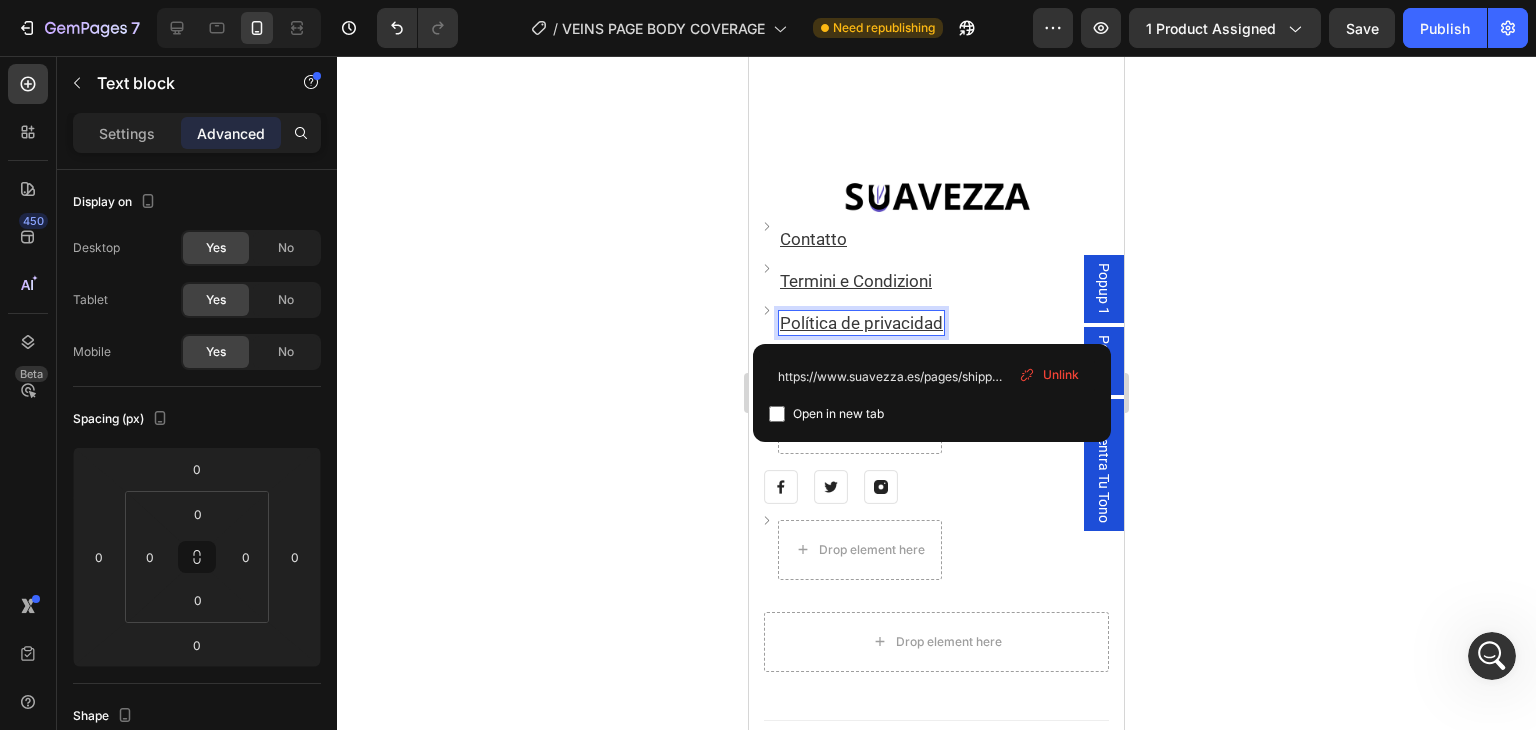 click on "Política de privacidad" at bounding box center [861, 323] 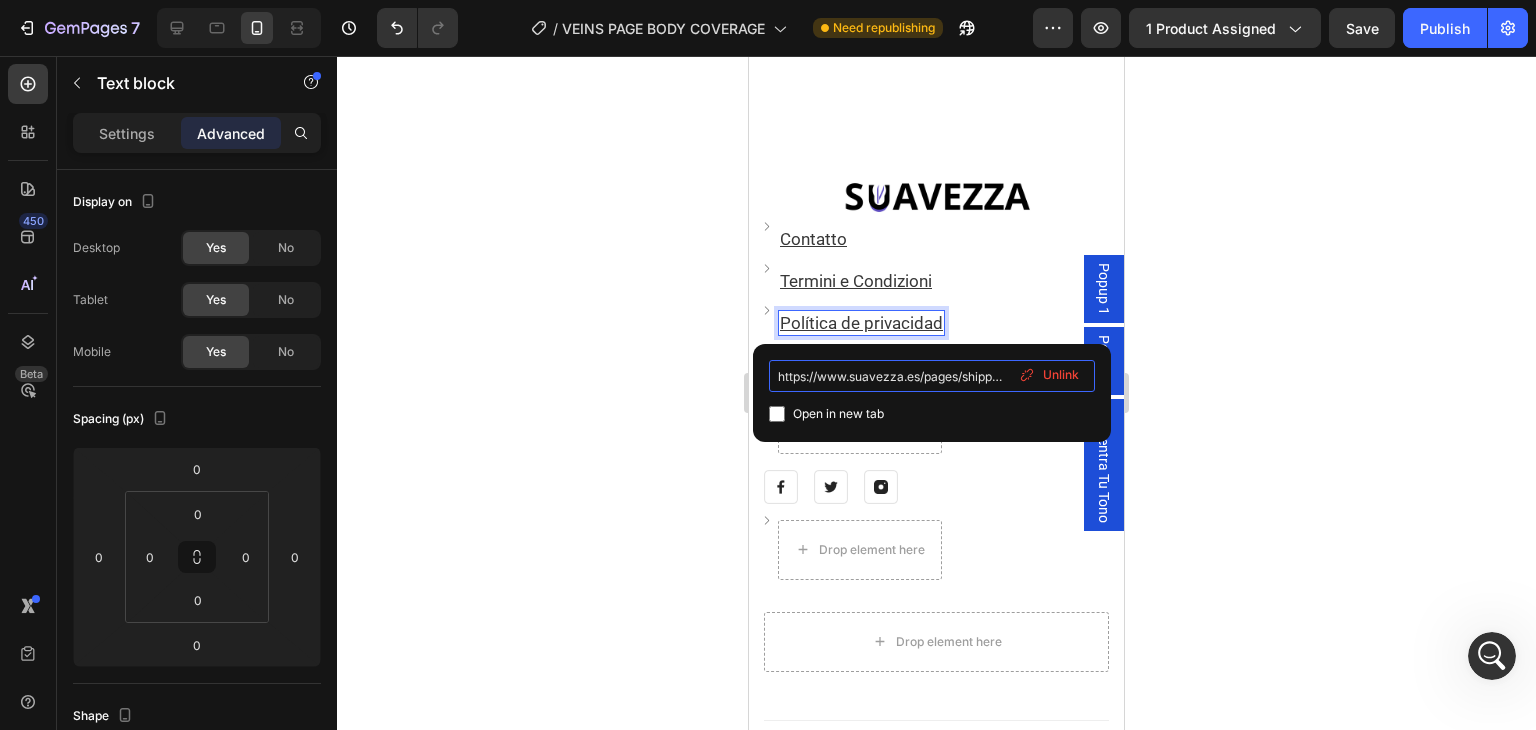 click on "https://www.suavezza.es/pages/shipping-policy" at bounding box center (932, 376) 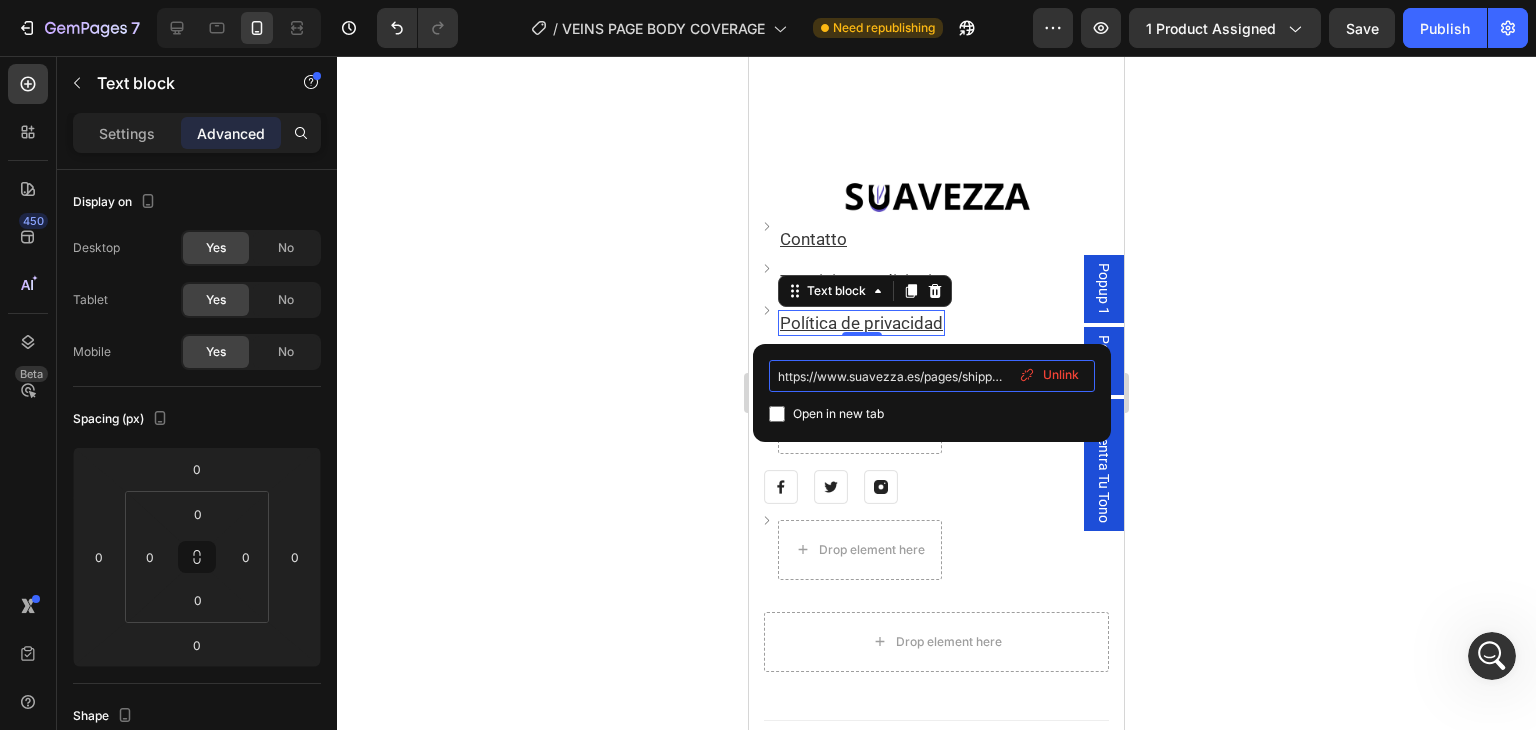 click on "https://www.suavezza.es/pages/shipping-policy" at bounding box center [932, 376] 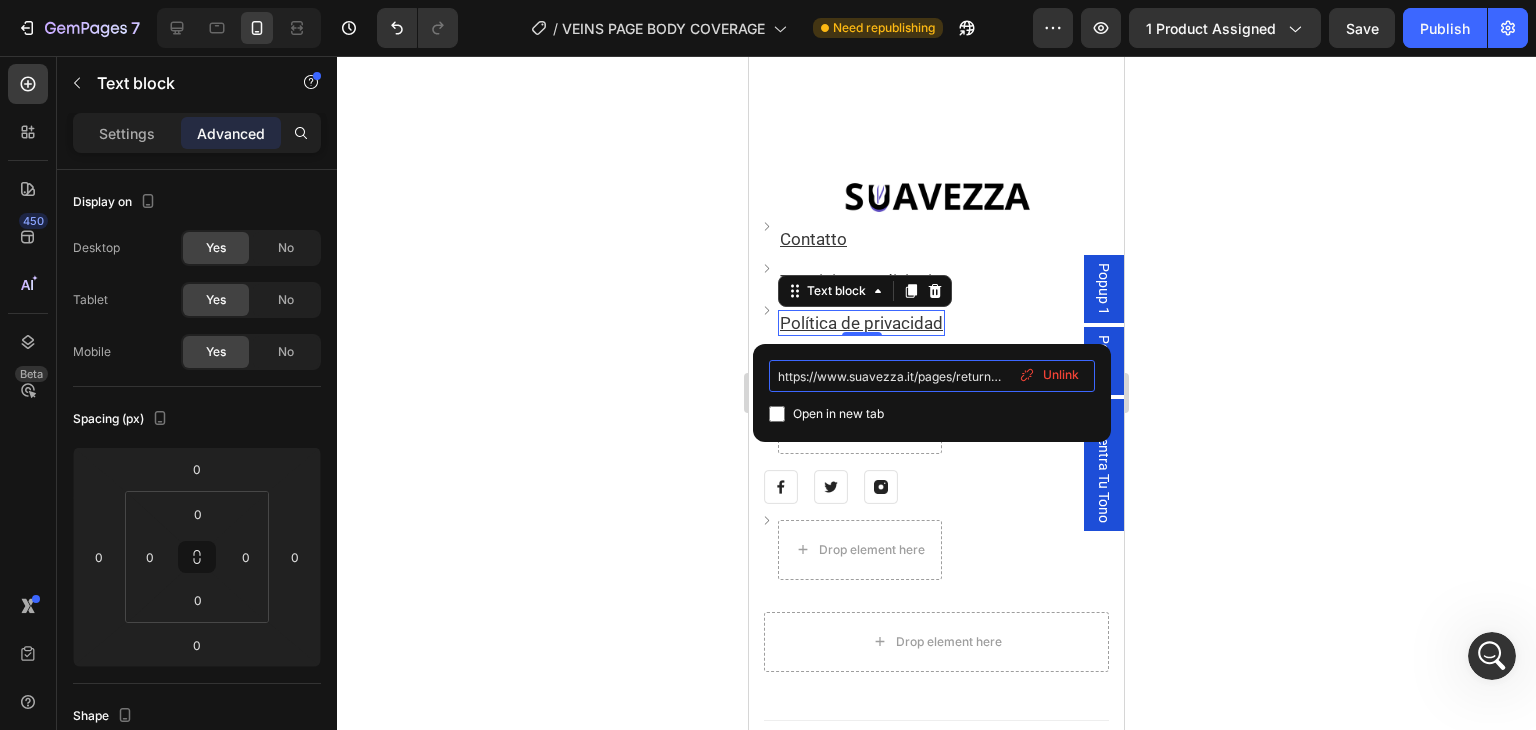 scroll, scrollTop: 0, scrollLeft: 28, axis: horizontal 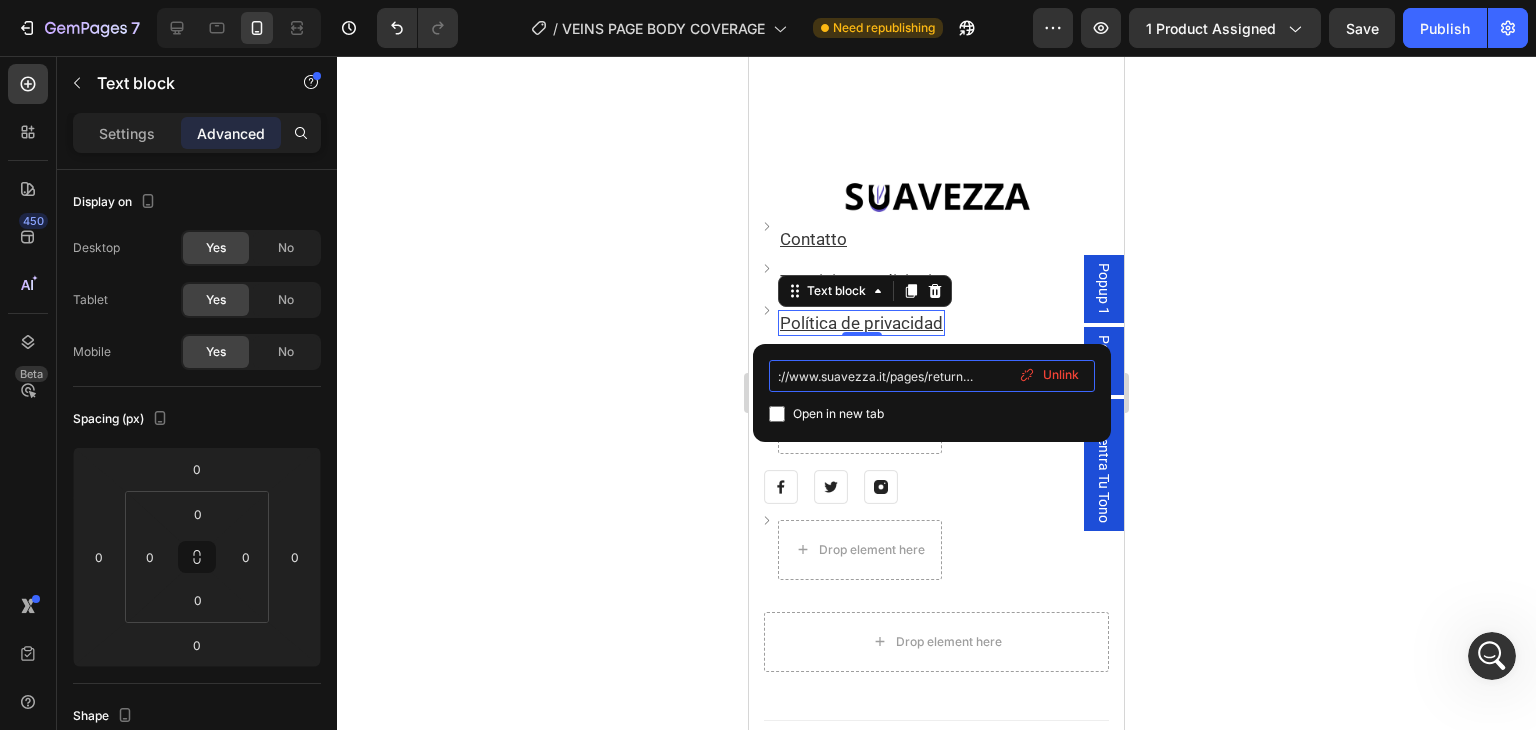 type on "https://www.suavezza.it/pages/return-policy" 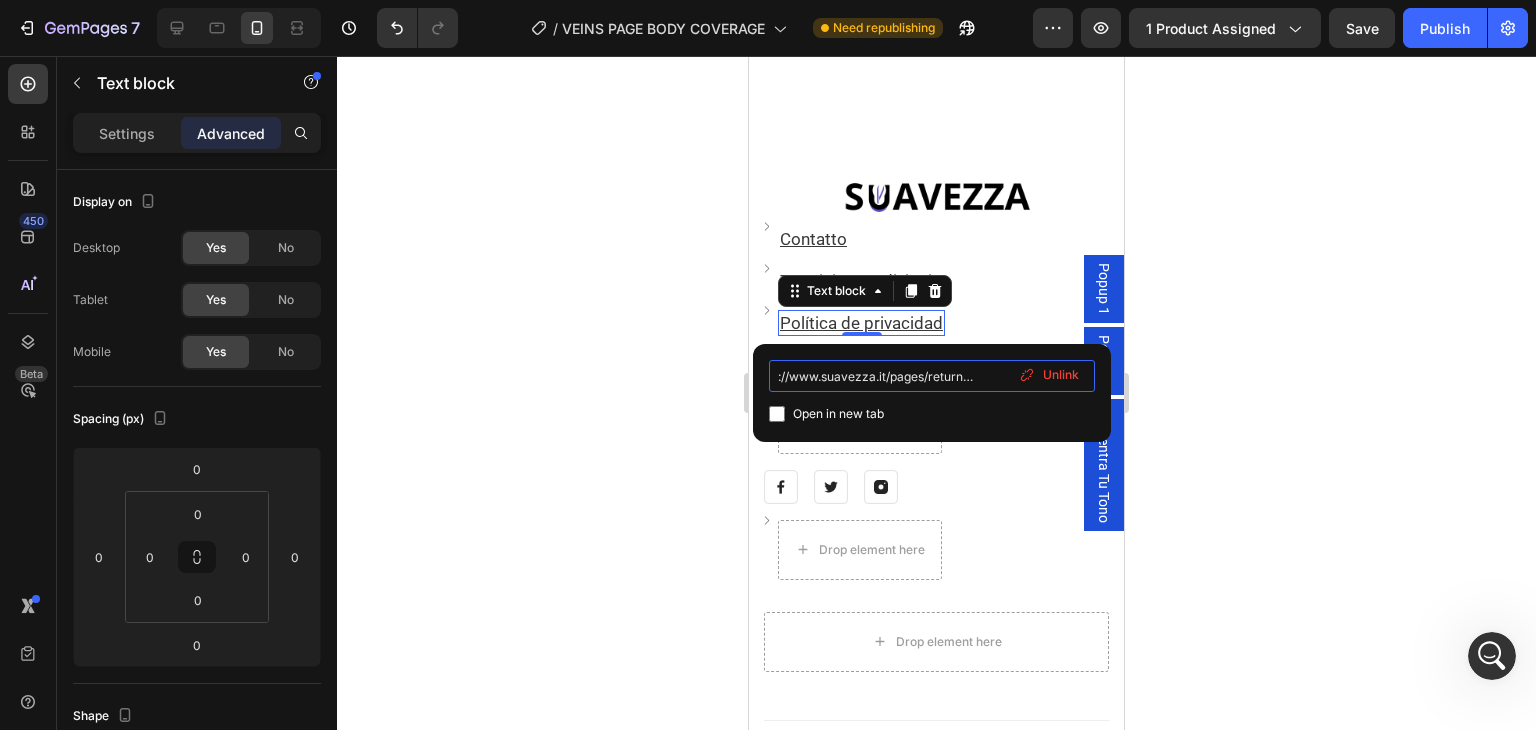 scroll, scrollTop: 0, scrollLeft: 0, axis: both 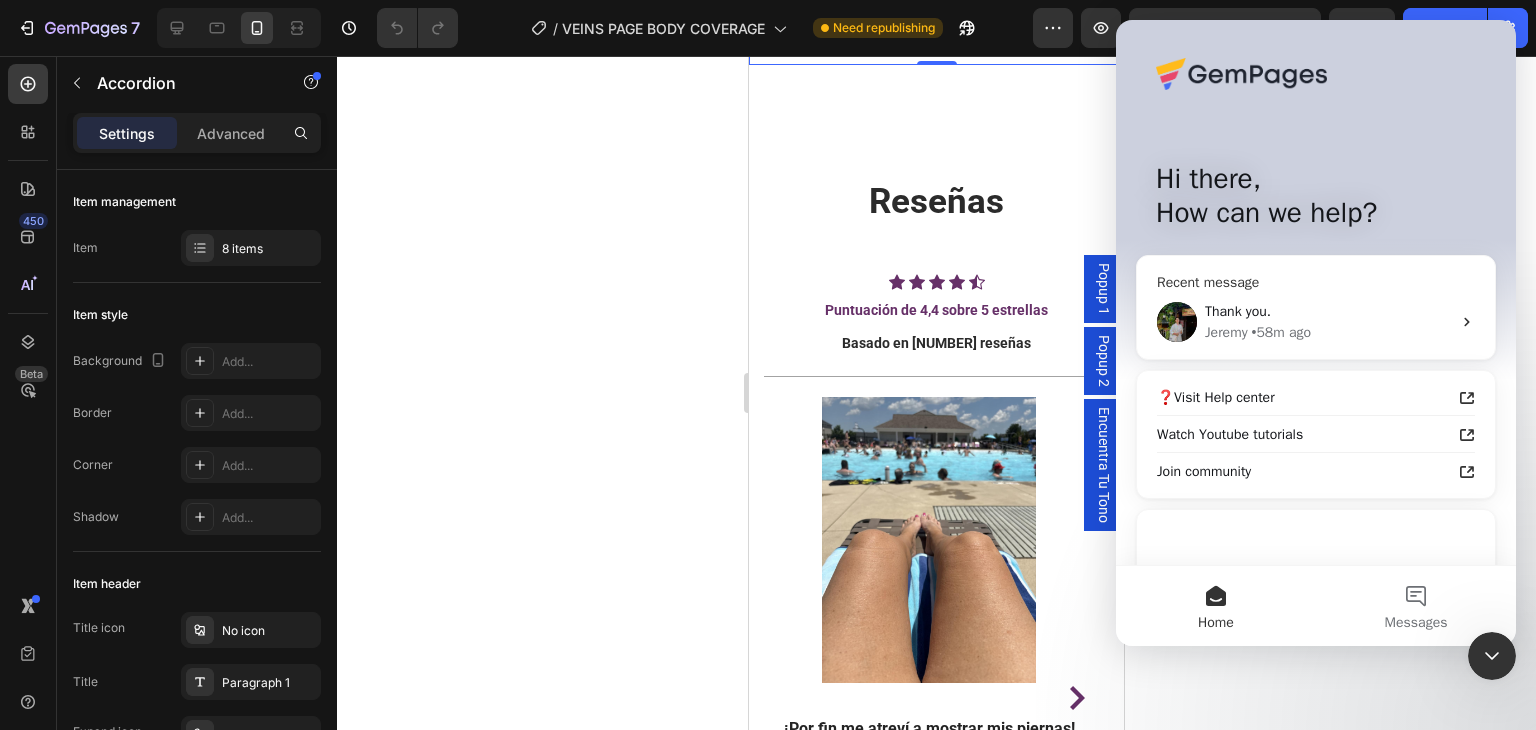 click on "Jeremy •  58m ago" at bounding box center (1328, 332) 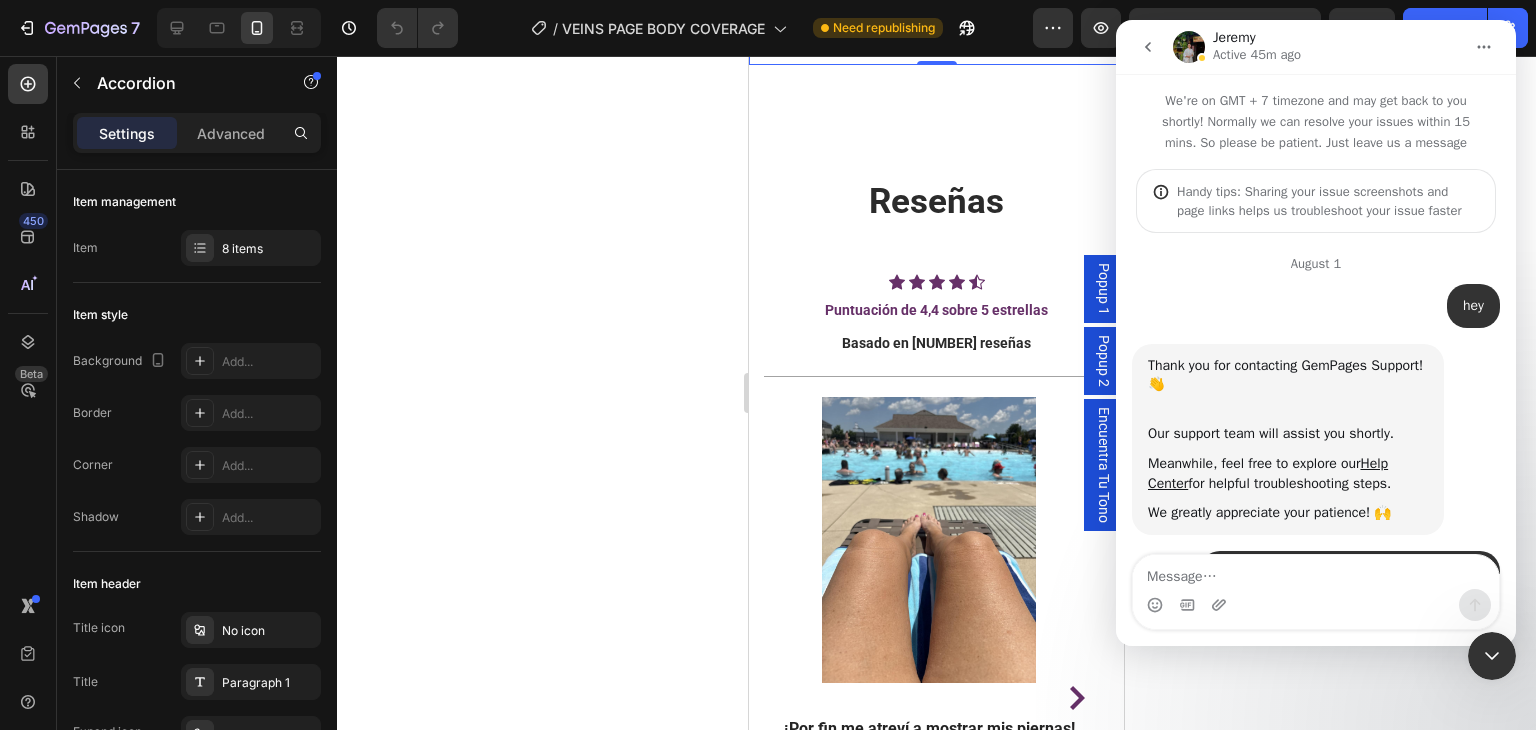 scroll, scrollTop: 3, scrollLeft: 0, axis: vertical 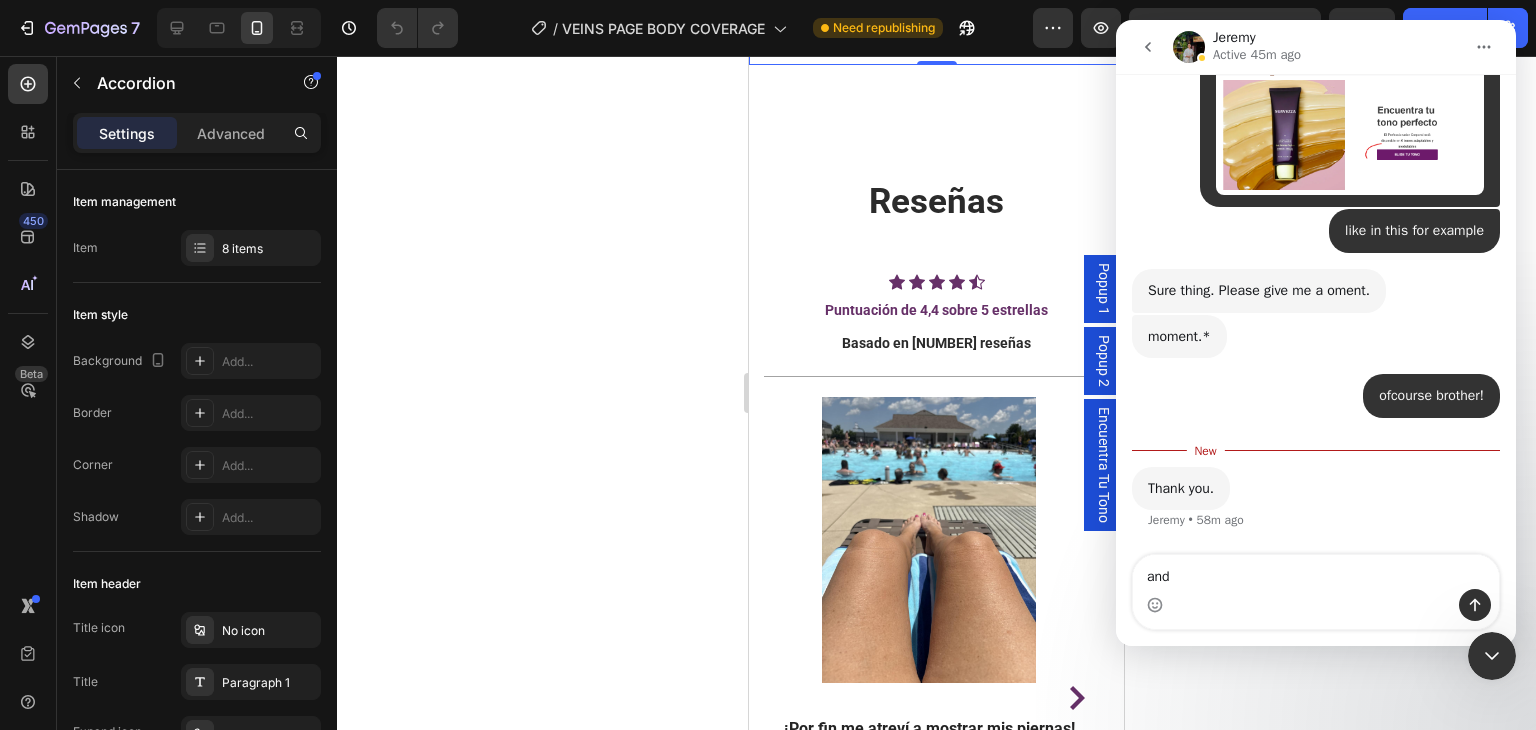 type on "and?" 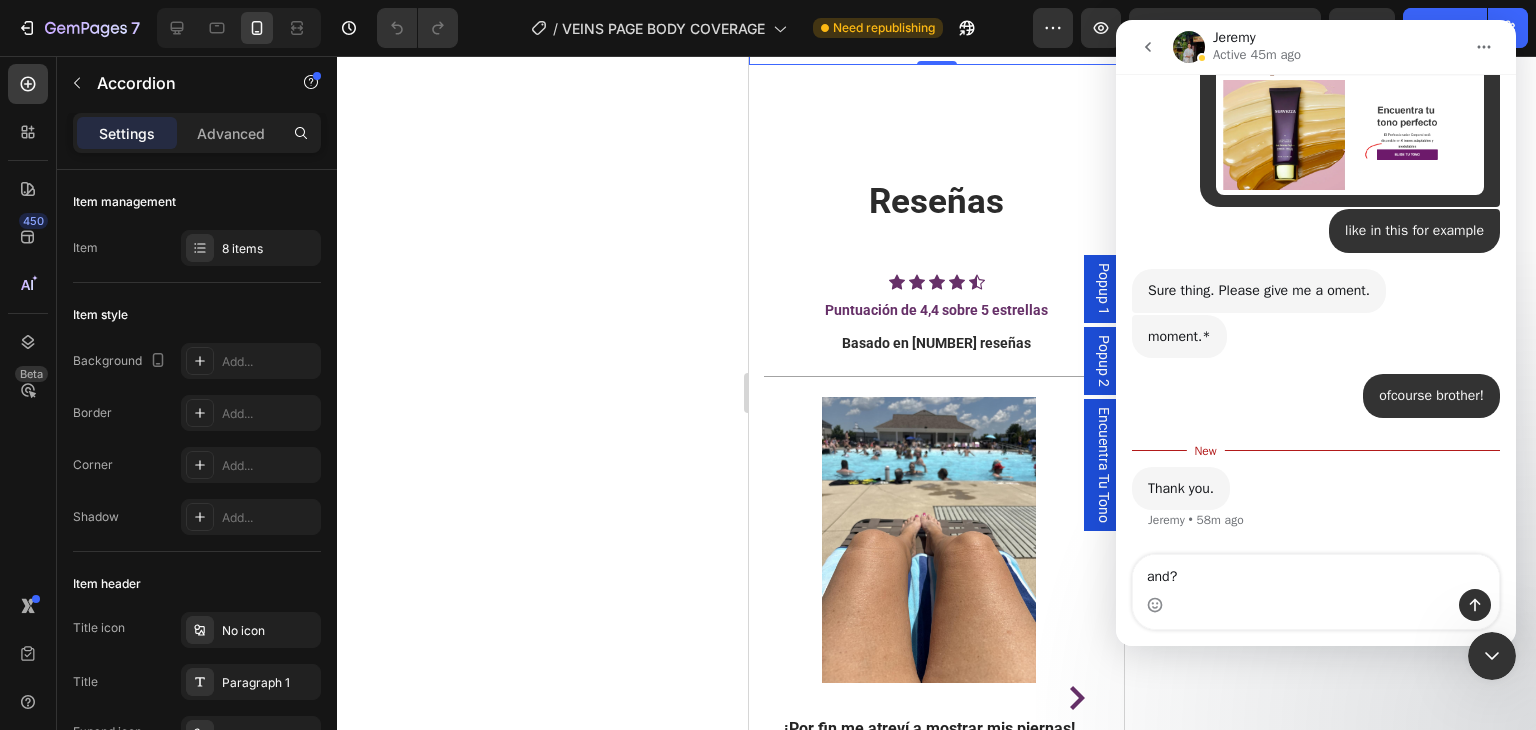 type 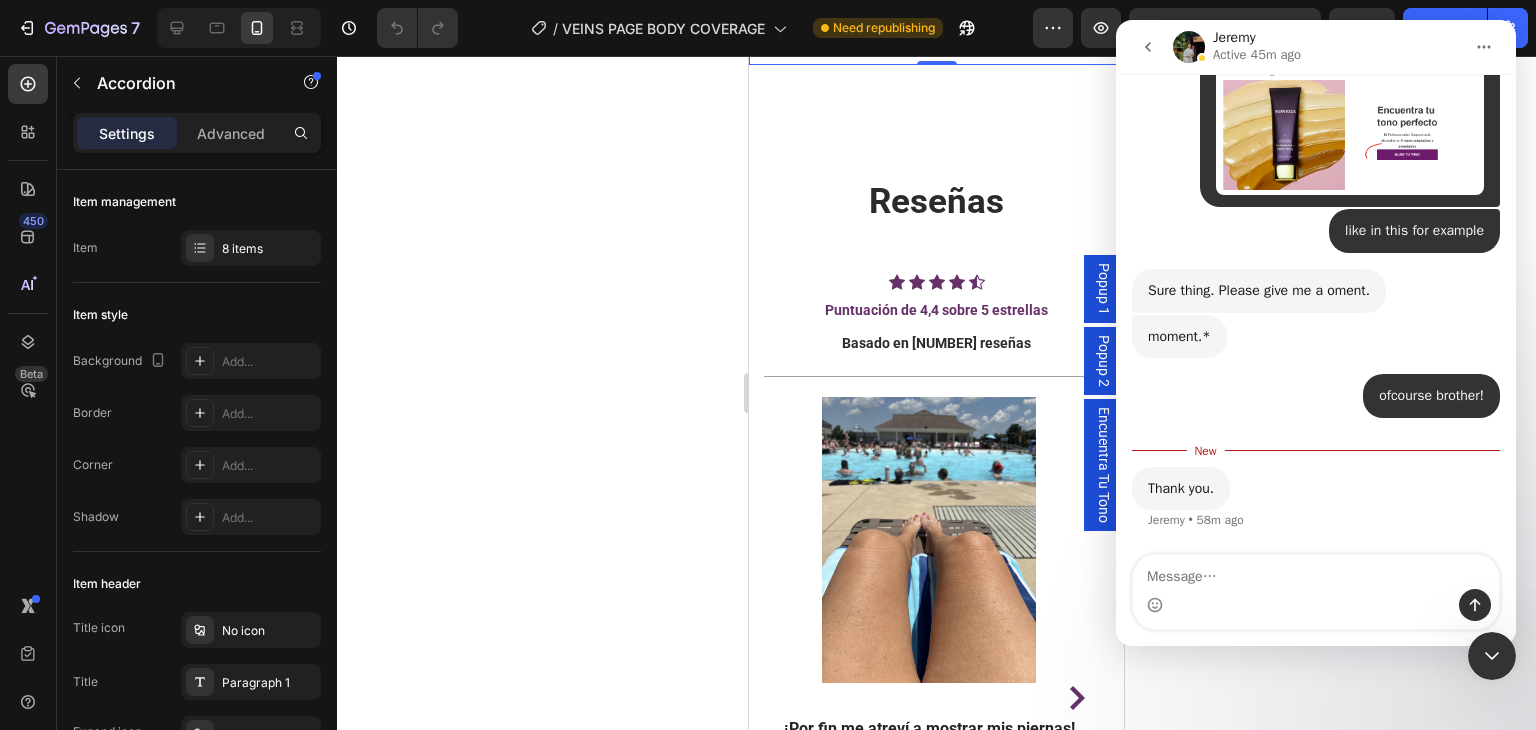 scroll, scrollTop: 8715, scrollLeft: 0, axis: vertical 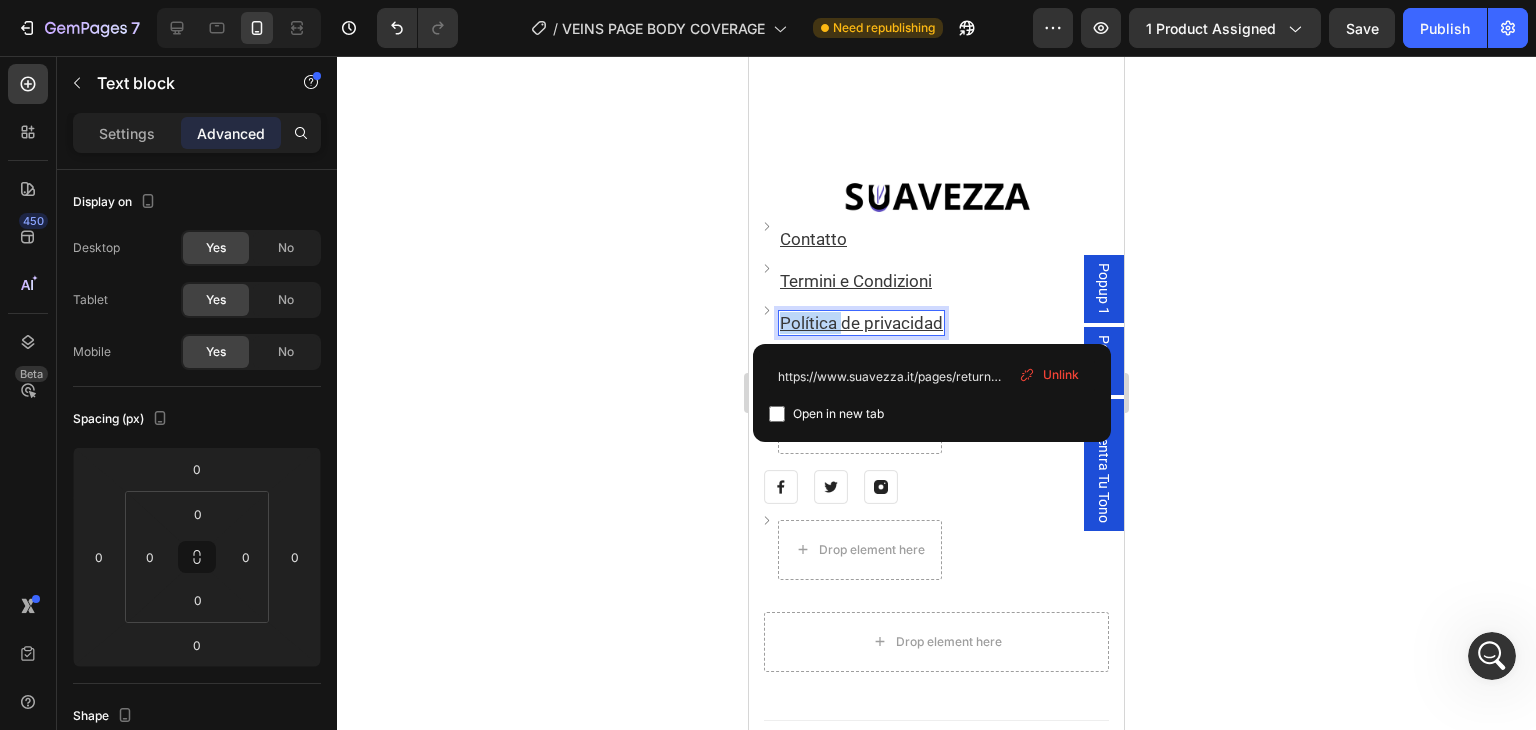 click on "Política de privacidad" at bounding box center (861, 323) 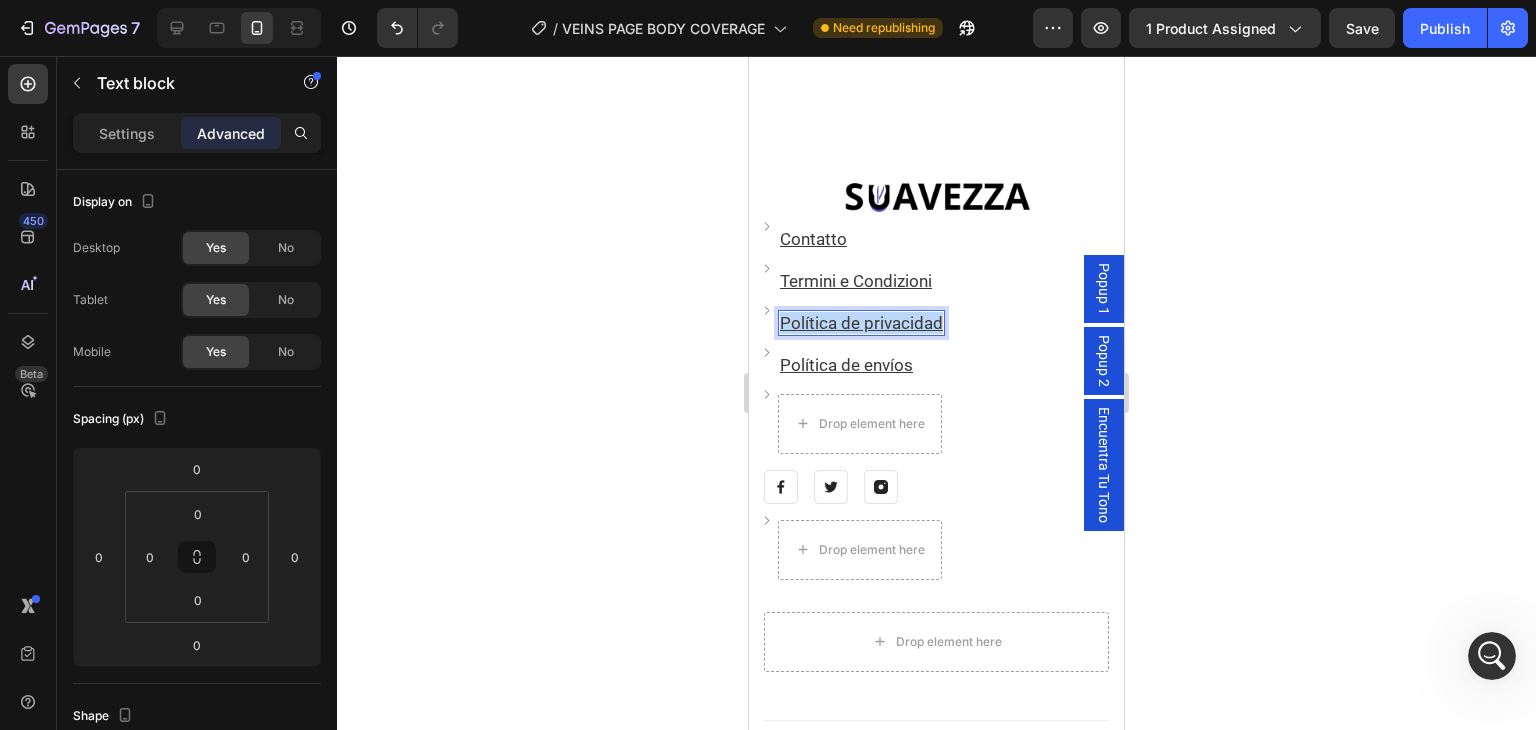 click on "Política de privacidad" at bounding box center (861, 323) 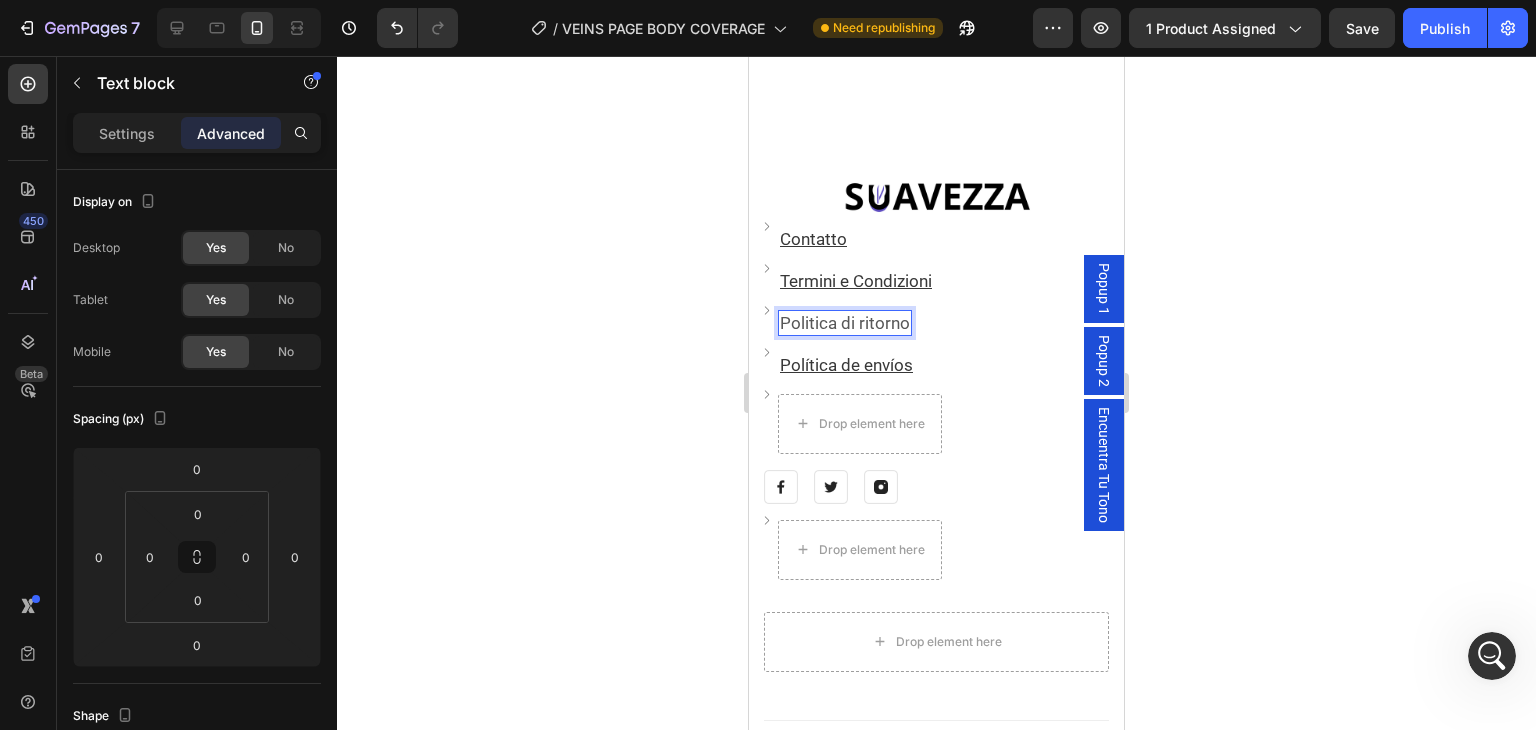 click on "Politica di ritorno" at bounding box center [845, 323] 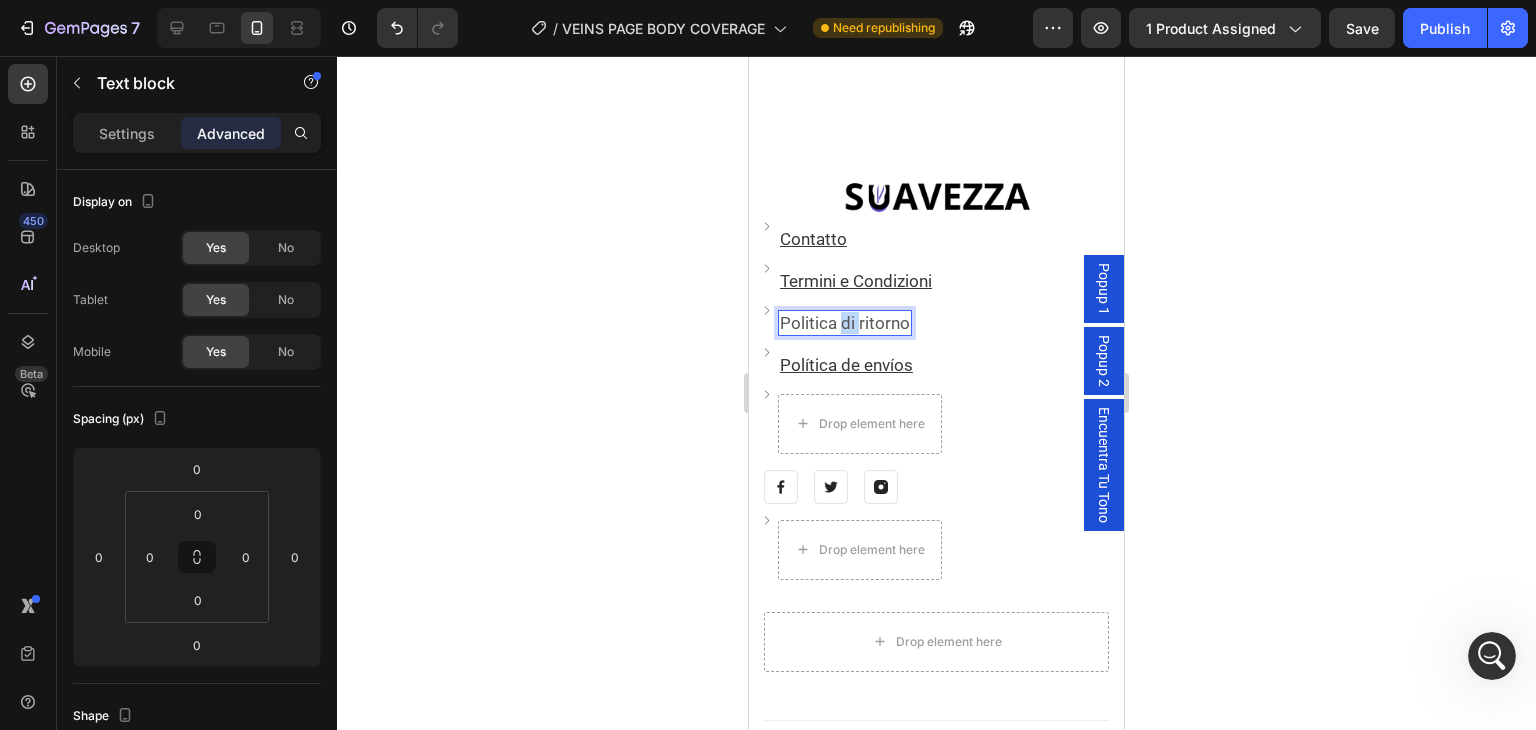 click on "Politica di ritorno" at bounding box center (845, 323) 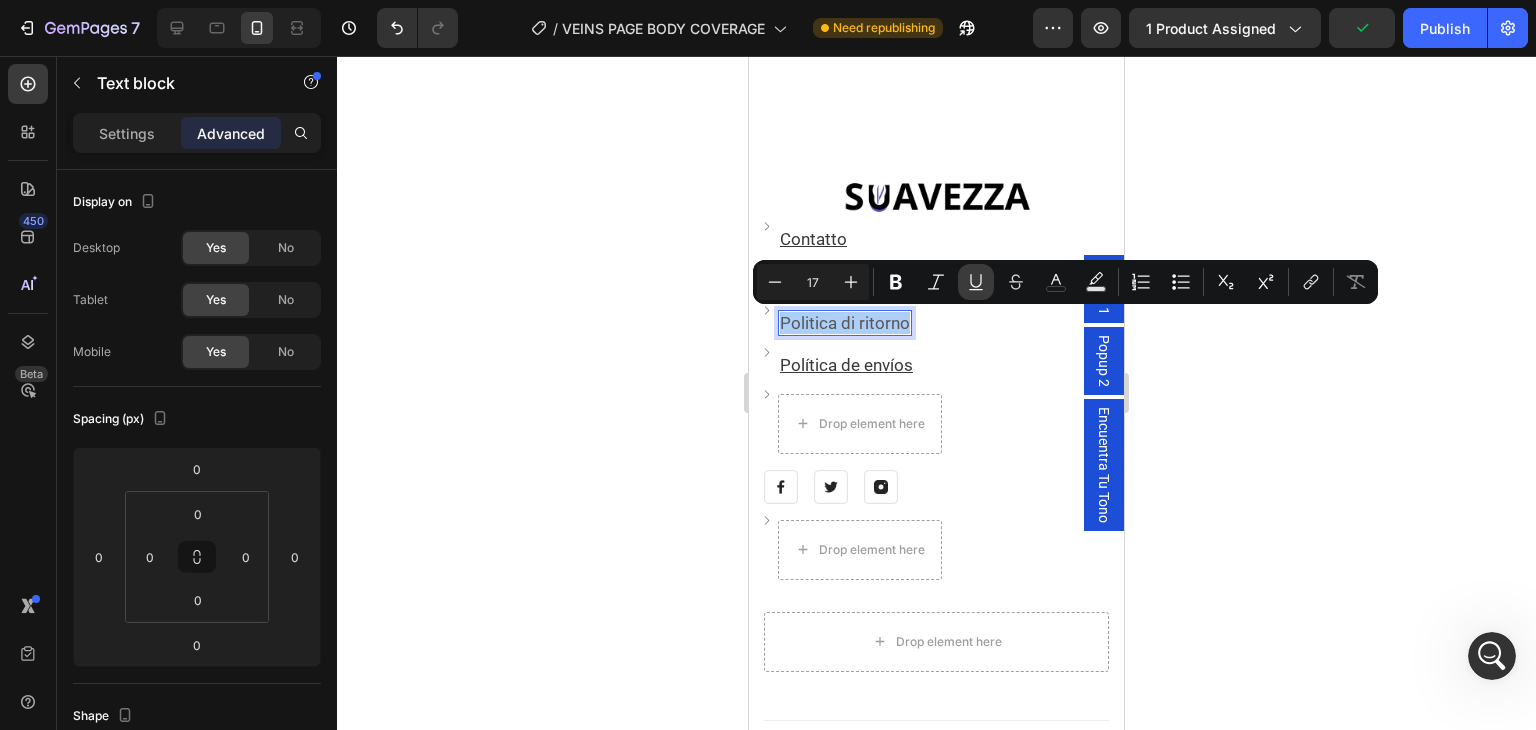click 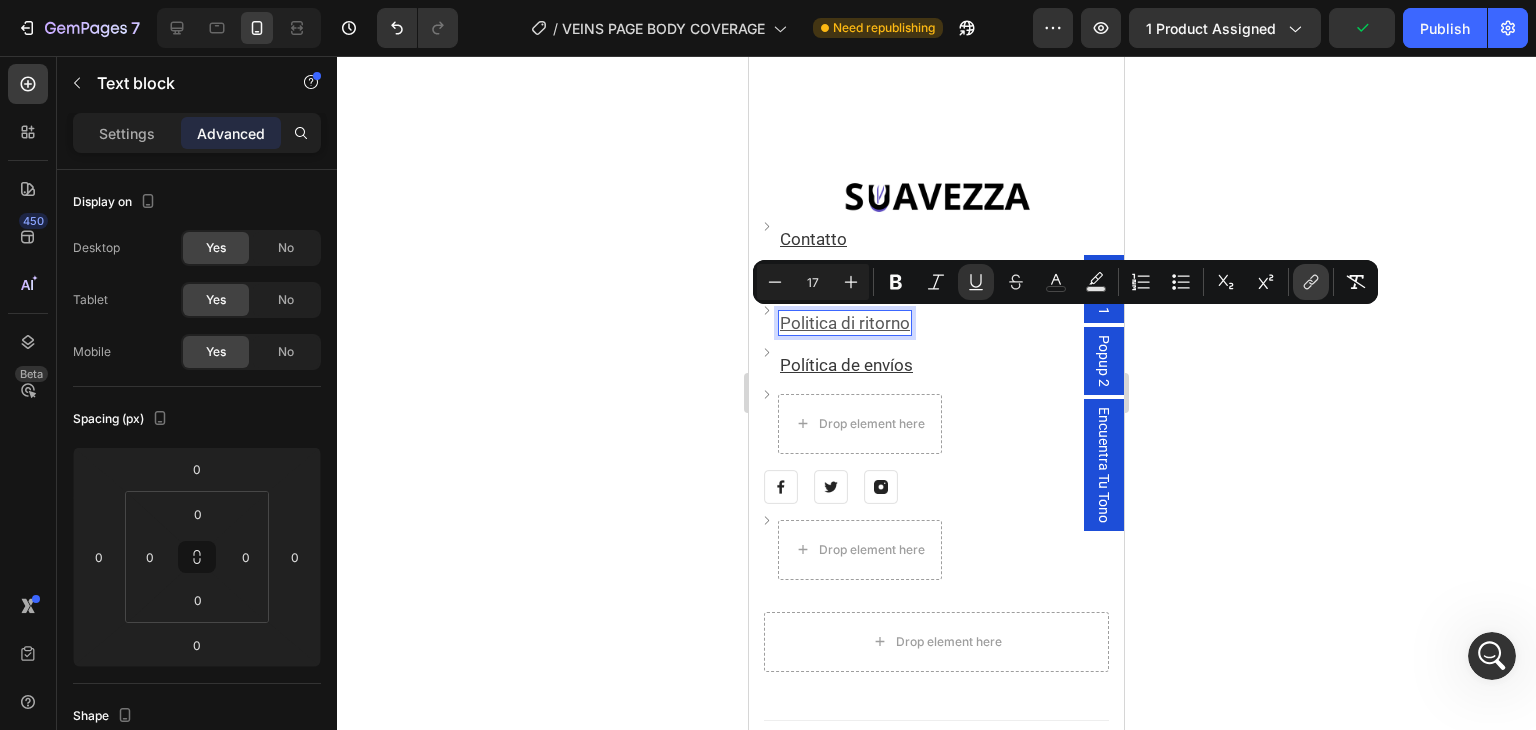 click 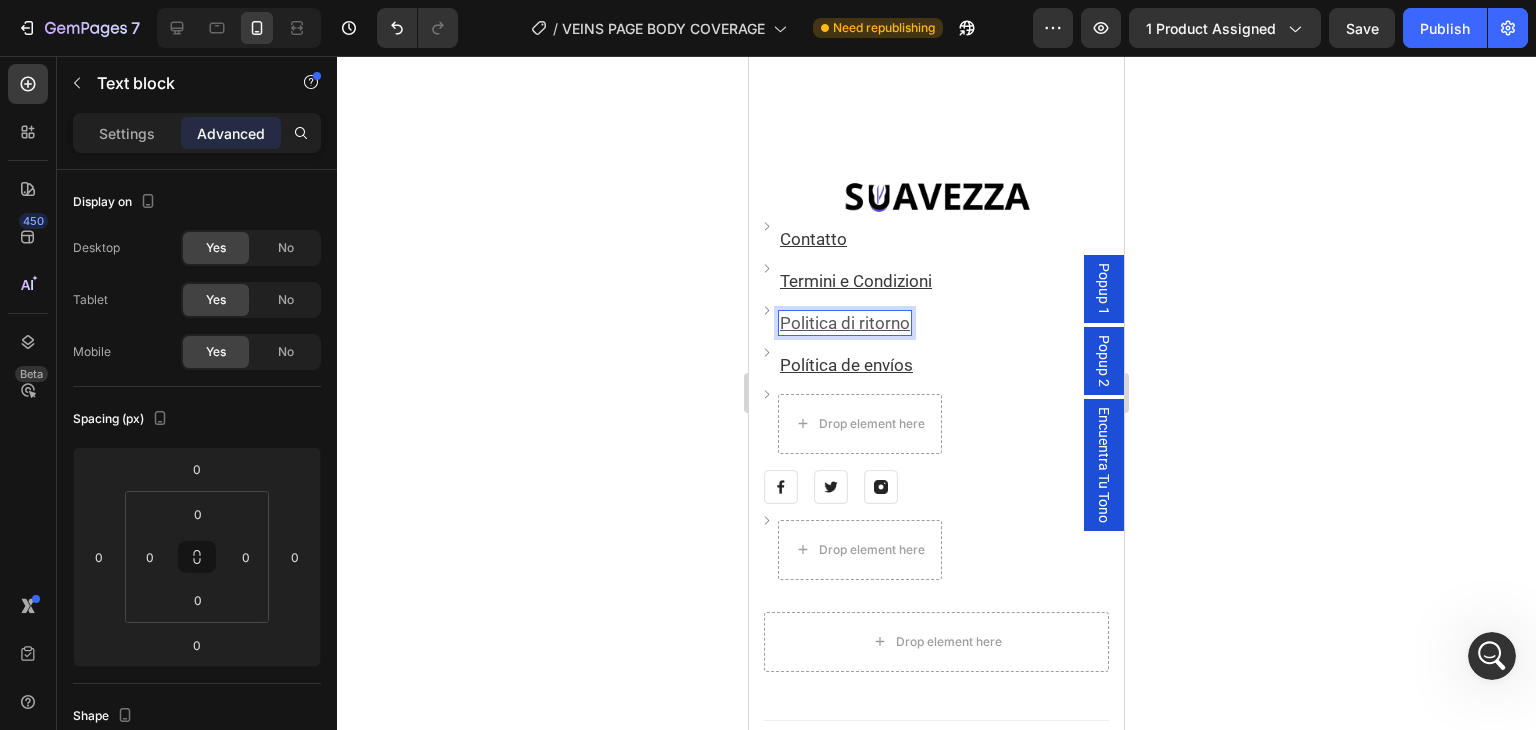 click on "Politica di ritorno" at bounding box center (845, 323) 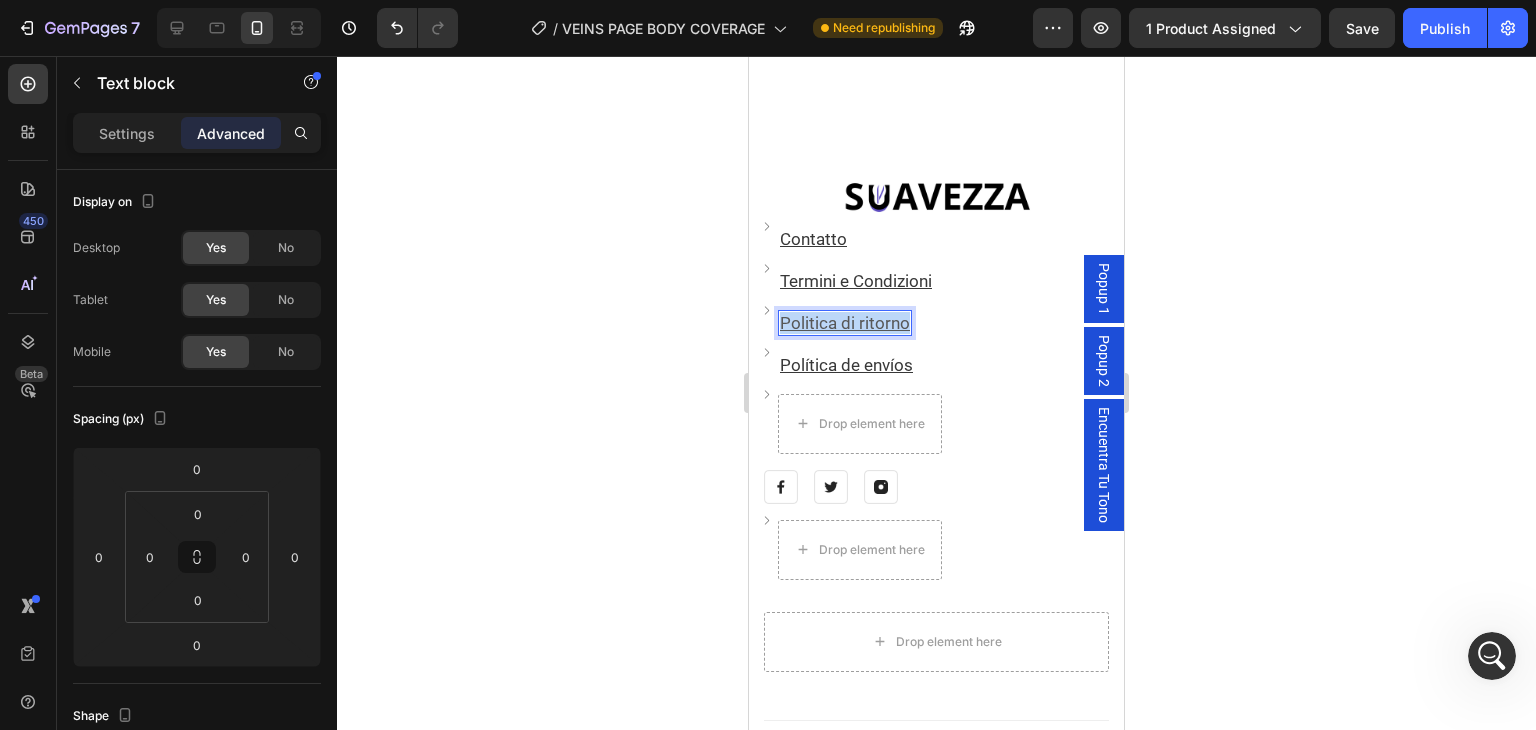 click on "Politica di ritorno" at bounding box center (845, 323) 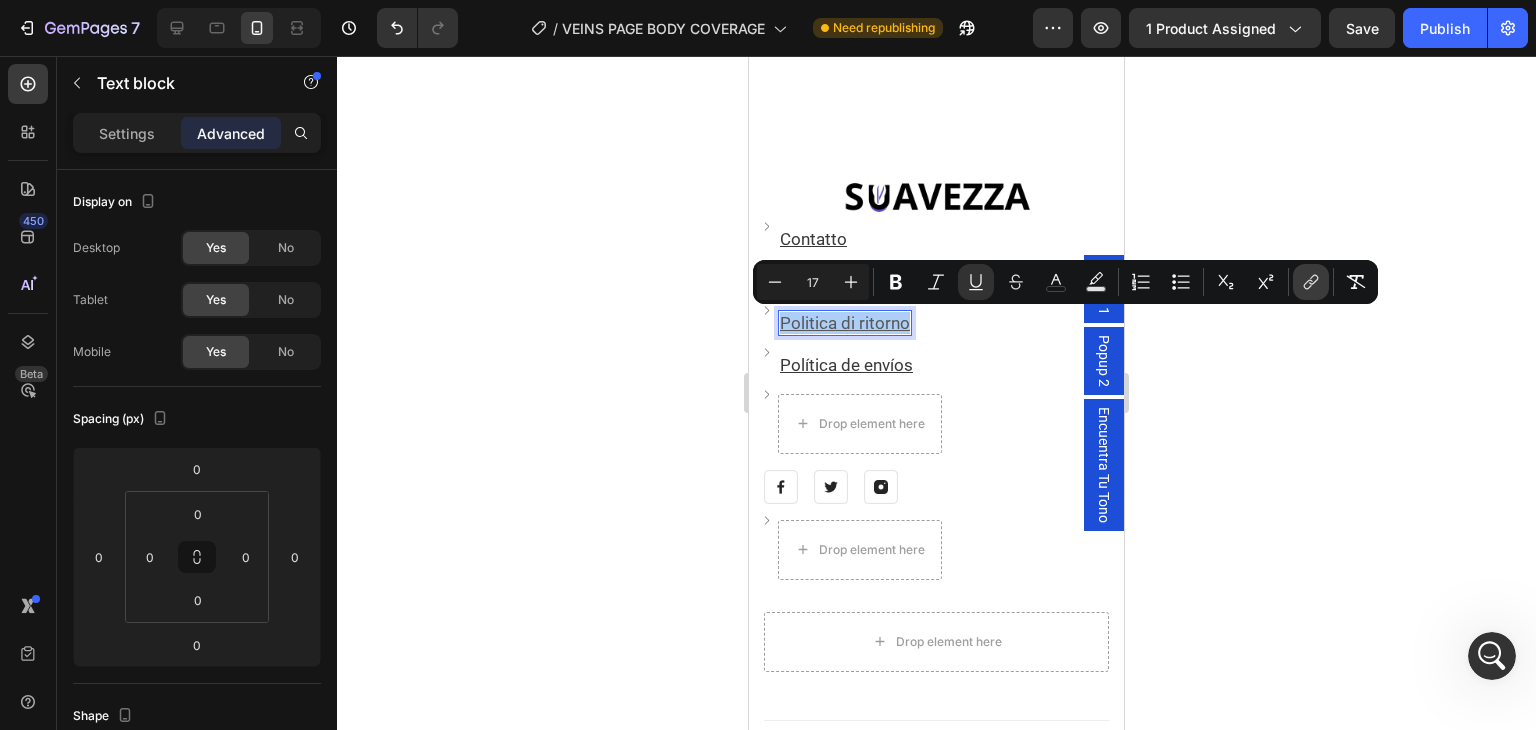 click 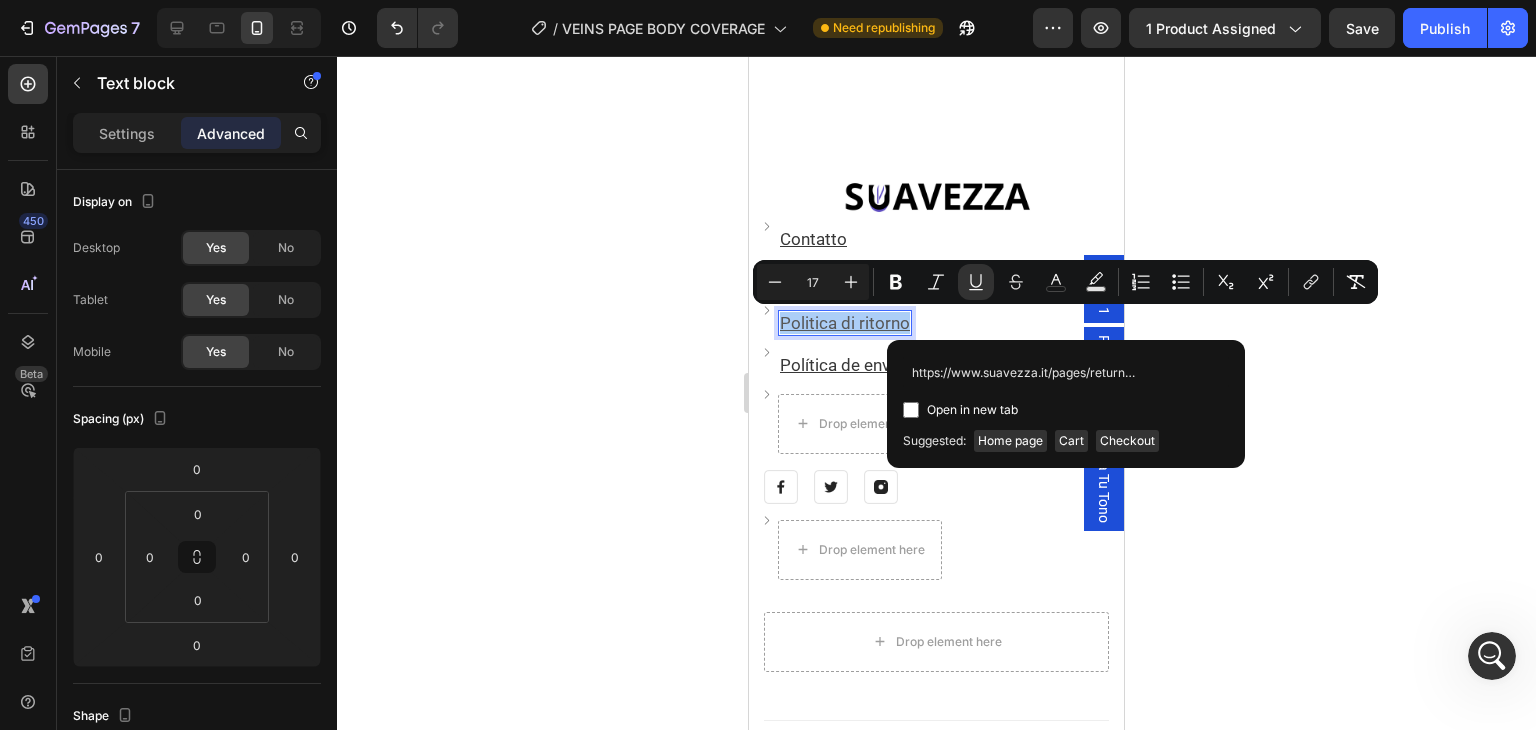 scroll, scrollTop: 0, scrollLeft: 28, axis: horizontal 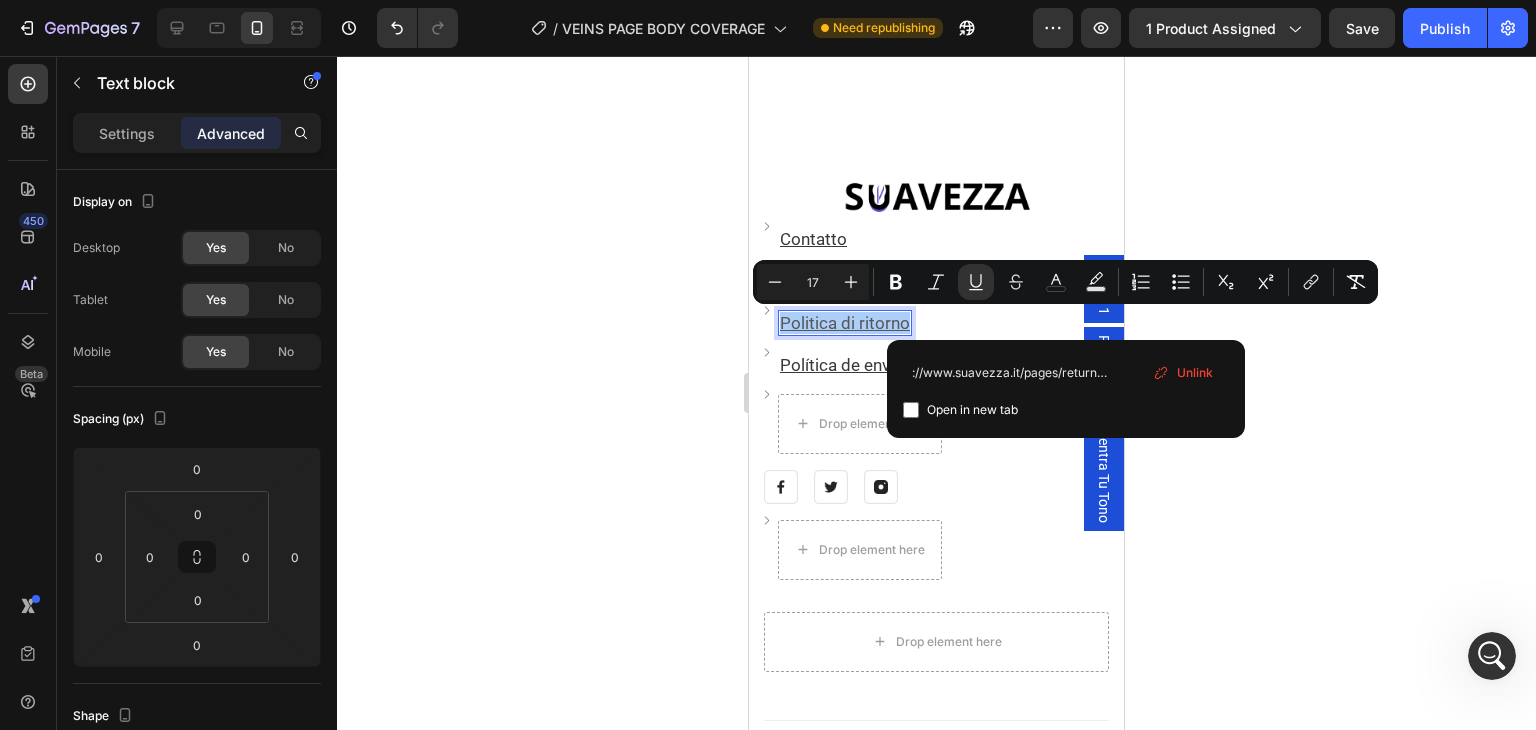 type on "https://www.suavezza.it/pages/return-policy" 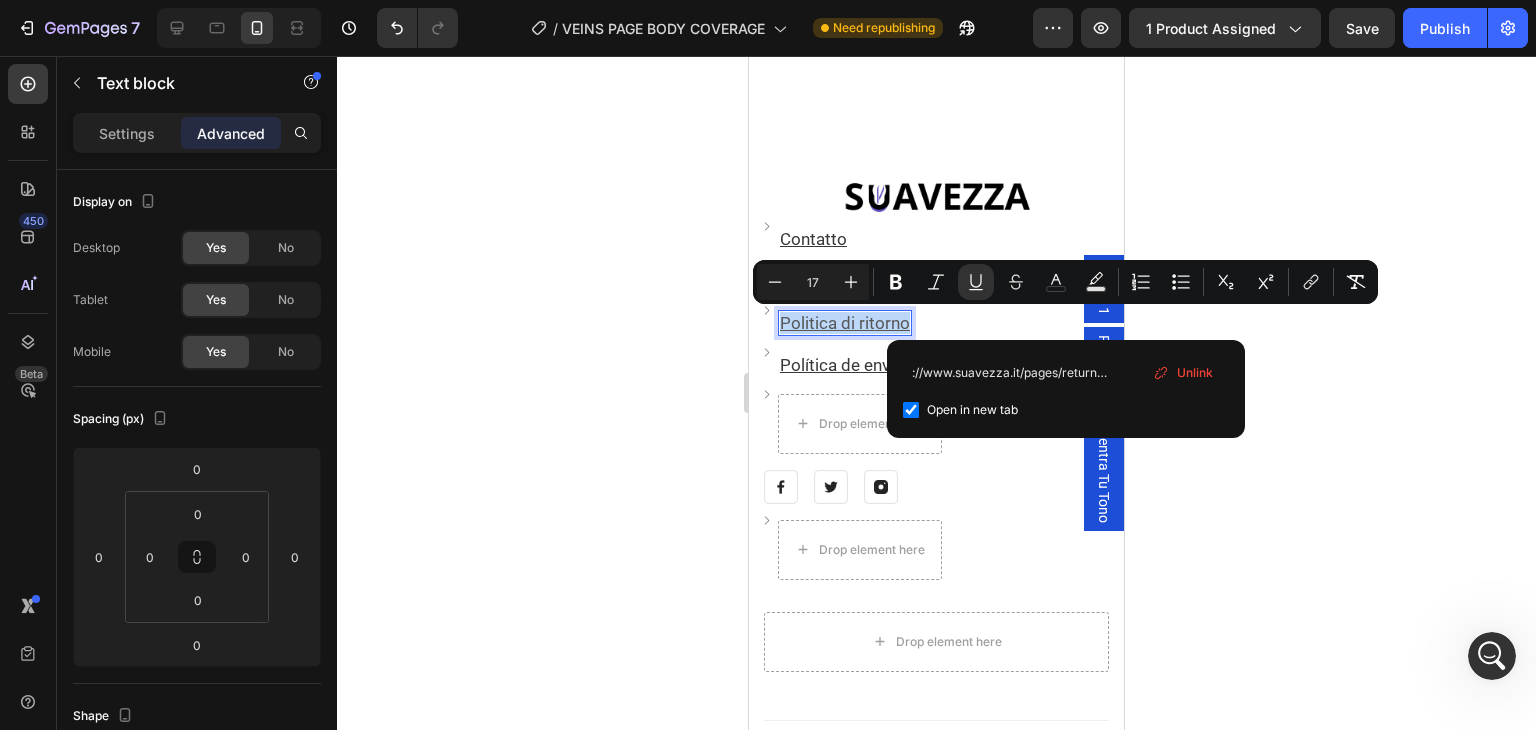 checkbox on "true" 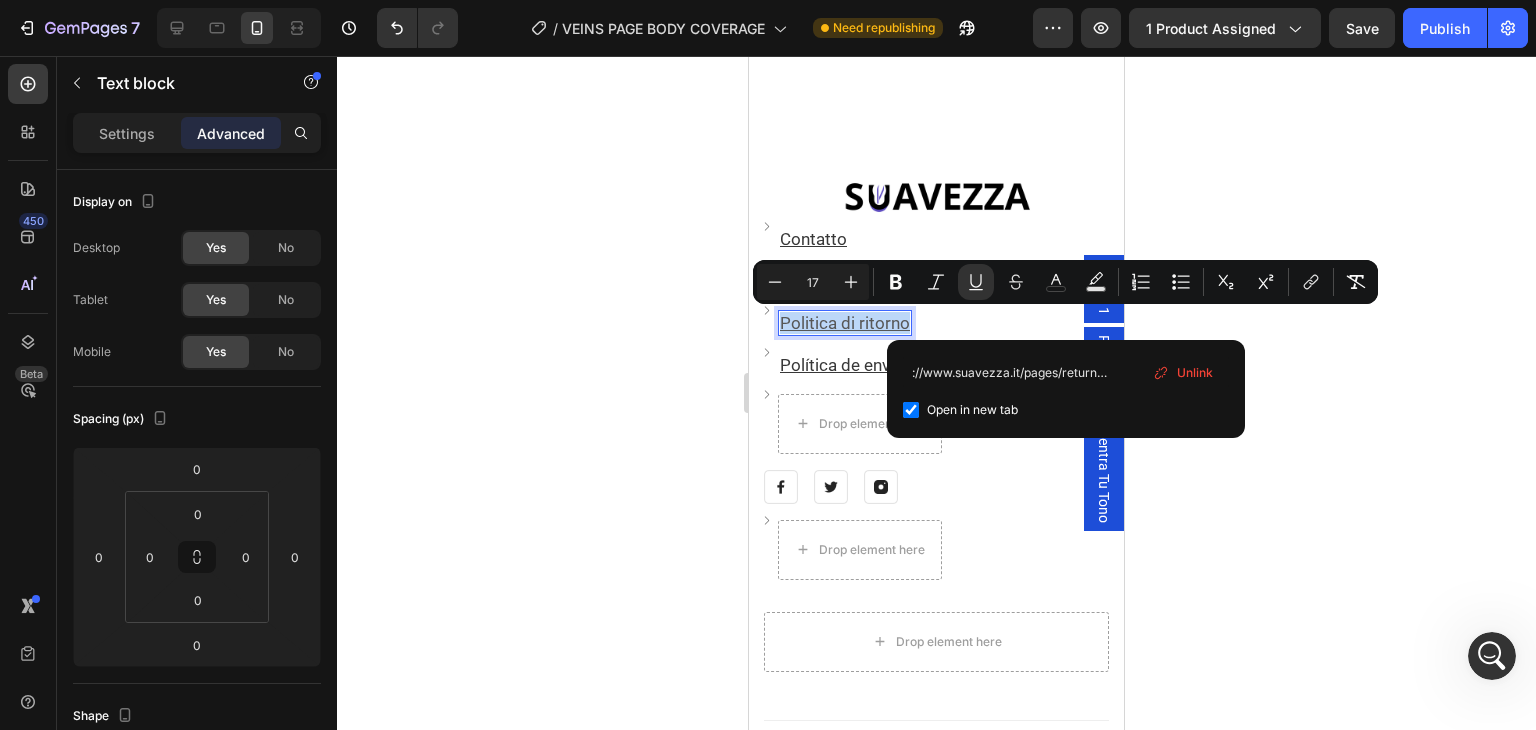 scroll, scrollTop: 0, scrollLeft: 0, axis: both 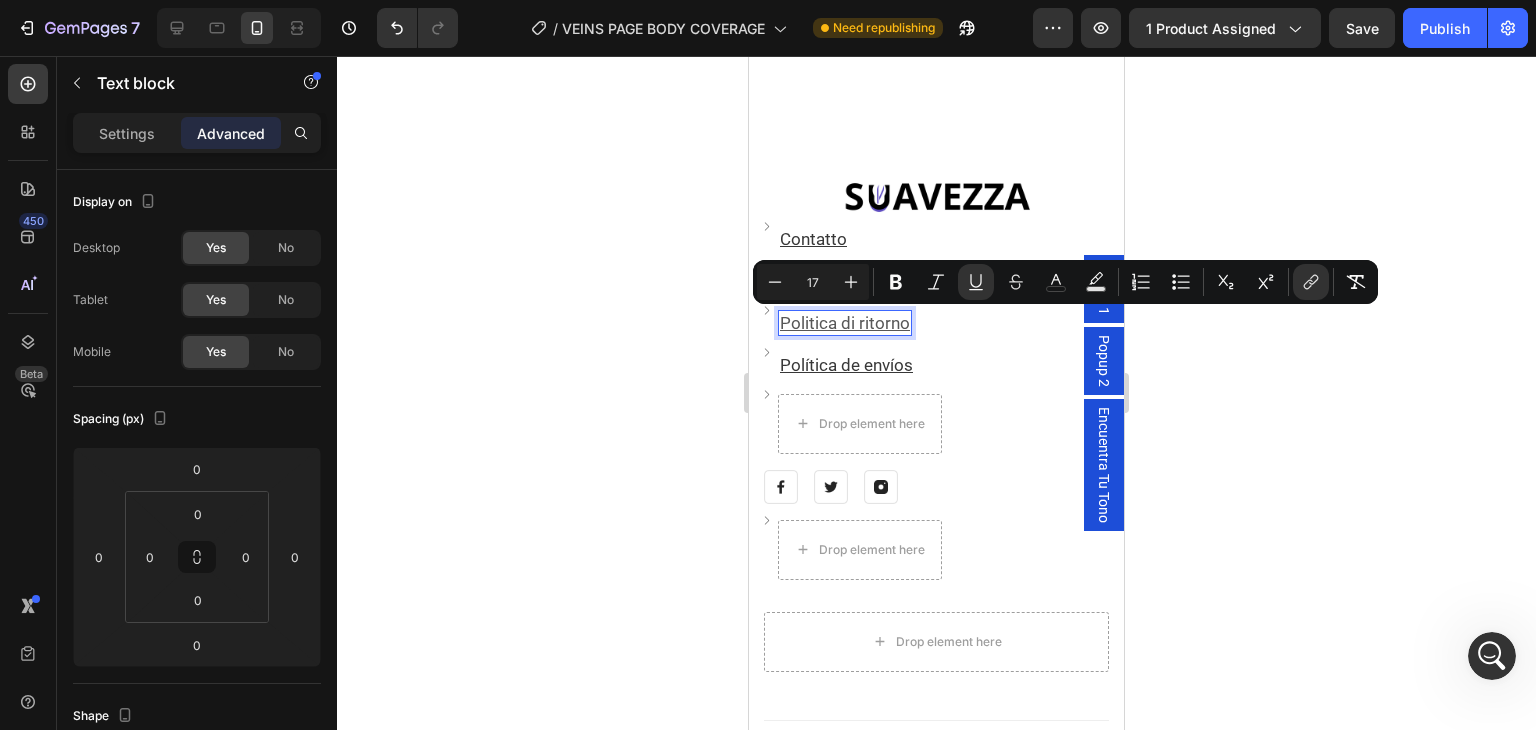 click 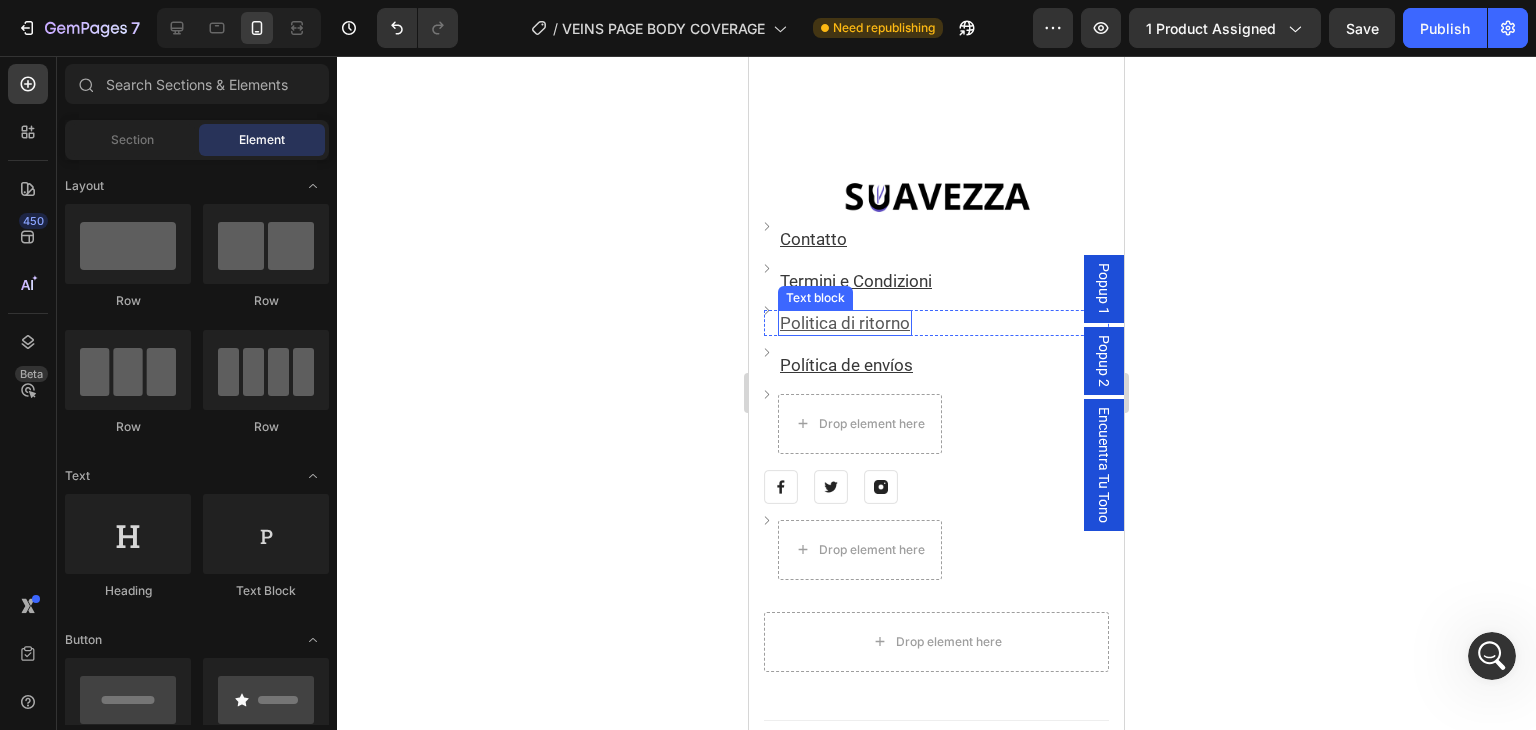 click on "Politica di ritorno" at bounding box center [845, 323] 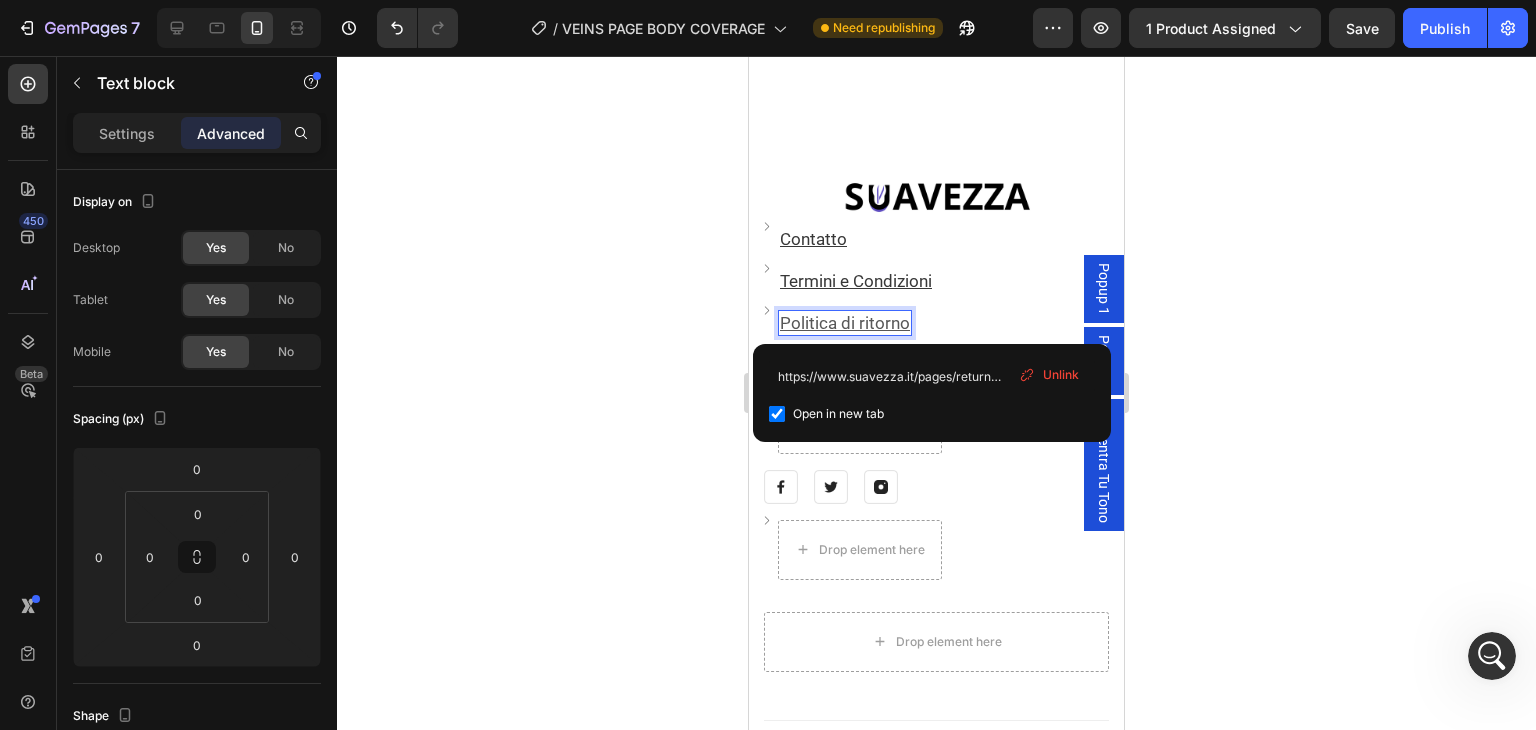 click on "Politica di ritorno" at bounding box center [845, 323] 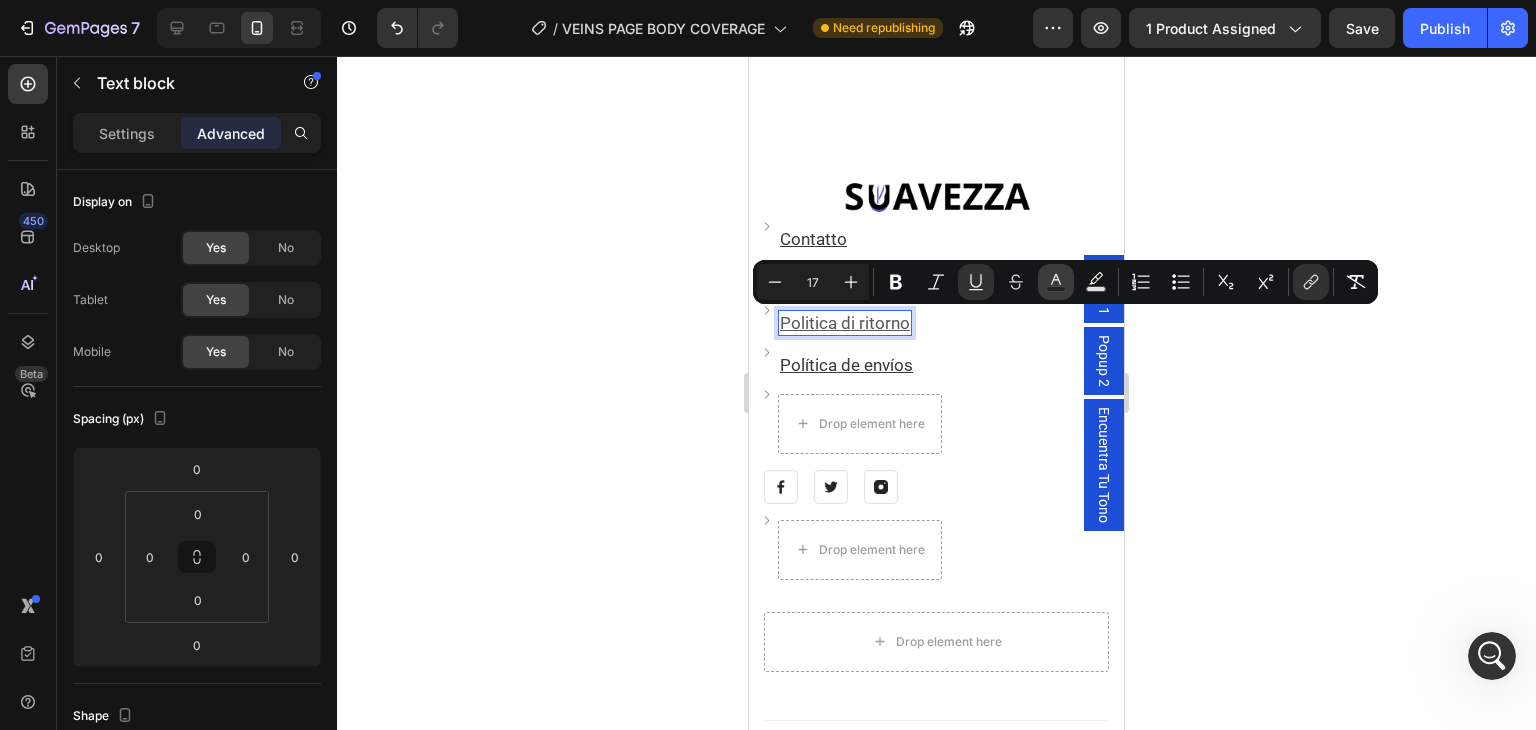 click 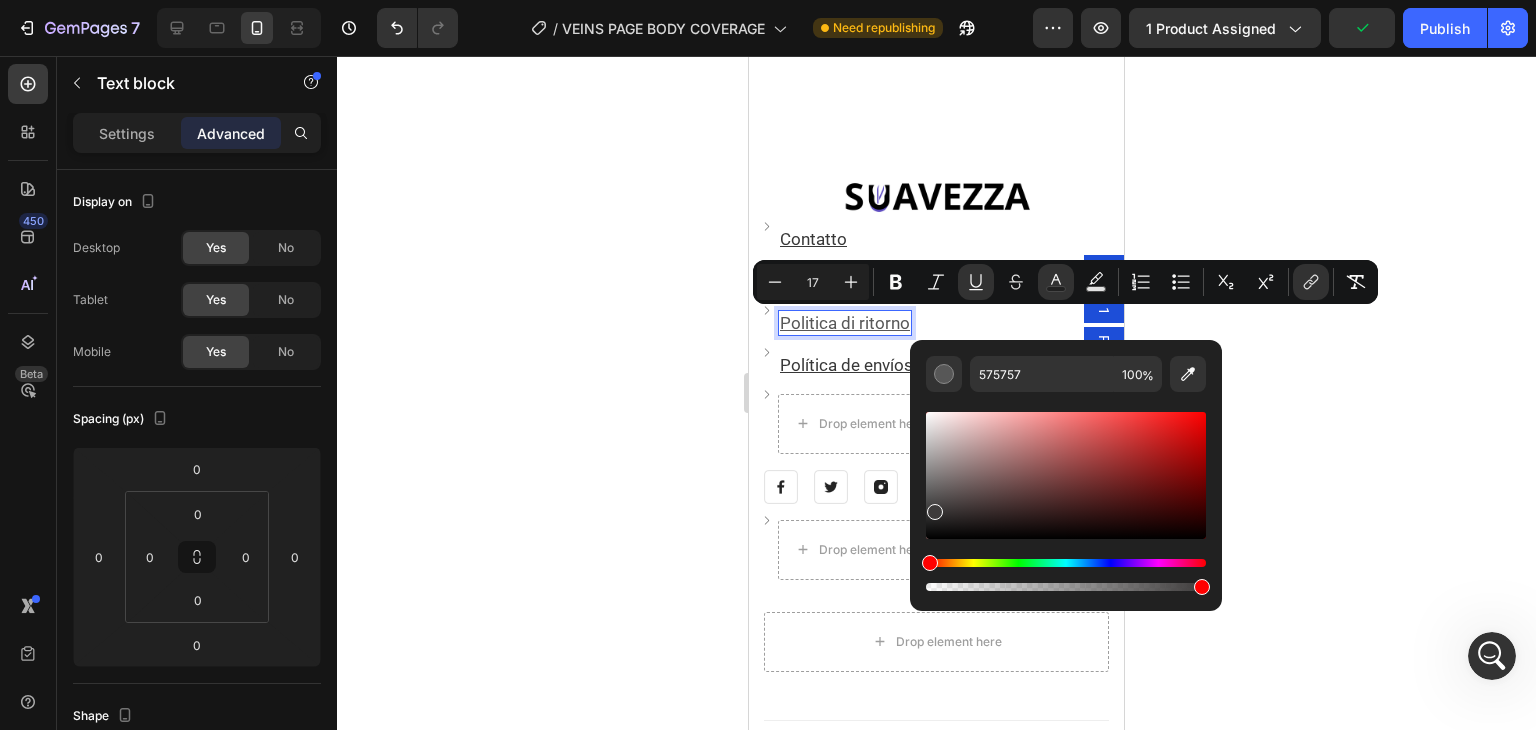 drag, startPoint x: 936, startPoint y: 493, endPoint x: 927, endPoint y: 511, distance: 20.12461 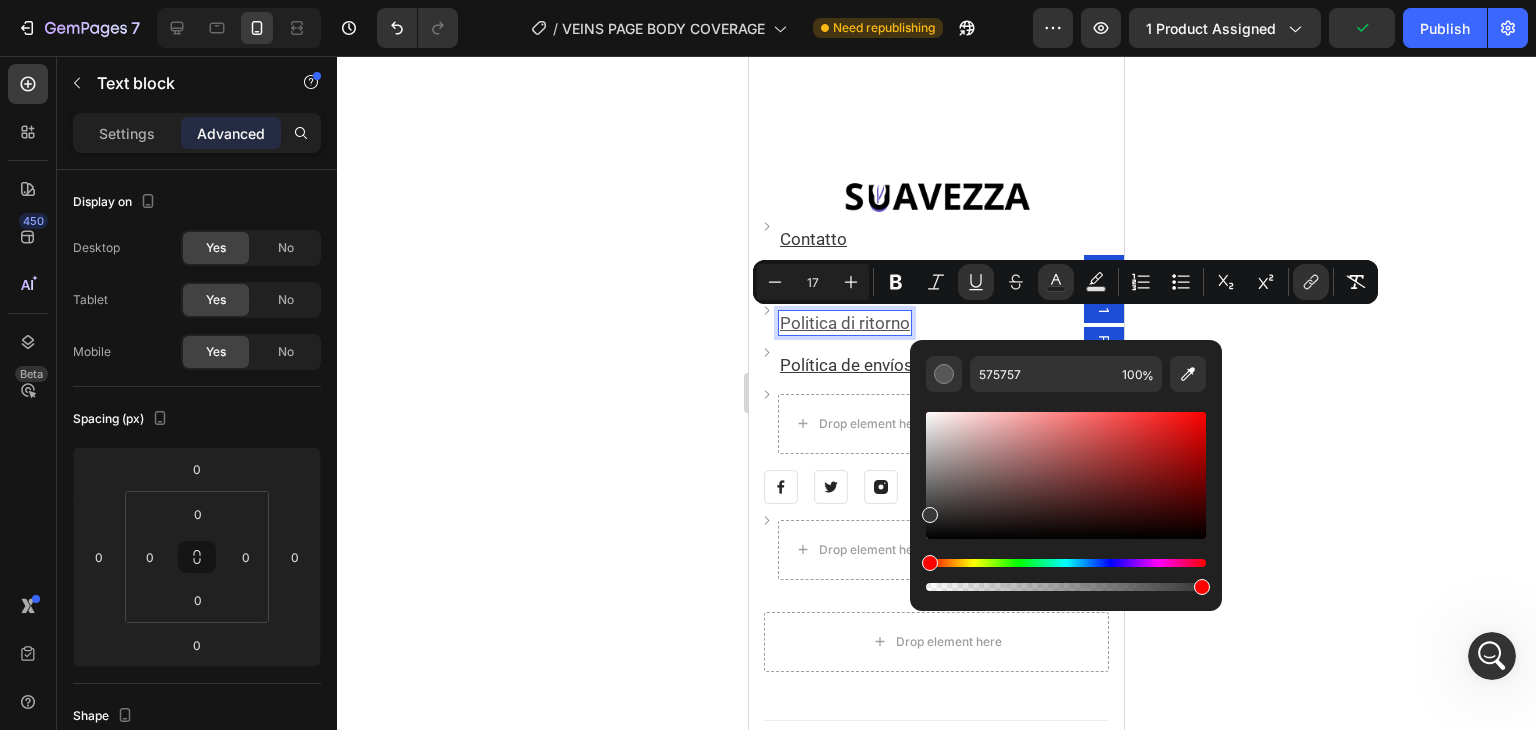 type on "383838" 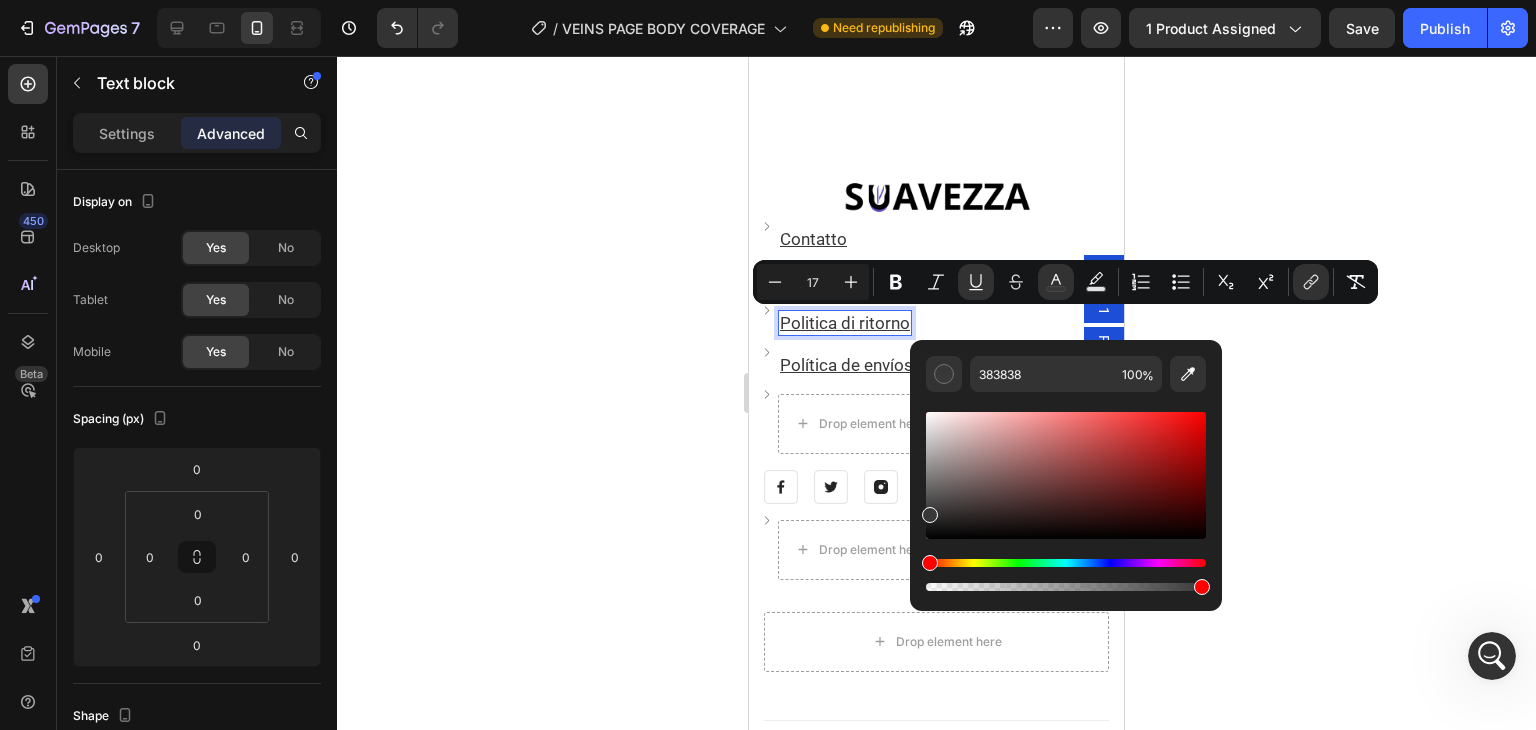 click 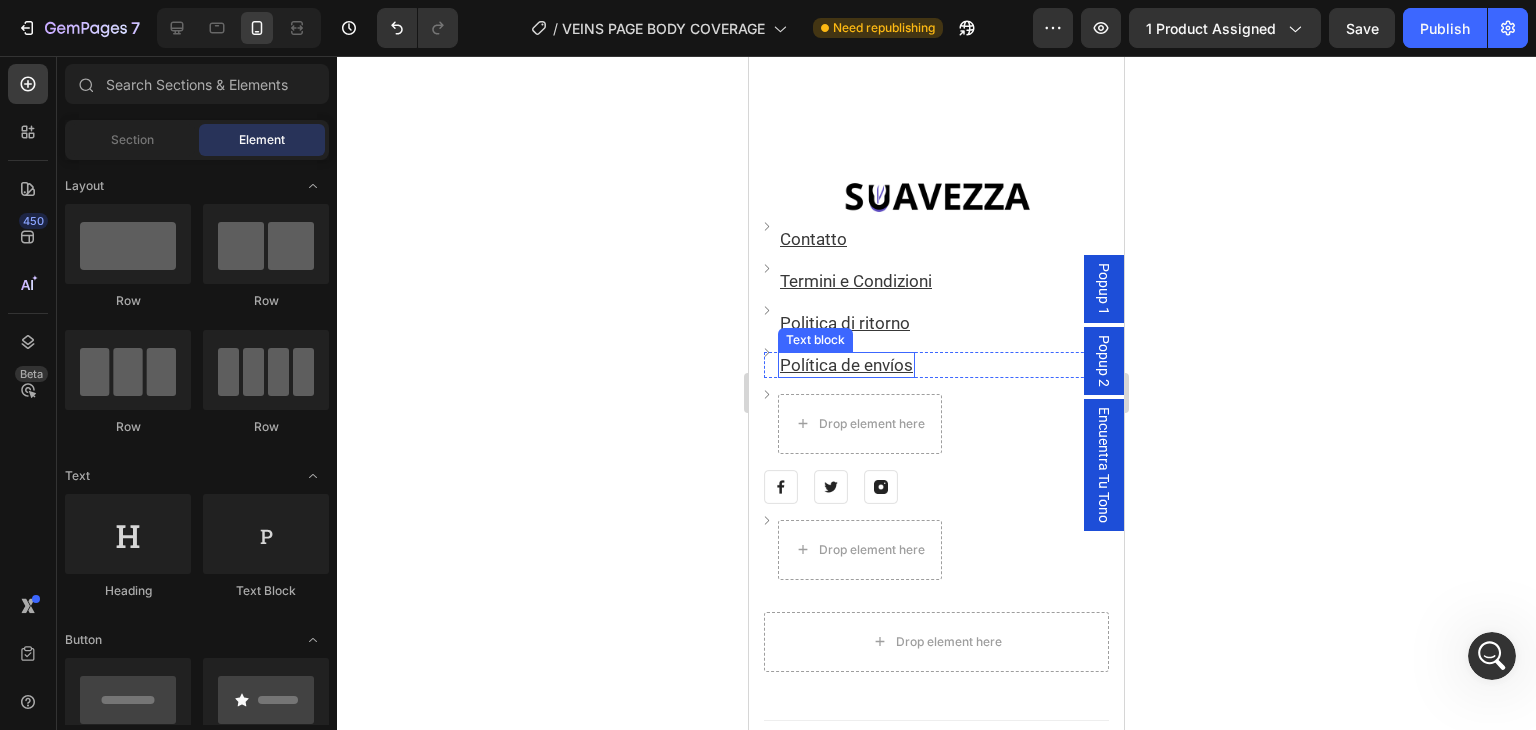 click on "Política de envíos" at bounding box center [846, 365] 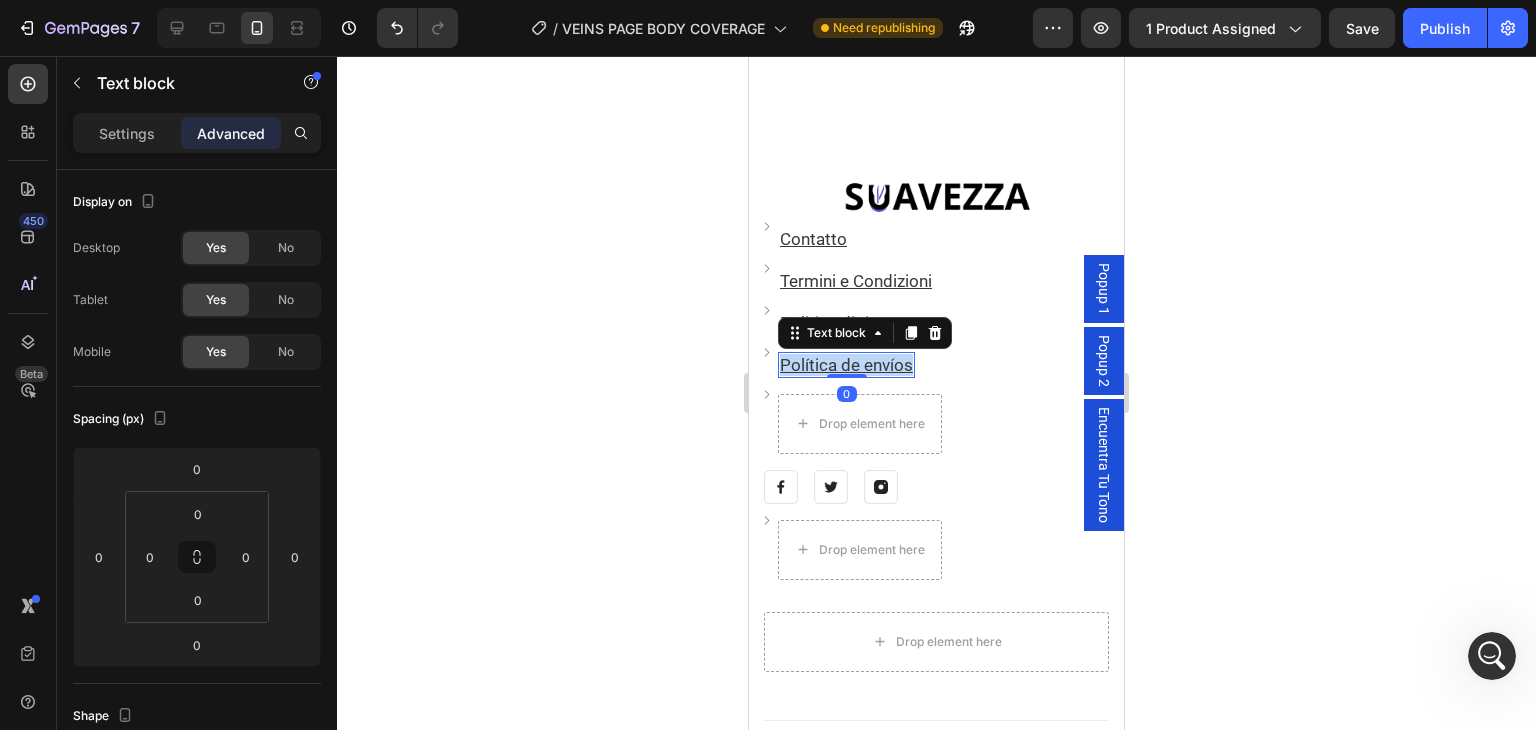 click on "Política de envíos" at bounding box center [846, 365] 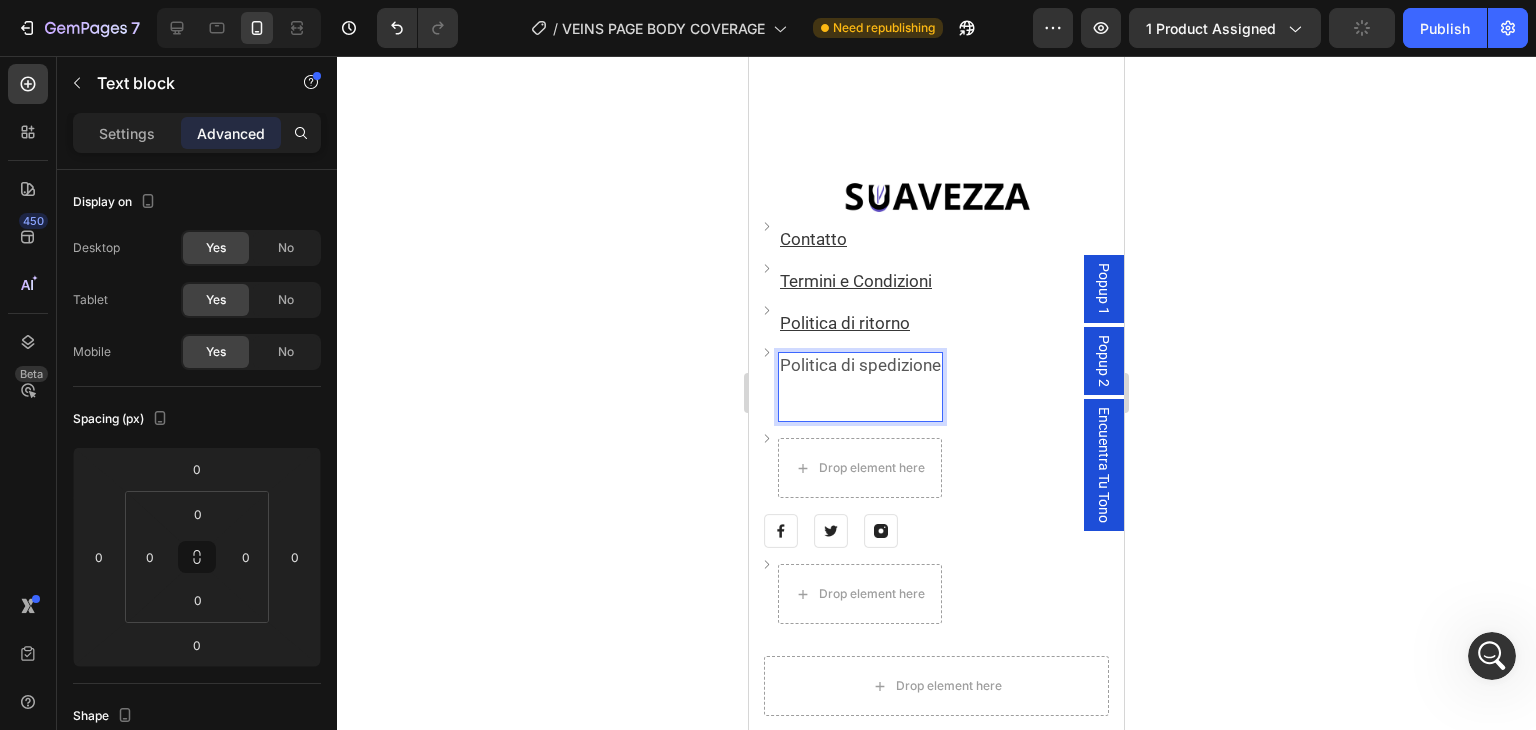 click on "Politica di spedizione" at bounding box center [860, 365] 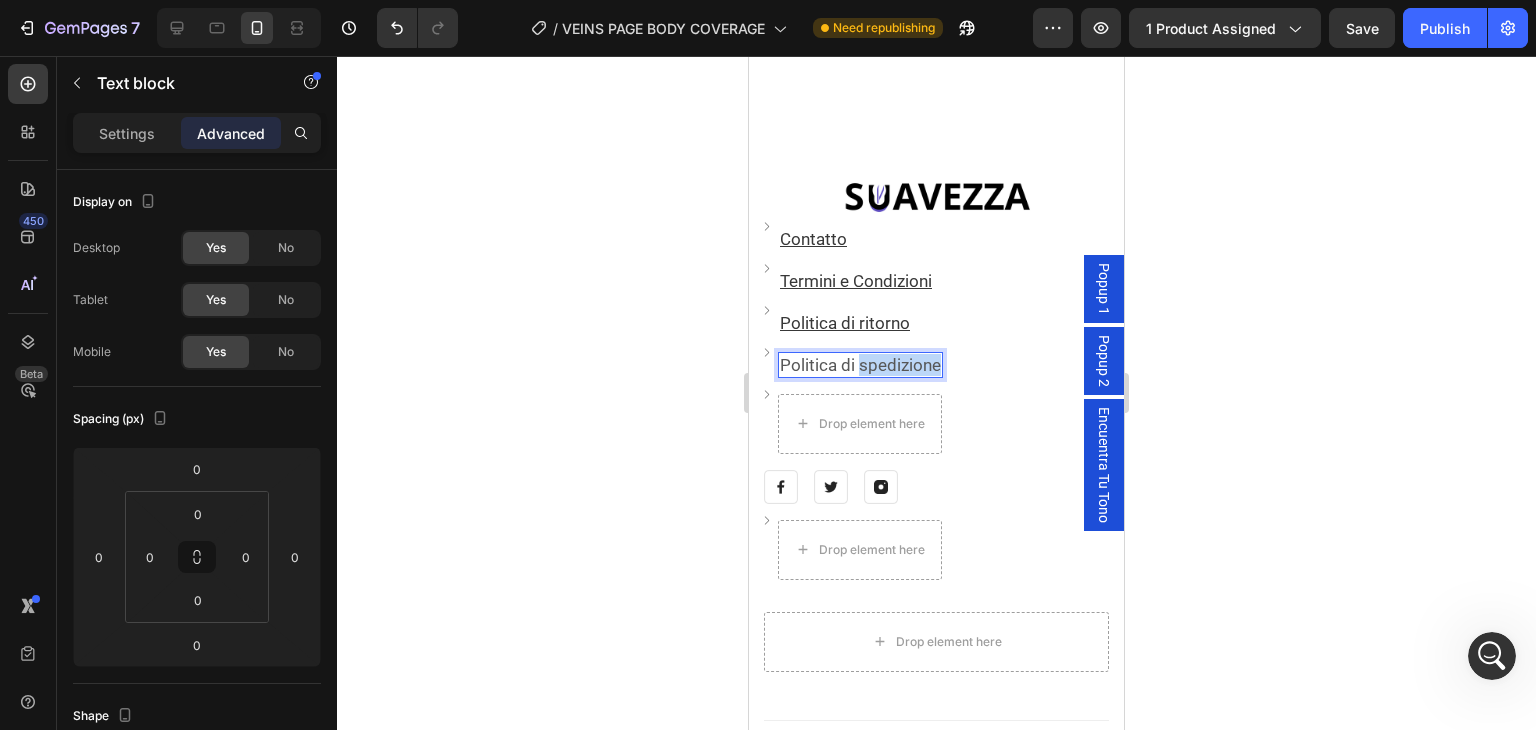 click on "Politica di spedizione" at bounding box center (860, 365) 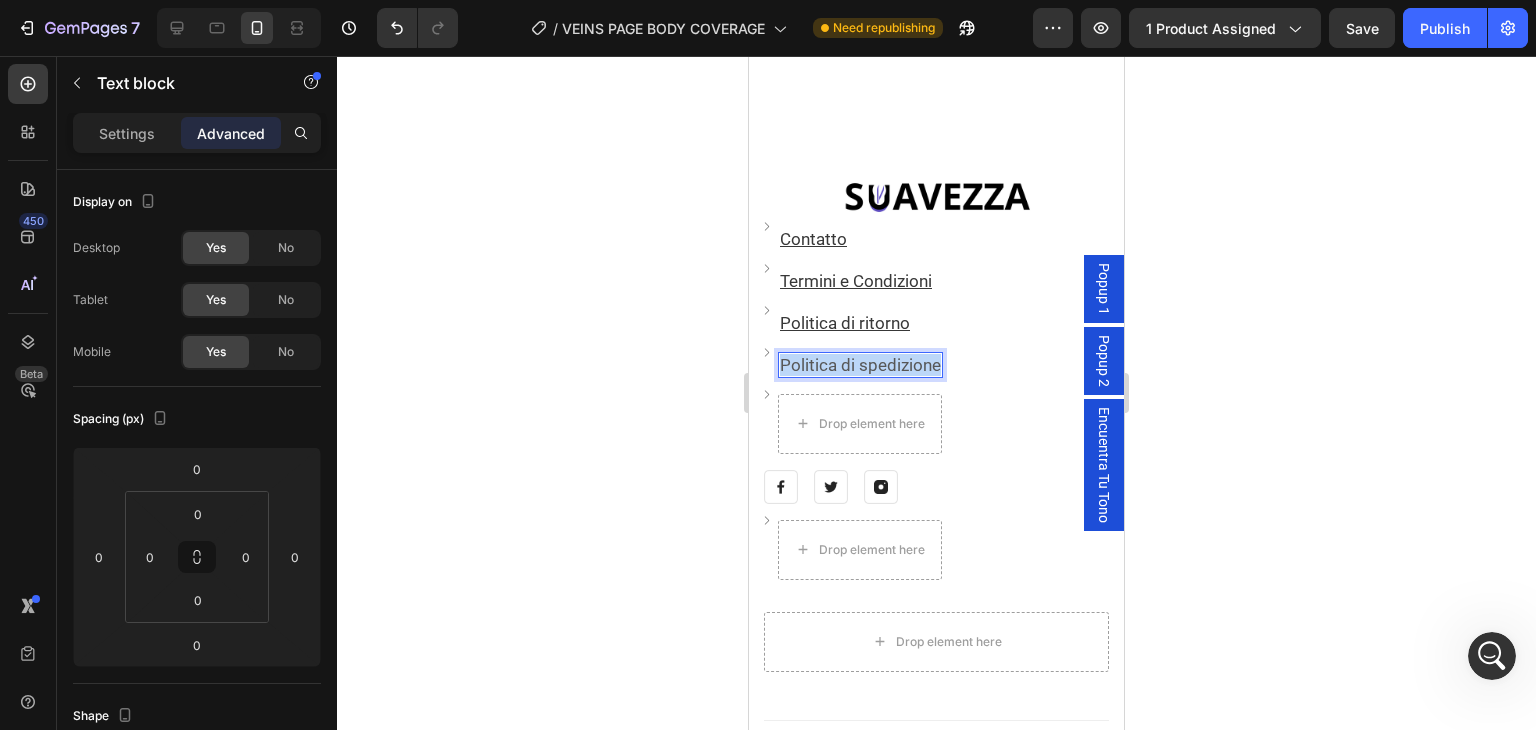 click on "Politica di spedizione" at bounding box center (860, 365) 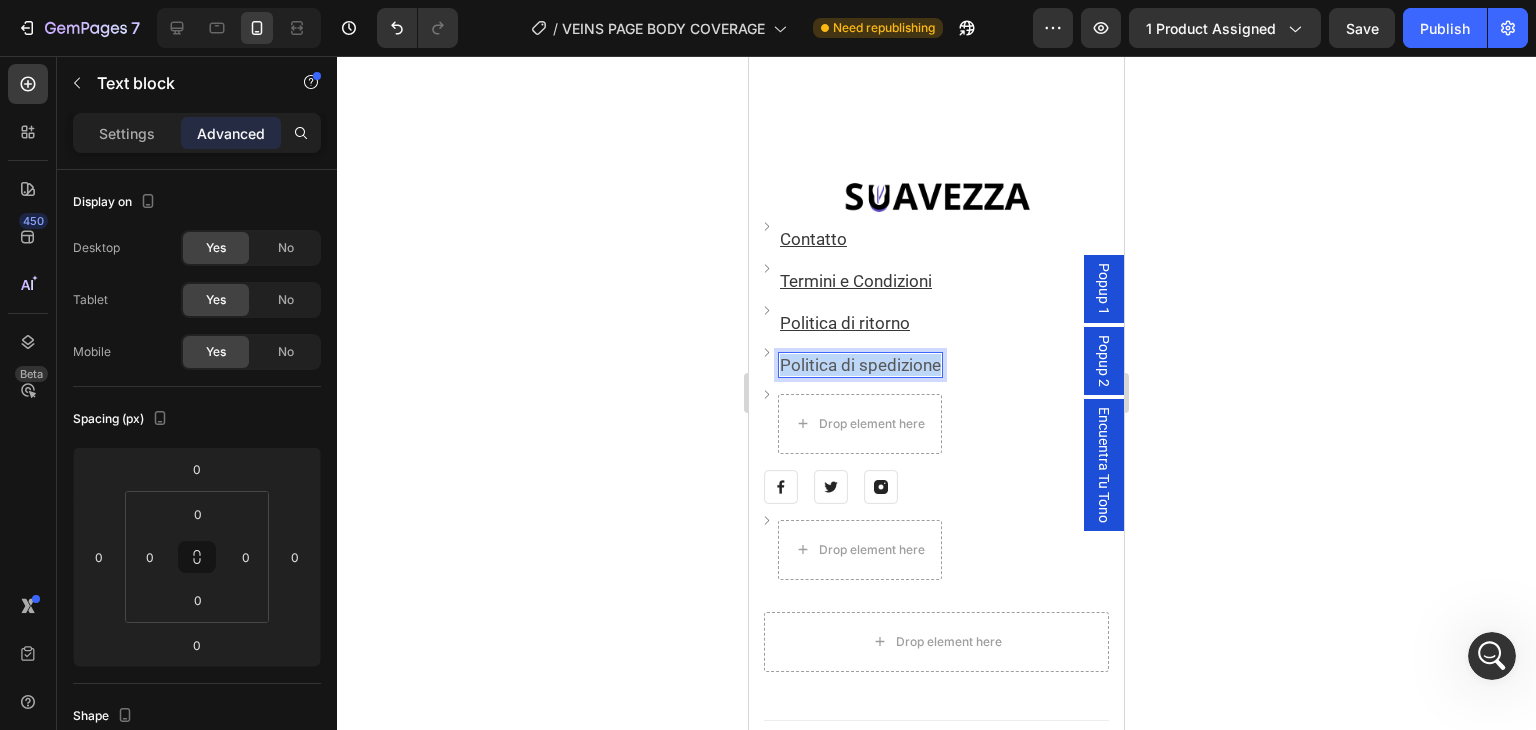 click on "Politica di spedizione" at bounding box center (860, 365) 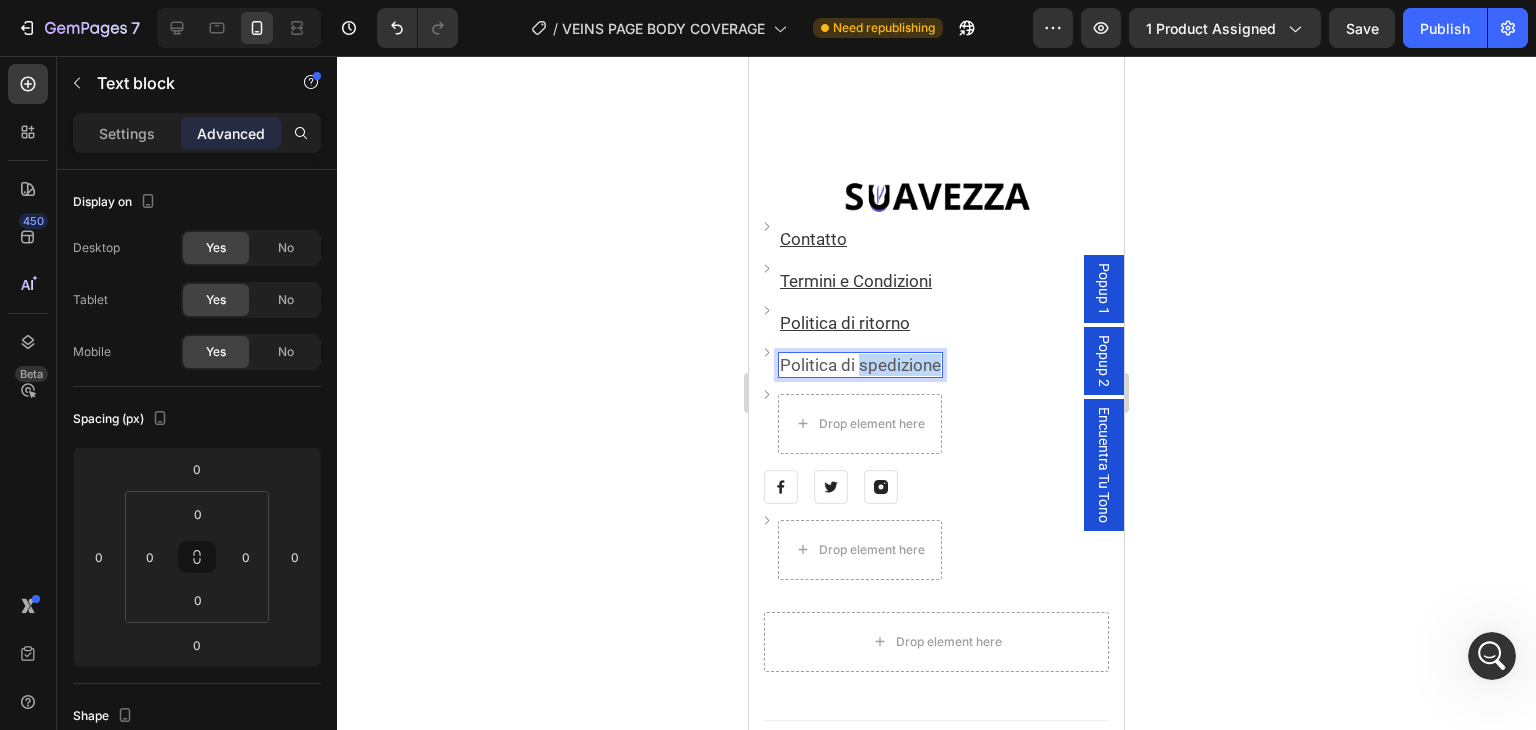 click on "Politica di spedizione" at bounding box center (860, 365) 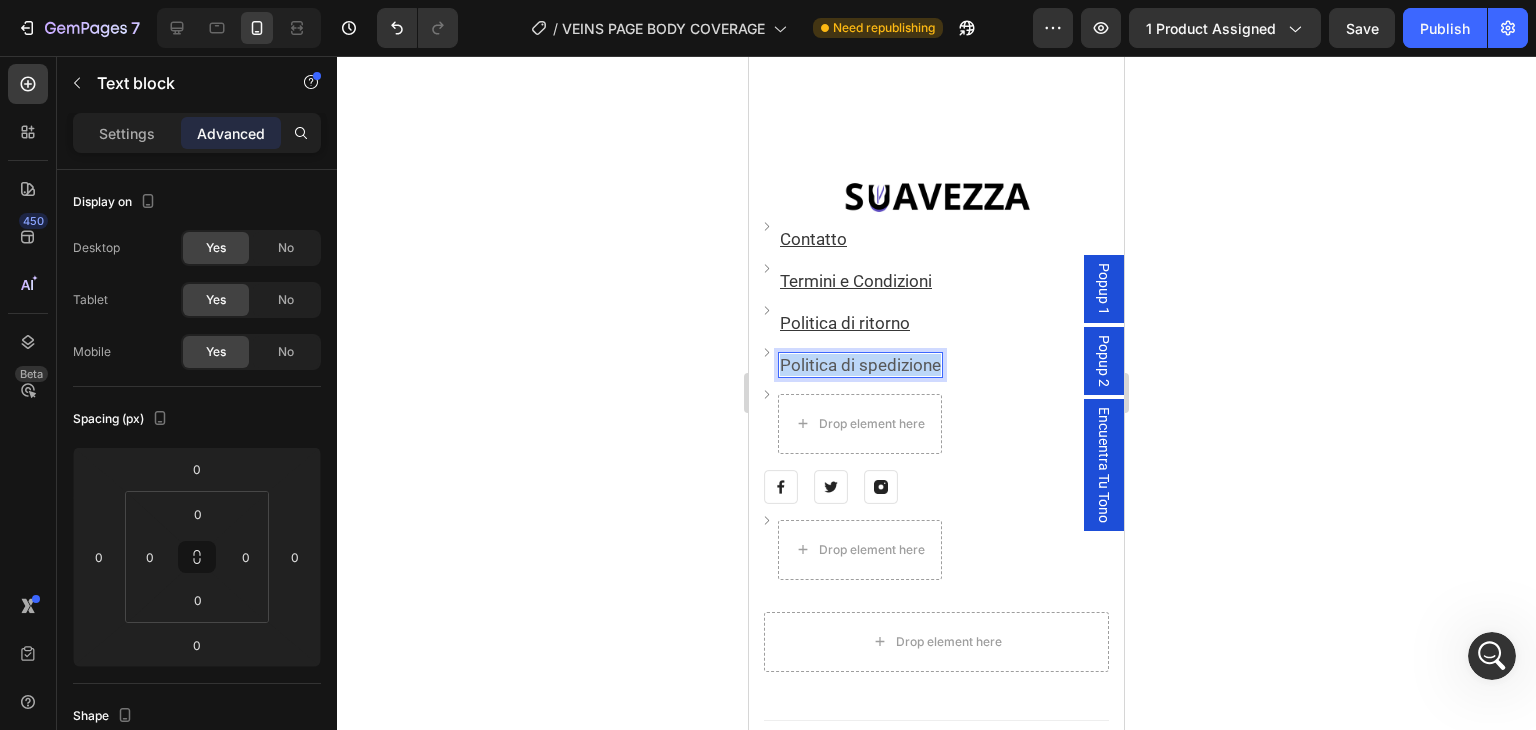 click on "Politica di spedizione" at bounding box center (860, 365) 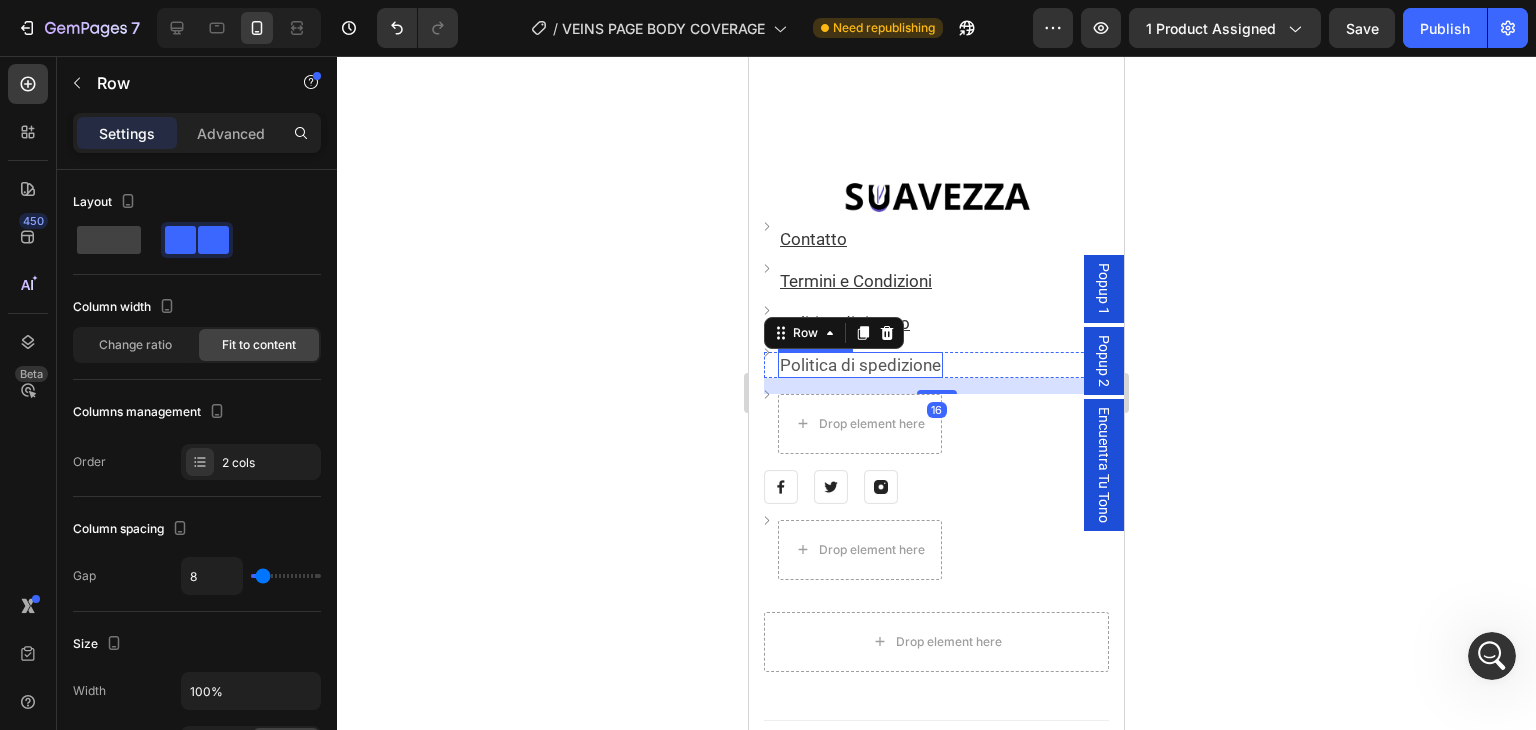 click on "Politica di spedizione" at bounding box center (860, 365) 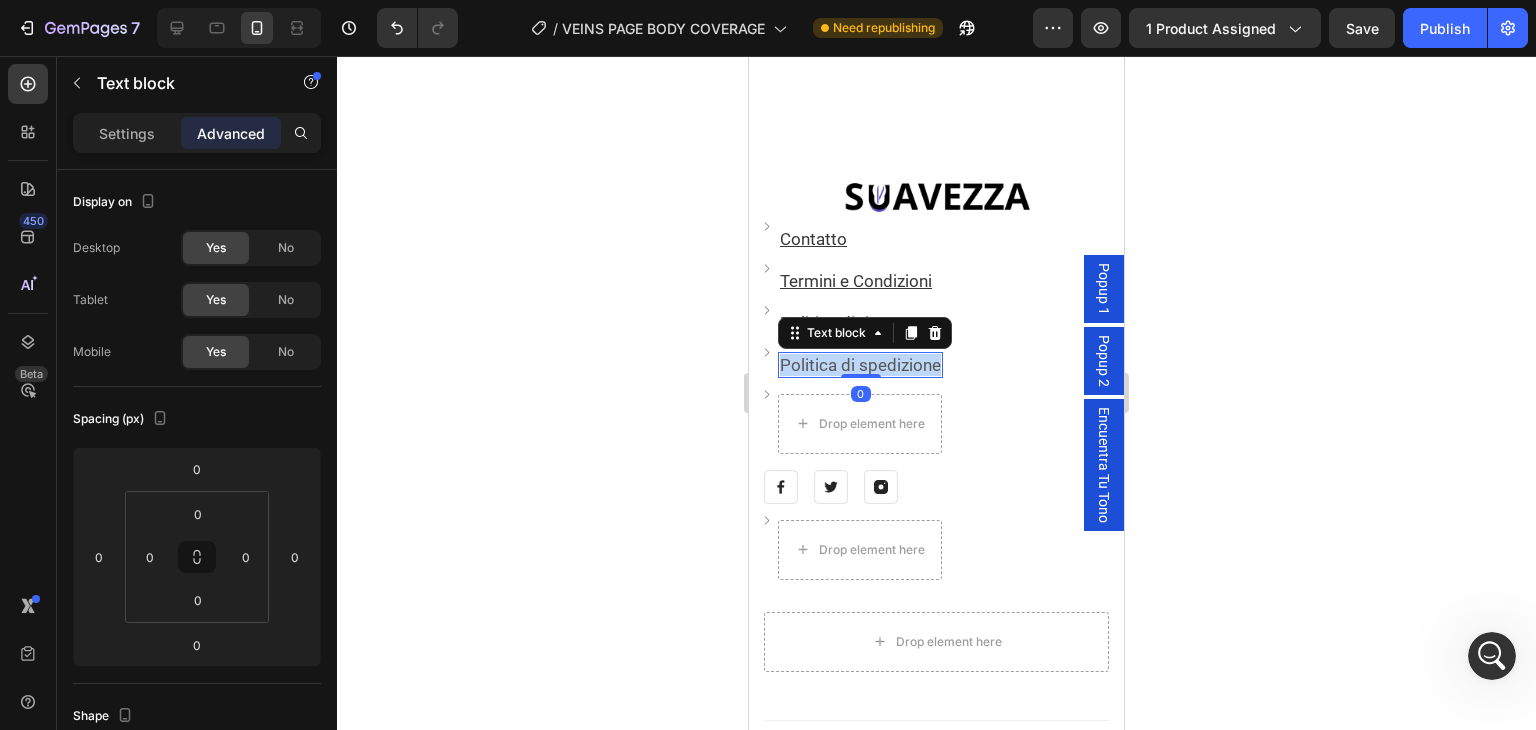 click on "Politica di spedizione" at bounding box center [860, 365] 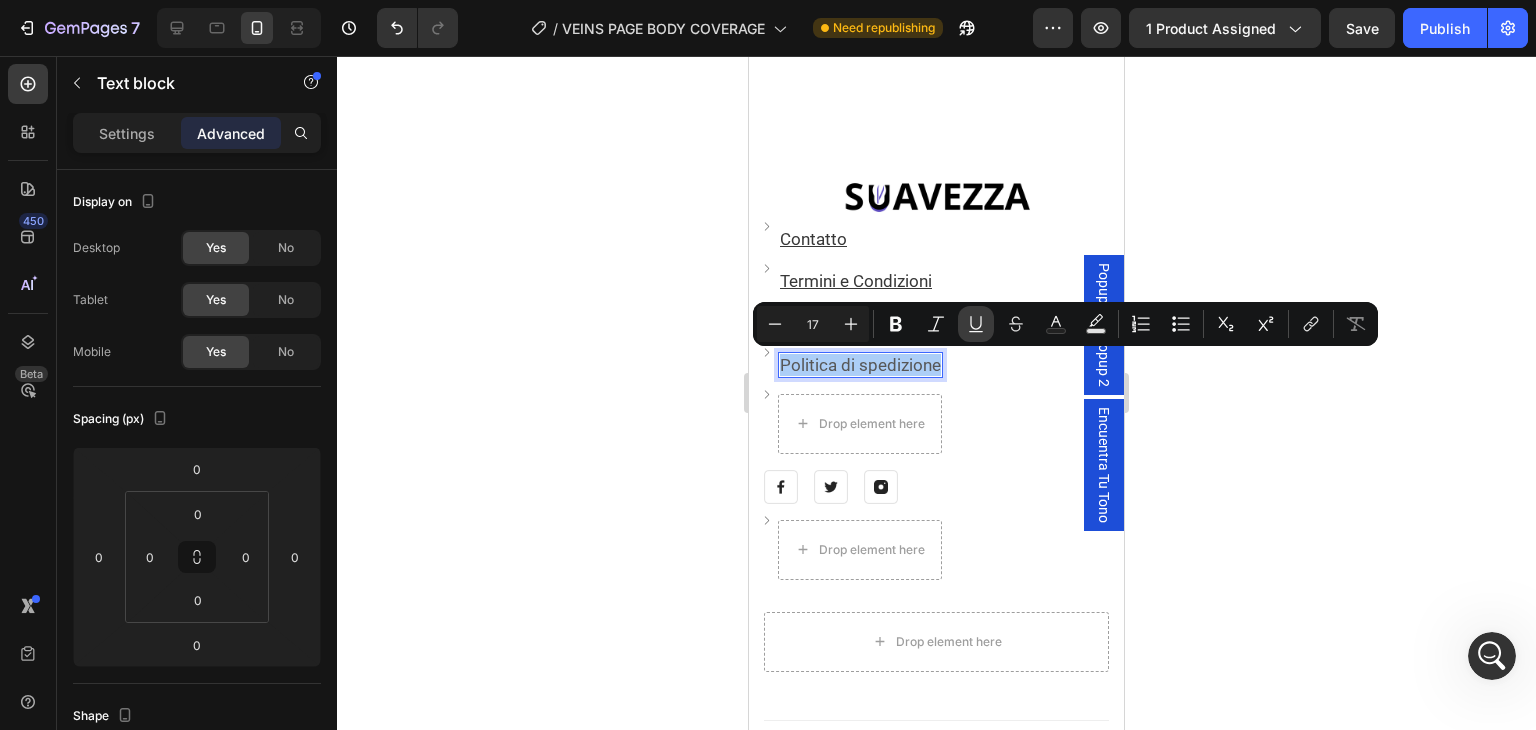 click 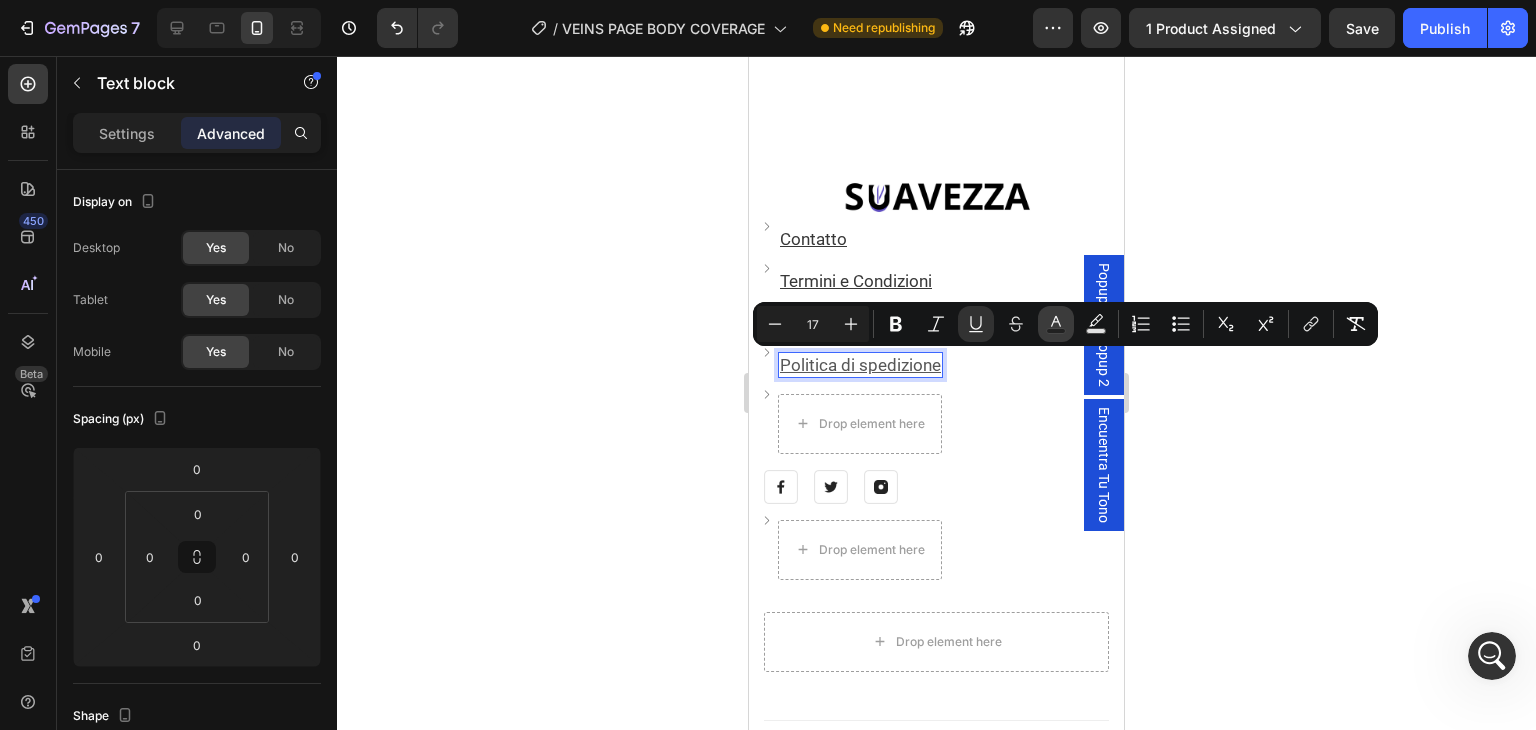 click 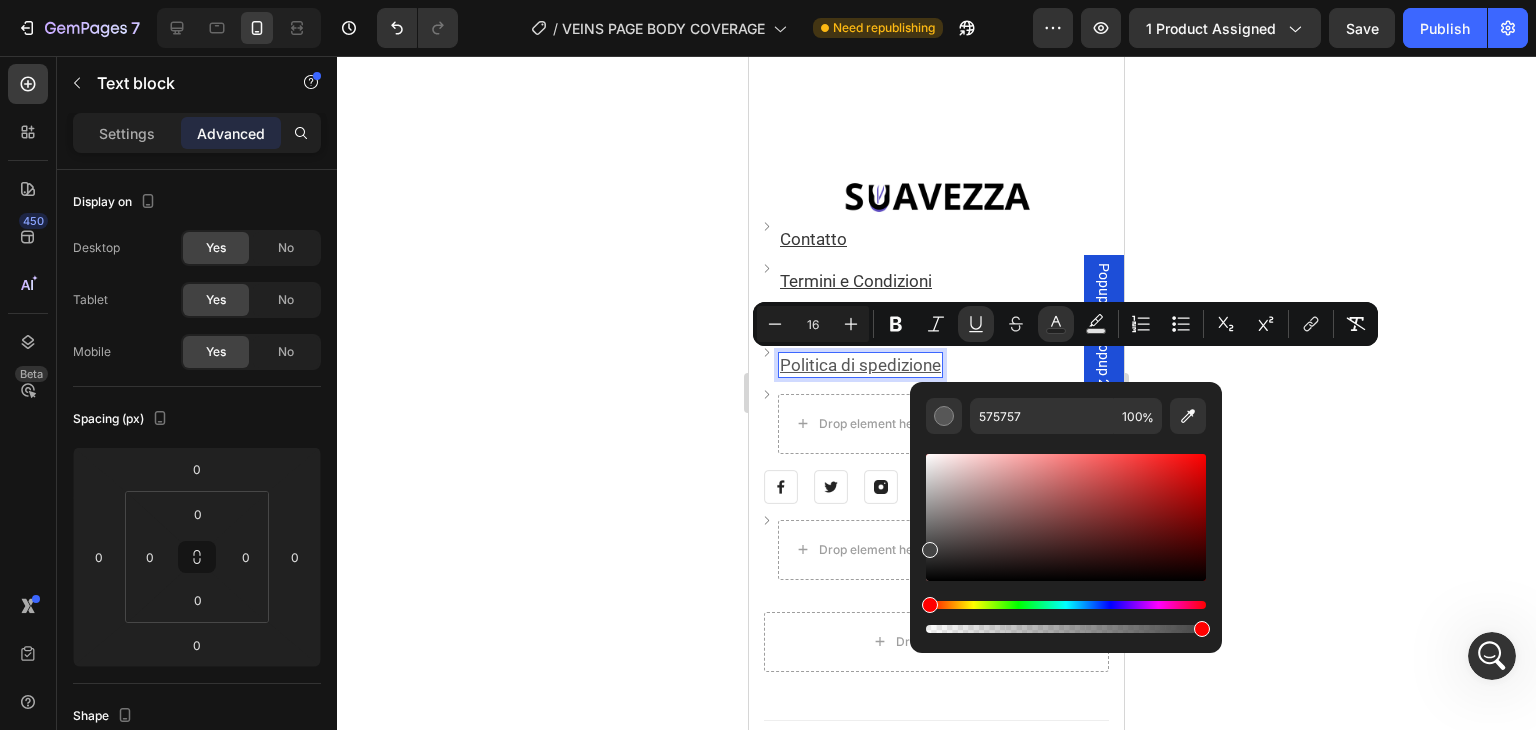 drag, startPoint x: 939, startPoint y: 520, endPoint x: 925, endPoint y: 550, distance: 33.105892 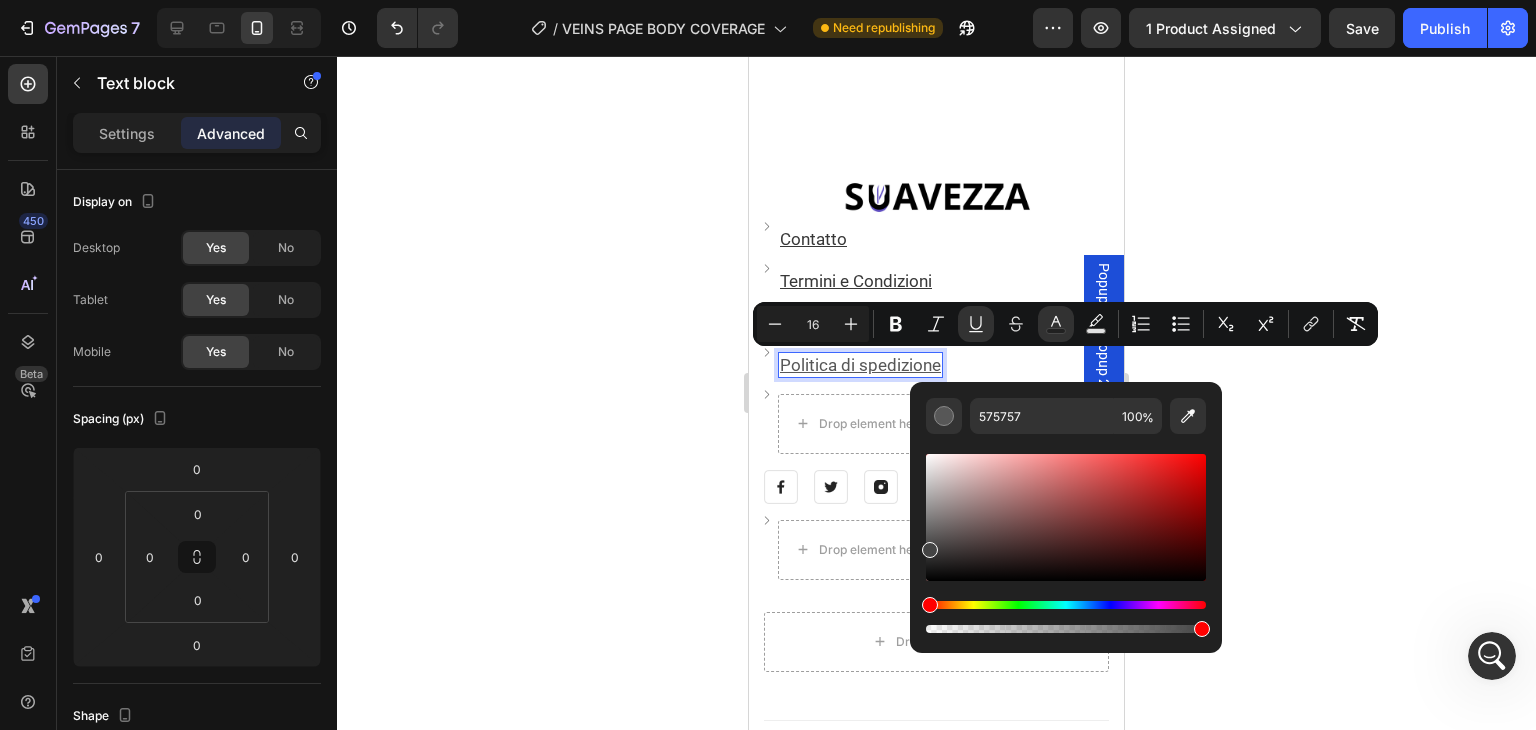 click at bounding box center (1066, 517) 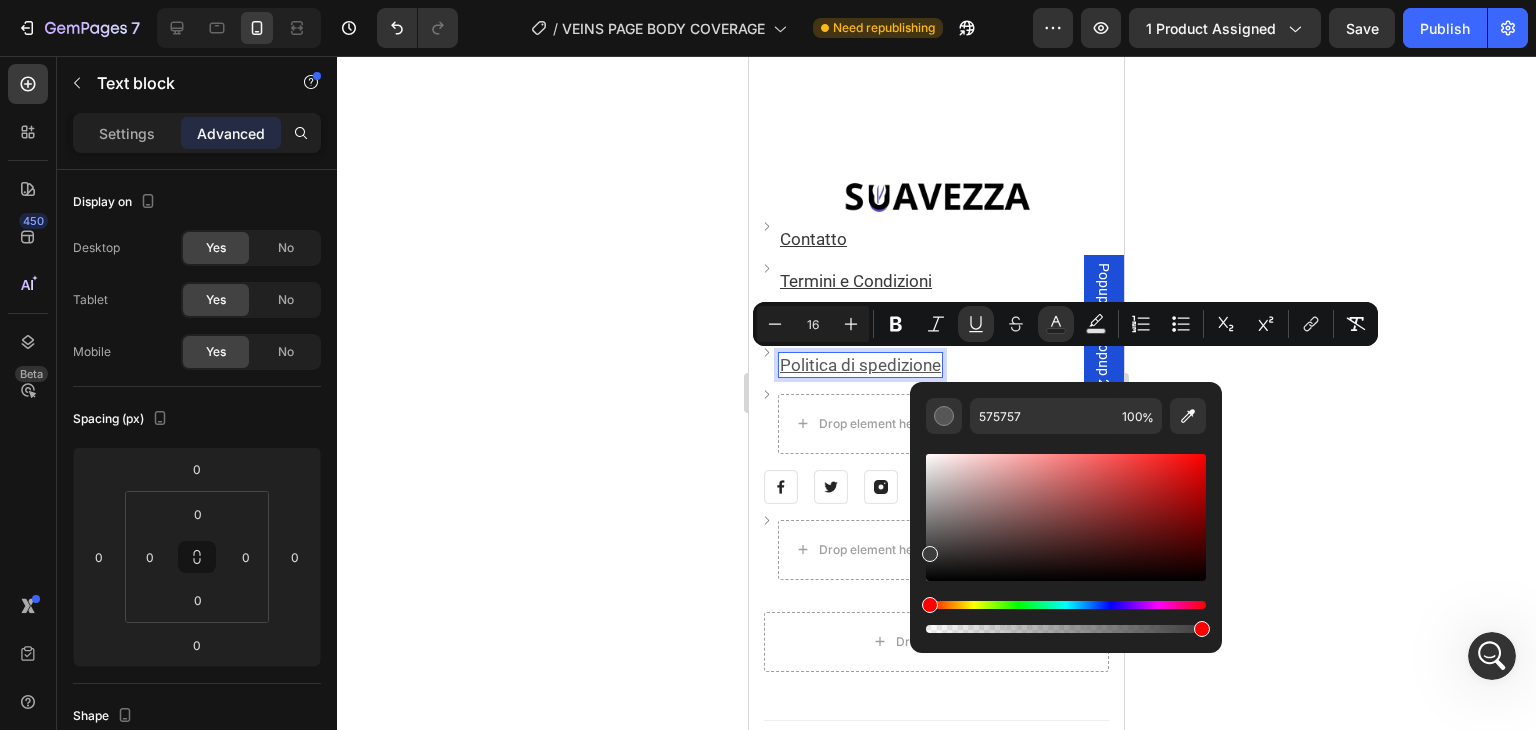 type on "17" 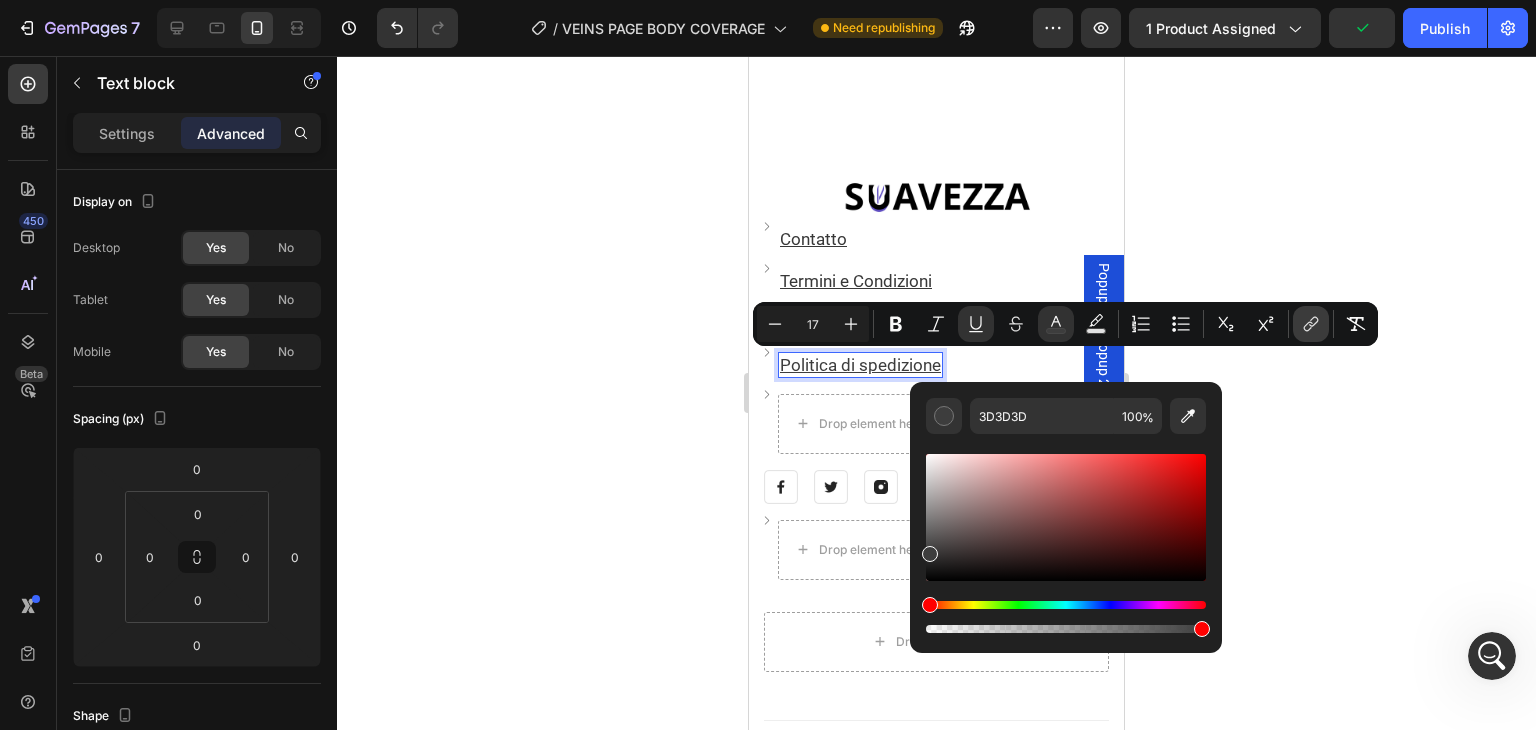 click 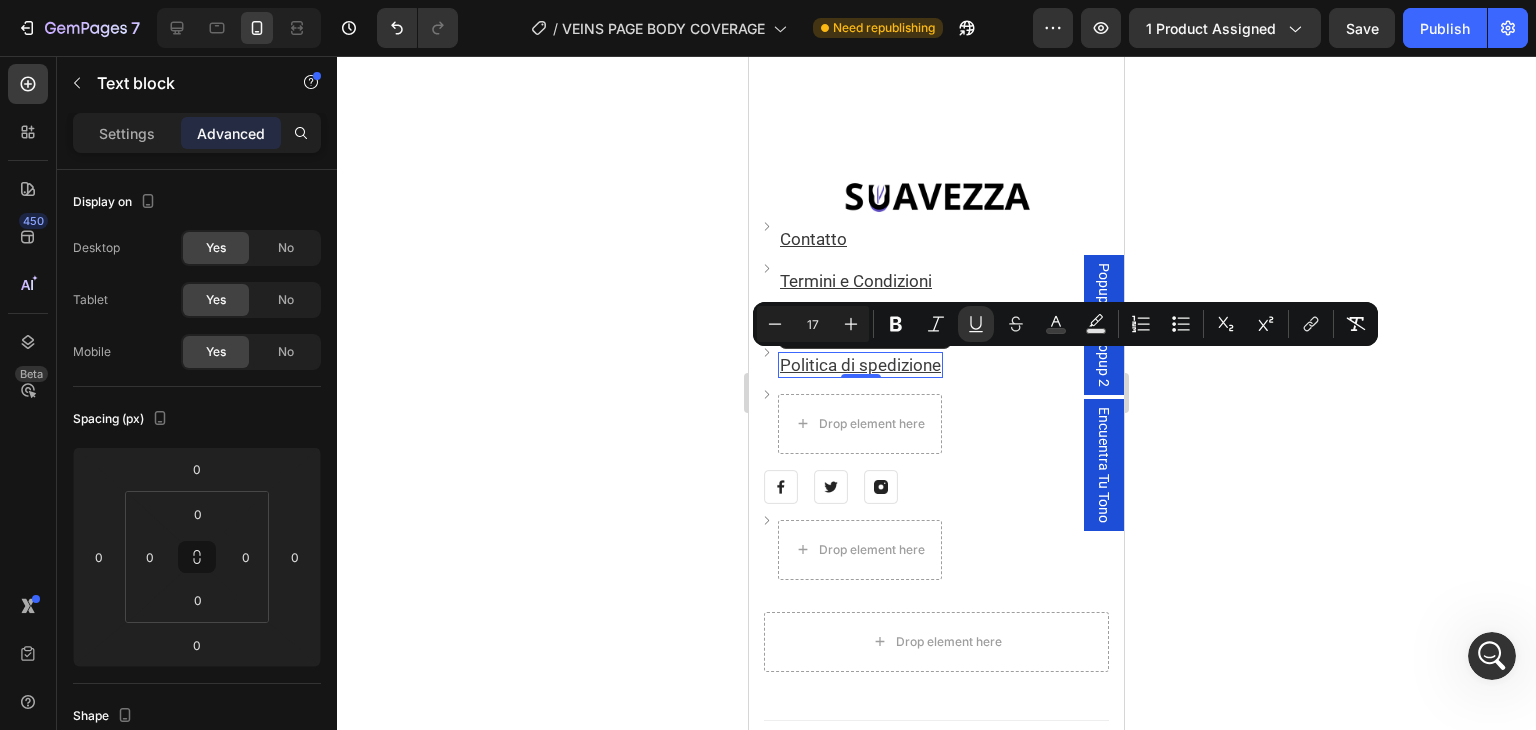 click on "Politica di spedizione" at bounding box center (860, 365) 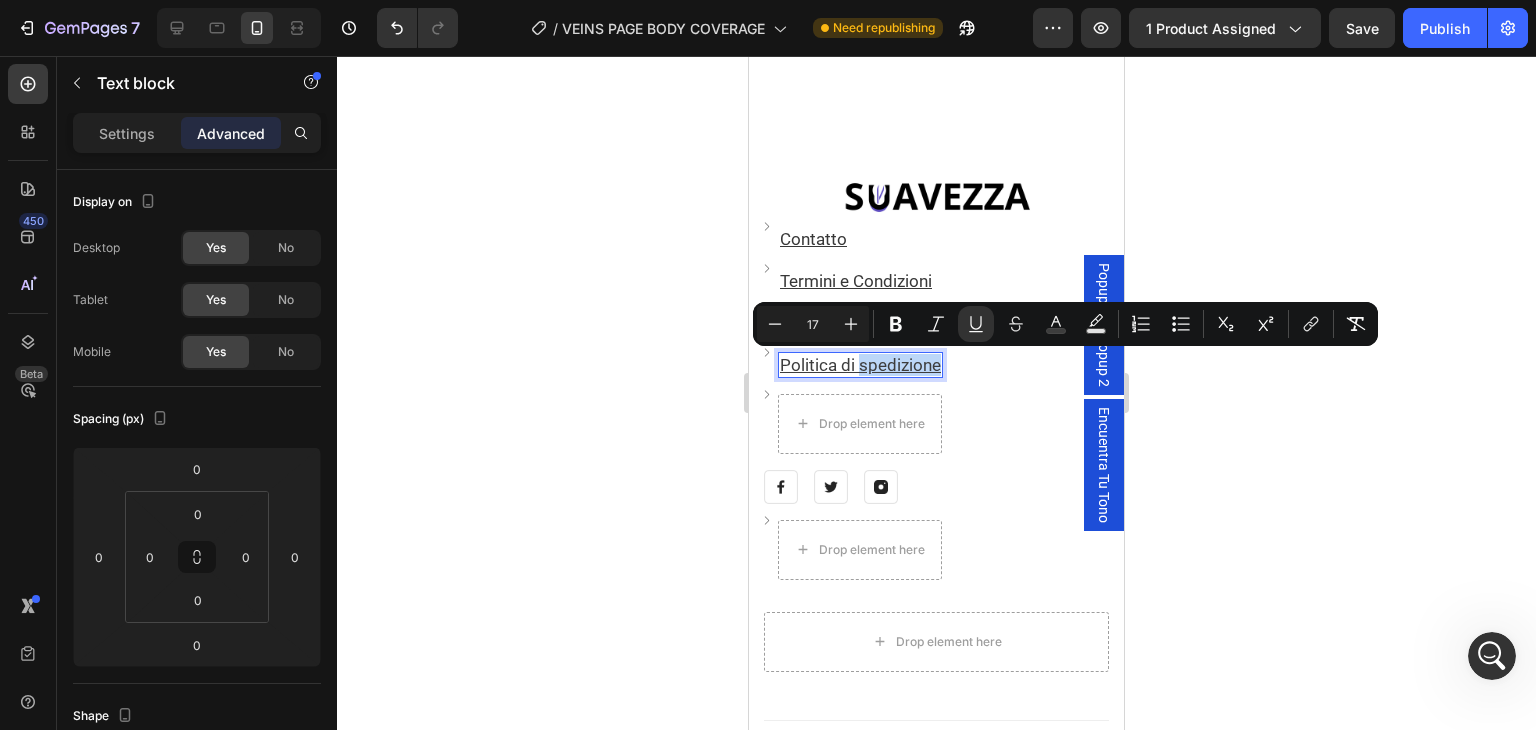 click on "Politica di spedizione" at bounding box center [860, 365] 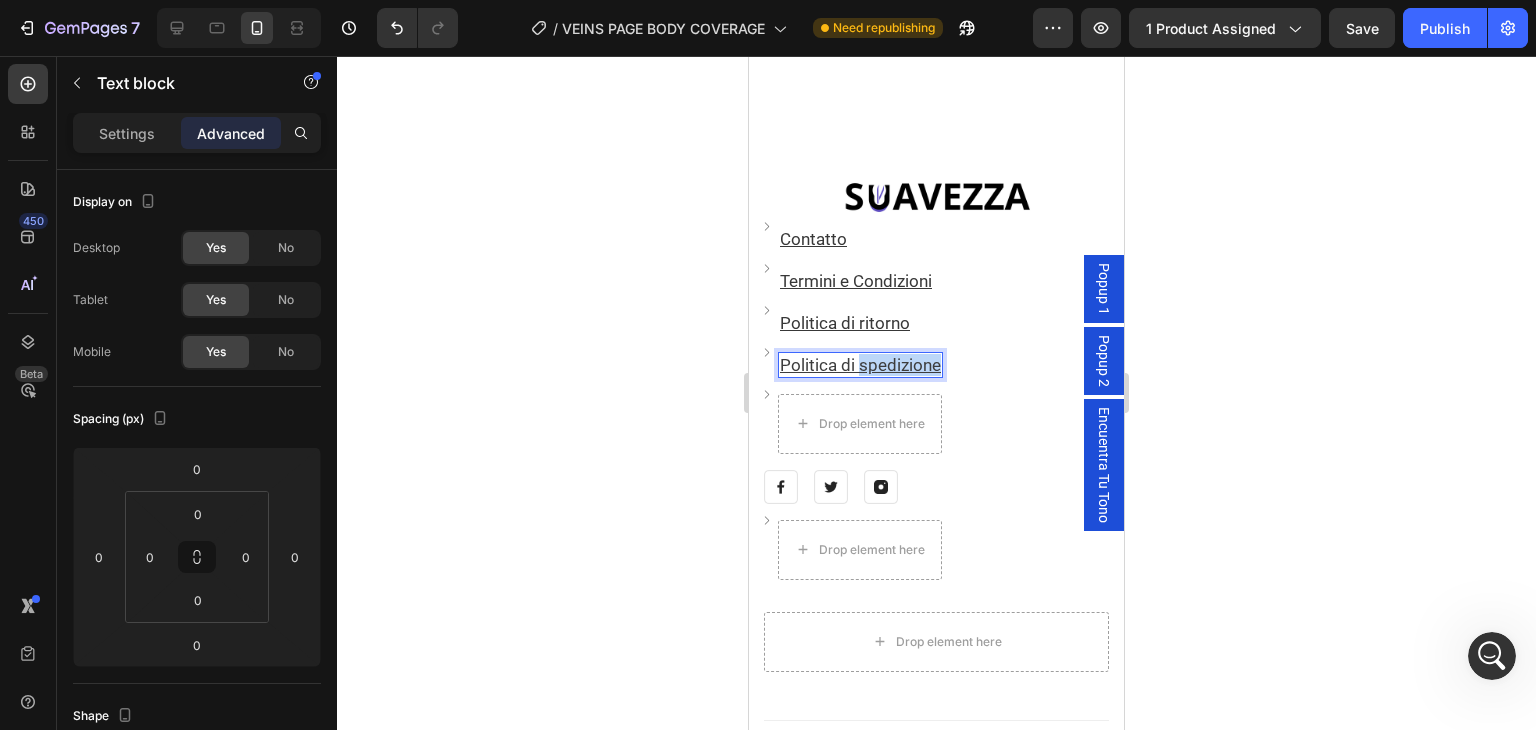 click on "Politica di spedizione" at bounding box center (860, 365) 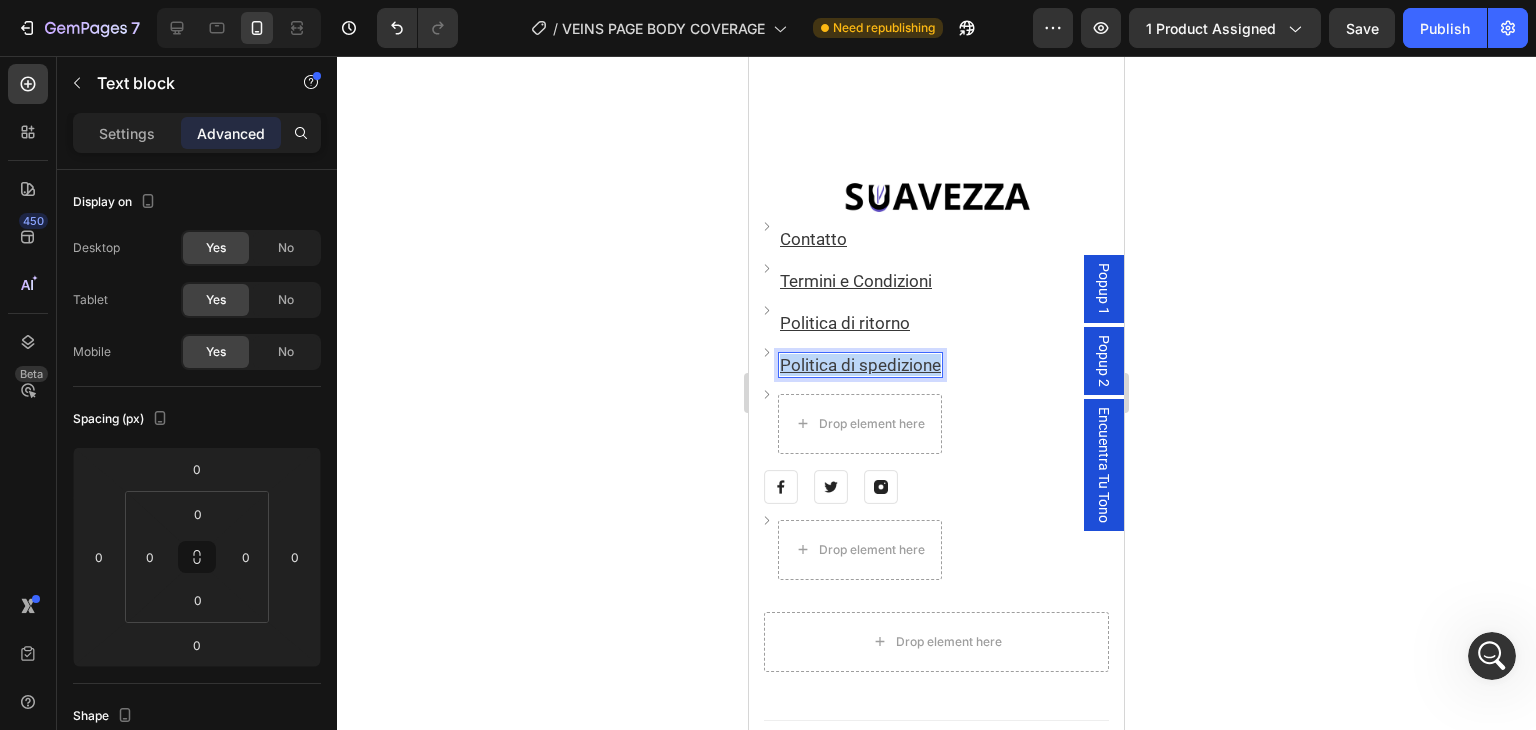 click on "Politica di spedizione" at bounding box center [860, 365] 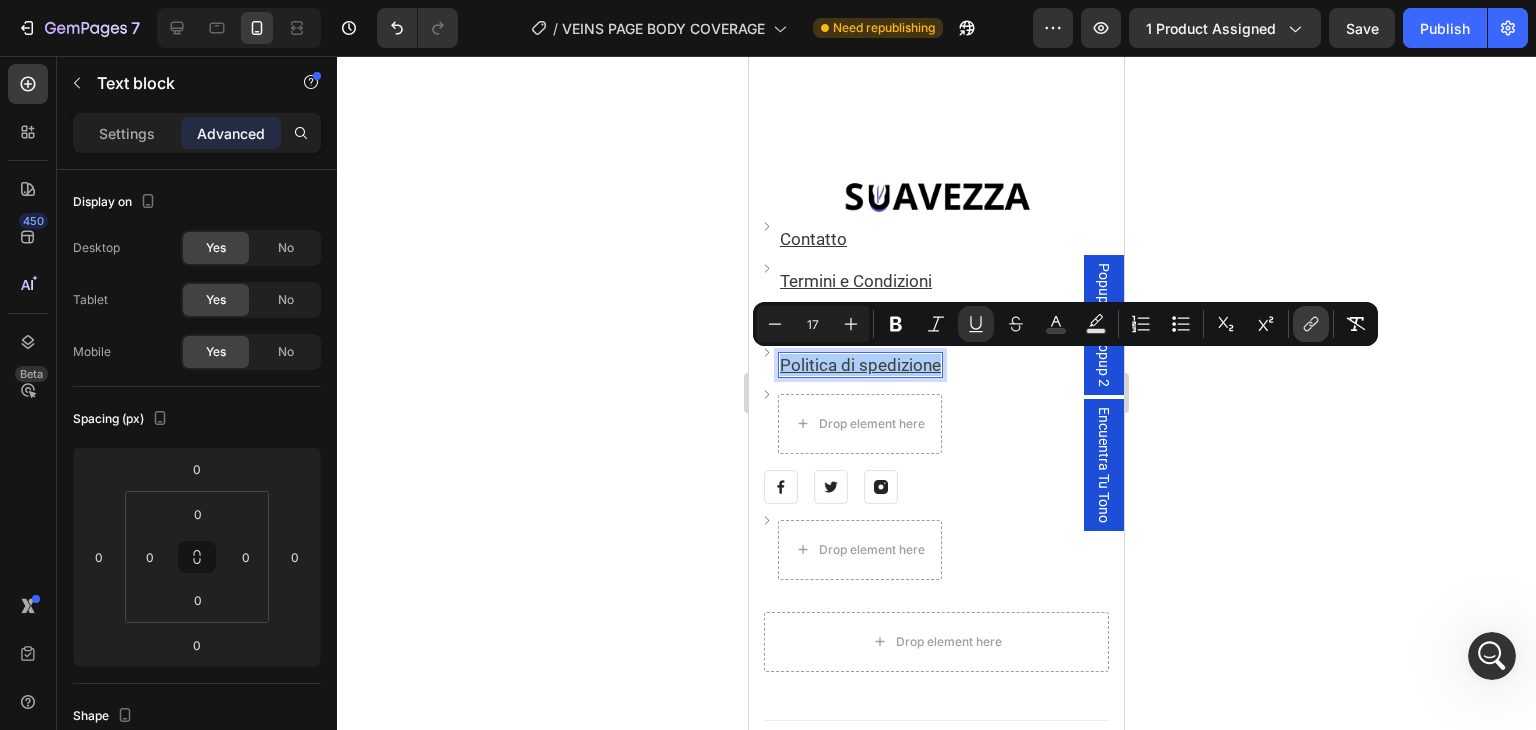 click 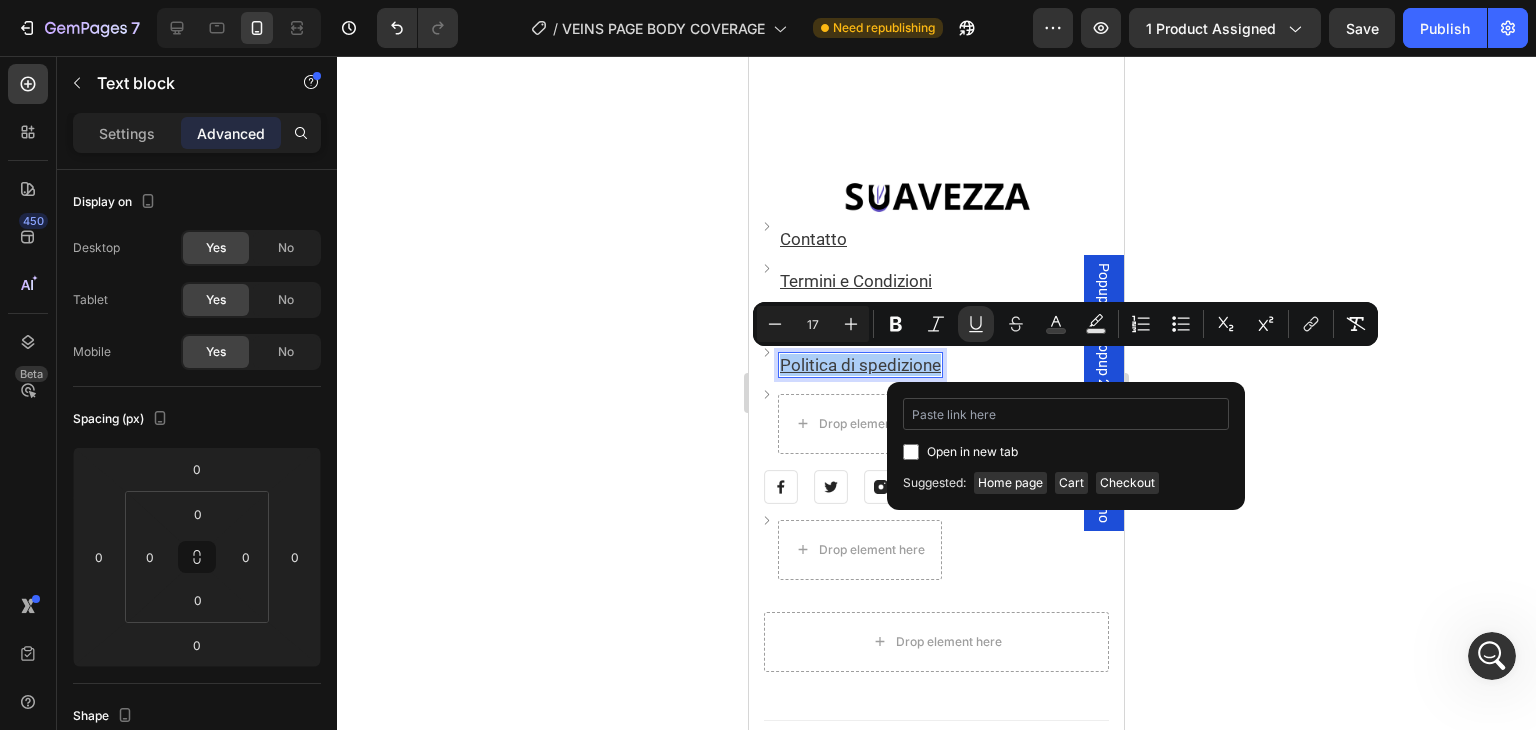 type on "https://www.suavezza.it/pages/shipping-policy" 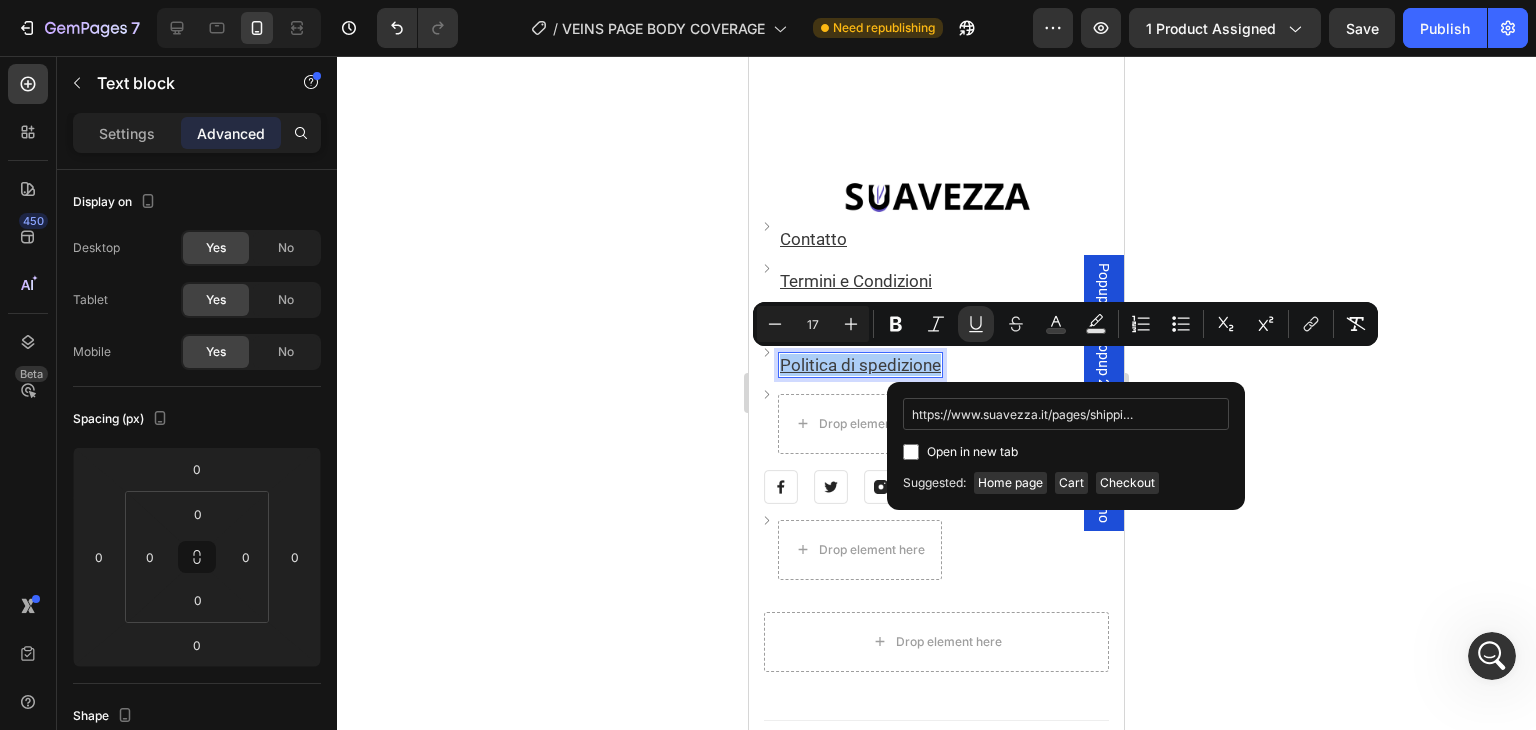 scroll, scrollTop: 0, scrollLeft: 42, axis: horizontal 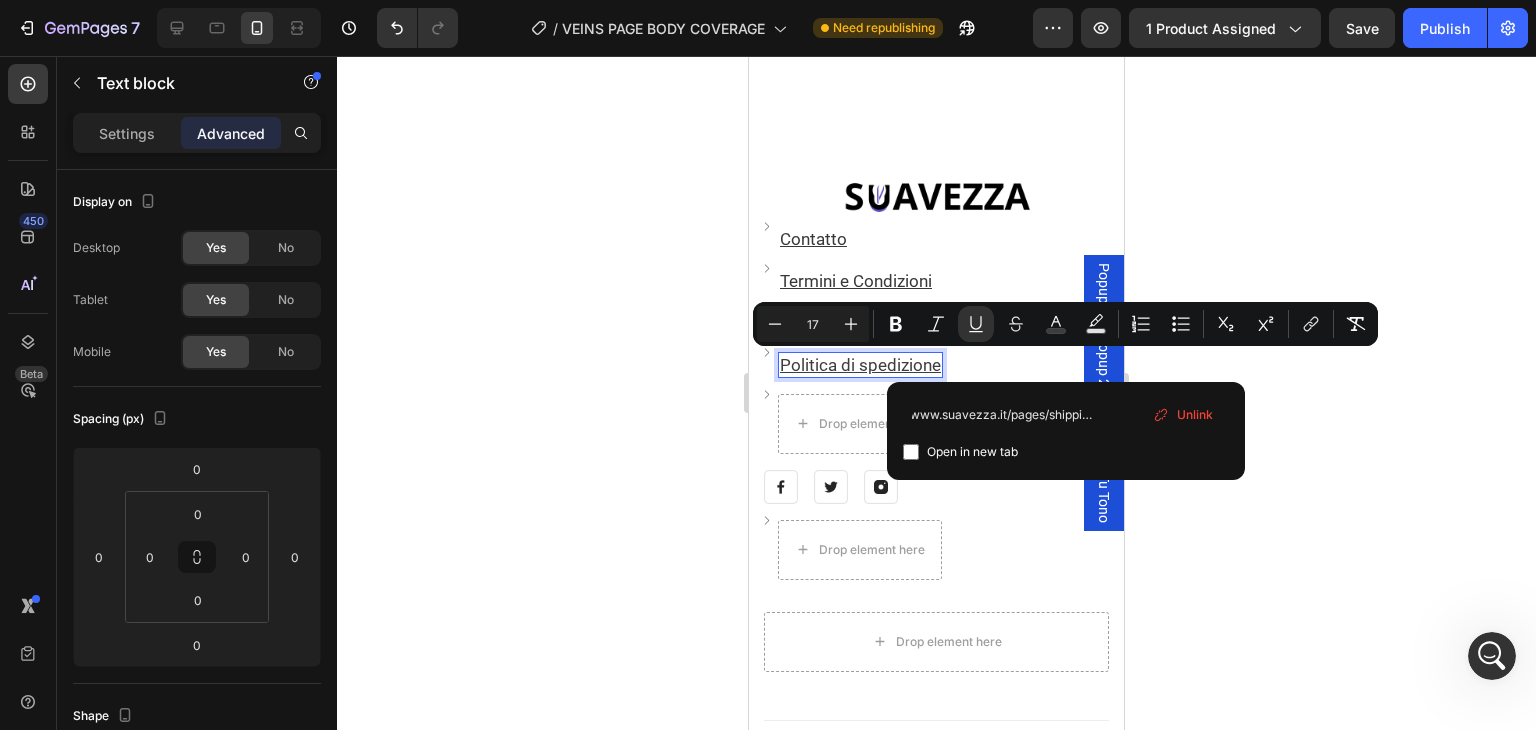 click 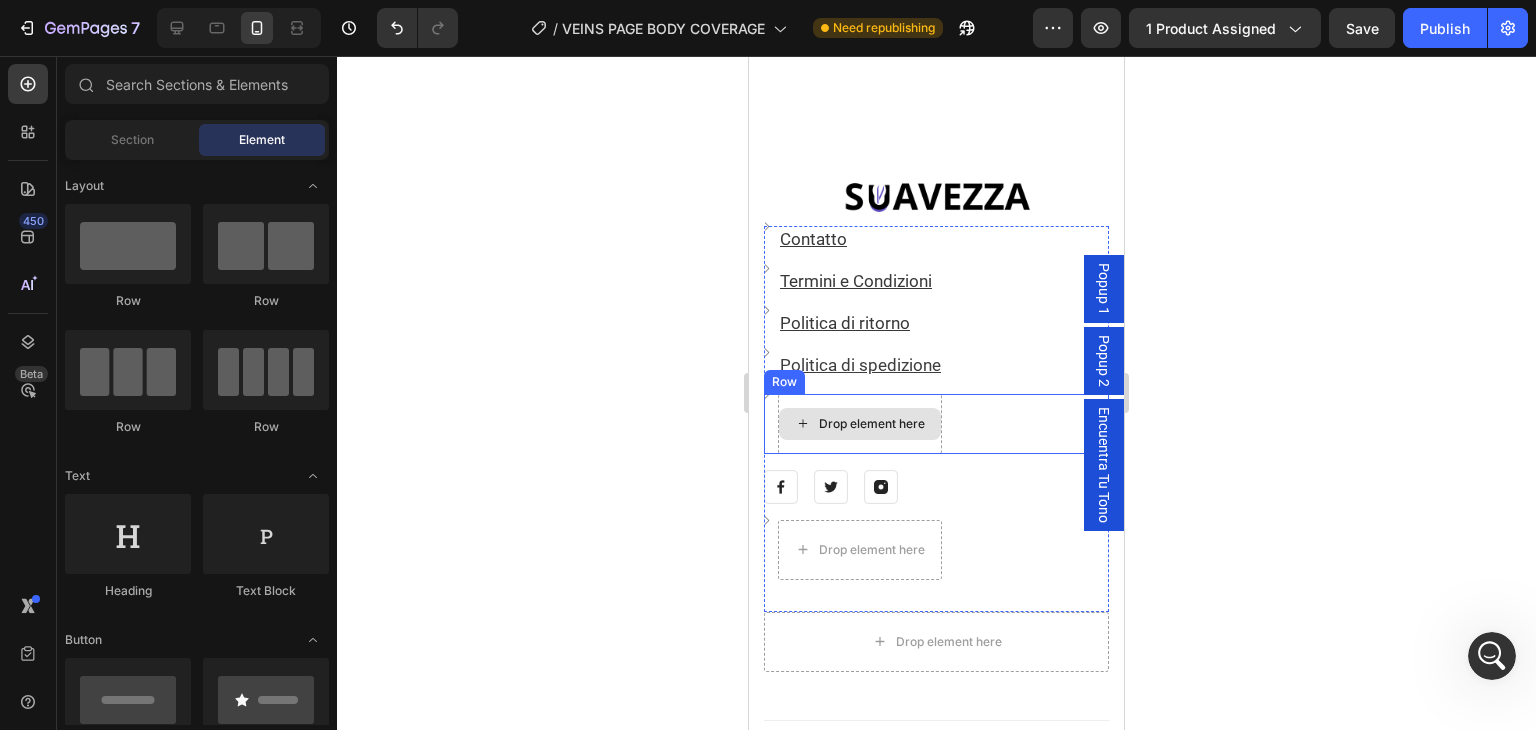 click on "Drop element here" at bounding box center (860, 424) 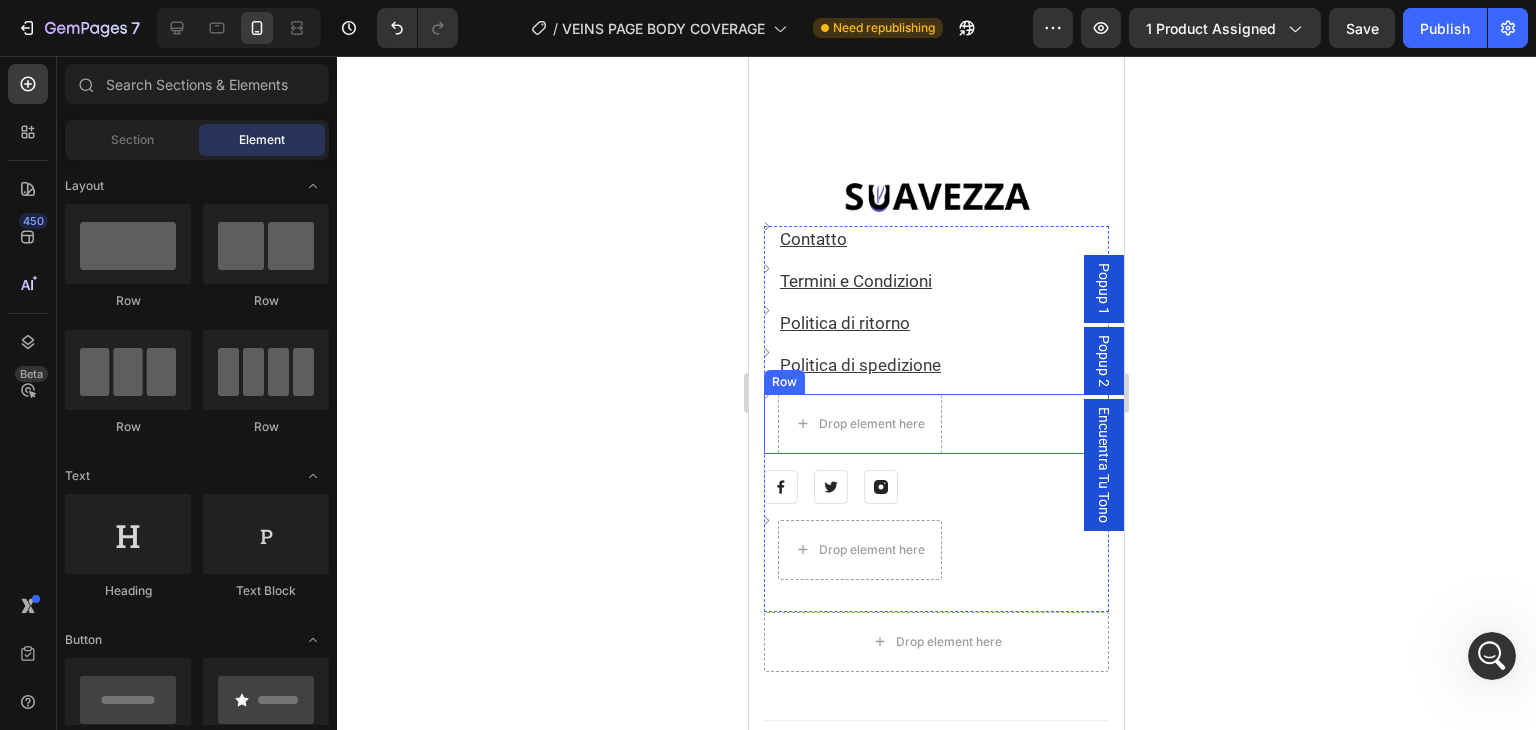 click on "Image
Drop element here Row" at bounding box center [936, 424] 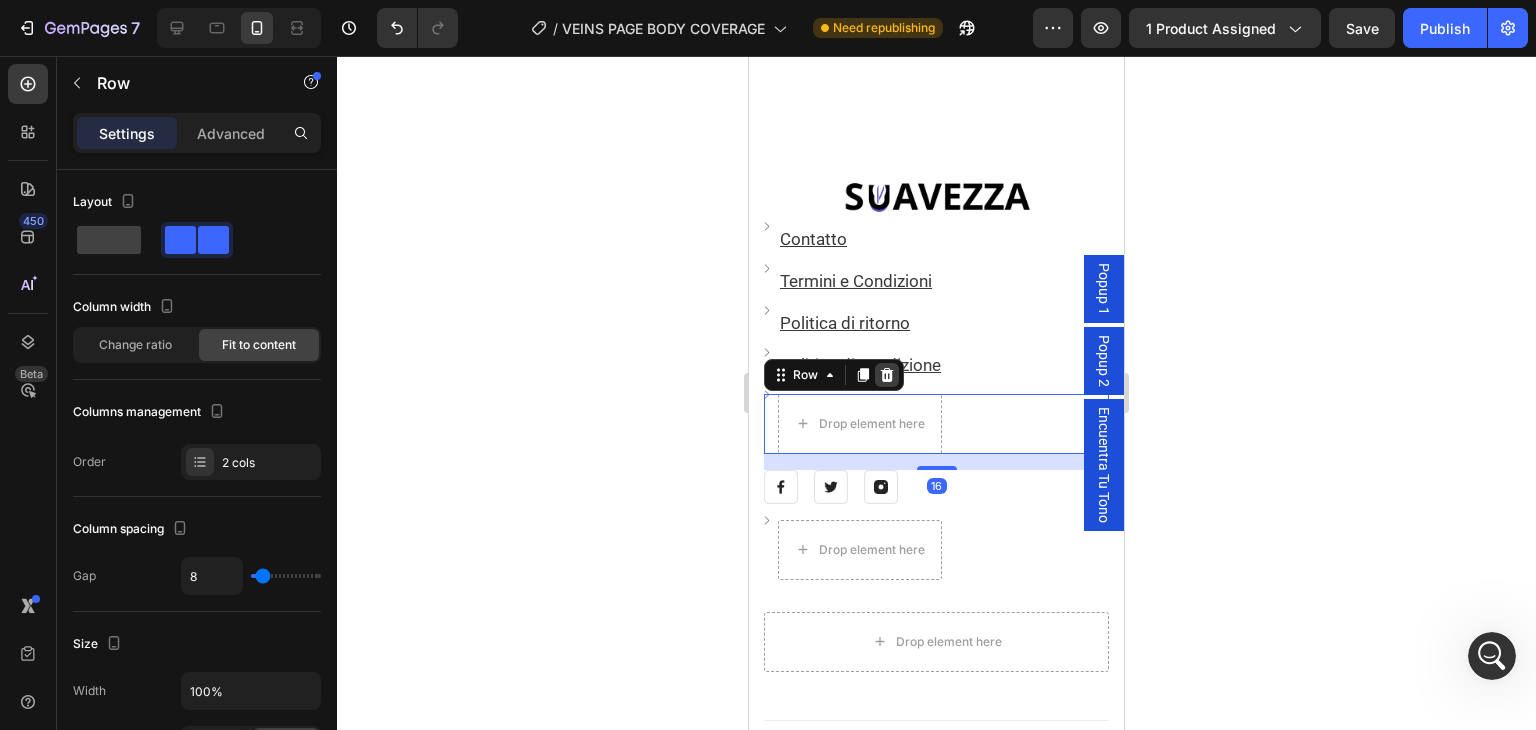 click at bounding box center [887, 375] 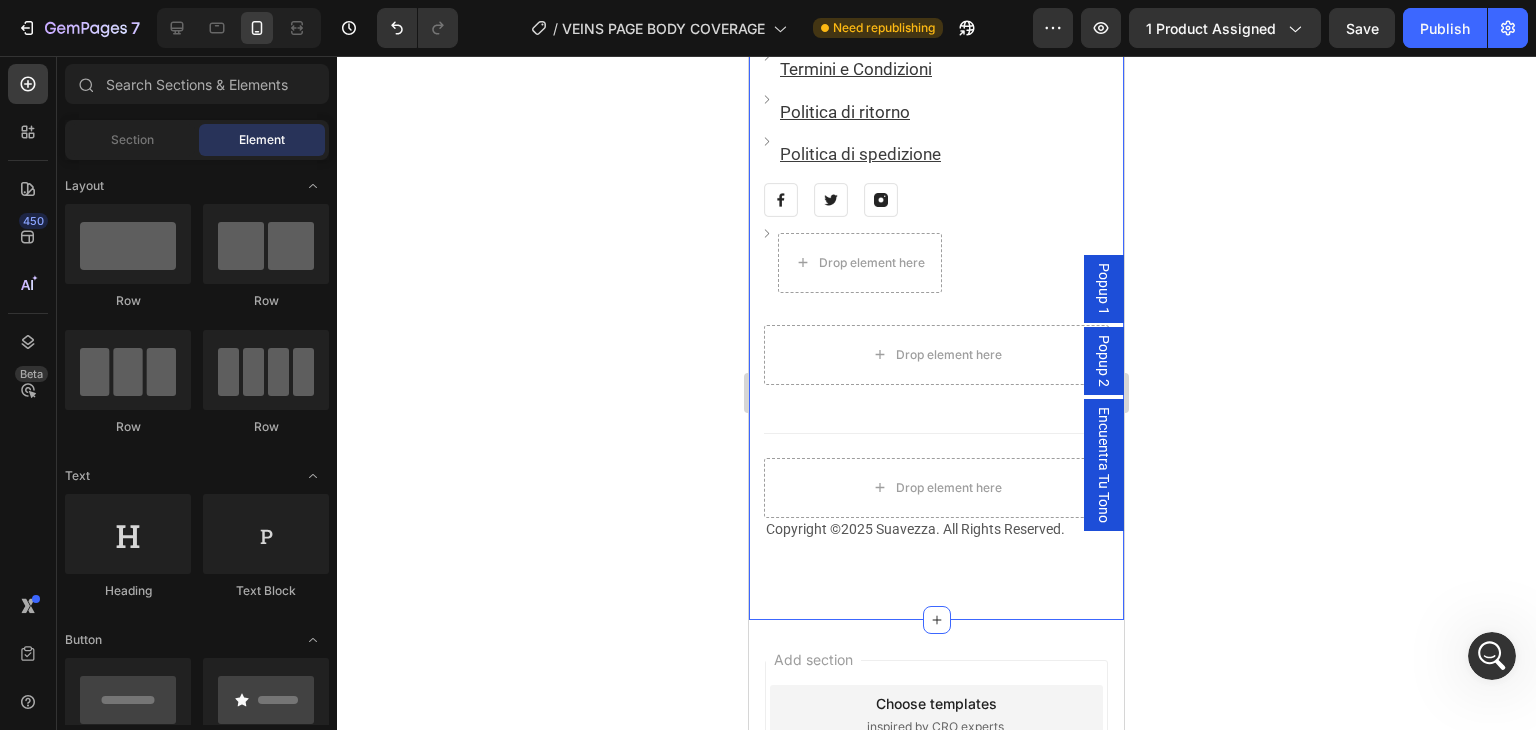 scroll, scrollTop: 8028, scrollLeft: 0, axis: vertical 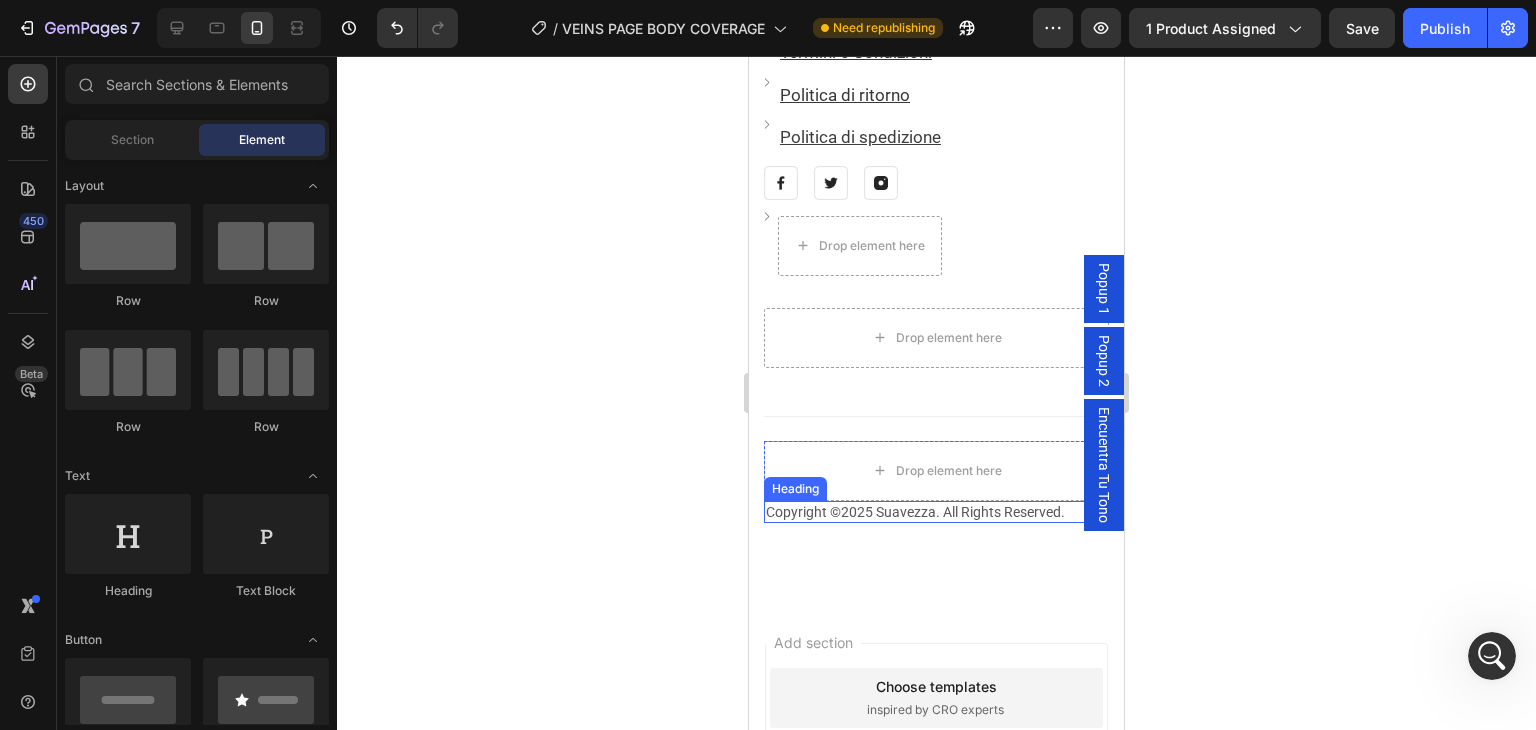click on "Copyright ©2025 Suavezza. All Rights Reserved." at bounding box center (936, 512) 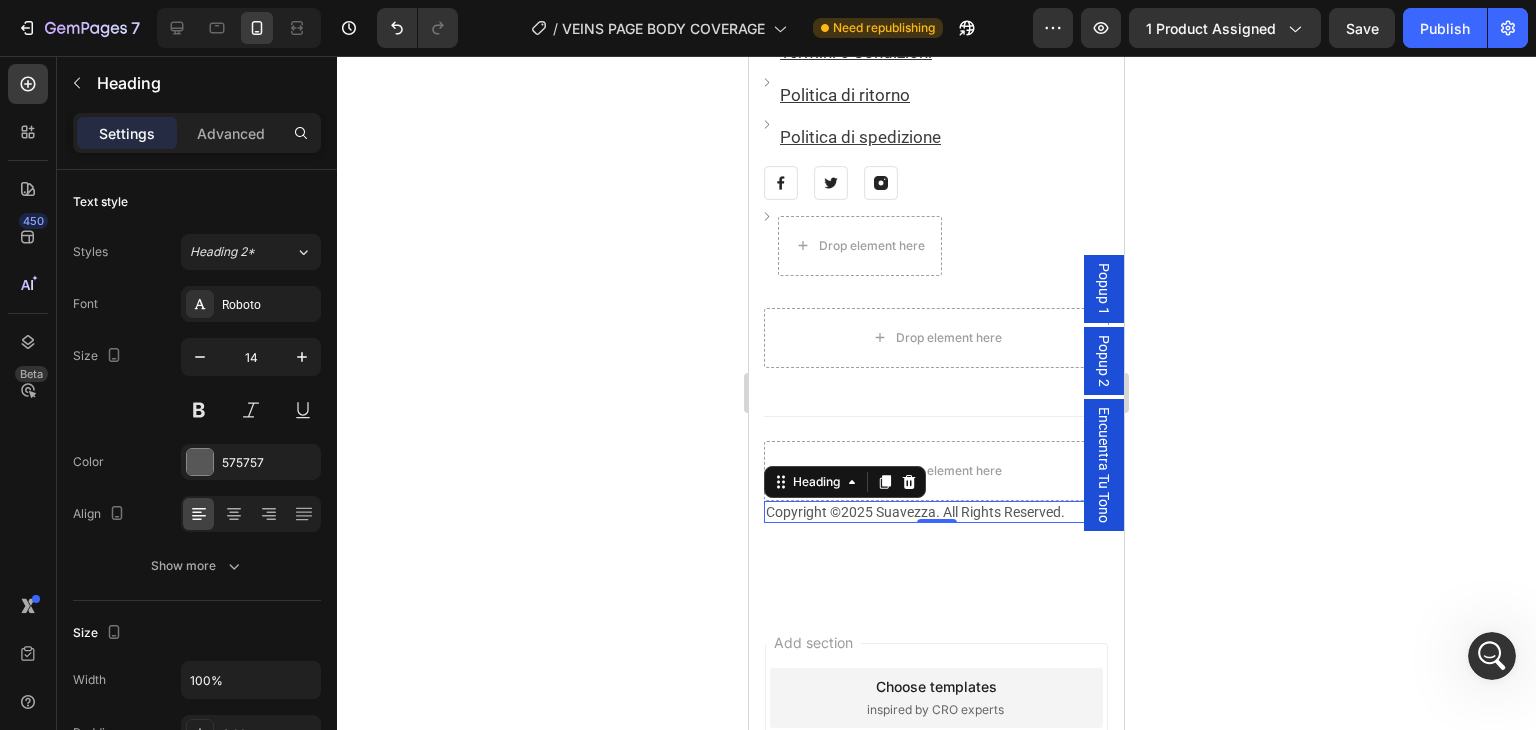 click on "Copyright ©2025 Suavezza. All Rights Reserved." at bounding box center [936, 512] 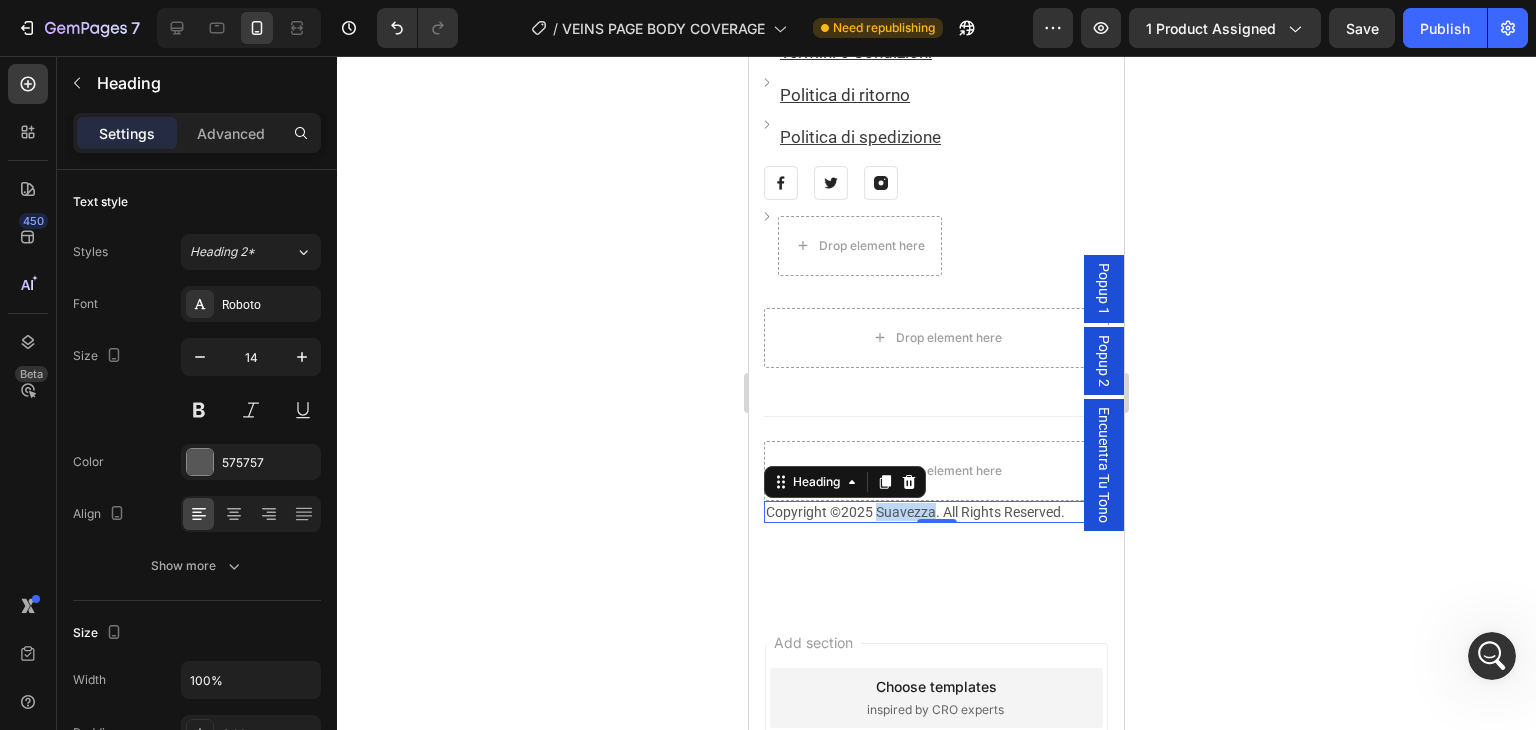 click on "Copyright ©2025 Suavezza. All Rights Reserved." at bounding box center (936, 512) 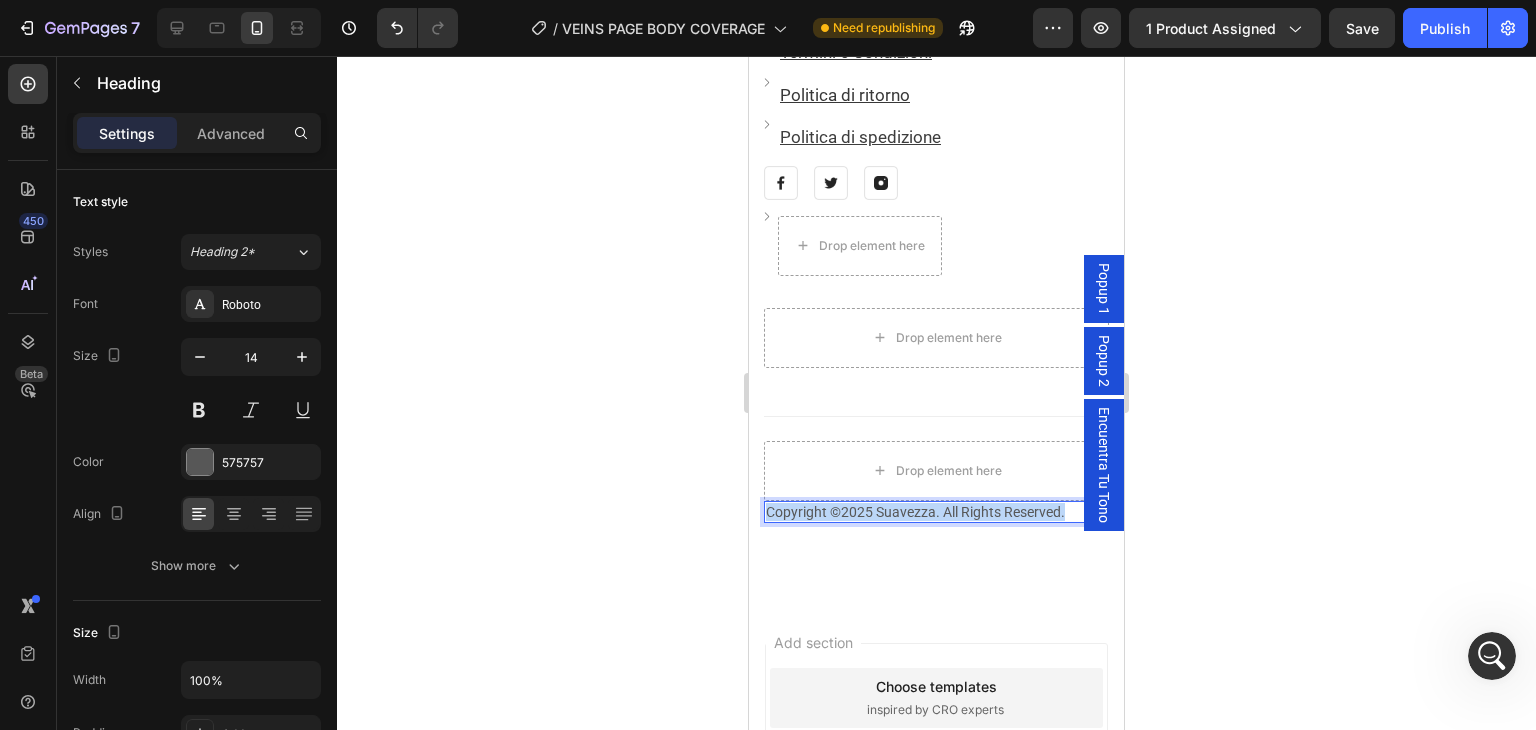 click on "Copyright ©2025 Suavezza. All Rights Reserved." at bounding box center [936, 512] 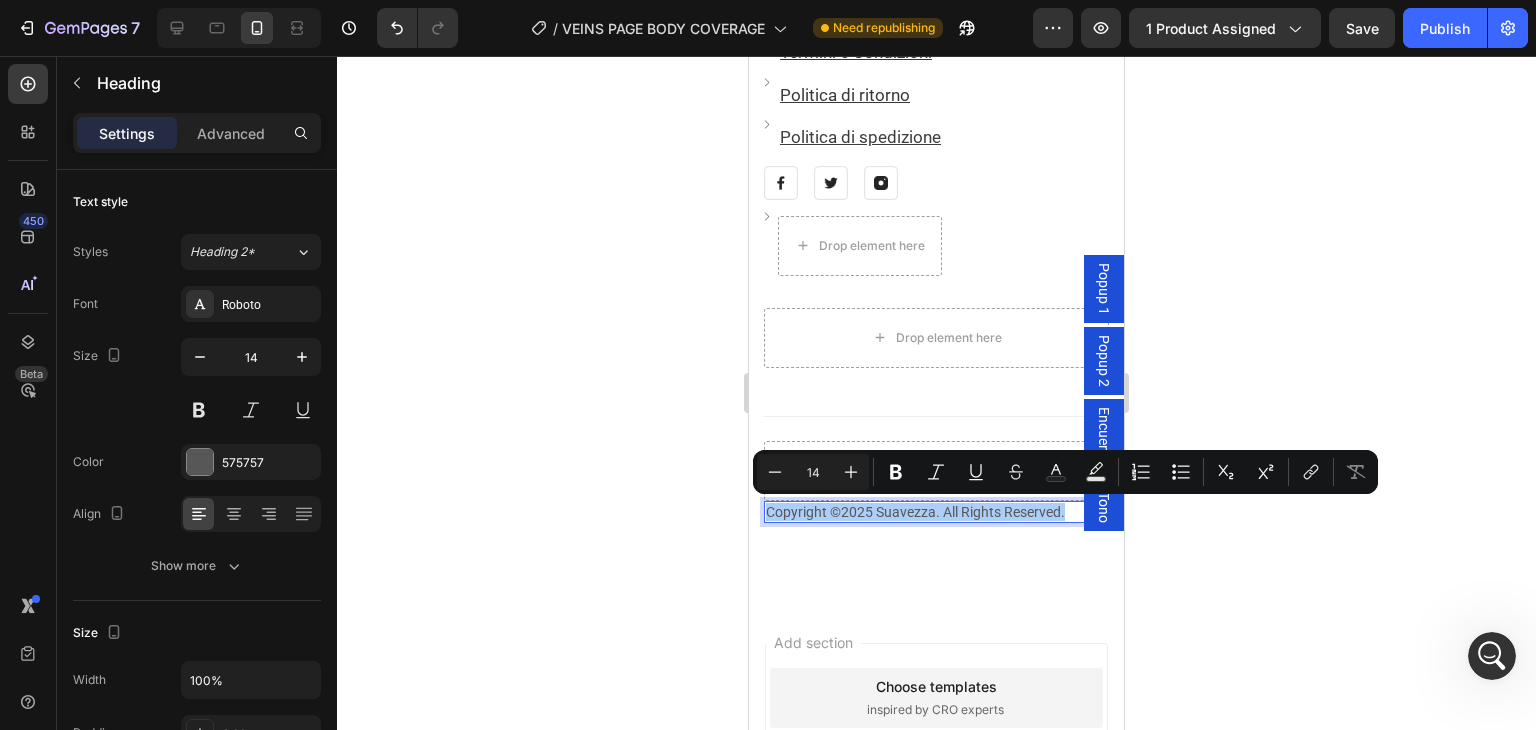 click 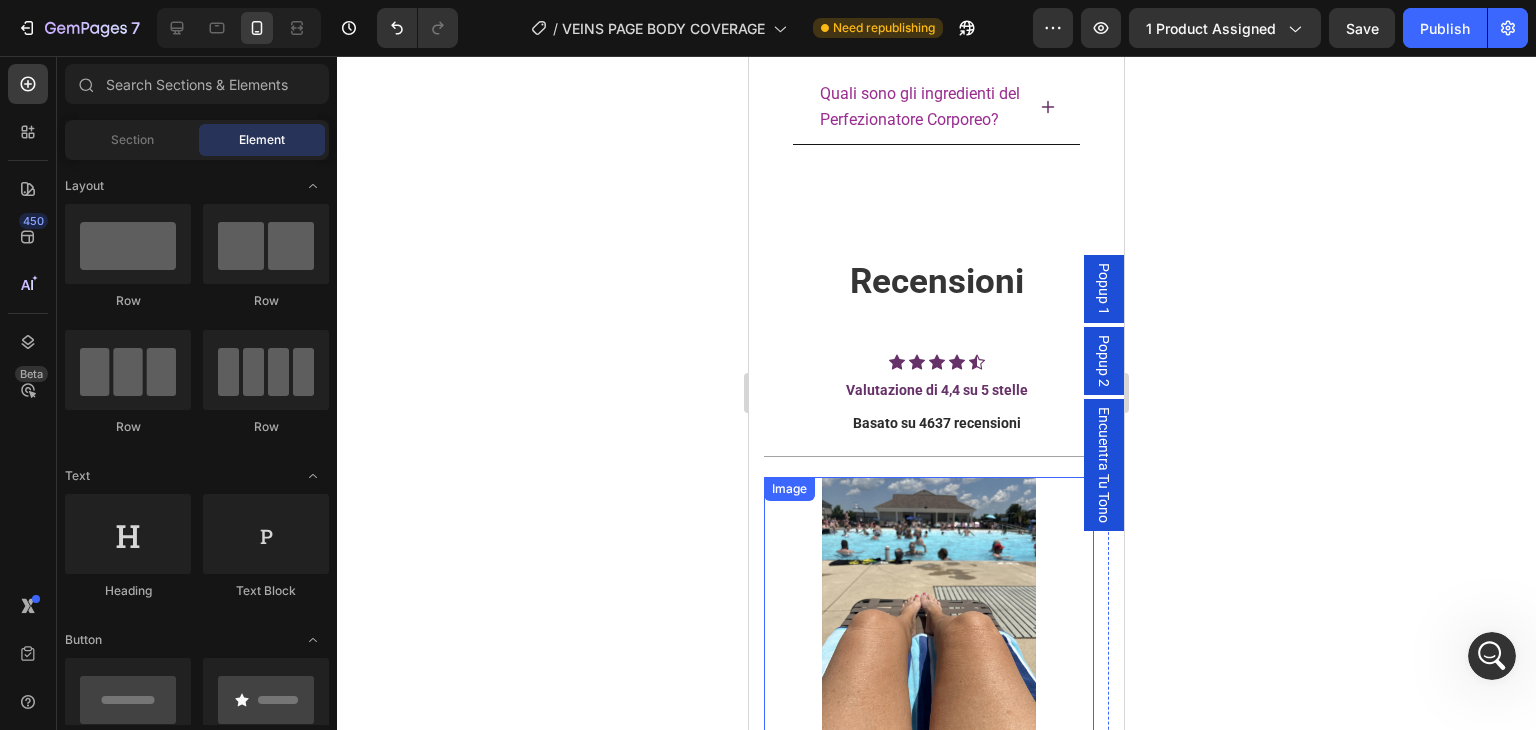 scroll, scrollTop: 6326, scrollLeft: 0, axis: vertical 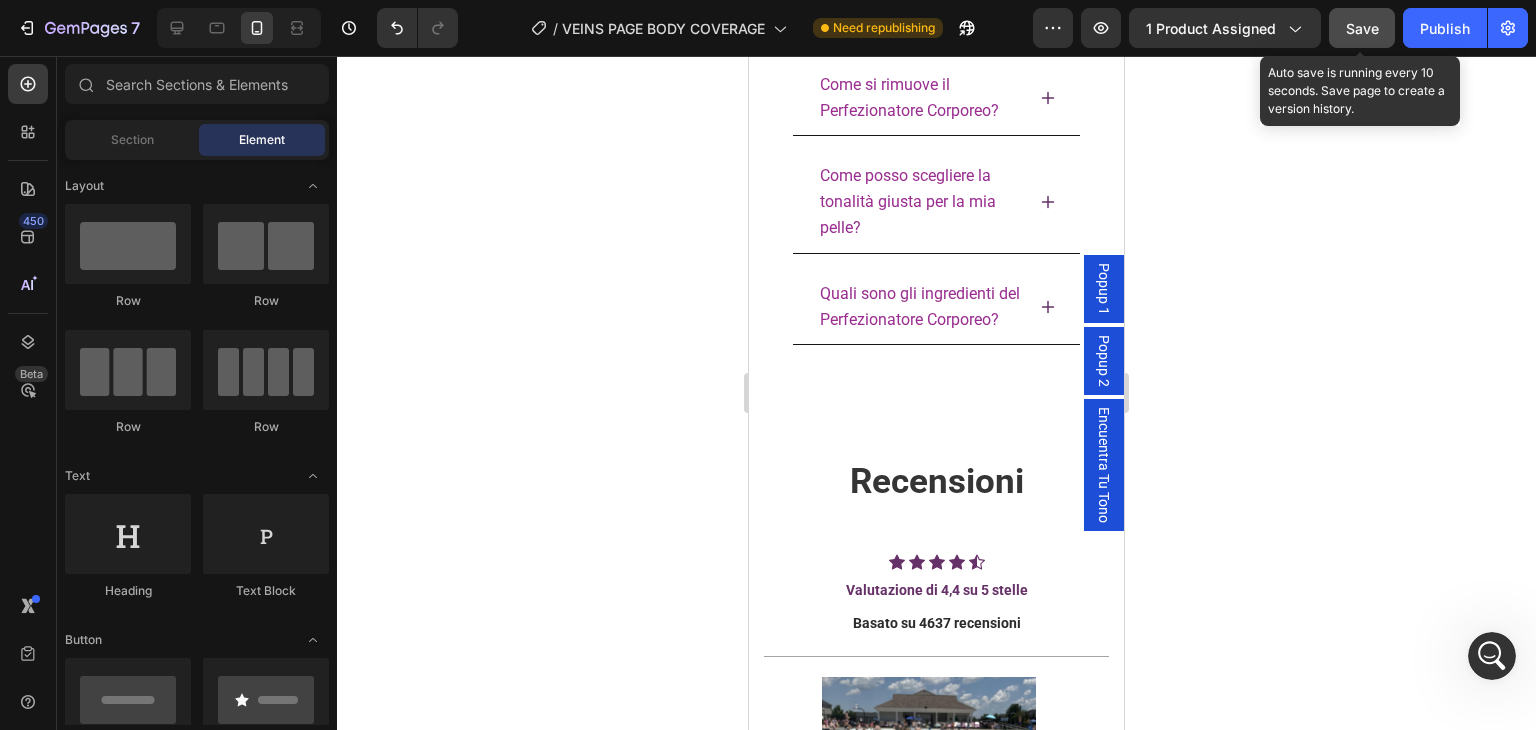 click on "Save" 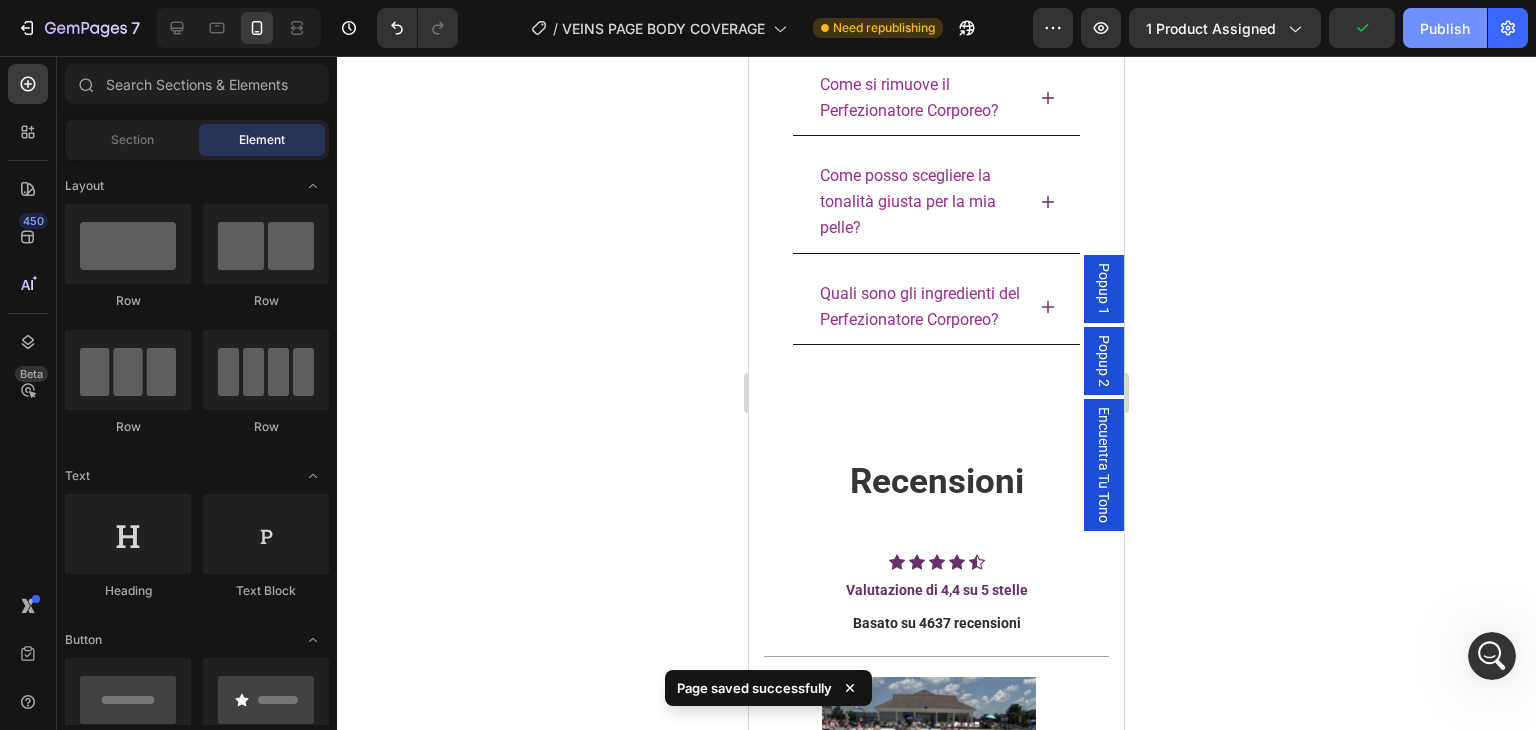 click on "Publish" at bounding box center (1445, 28) 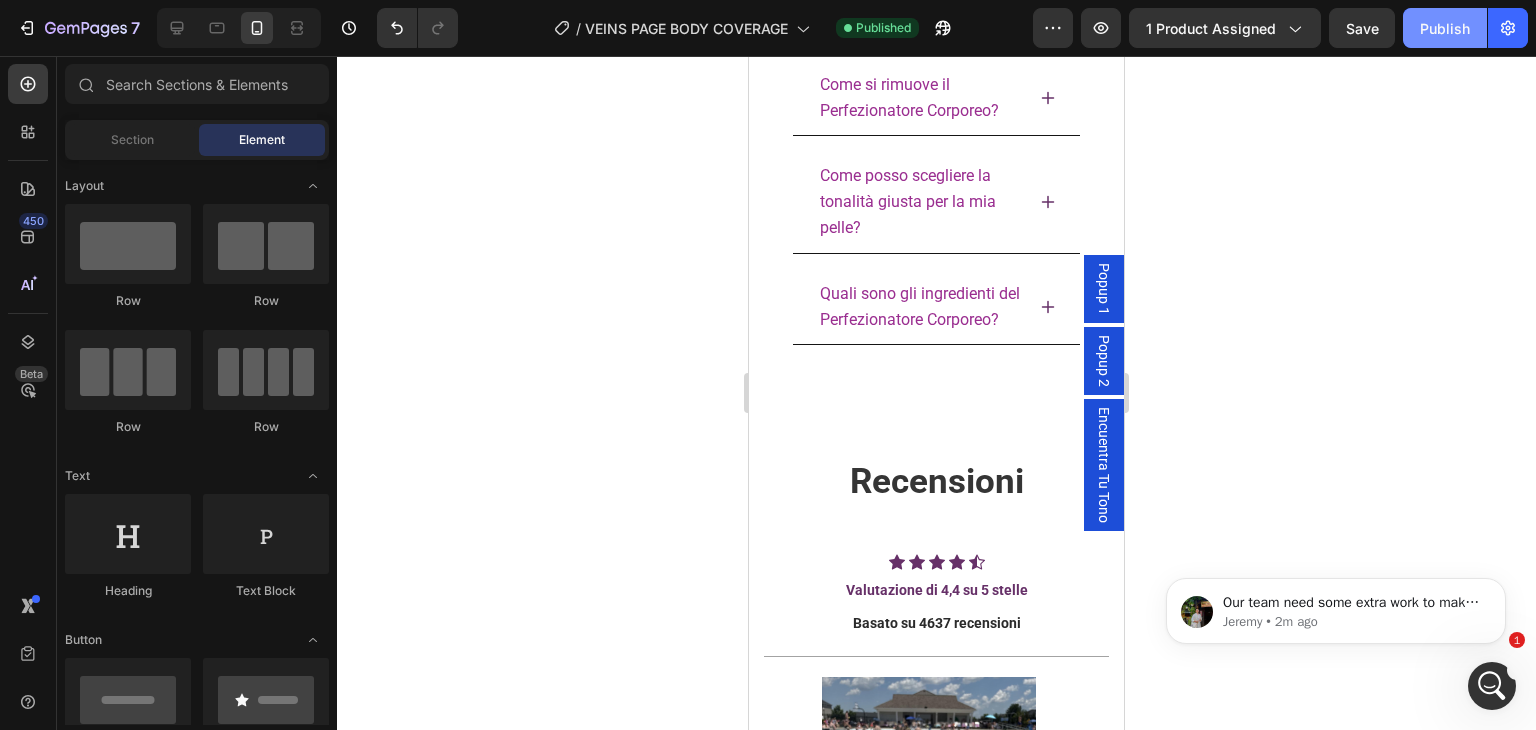 scroll, scrollTop: 0, scrollLeft: 0, axis: both 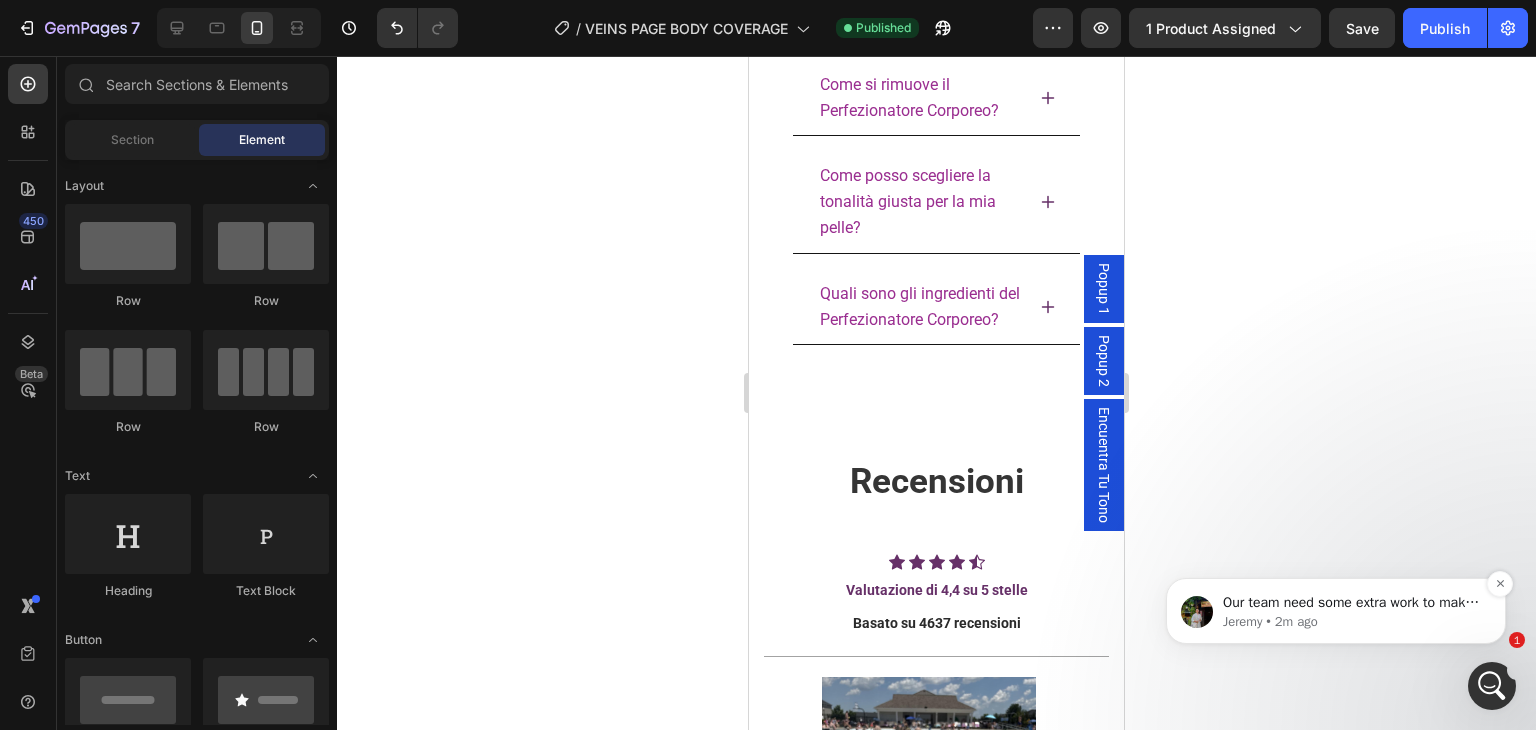 click on "Our team need some extra work to make the feature live. We will let you know when it's done. [NAME] • 2m ago" at bounding box center [1336, 611] 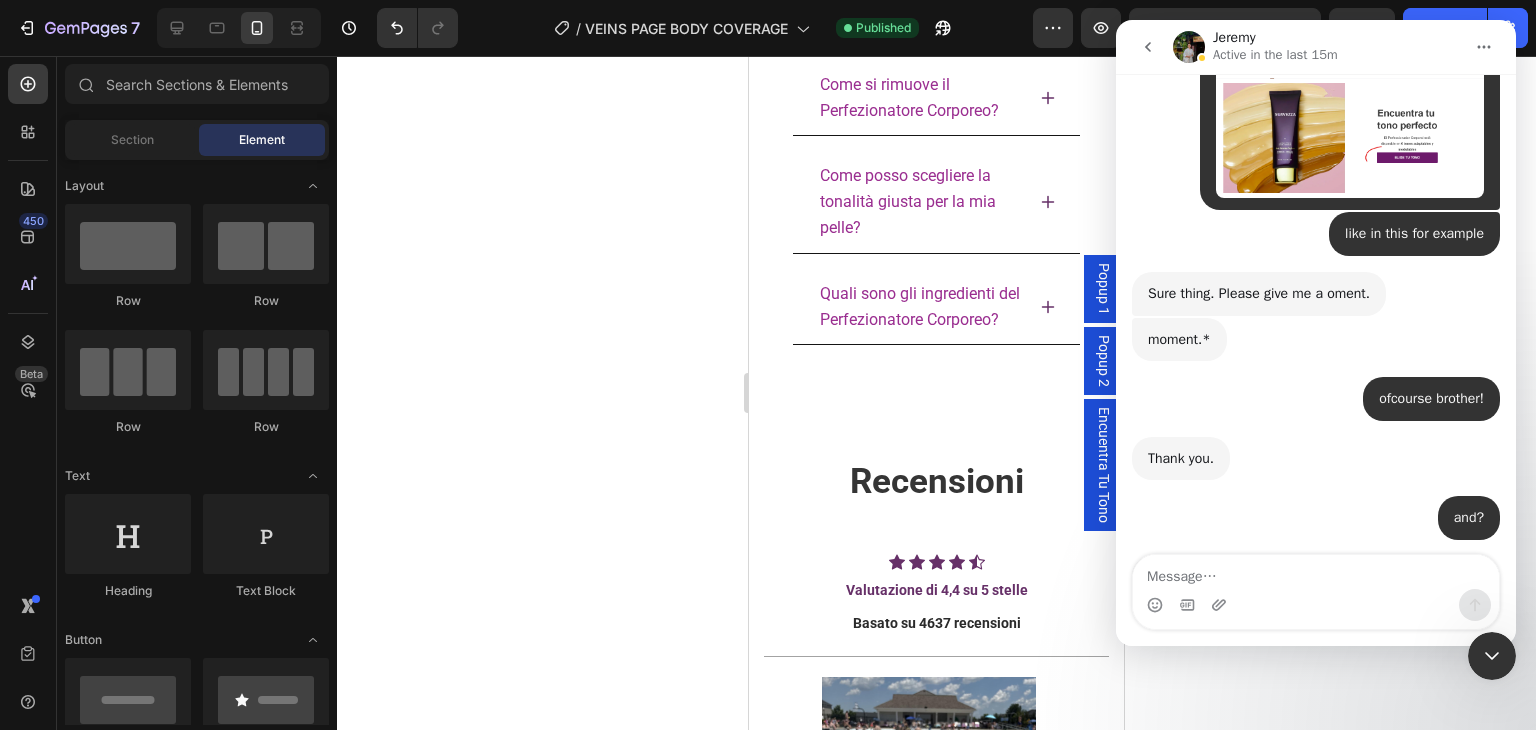 scroll, scrollTop: 8813, scrollLeft: 0, axis: vertical 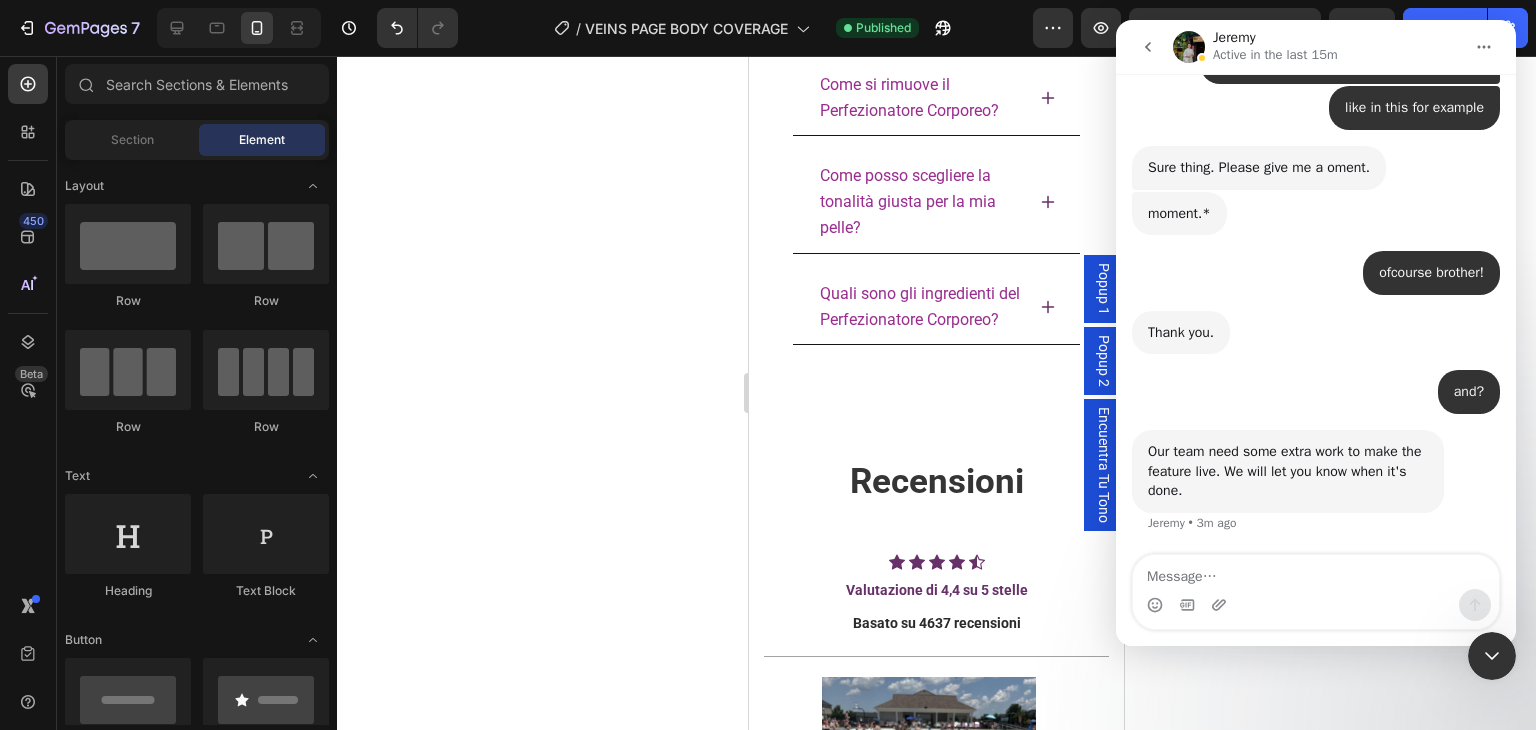 click at bounding box center (1316, 572) 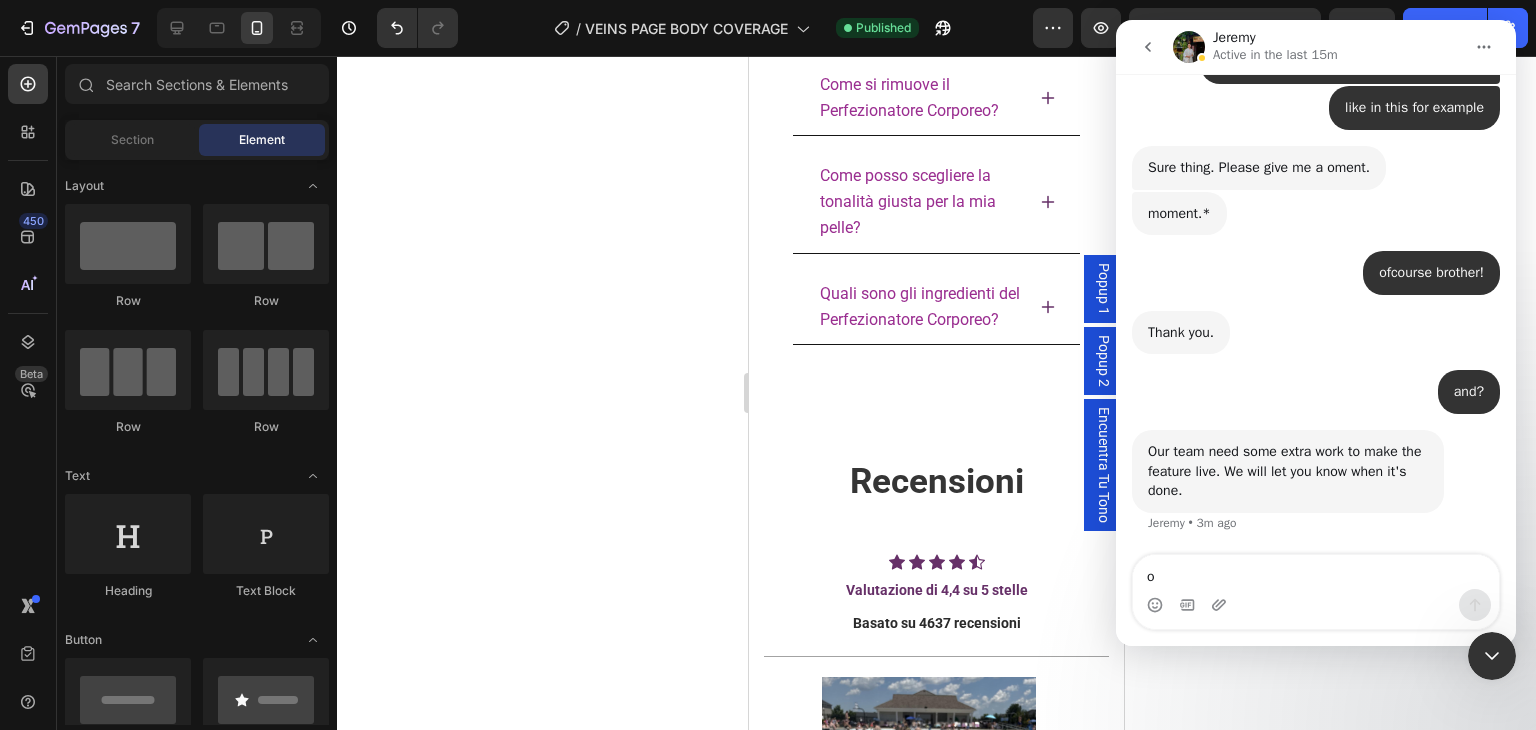 type on "ok" 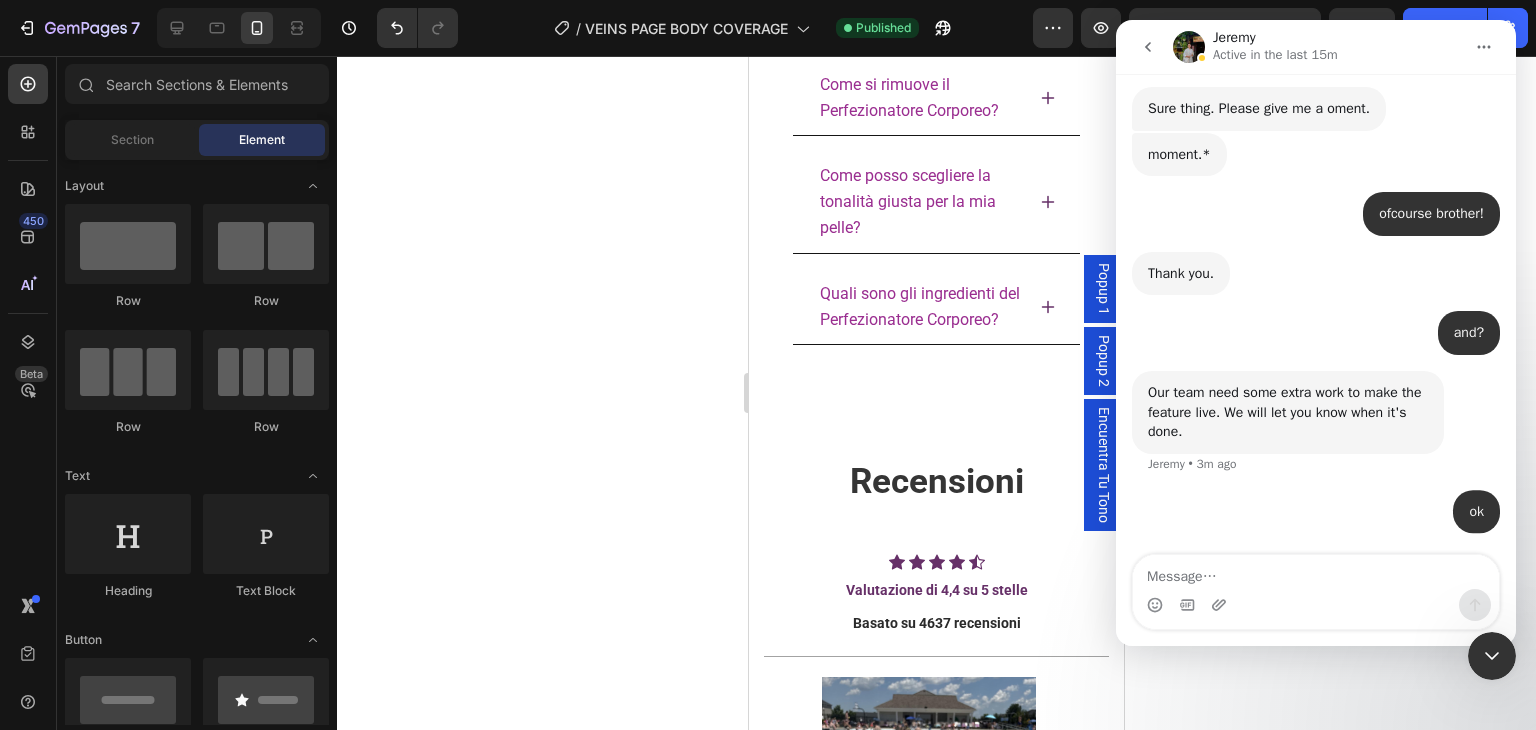scroll, scrollTop: 8873, scrollLeft: 0, axis: vertical 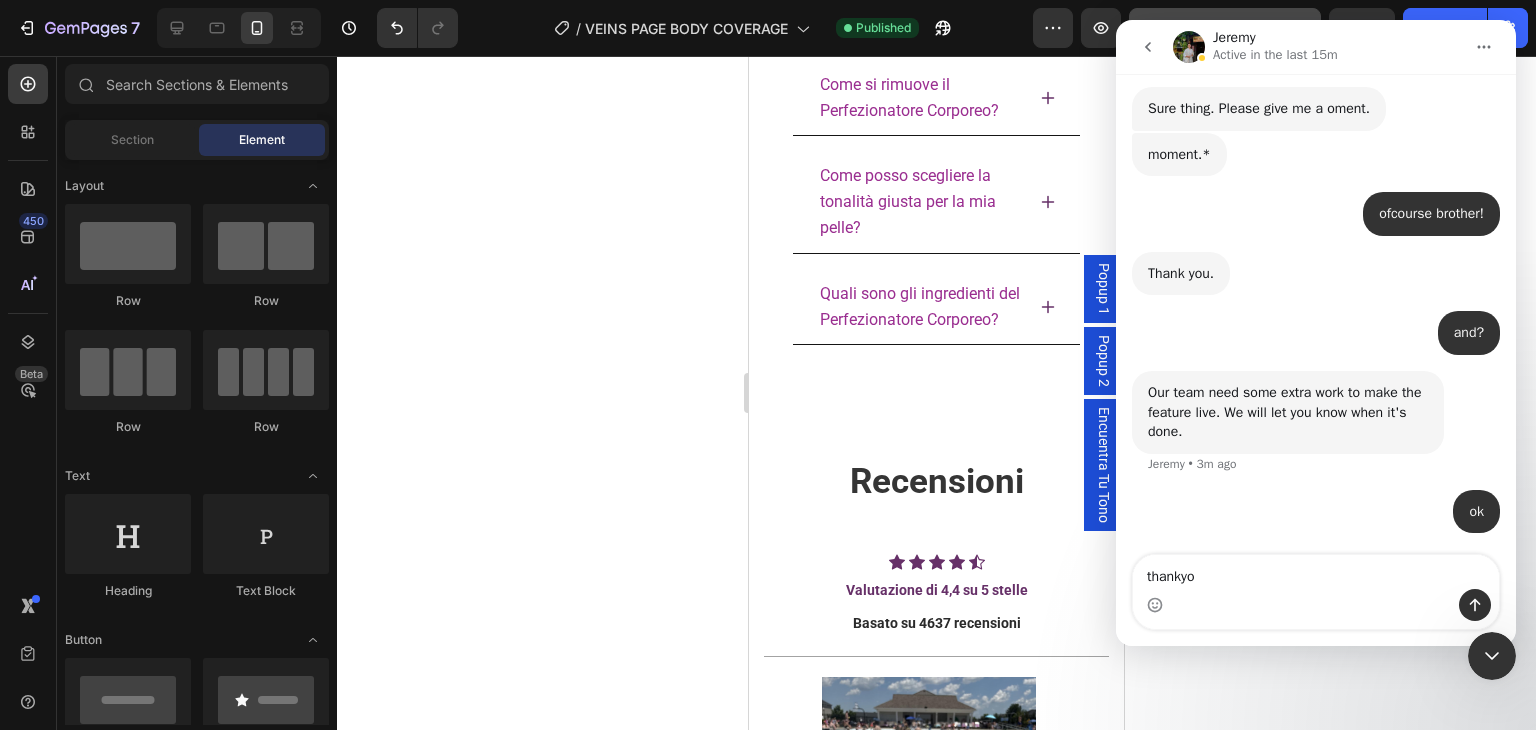 type on "thankyou" 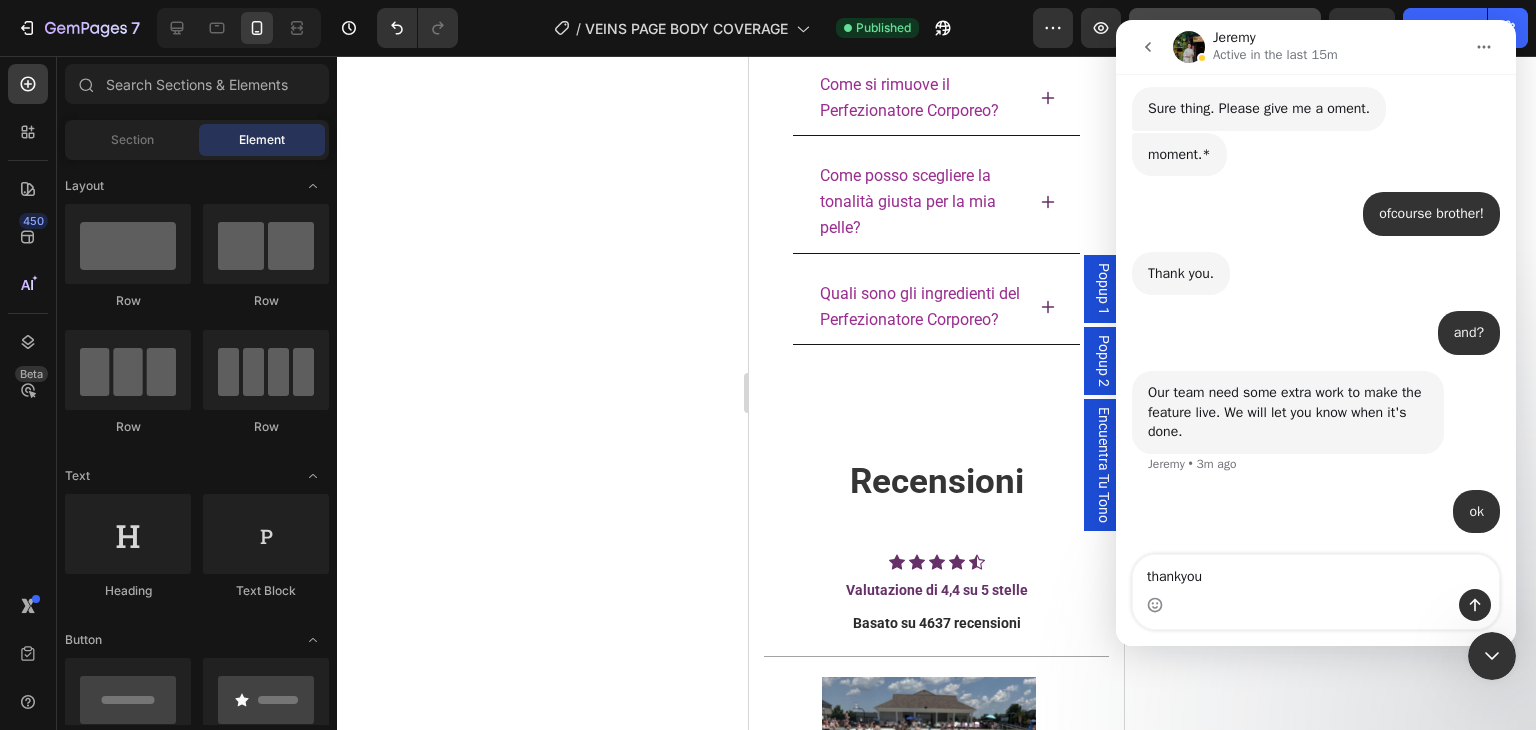 type 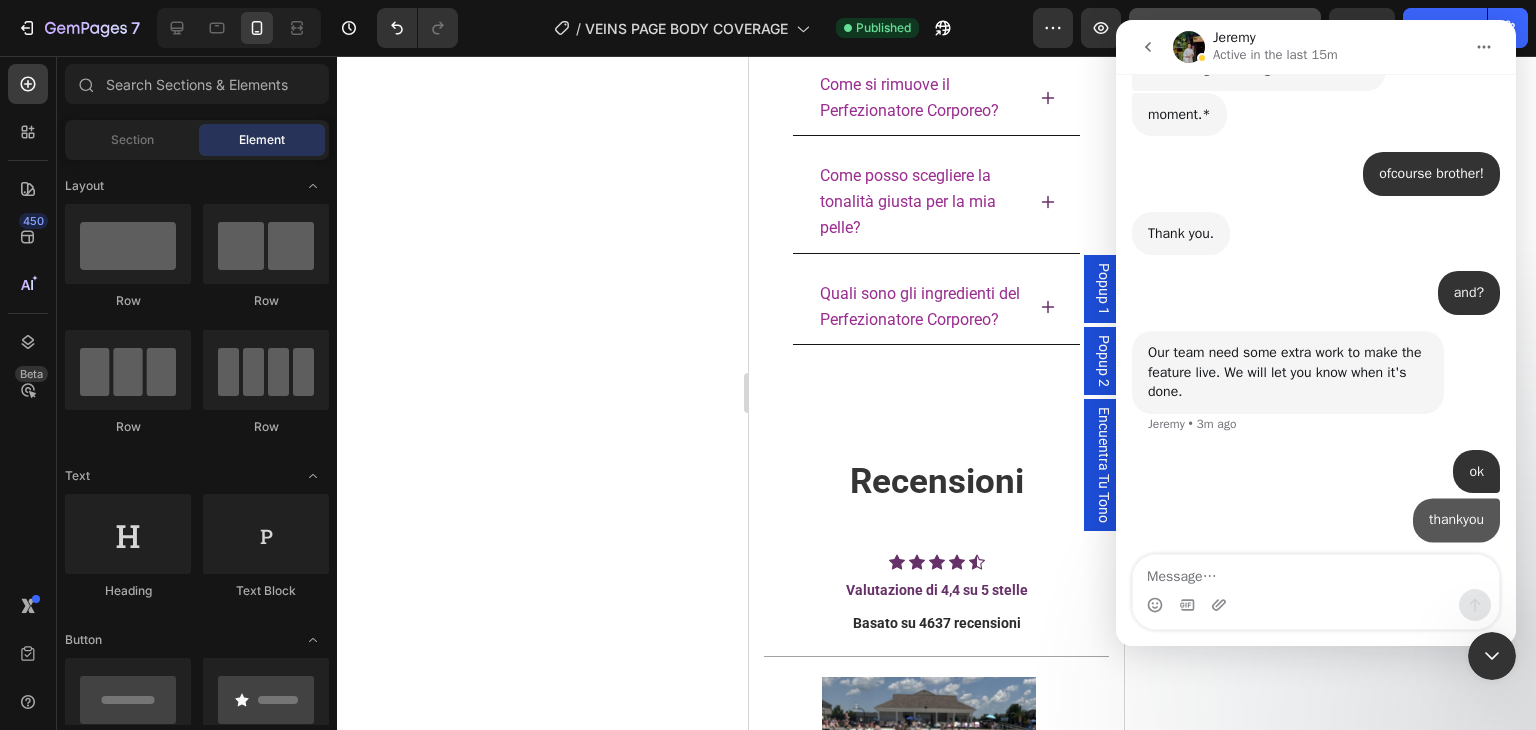 scroll, scrollTop: 8919, scrollLeft: 0, axis: vertical 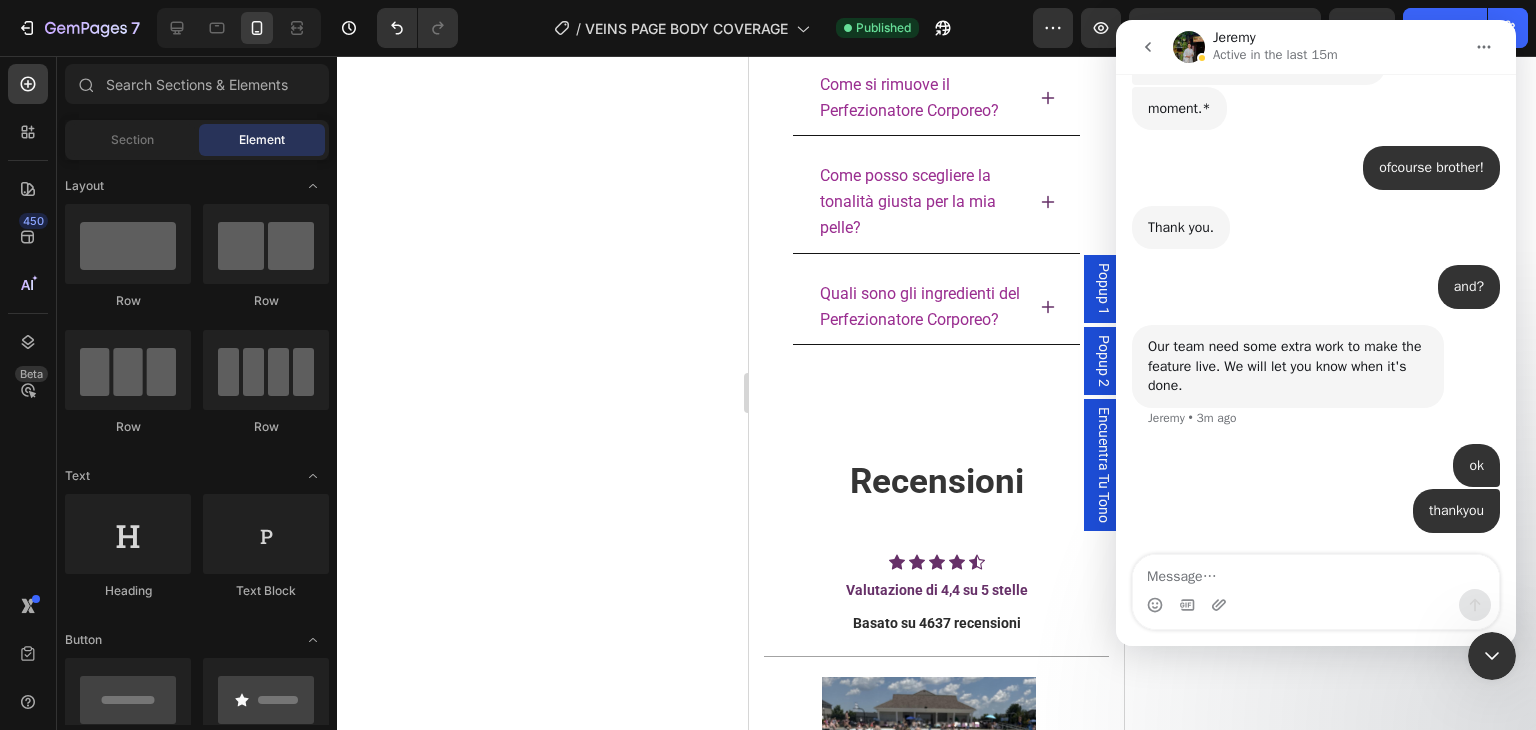 click 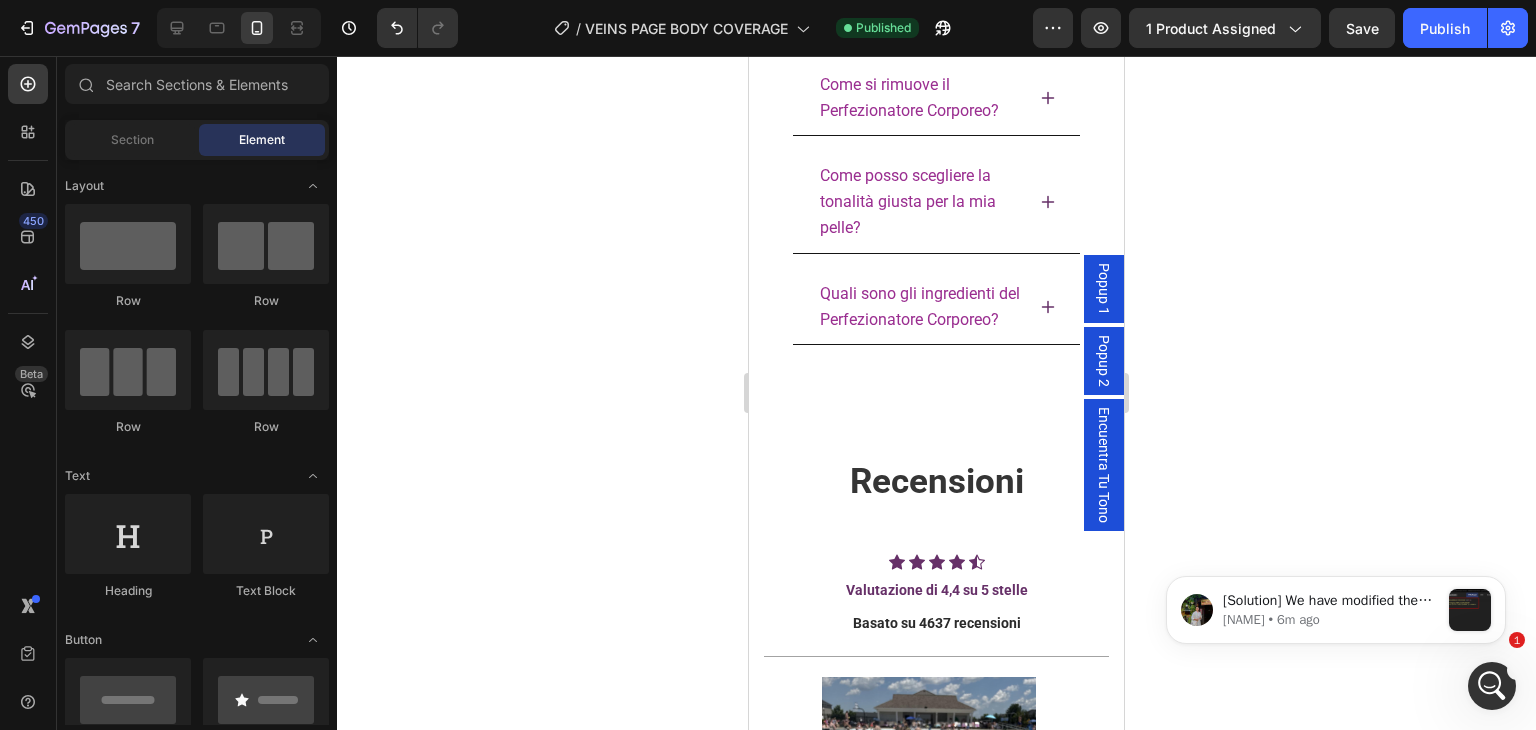 scroll, scrollTop: 0, scrollLeft: 0, axis: both 